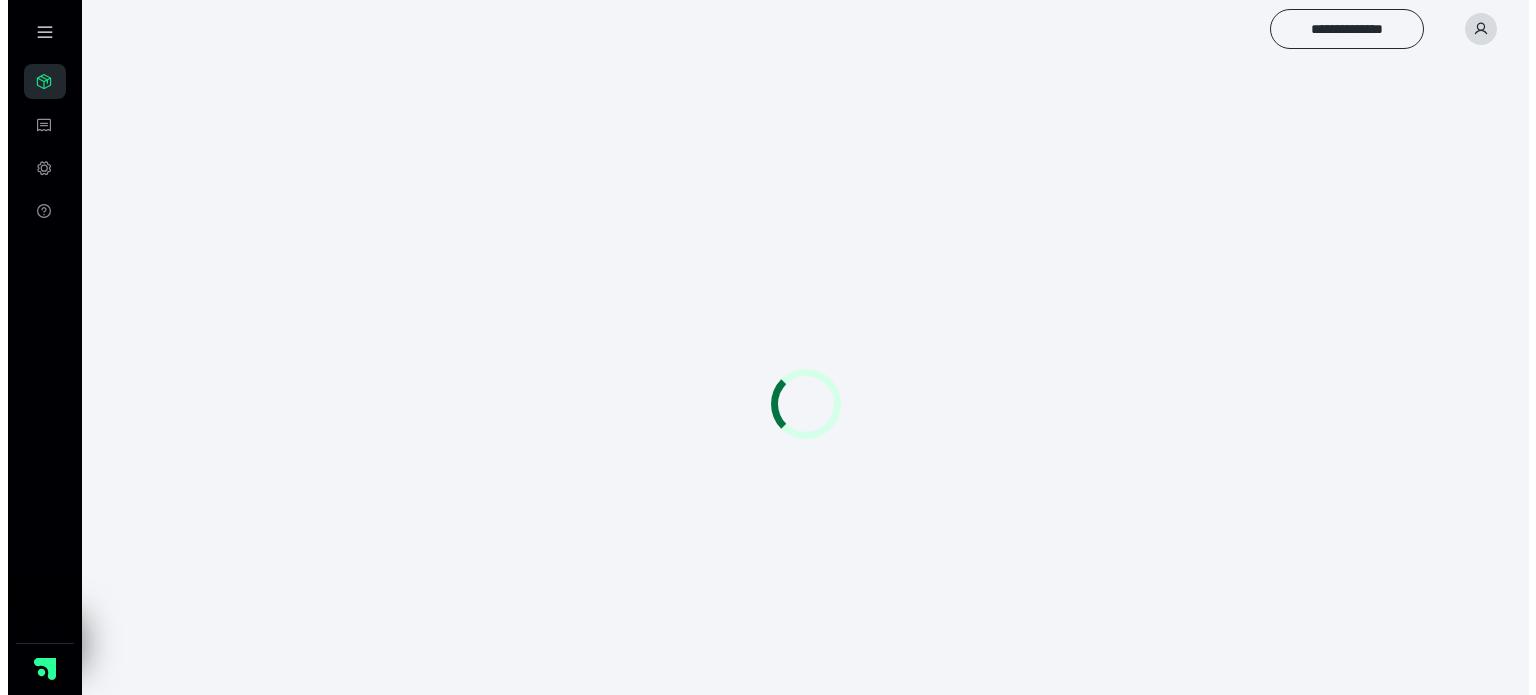 scroll, scrollTop: 0, scrollLeft: 0, axis: both 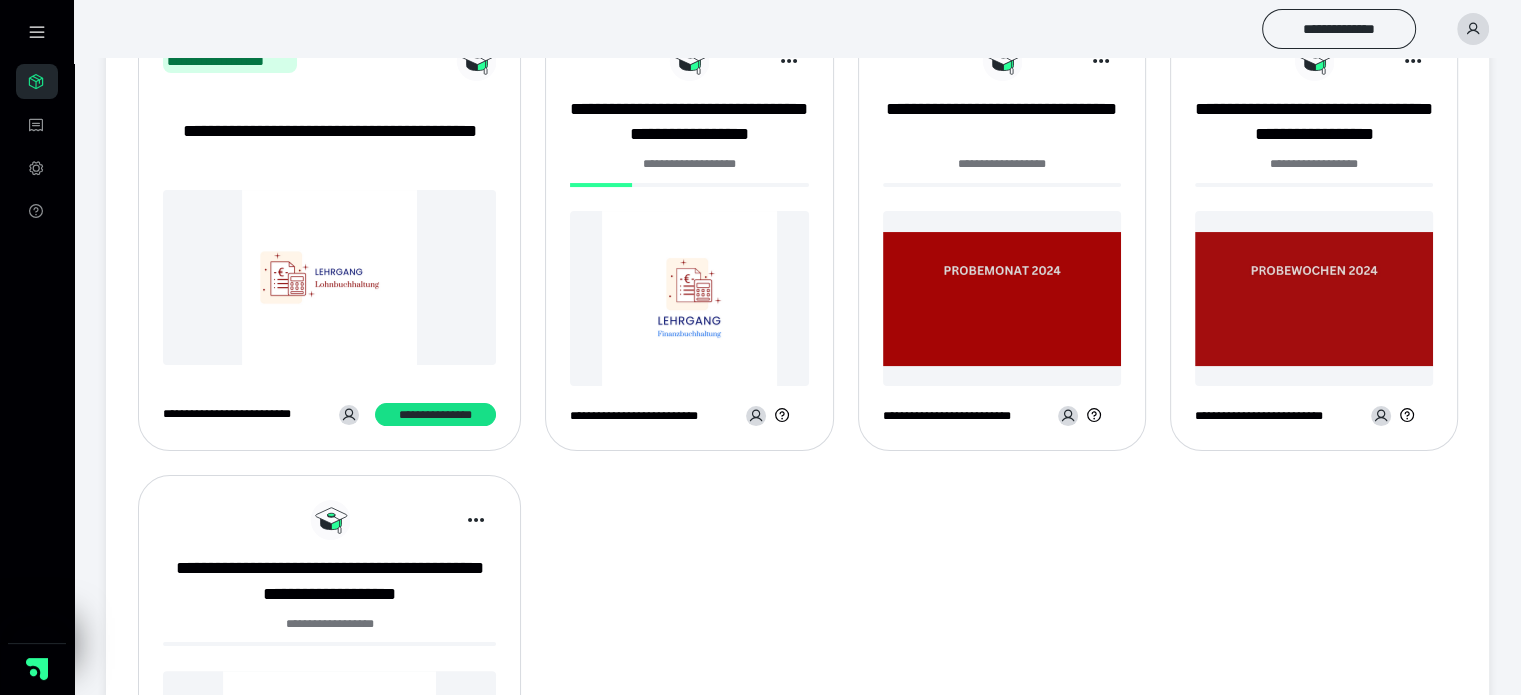 click on "**********" at bounding box center [797, 463] 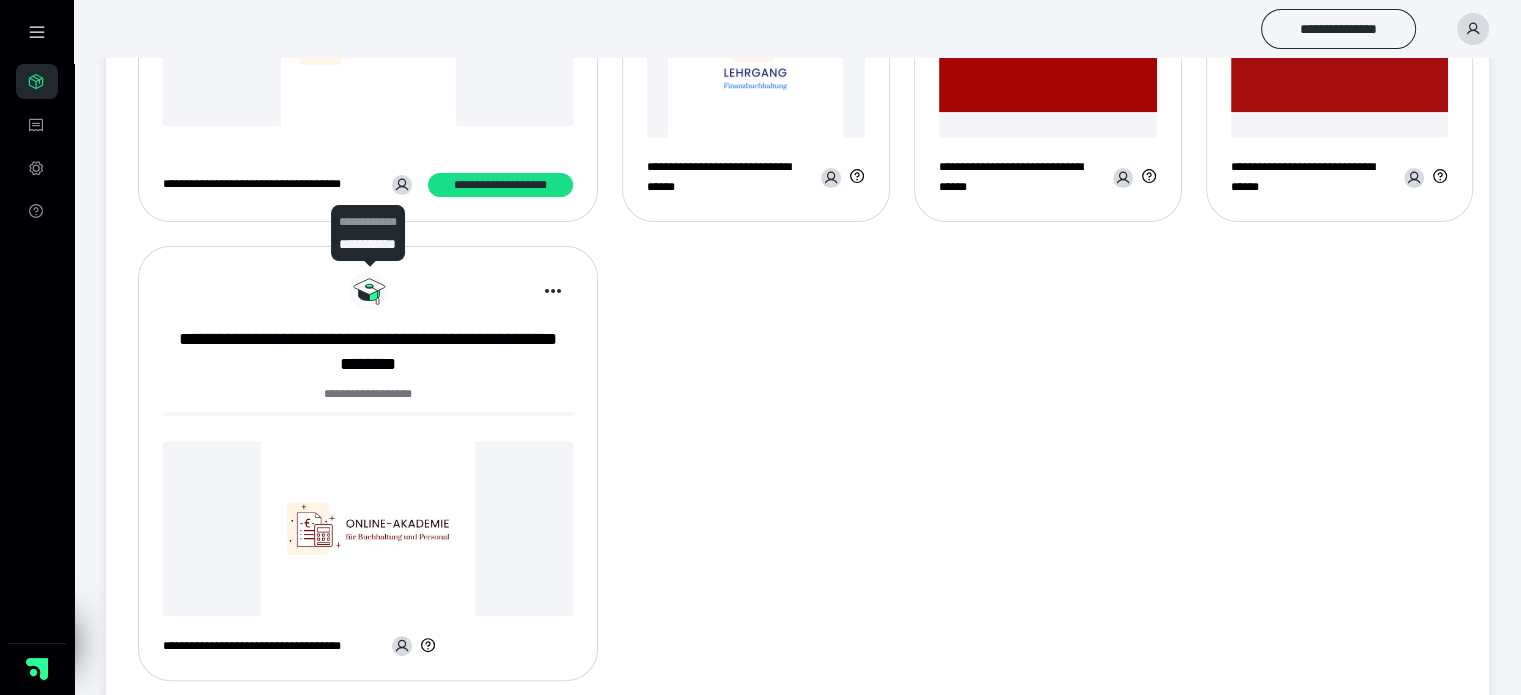 scroll, scrollTop: 588, scrollLeft: 0, axis: vertical 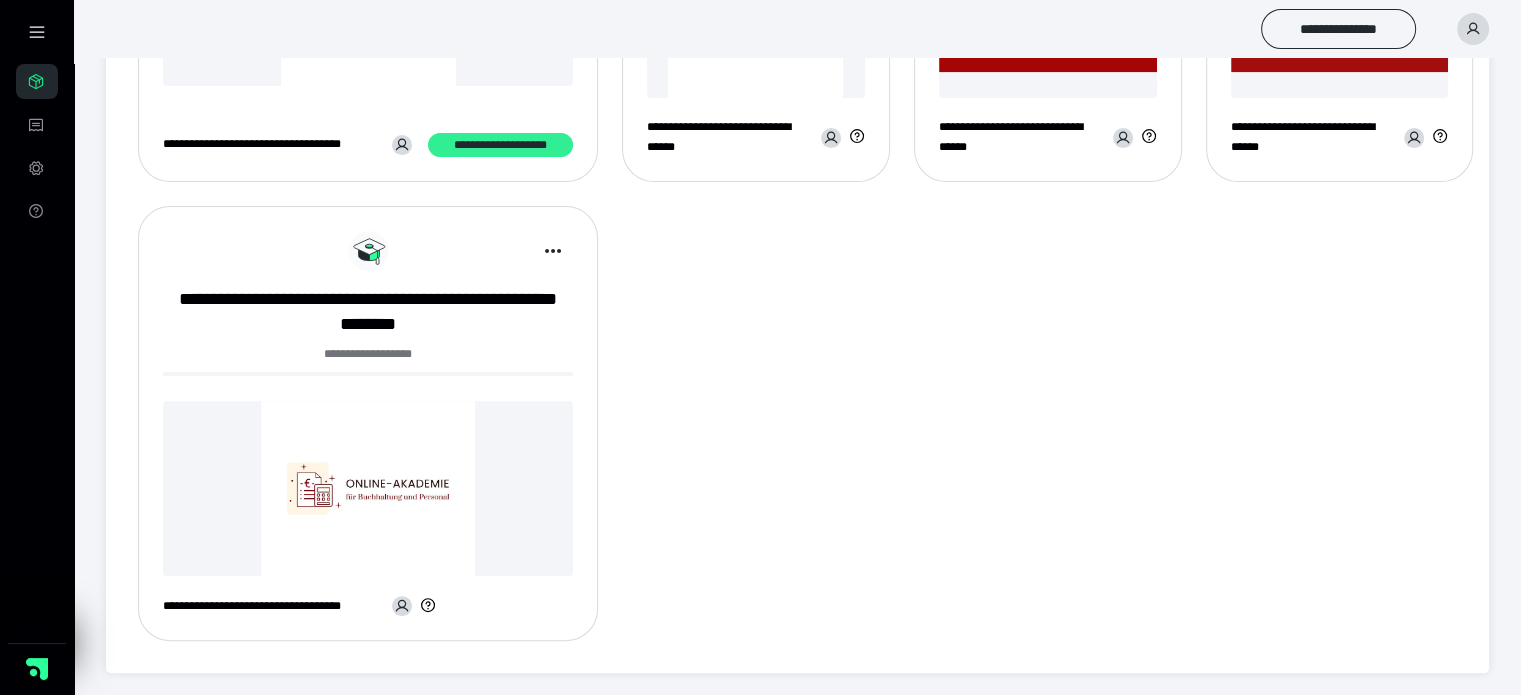 click on "**********" at bounding box center (500, 145) 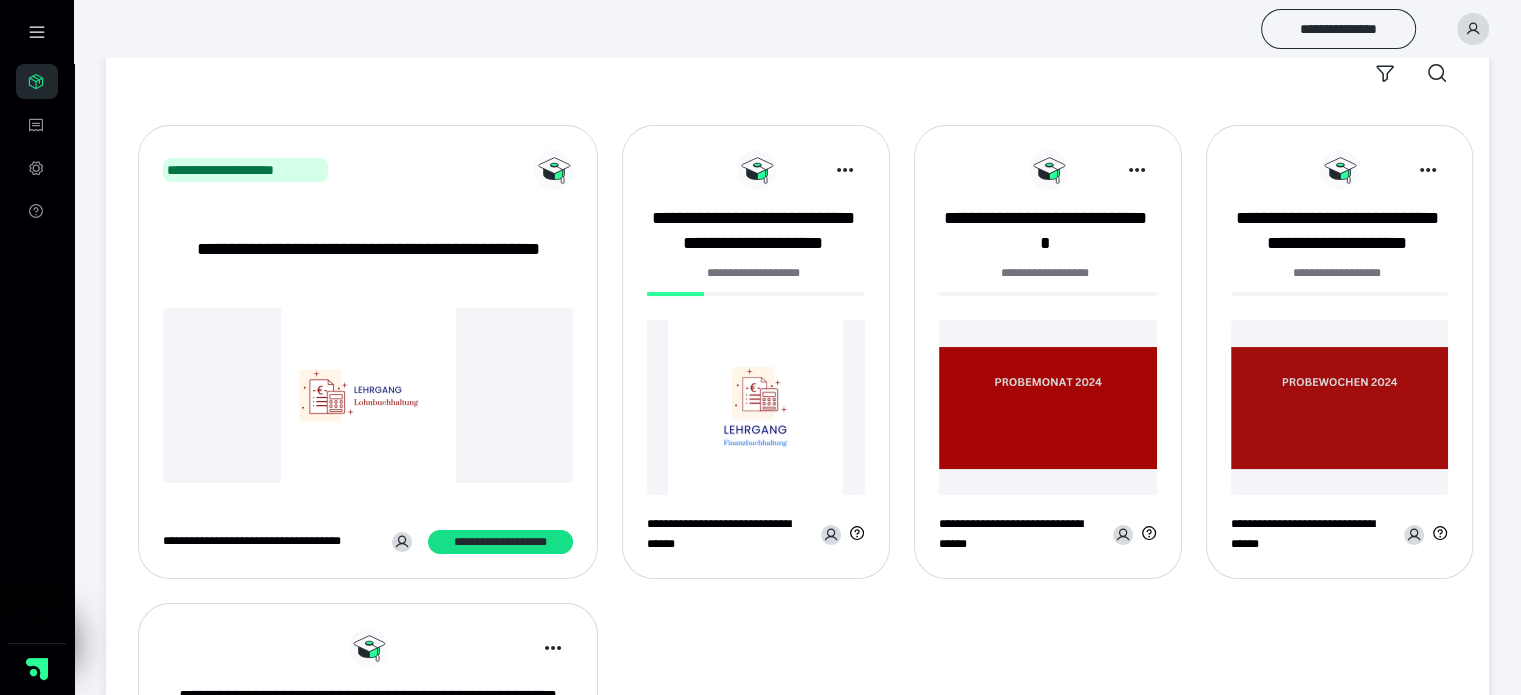 scroll, scrollTop: 188, scrollLeft: 0, axis: vertical 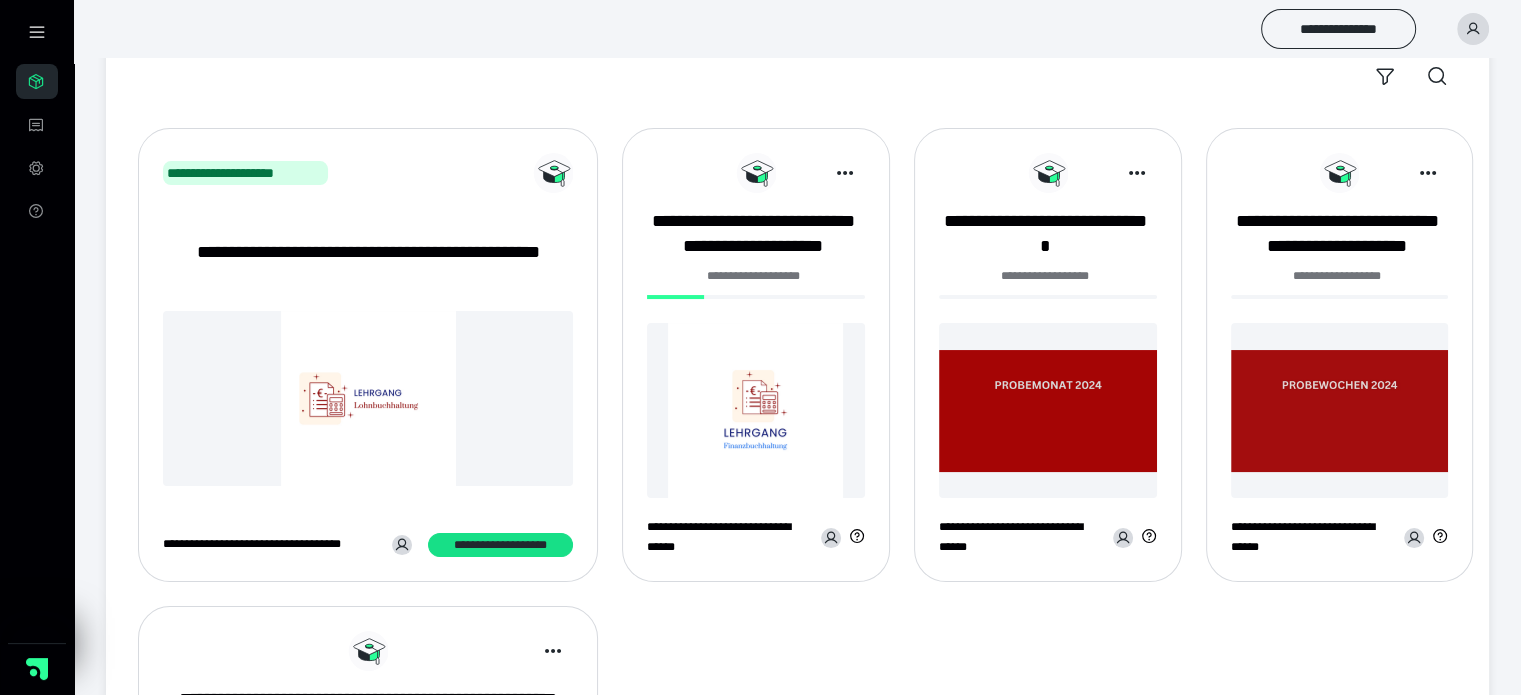 click on "**********" at bounding box center [756, 355] 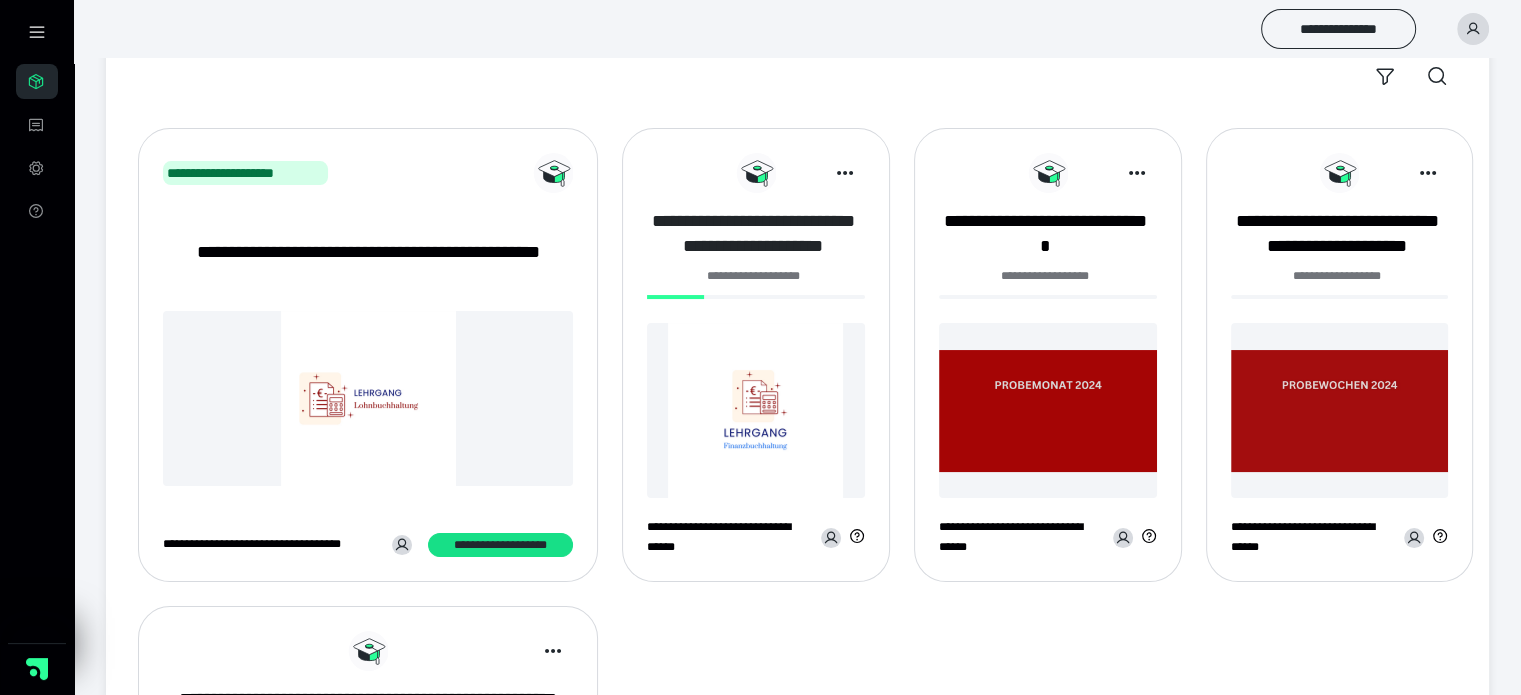click on "**********" at bounding box center [753, 233] 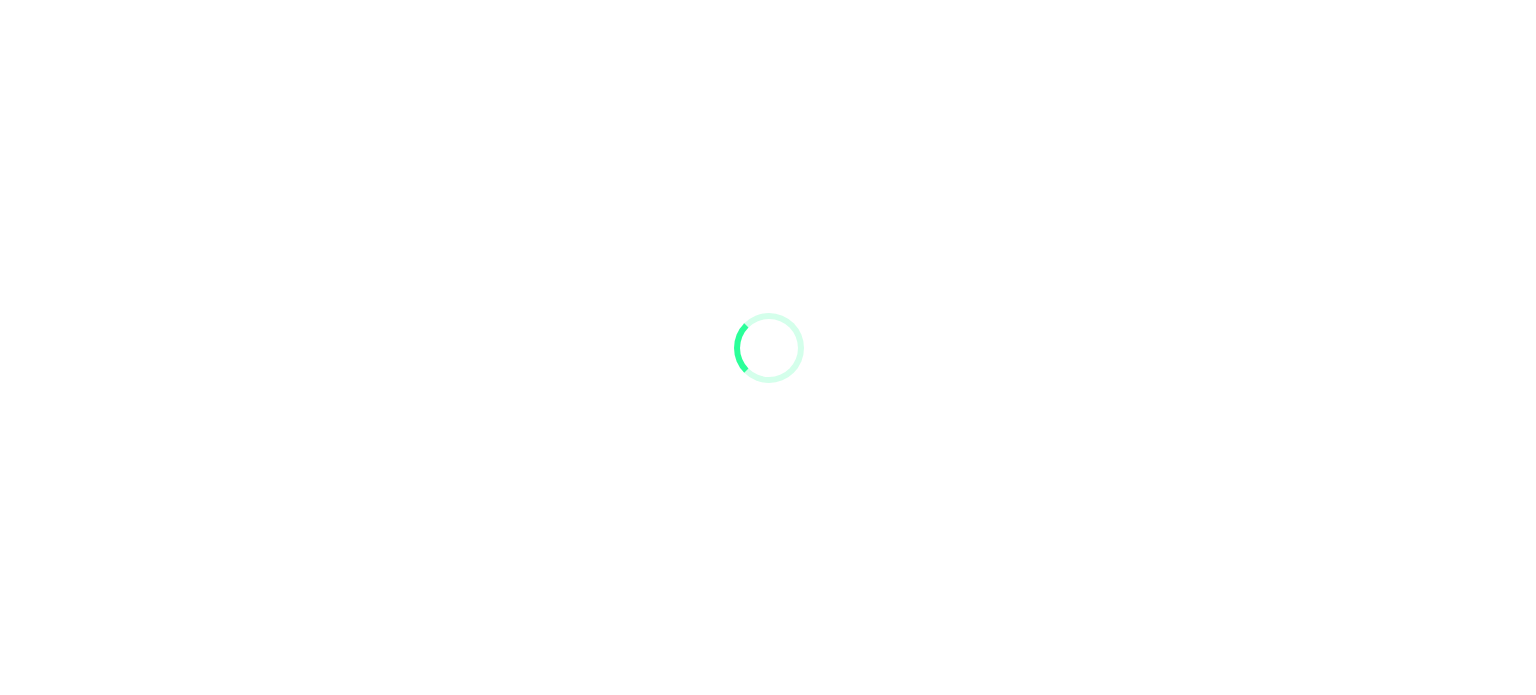 scroll, scrollTop: 0, scrollLeft: 0, axis: both 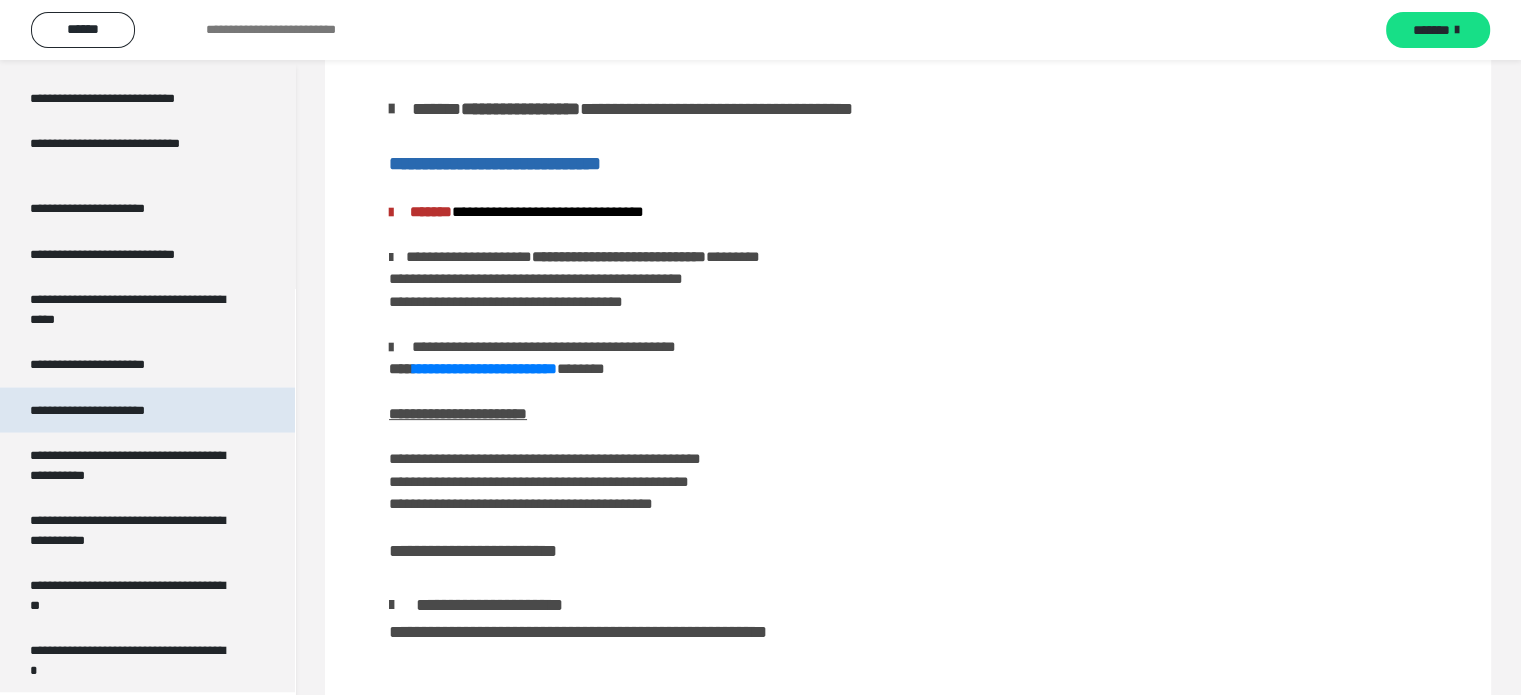 click on "**********" at bounding box center (111, 410) 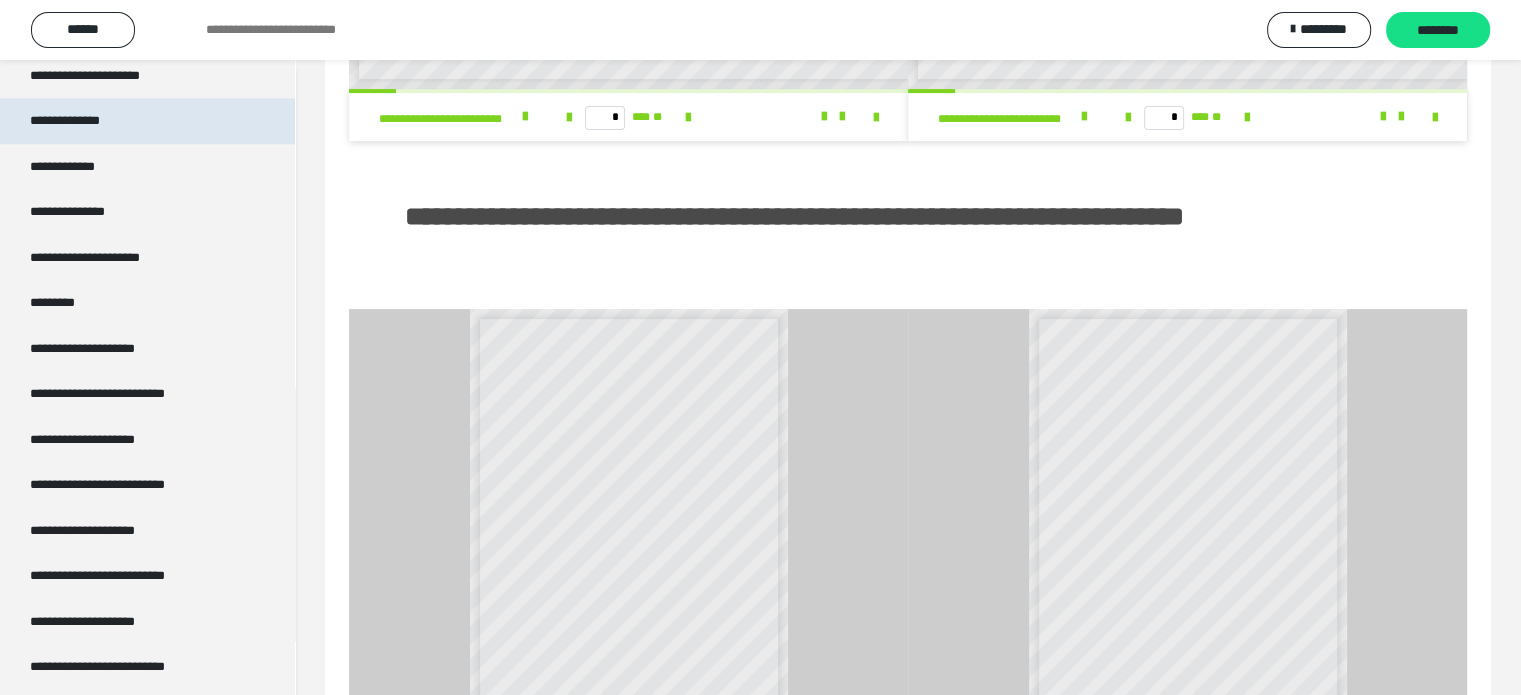 scroll, scrollTop: 2536, scrollLeft: 0, axis: vertical 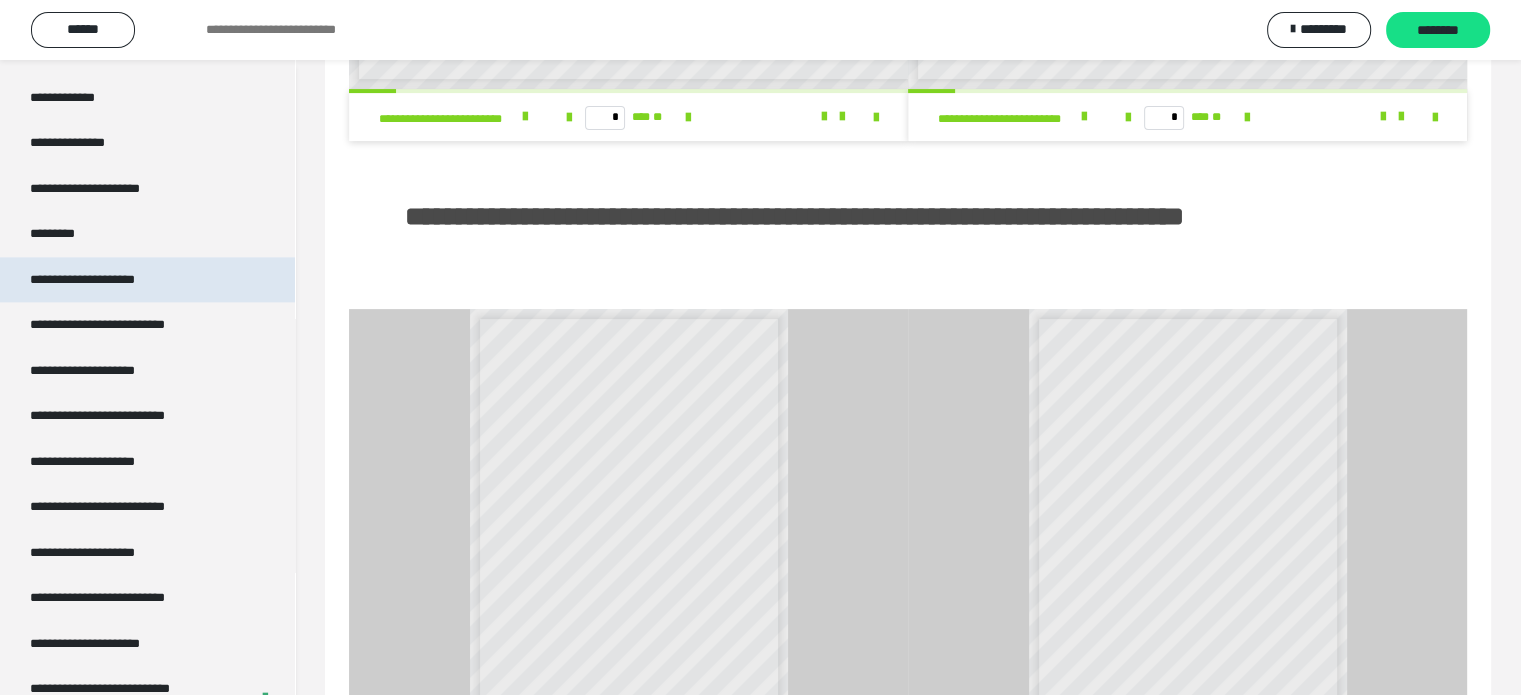 click on "**********" at bounding box center (104, 280) 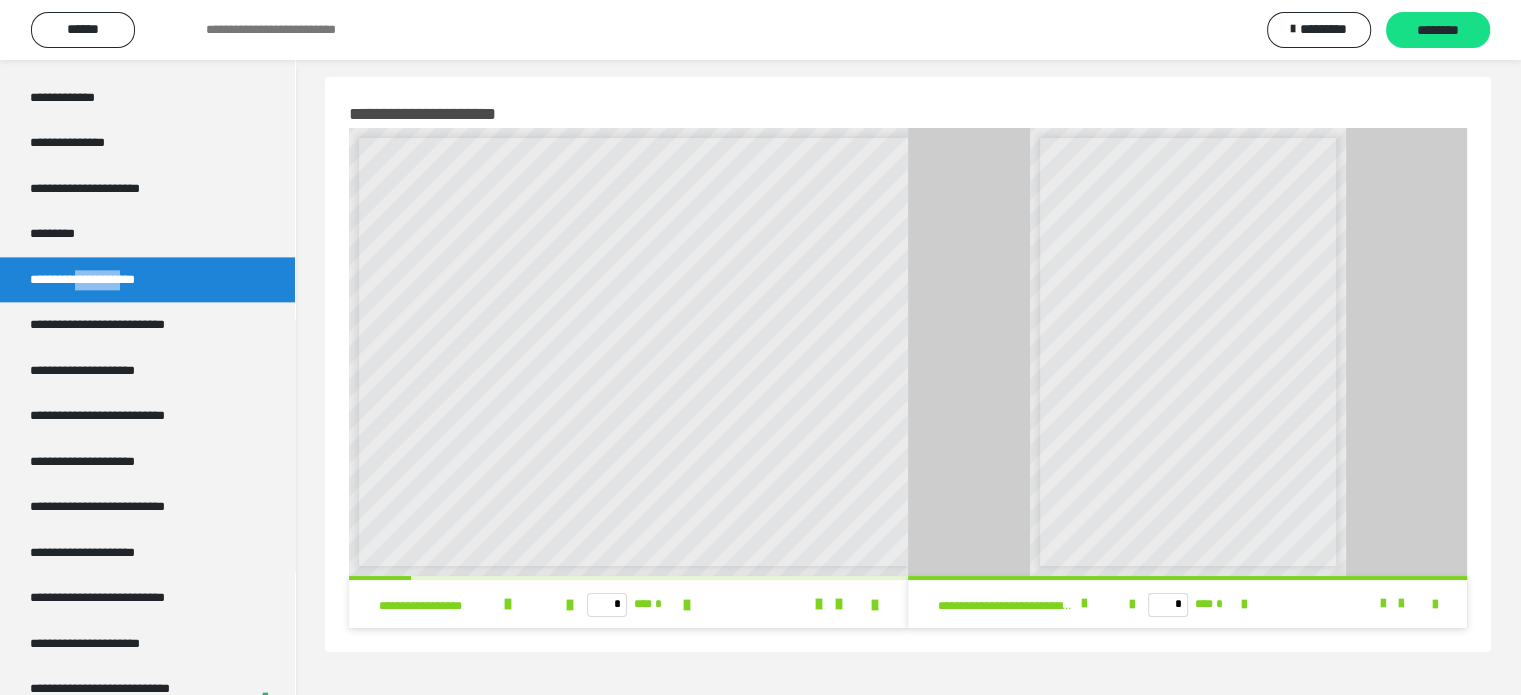 scroll, scrollTop: 0, scrollLeft: 0, axis: both 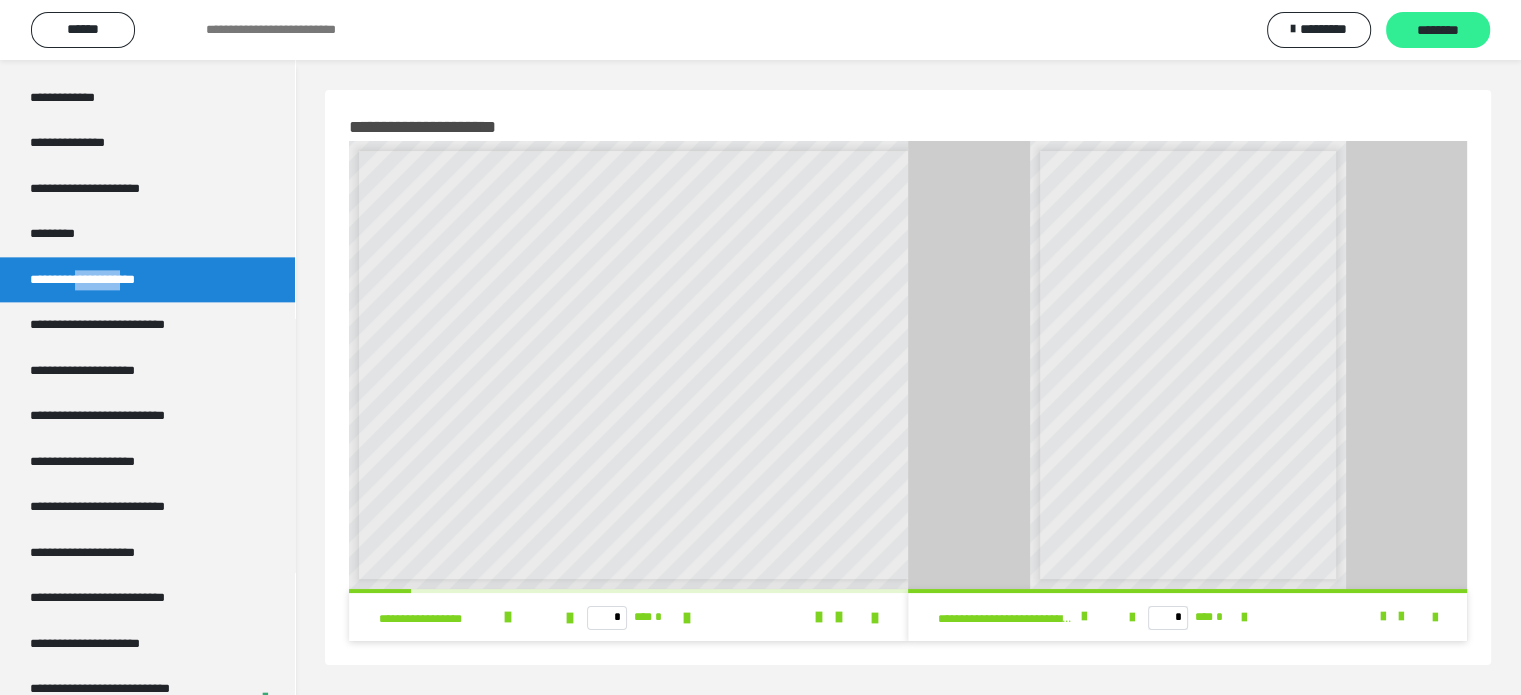 click on "********" at bounding box center [1438, 31] 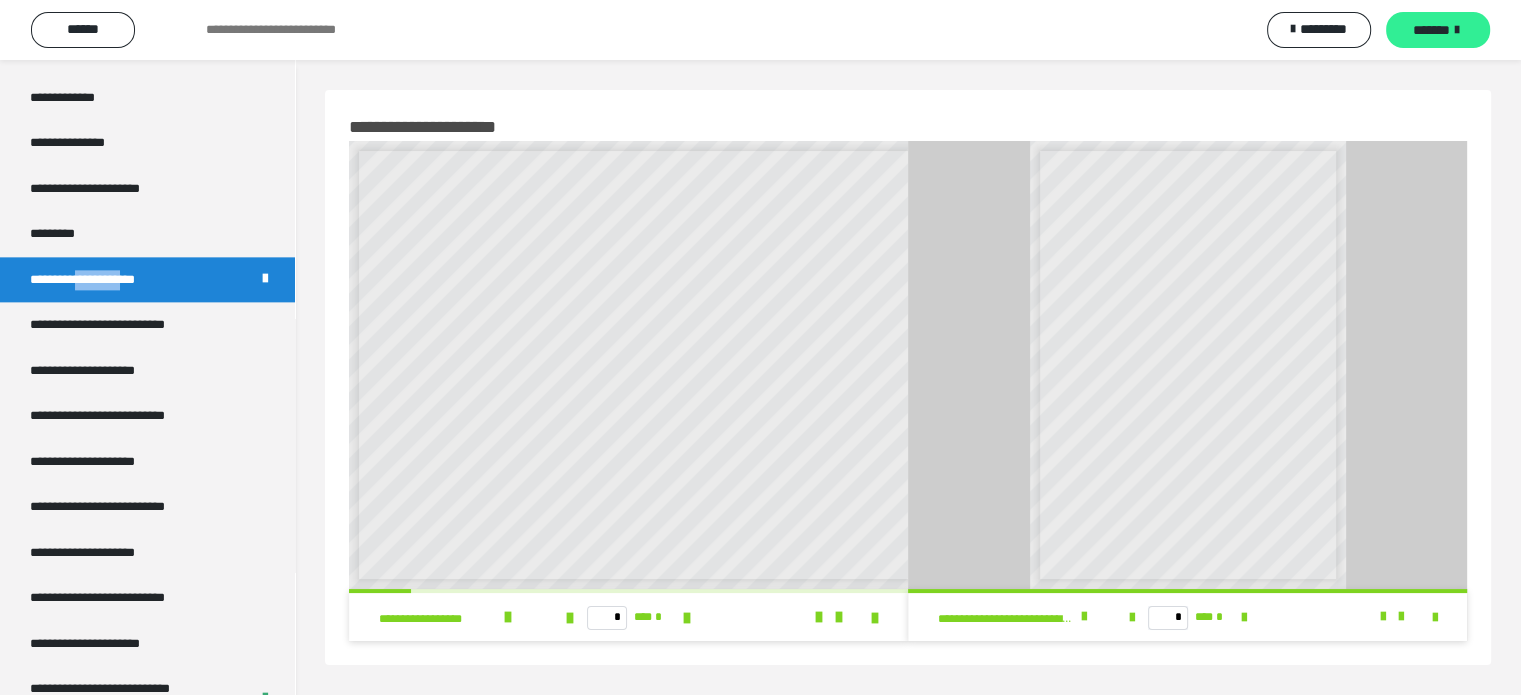 click on "*******" at bounding box center [1438, 30] 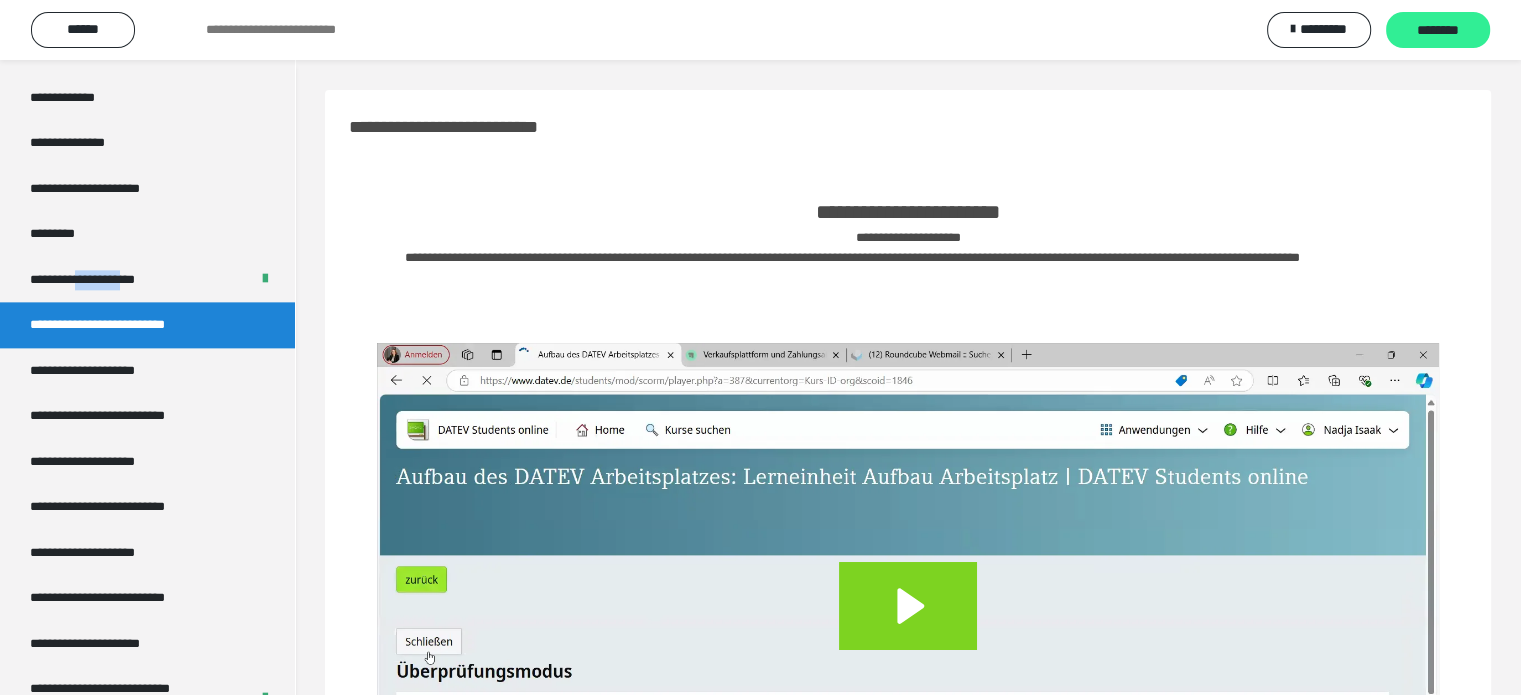 click on "********" at bounding box center [1438, 31] 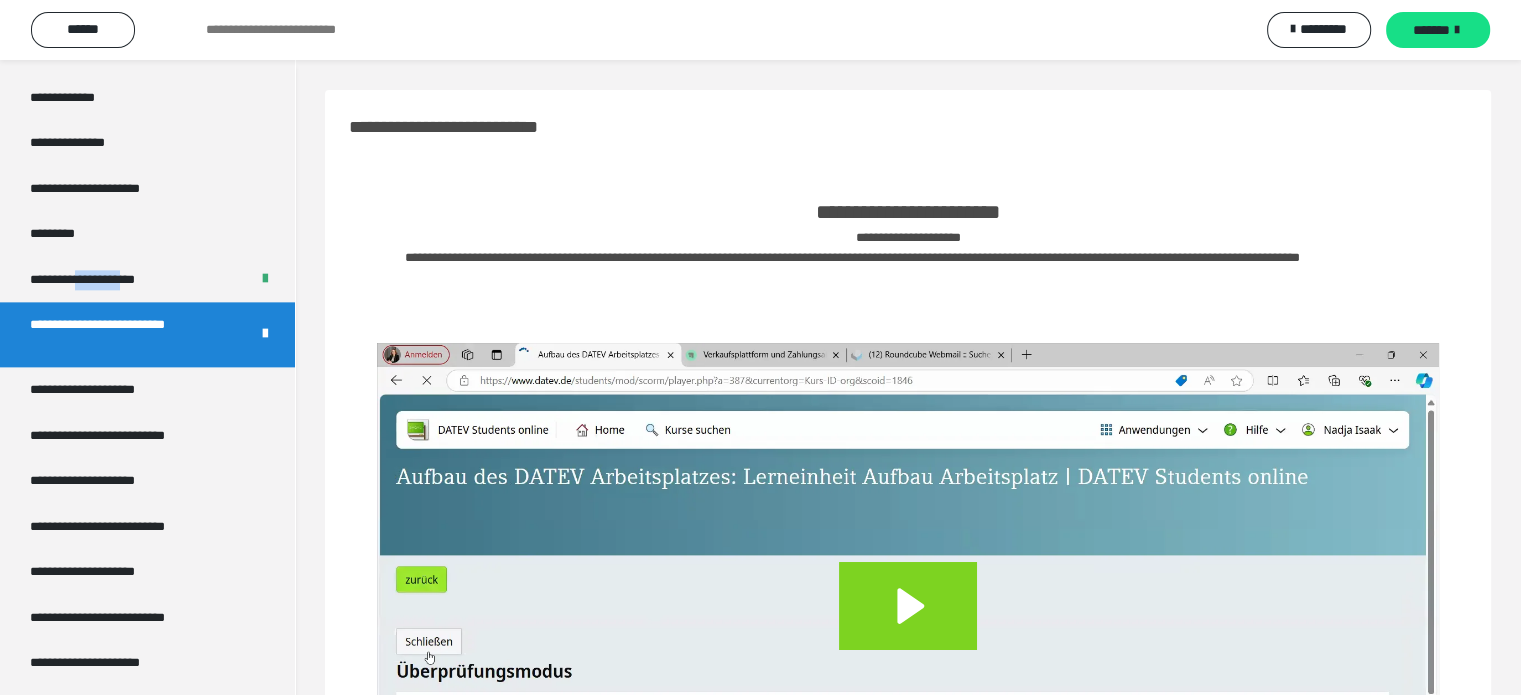click on "*******" at bounding box center (1431, 30) 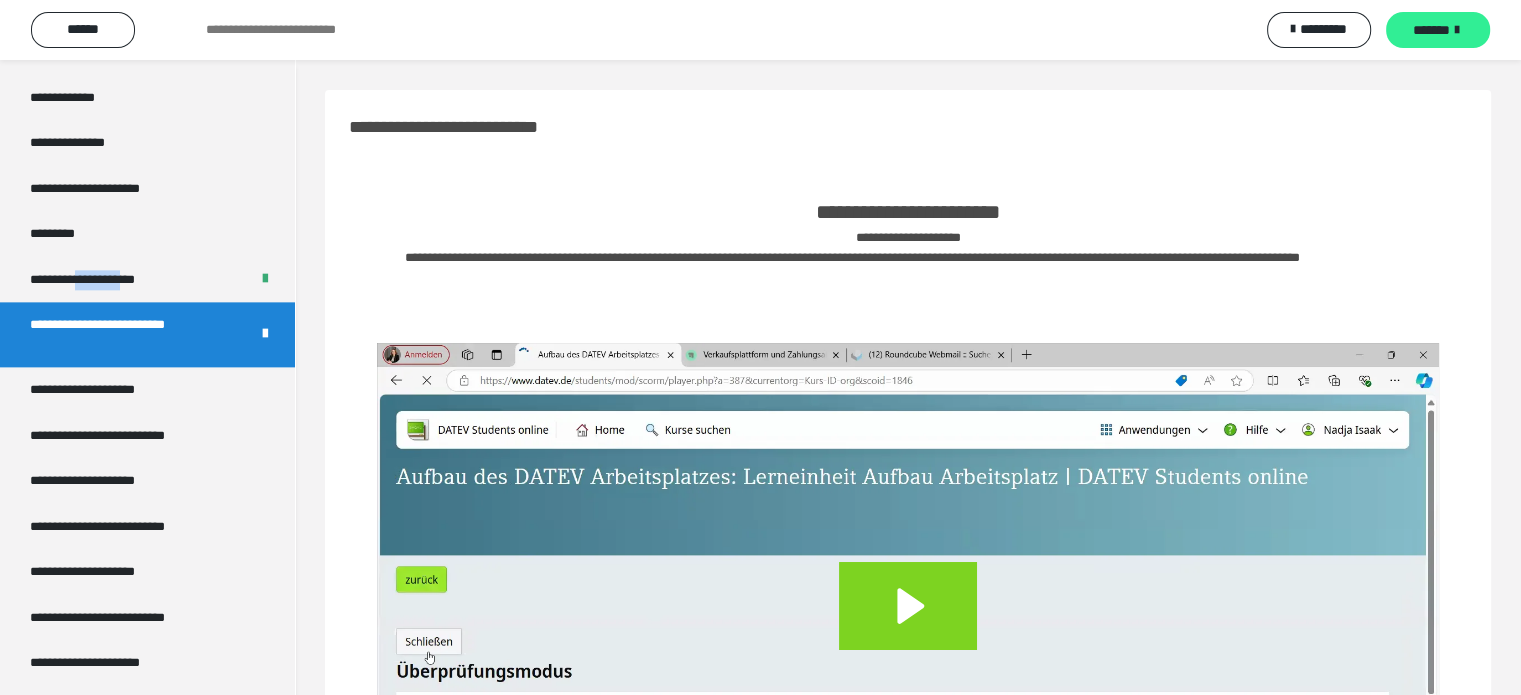 click on "*******" at bounding box center (1431, 30) 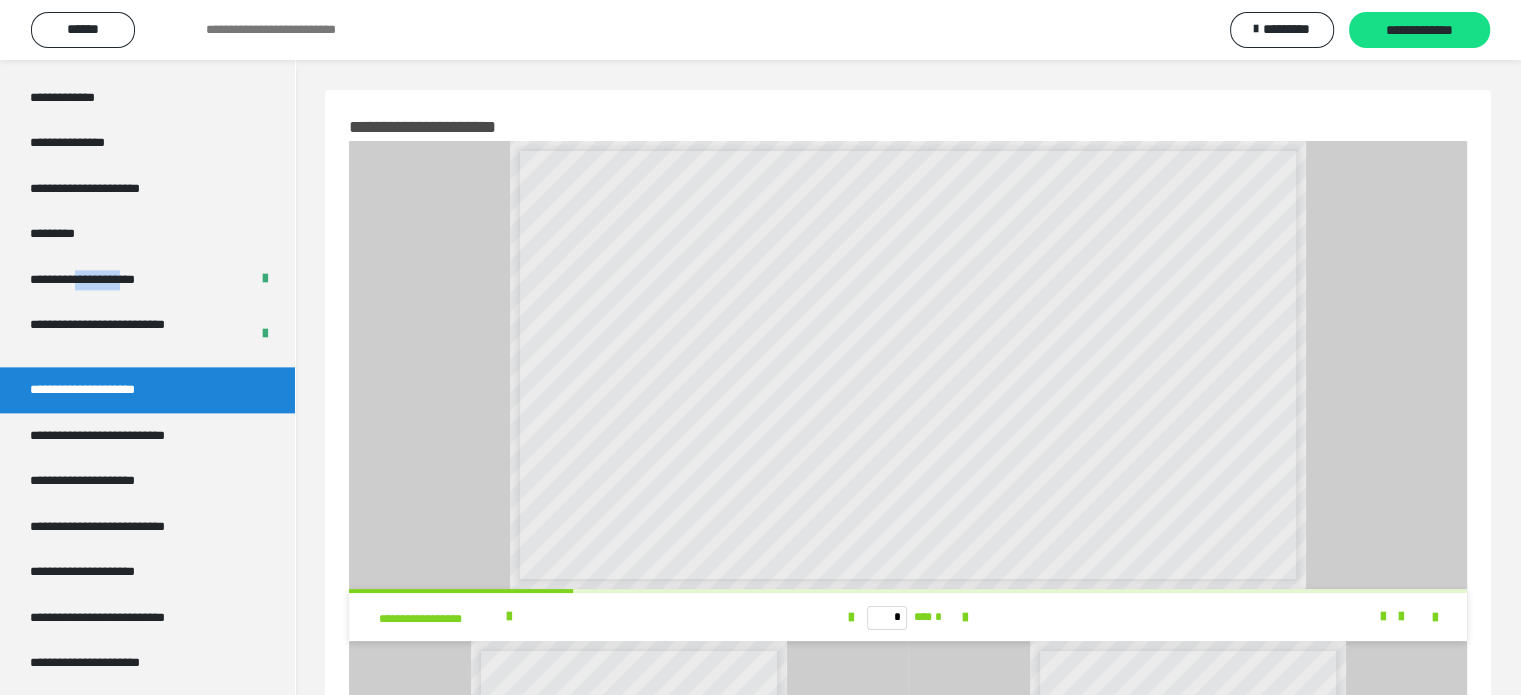 click on "**********" at bounding box center (1419, 31) 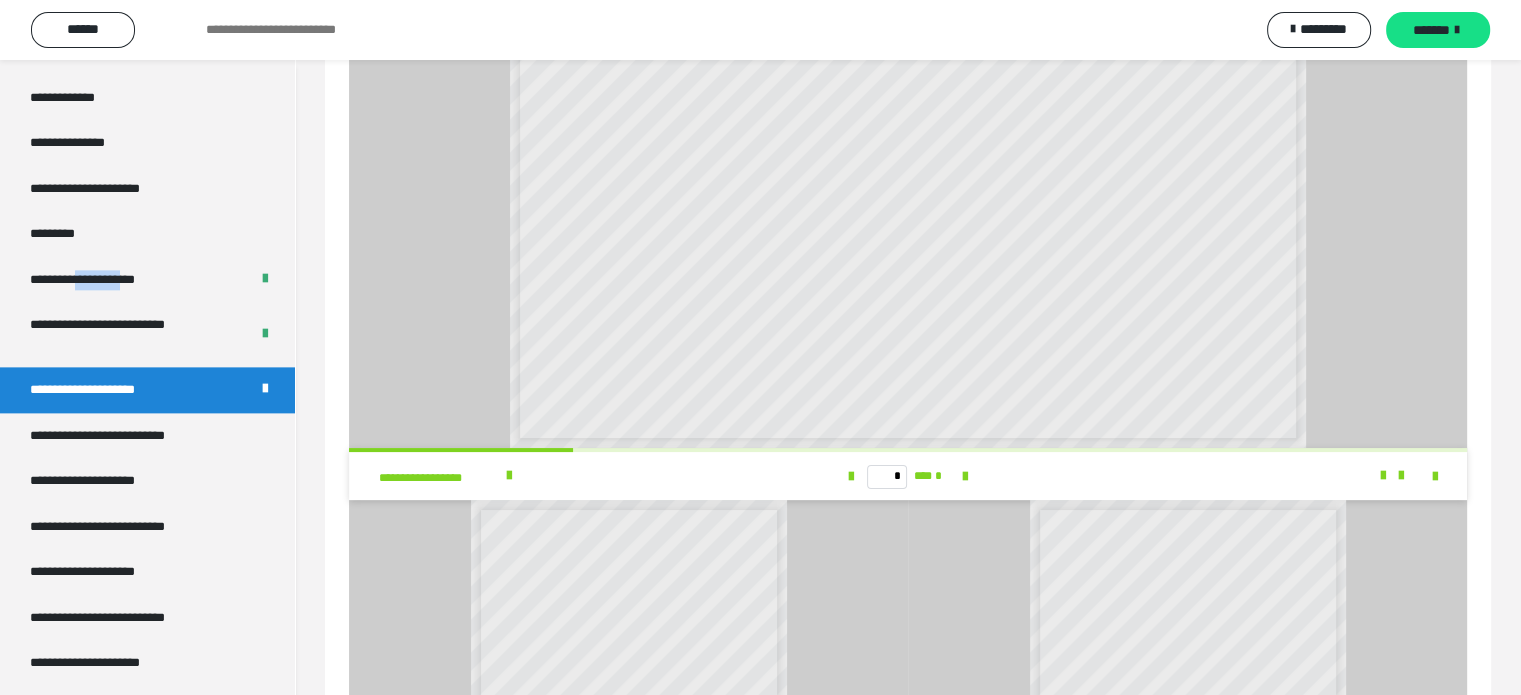 scroll, scrollTop: 300, scrollLeft: 0, axis: vertical 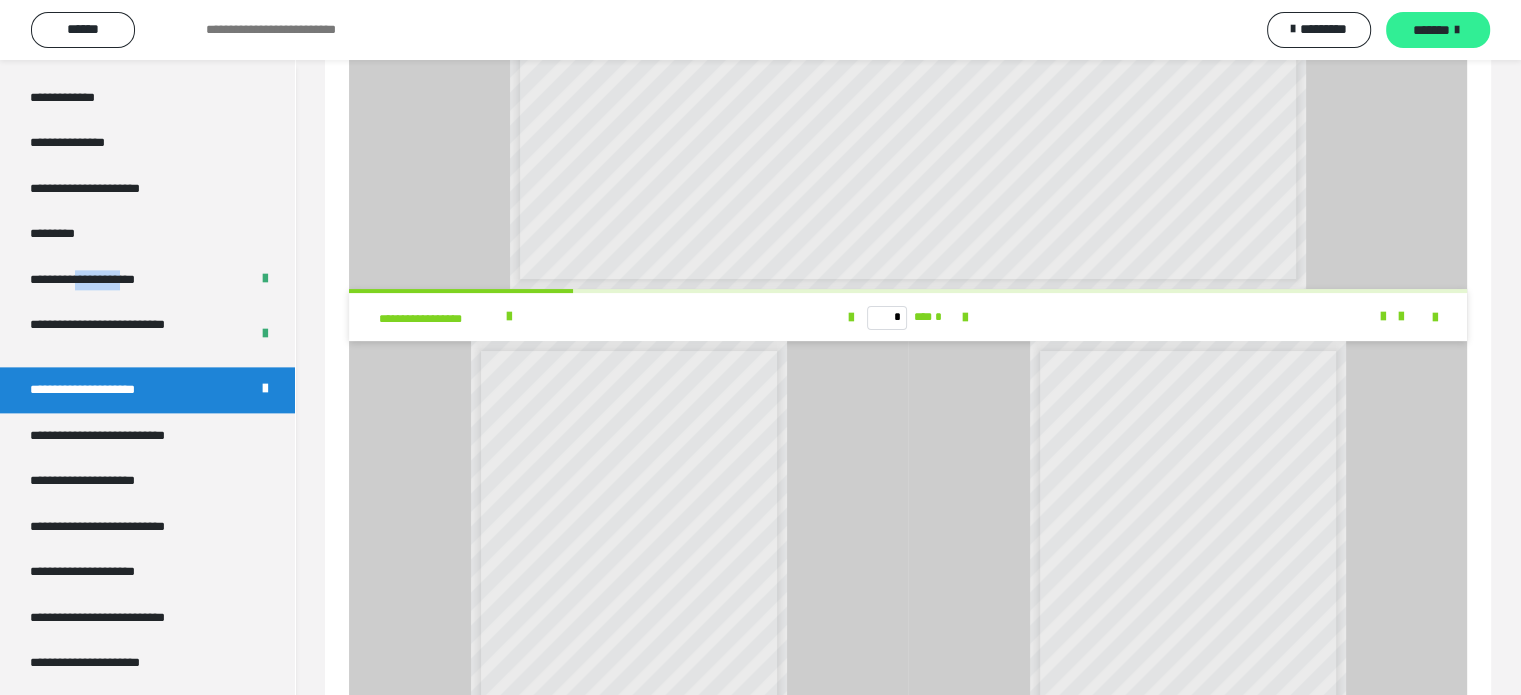 click on "*******" at bounding box center (1431, 30) 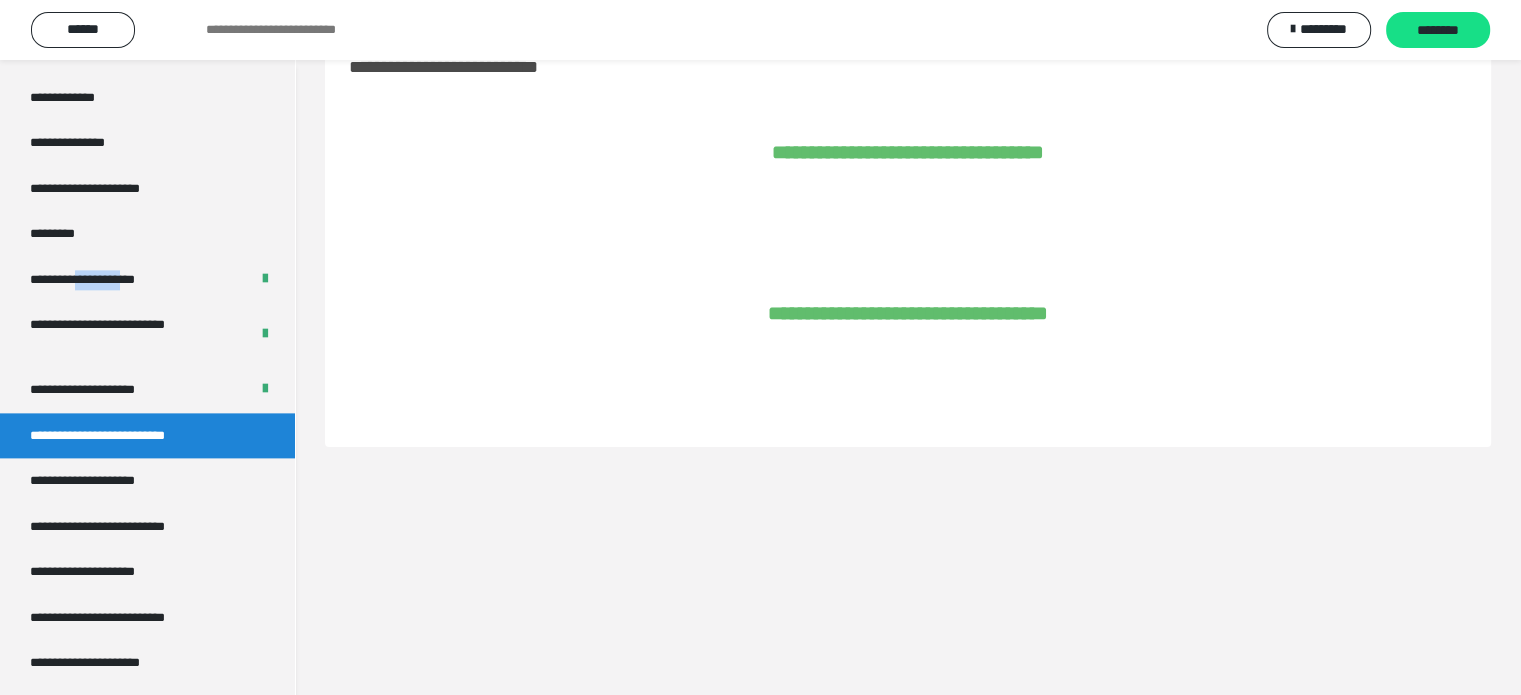 scroll, scrollTop: 60, scrollLeft: 0, axis: vertical 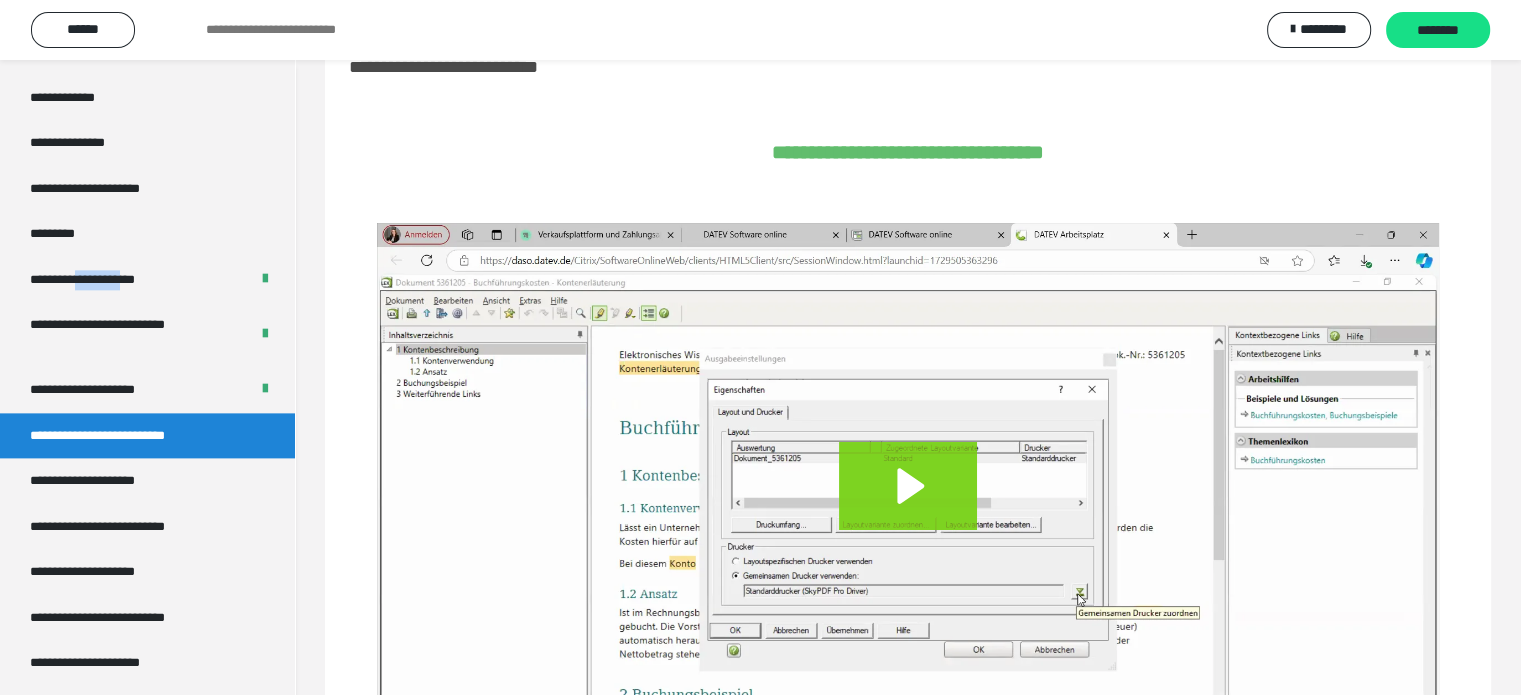 click on "********" at bounding box center [1438, 31] 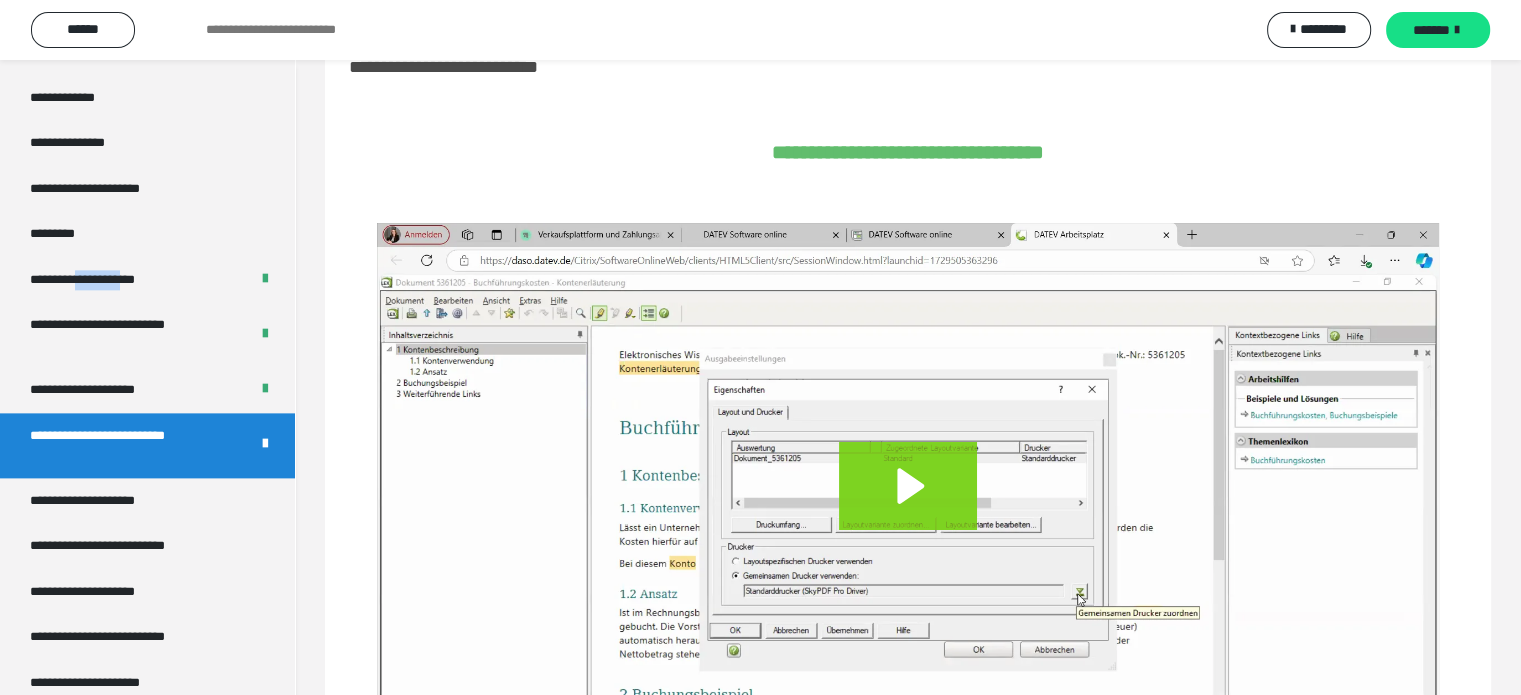 click on "*******" at bounding box center (1431, 30) 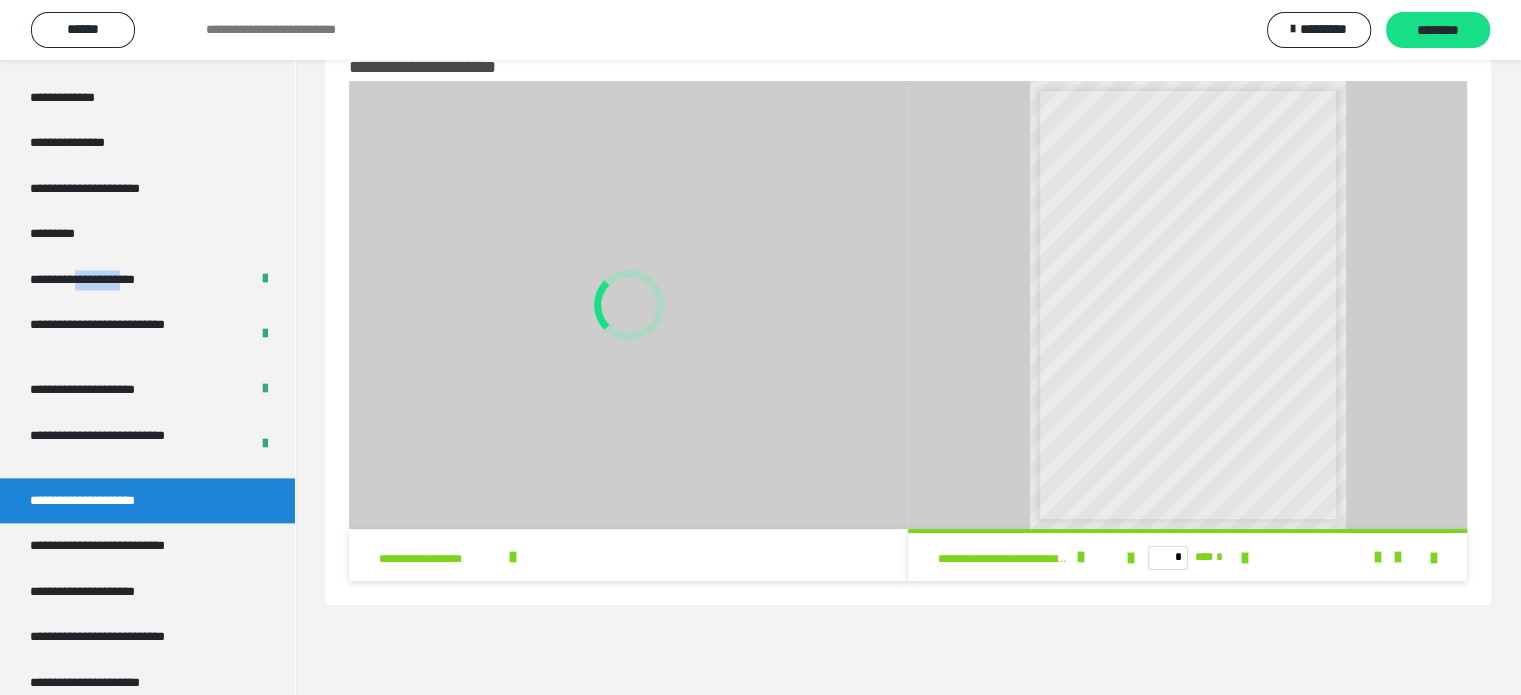 click on "********" at bounding box center (1438, 31) 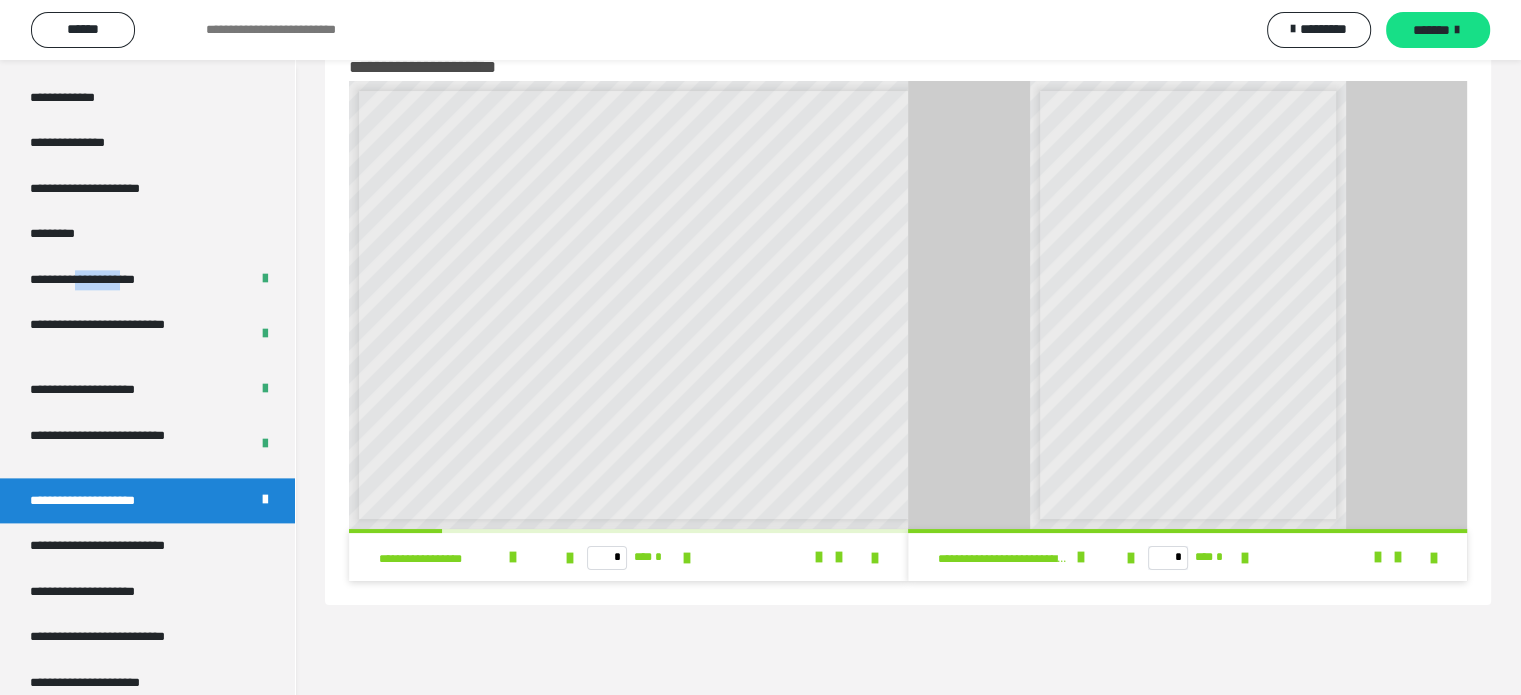 click on "*******" at bounding box center [1431, 30] 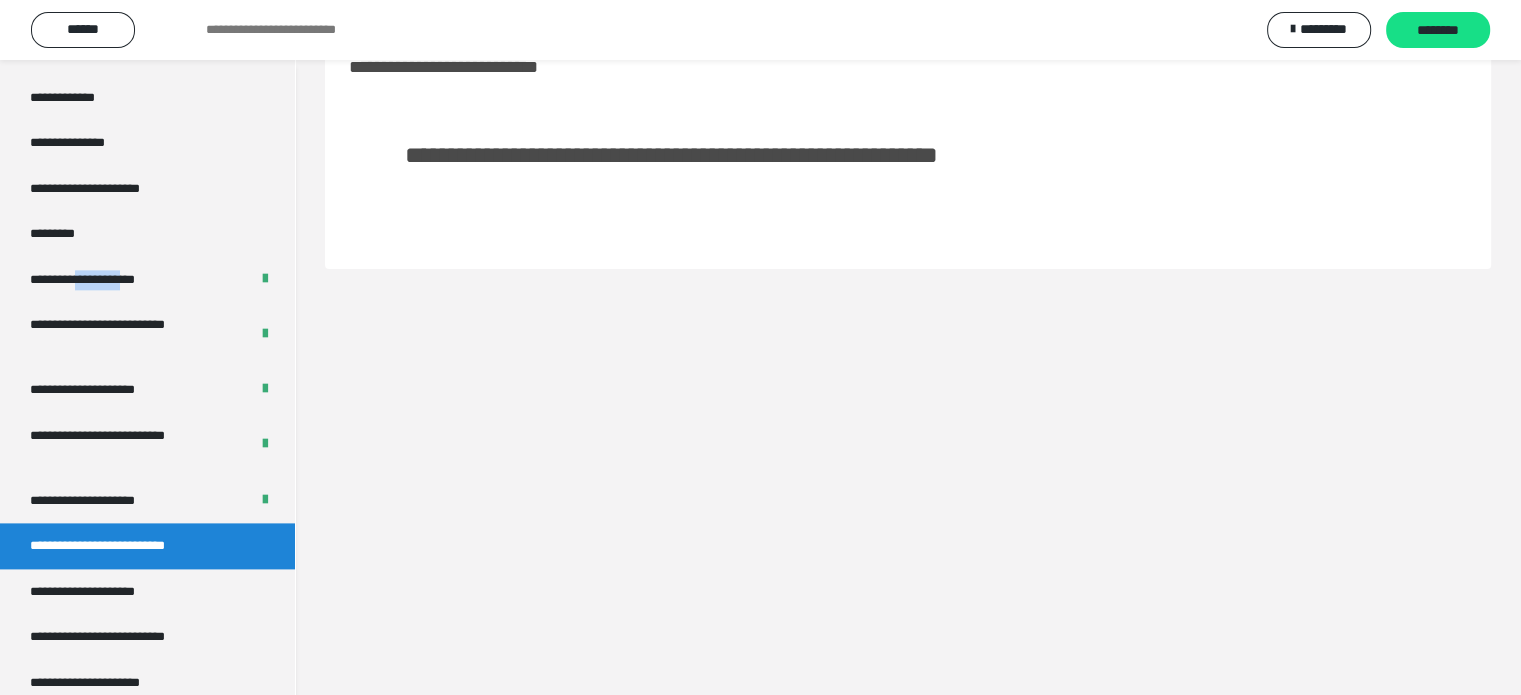click on "********" at bounding box center [1438, 31] 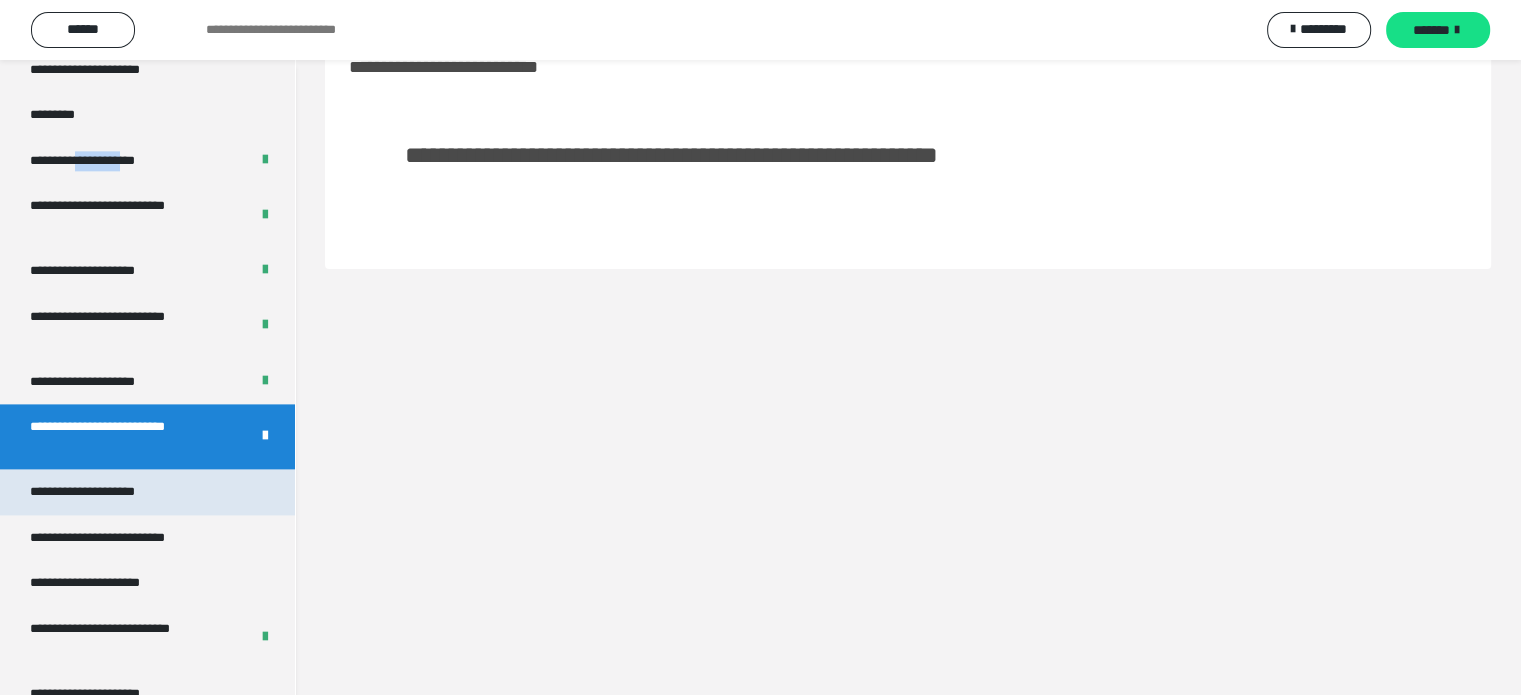 scroll, scrollTop: 2836, scrollLeft: 0, axis: vertical 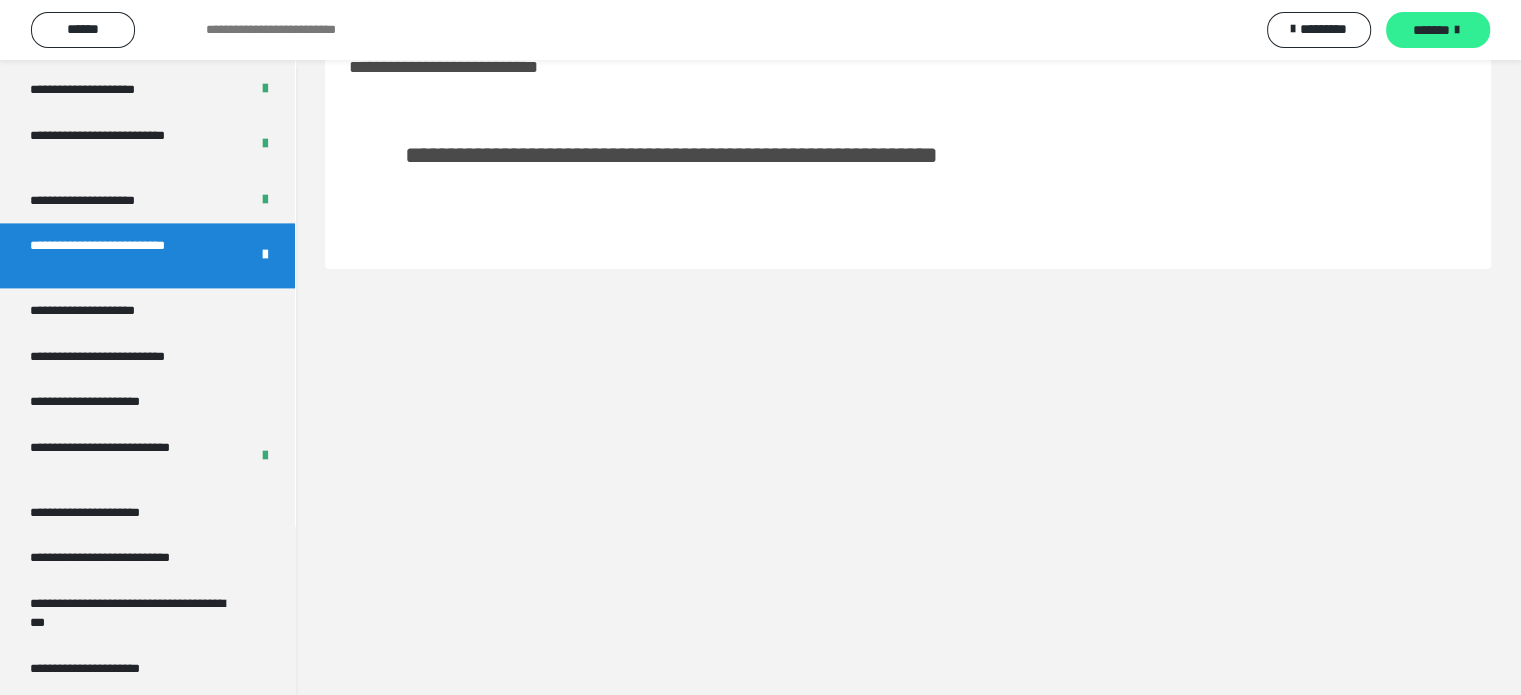 click on "*******" at bounding box center [1431, 30] 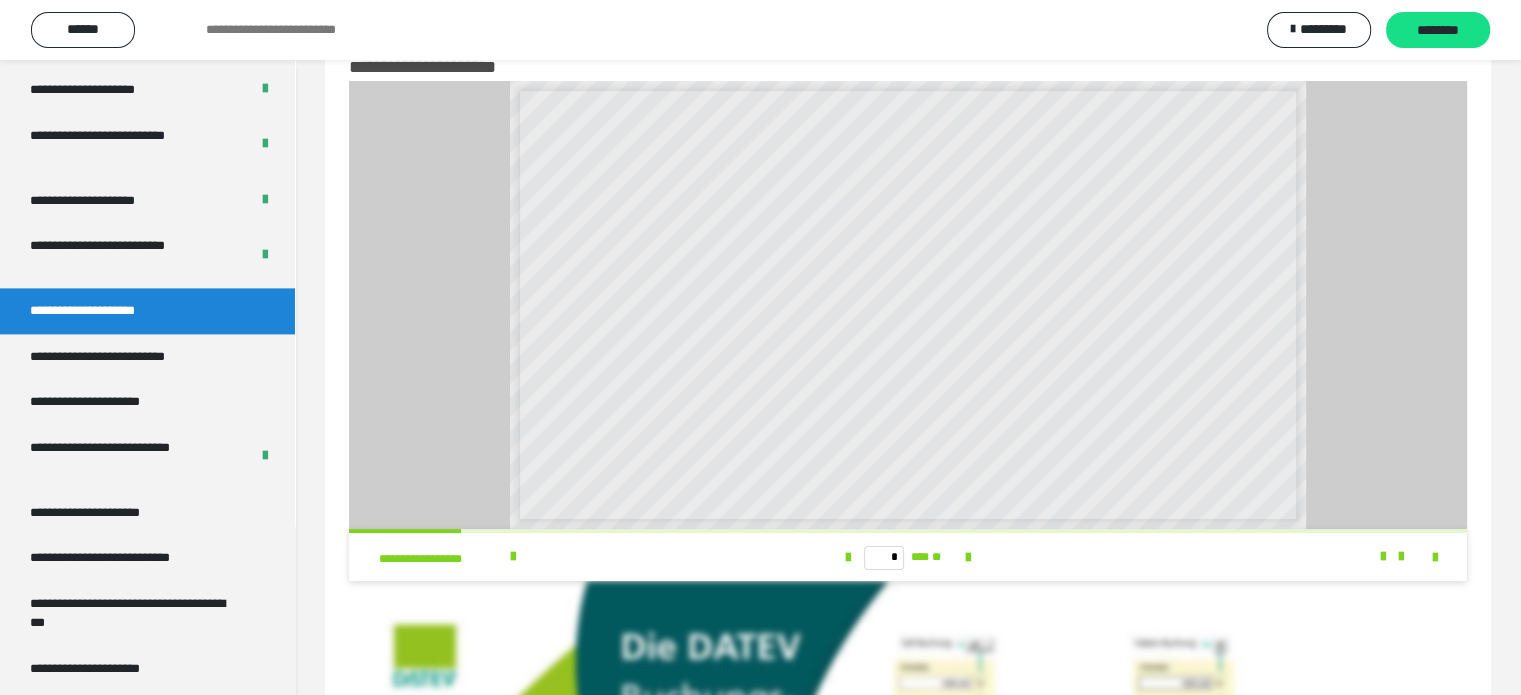click on "********" at bounding box center [1438, 31] 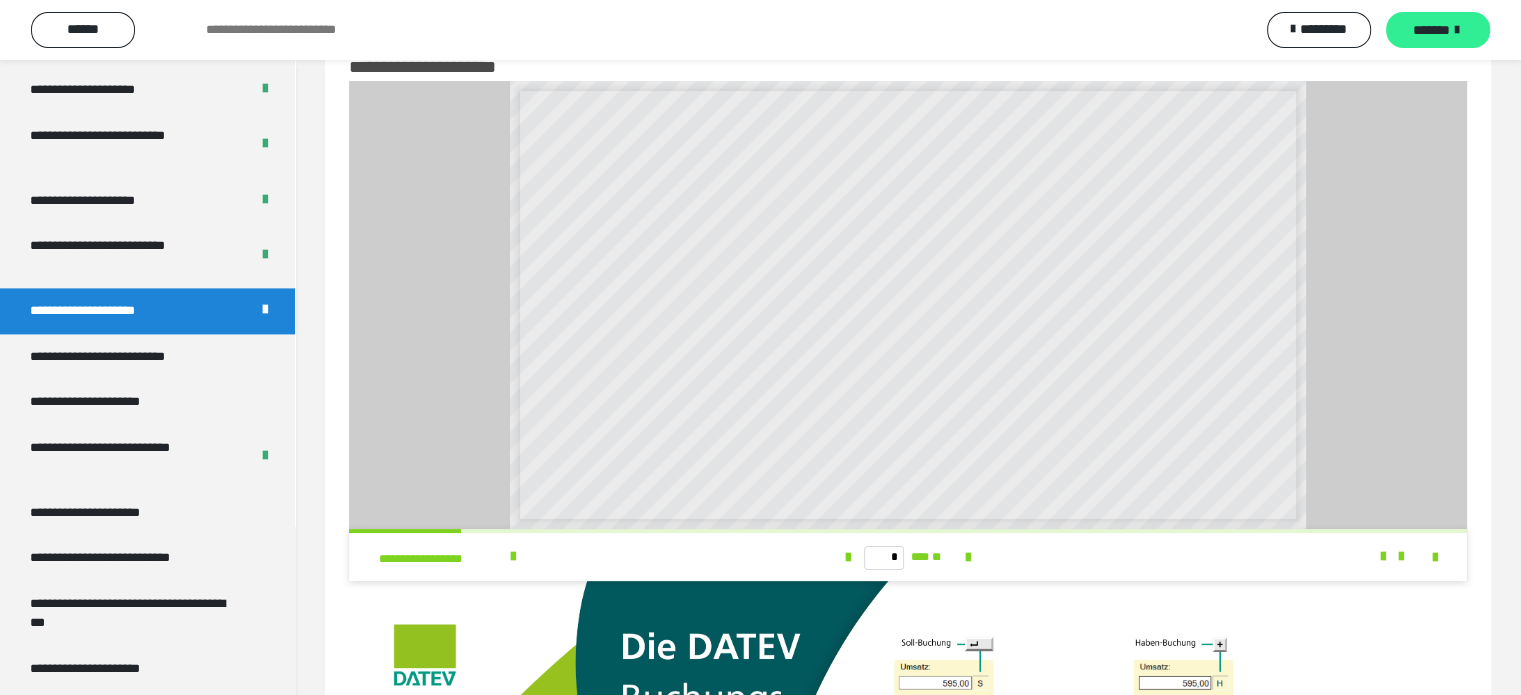 click on "*******" at bounding box center (1431, 30) 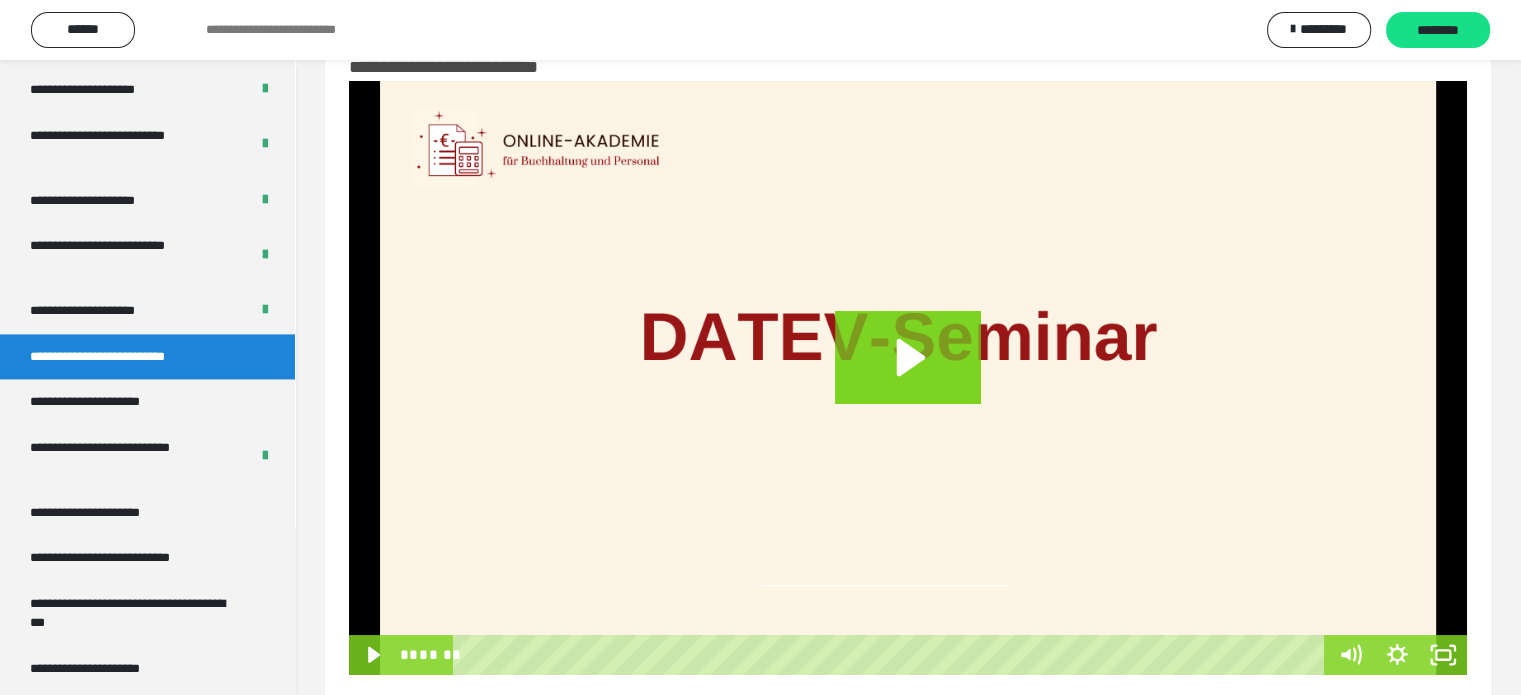 click on "********" at bounding box center [1438, 31] 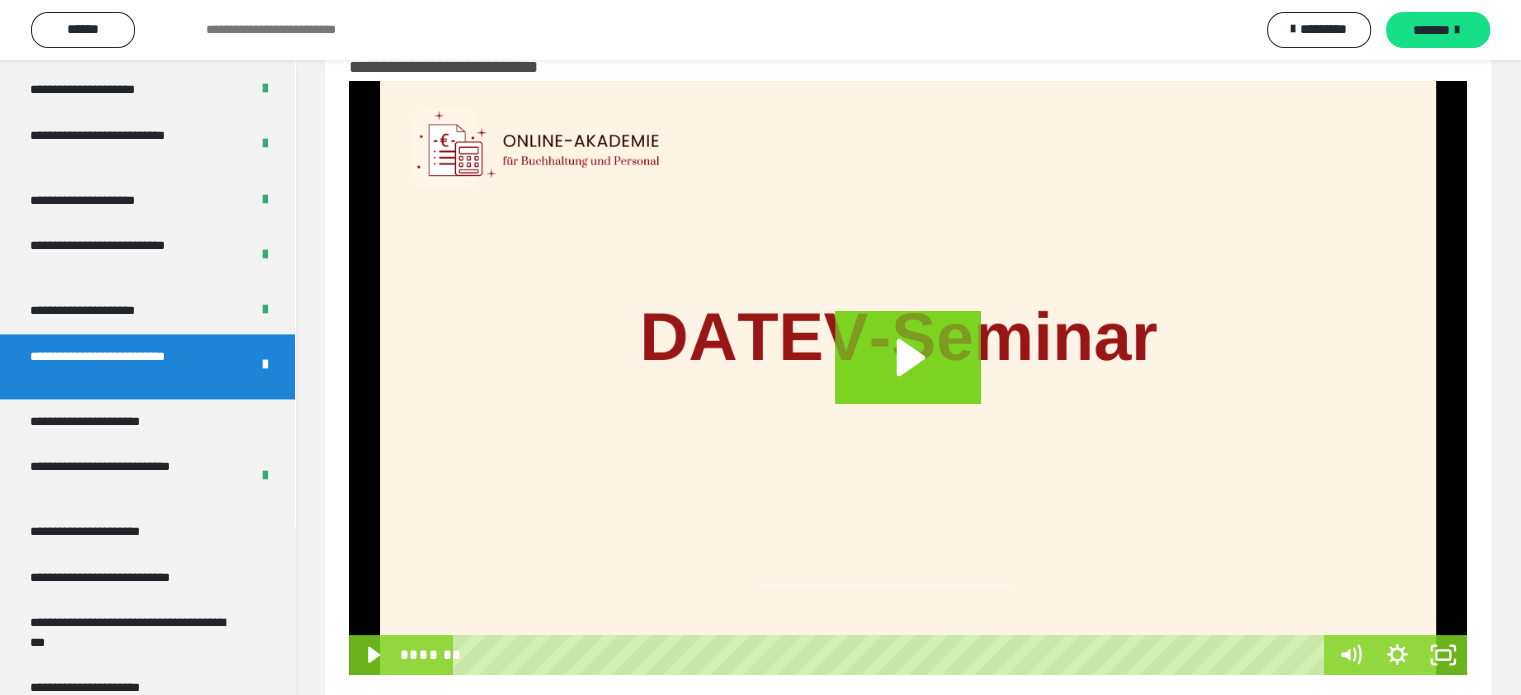 click on "*******" at bounding box center (1431, 30) 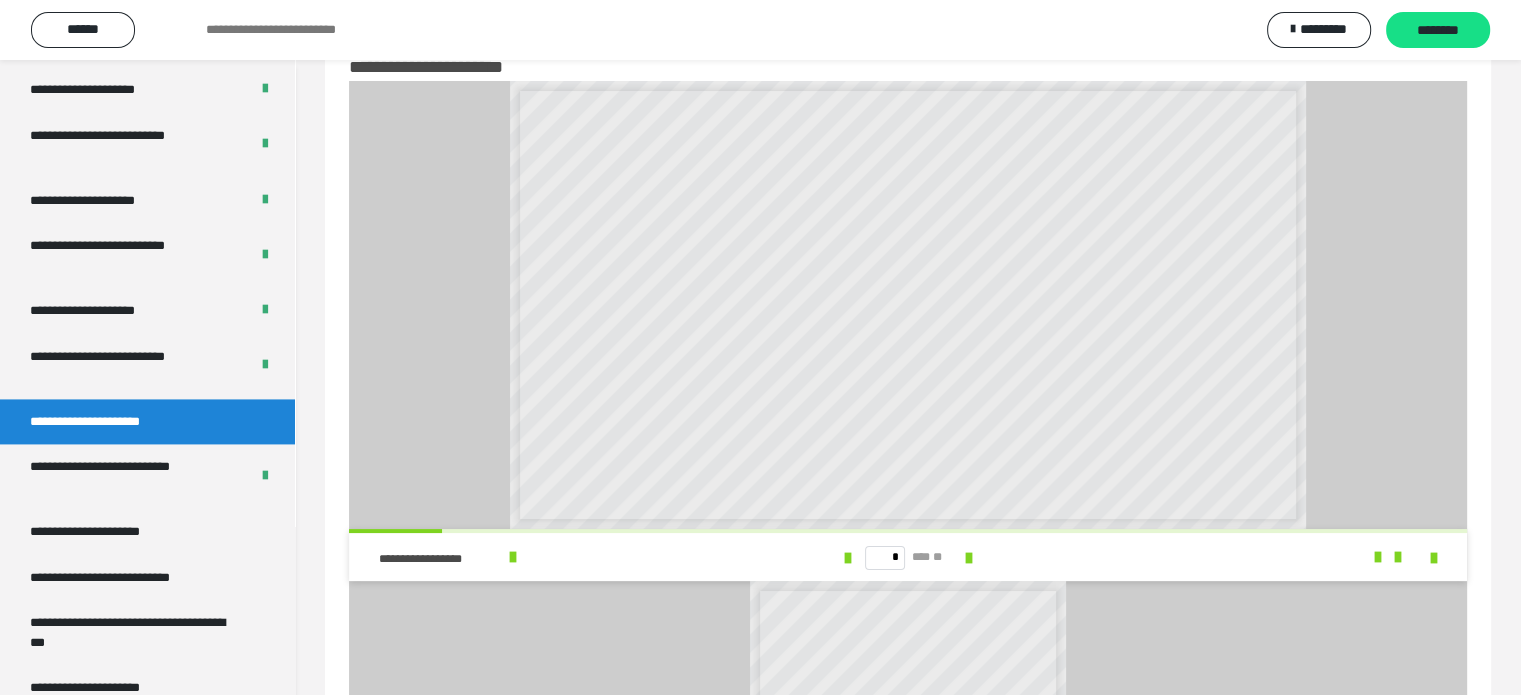 click on "********" at bounding box center [1438, 31] 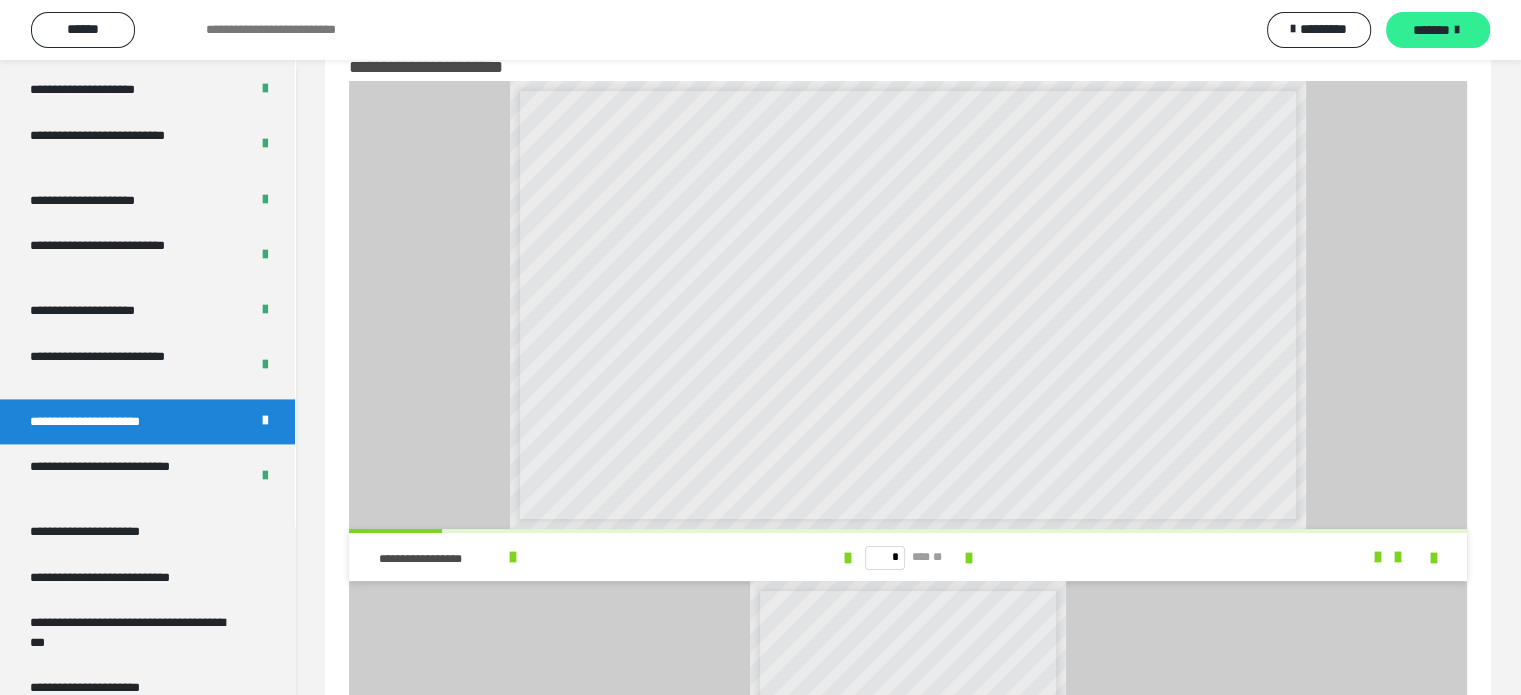 click on "*******" at bounding box center (1431, 30) 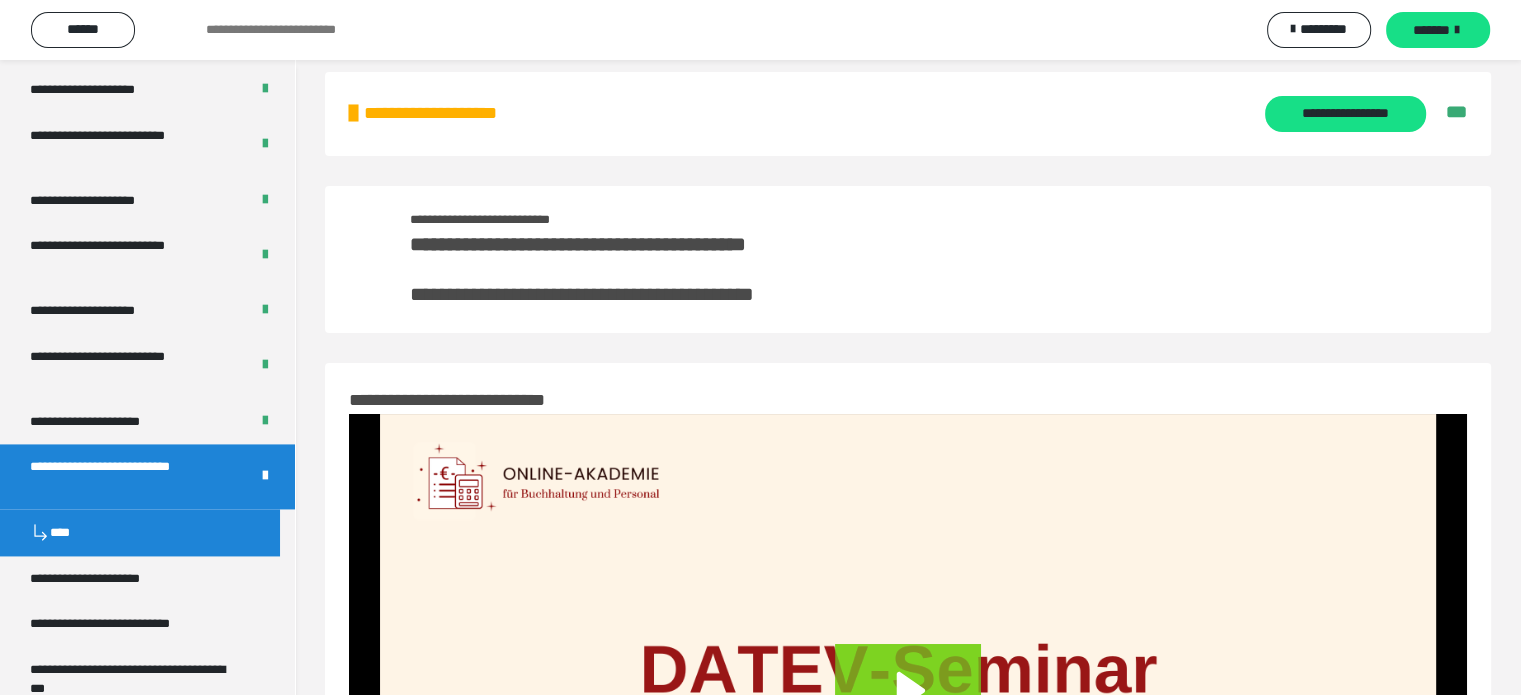 scroll, scrollTop: 0, scrollLeft: 0, axis: both 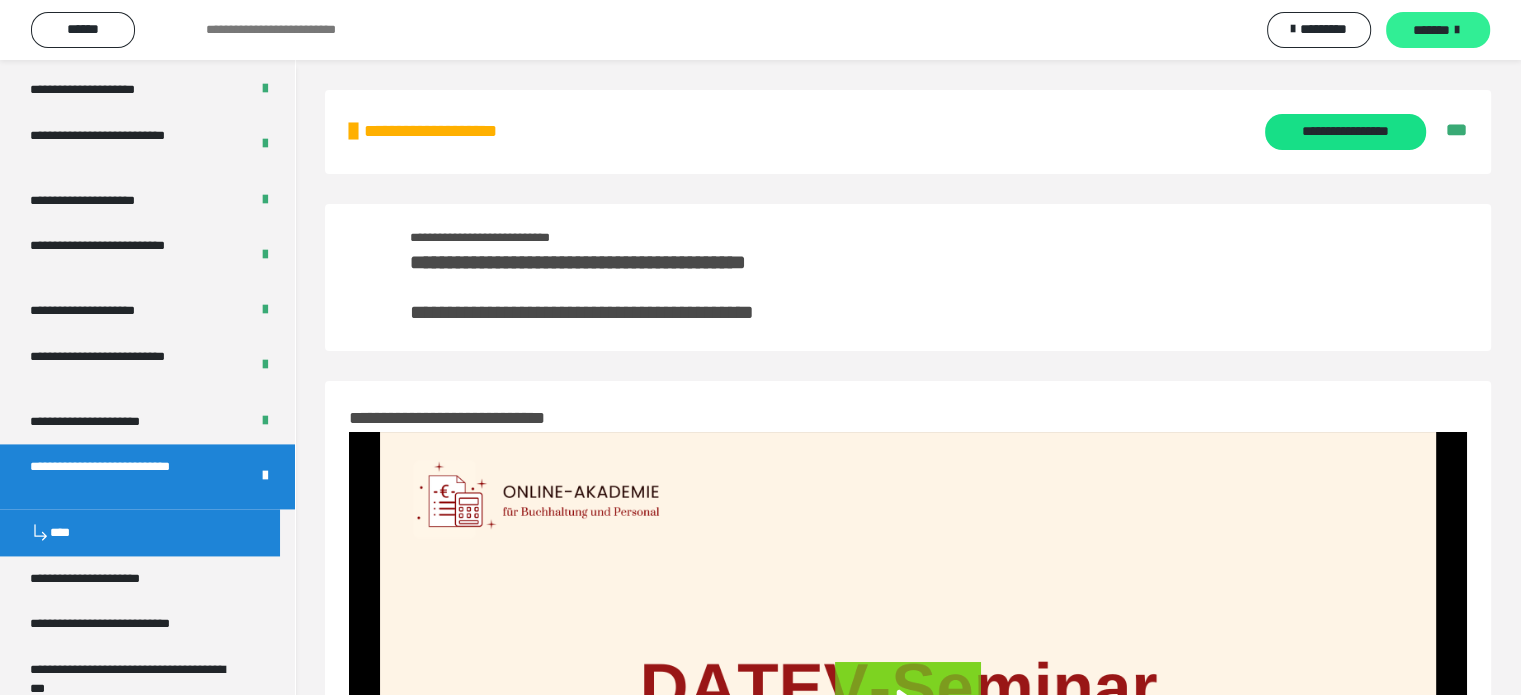 click on "*******" at bounding box center [1431, 30] 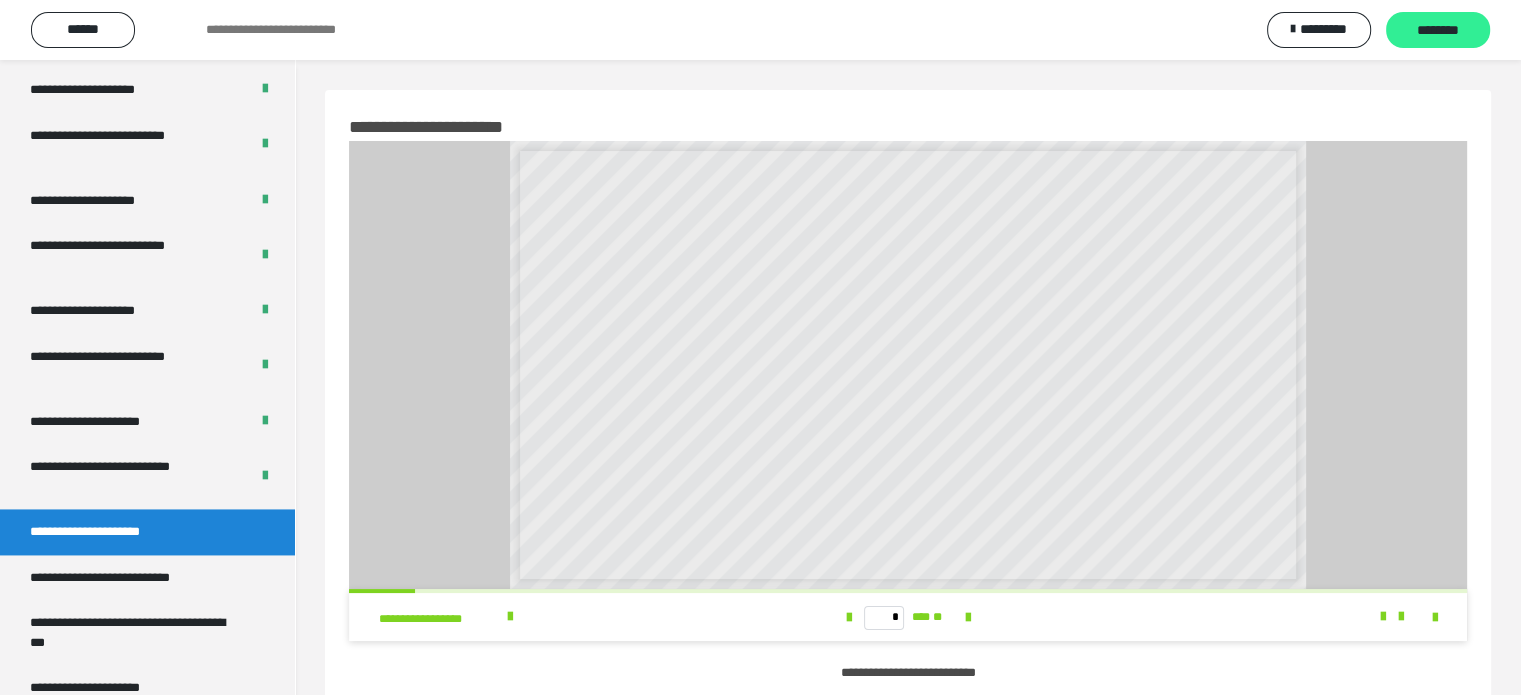click on "********" at bounding box center (1438, 31) 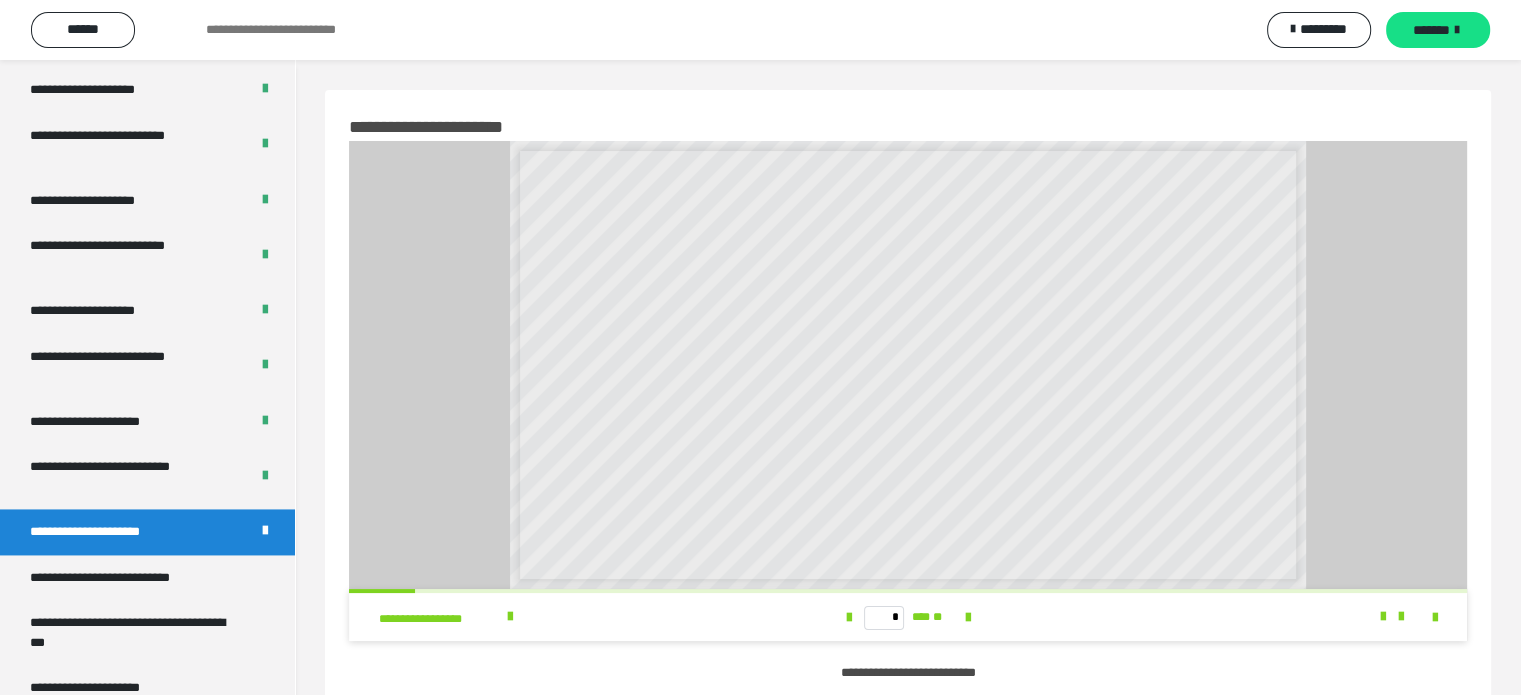 click on "*******" at bounding box center [1431, 30] 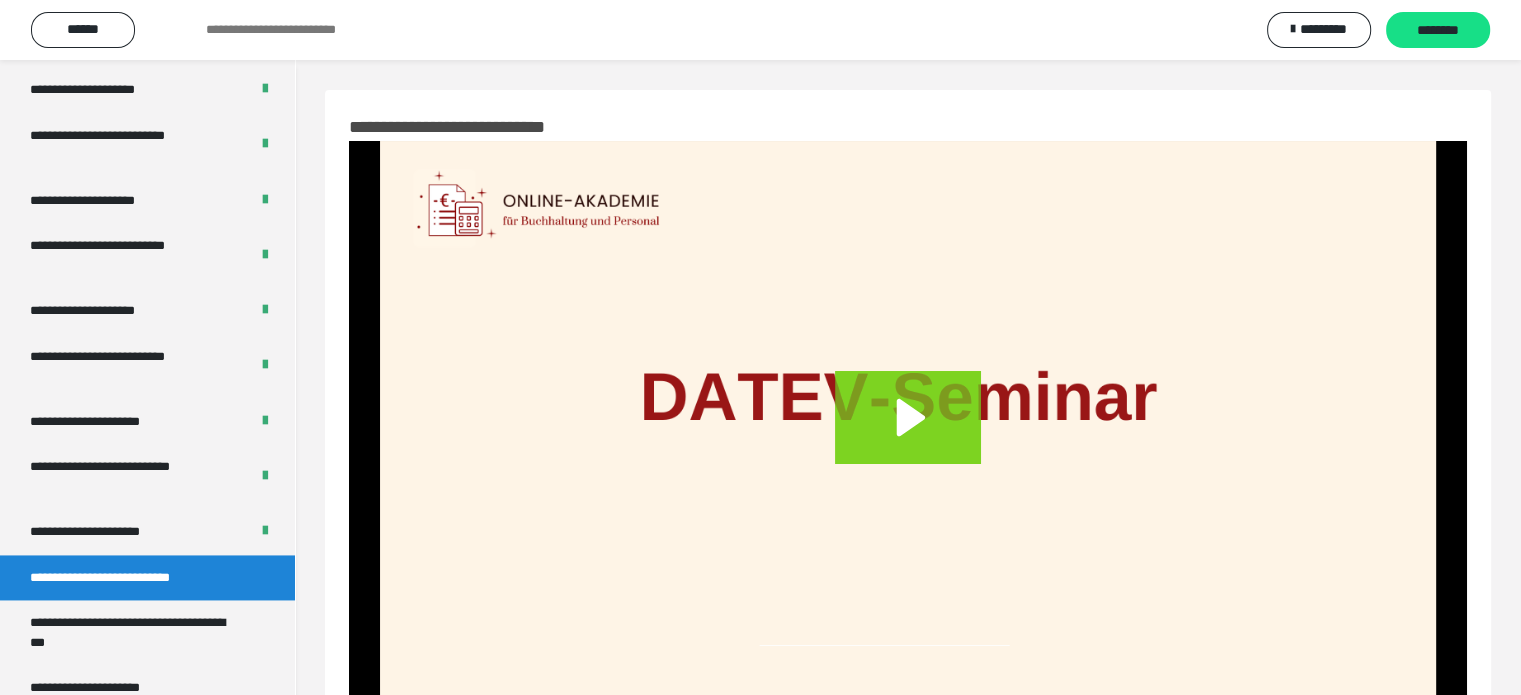 click on "********" at bounding box center [1438, 31] 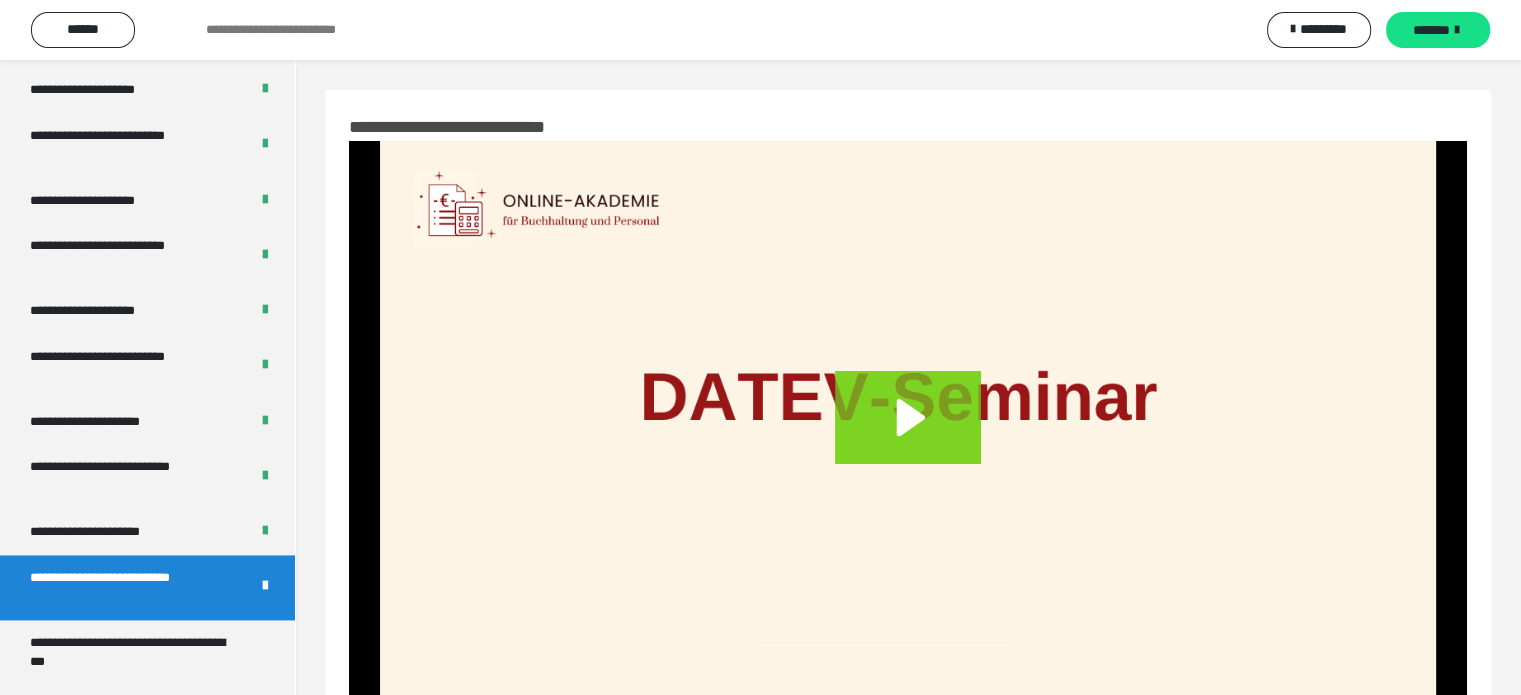 click on "*******" at bounding box center (1431, 30) 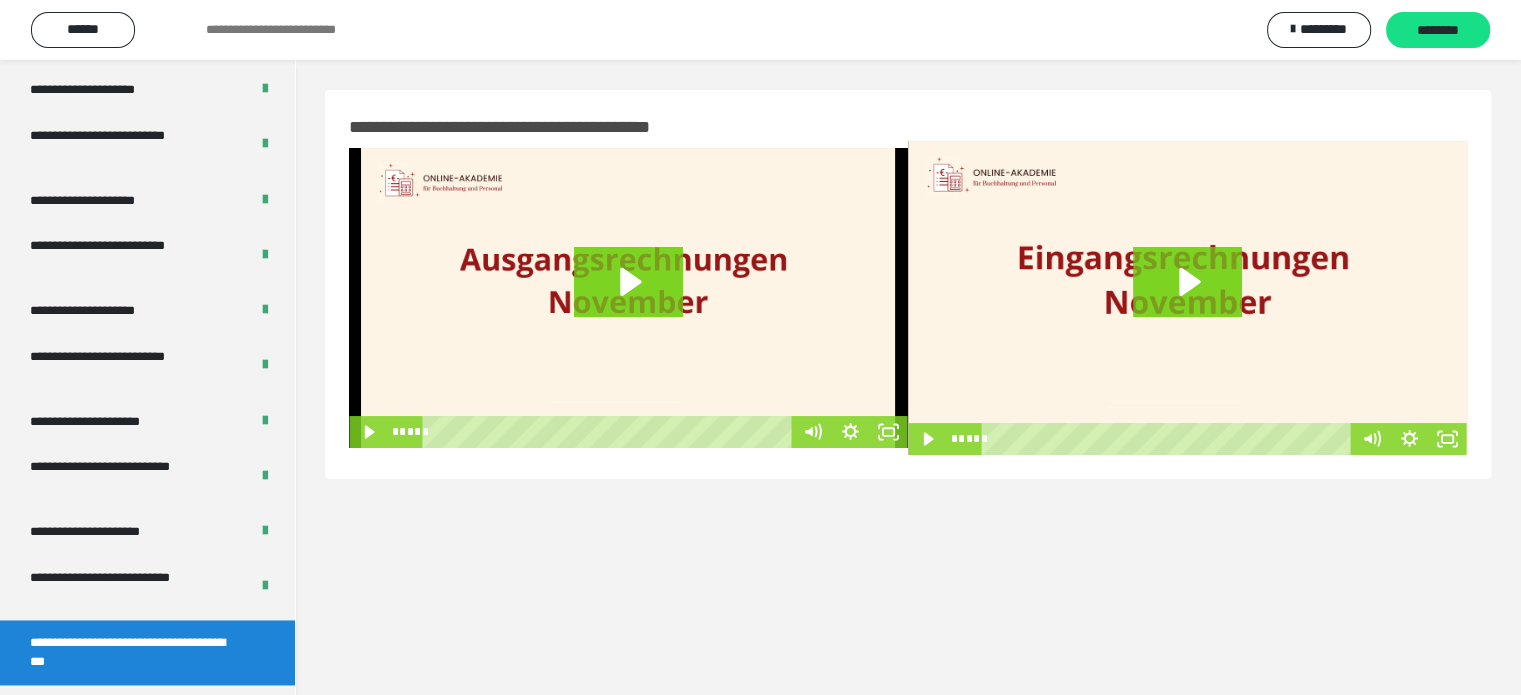scroll, scrollTop: 60, scrollLeft: 0, axis: vertical 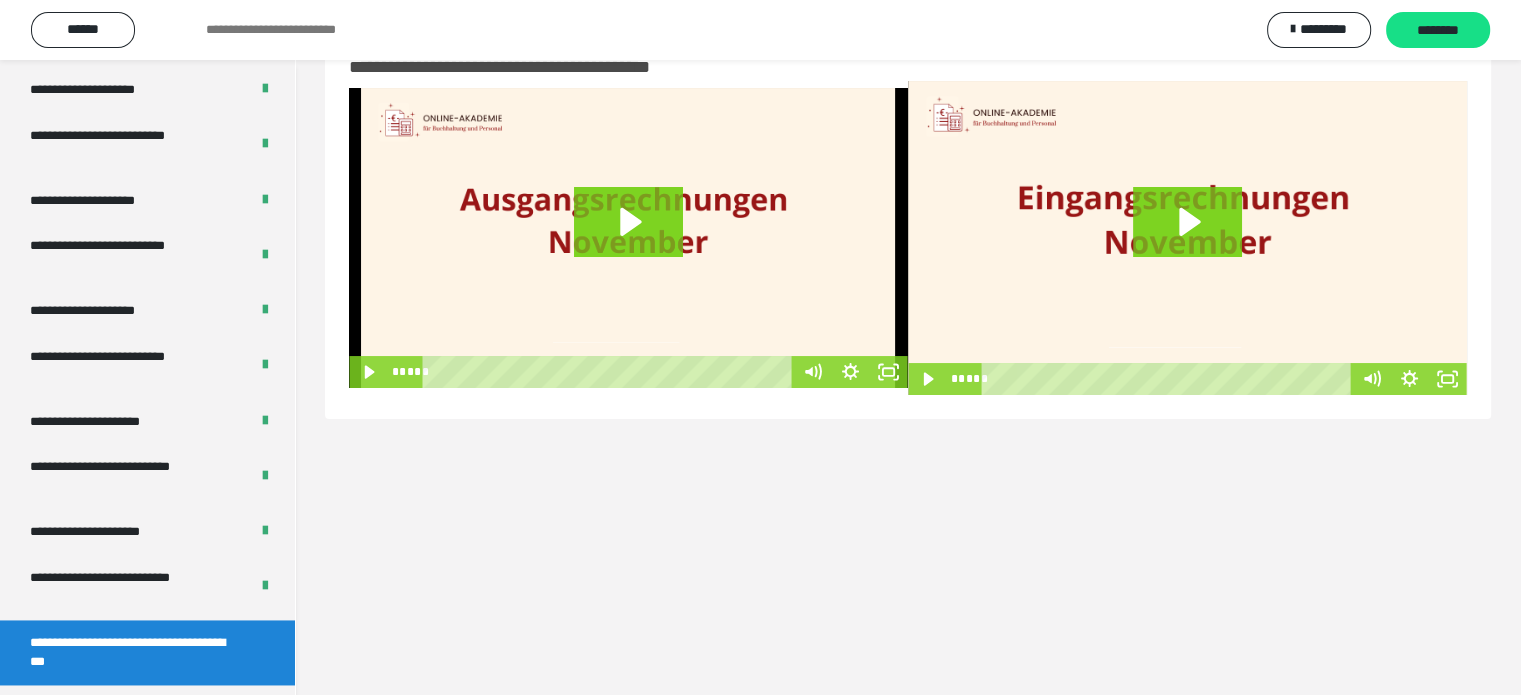 click on "********" at bounding box center (1438, 31) 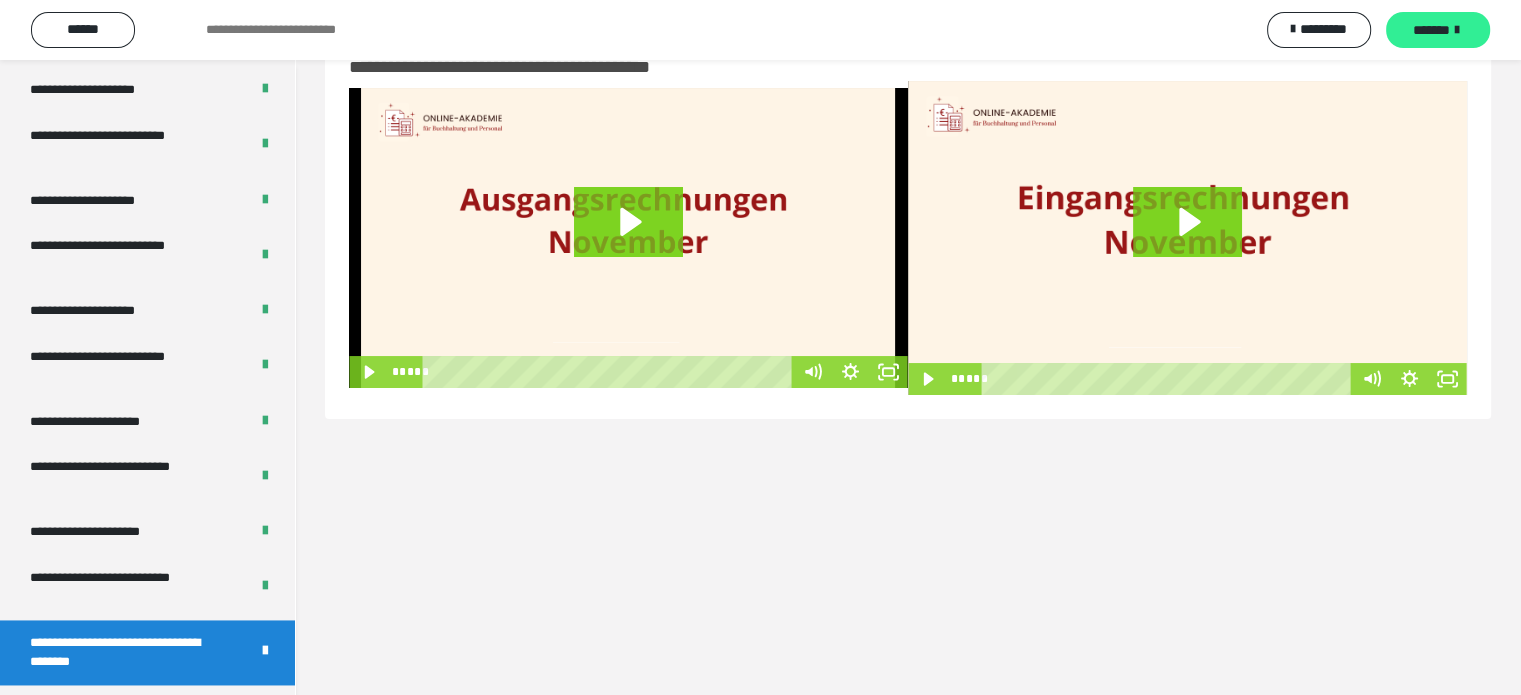 click at bounding box center [1457, 30] 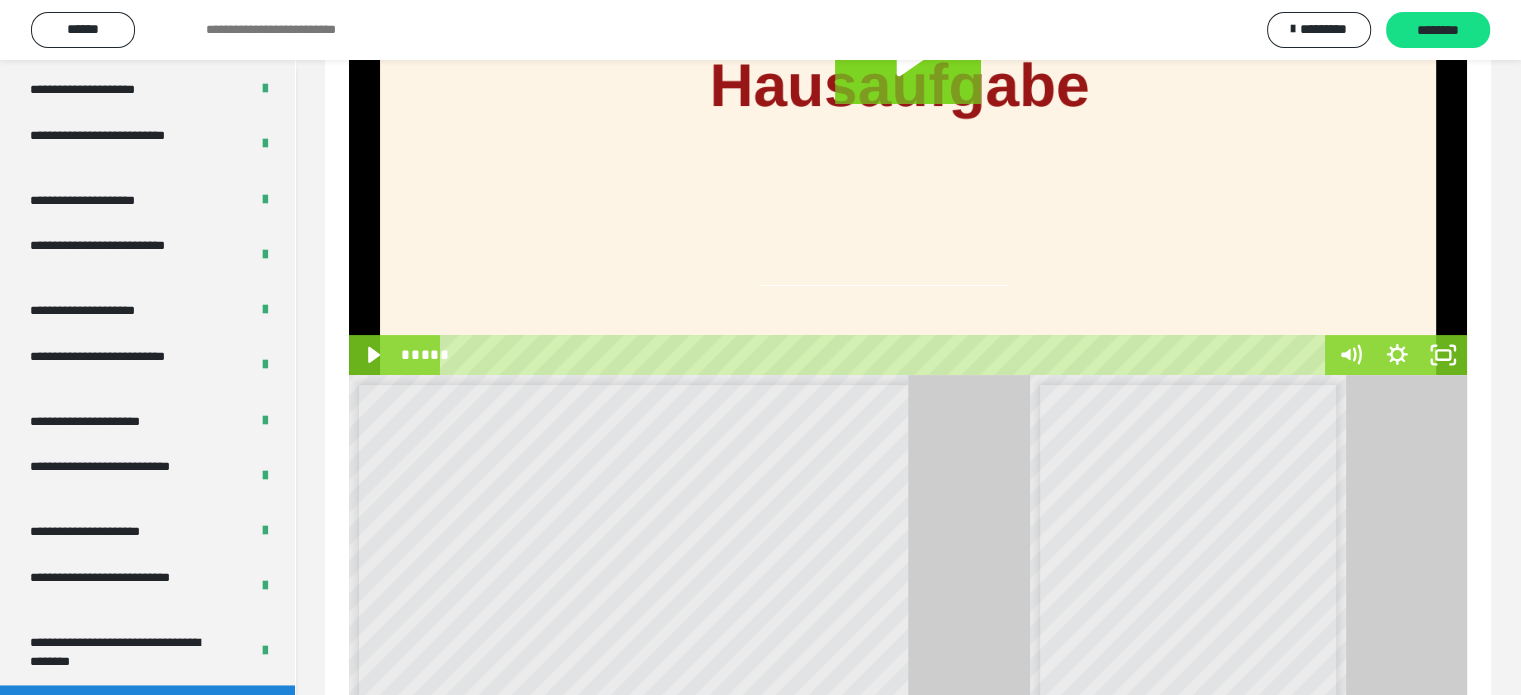scroll, scrollTop: 460, scrollLeft: 0, axis: vertical 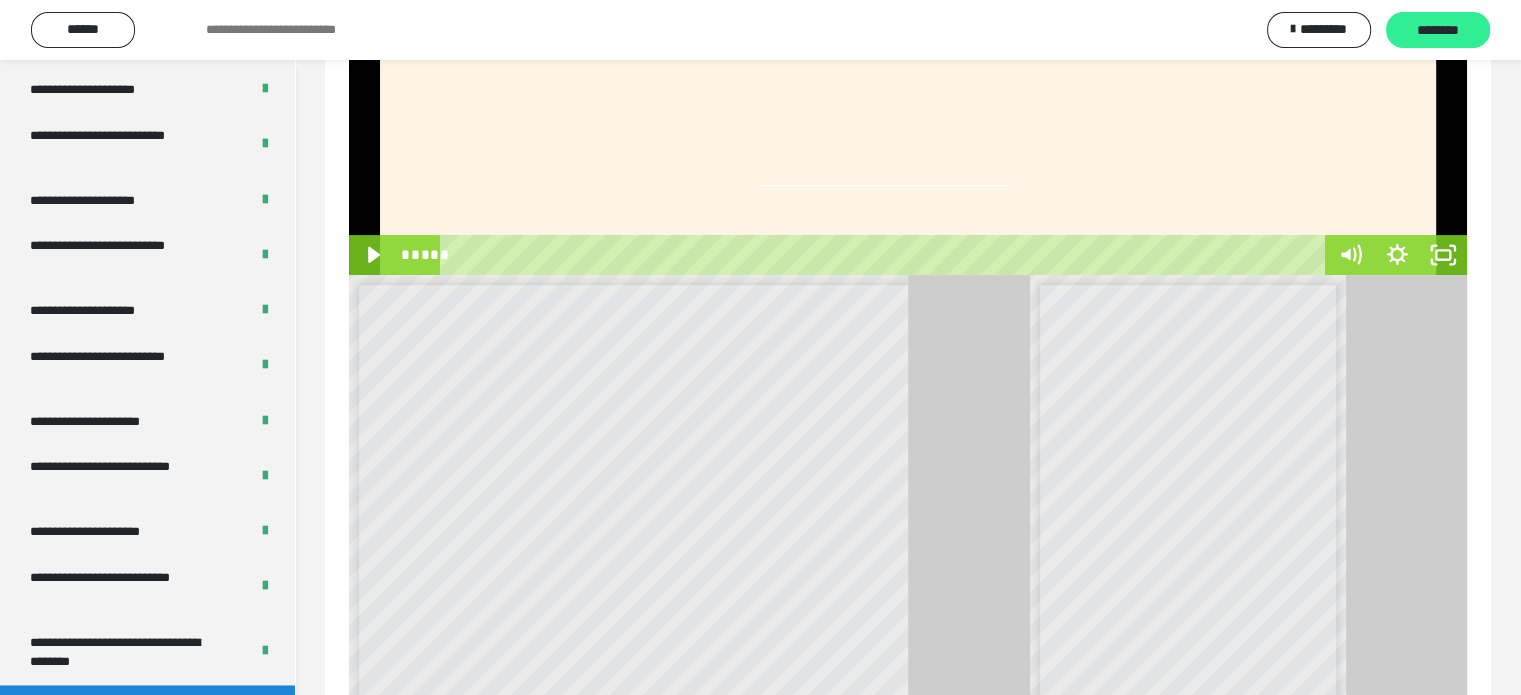click on "********" at bounding box center (1438, 31) 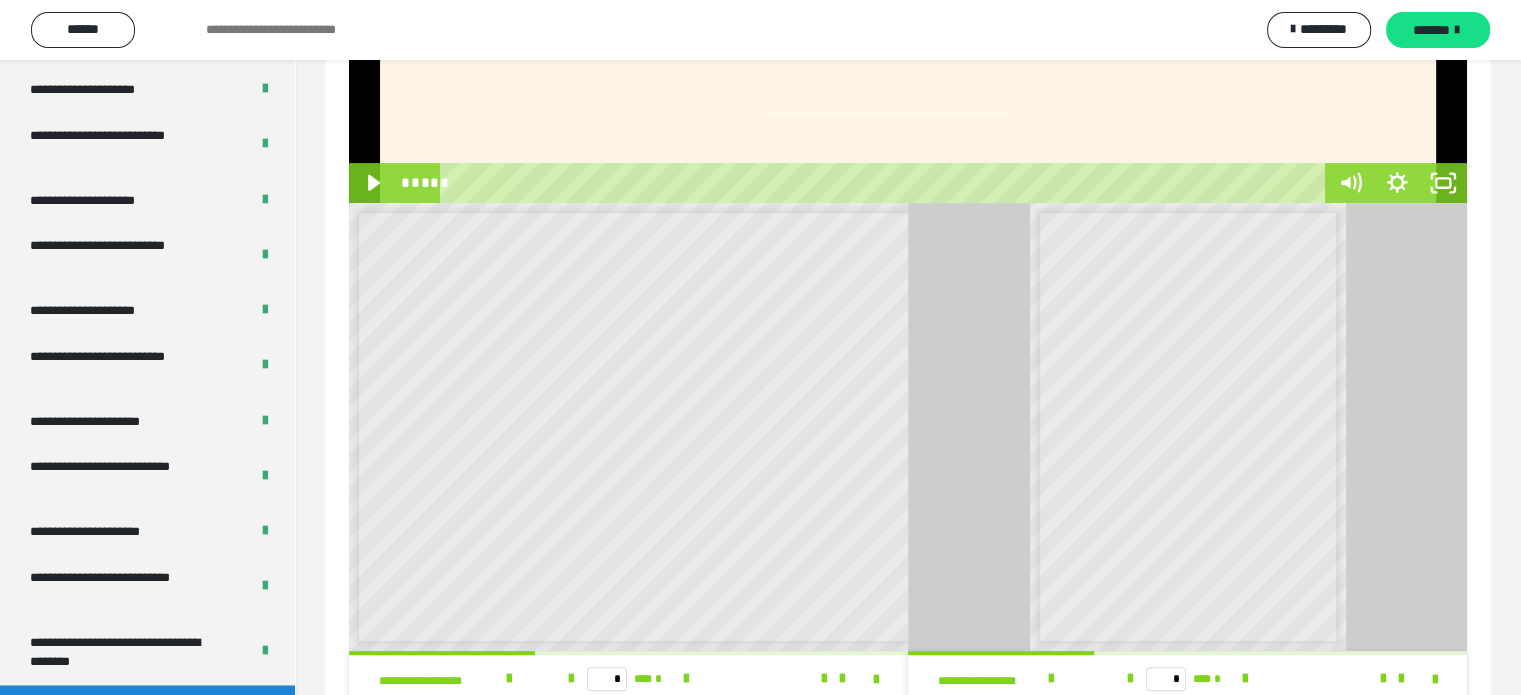 scroll, scrollTop: 593, scrollLeft: 0, axis: vertical 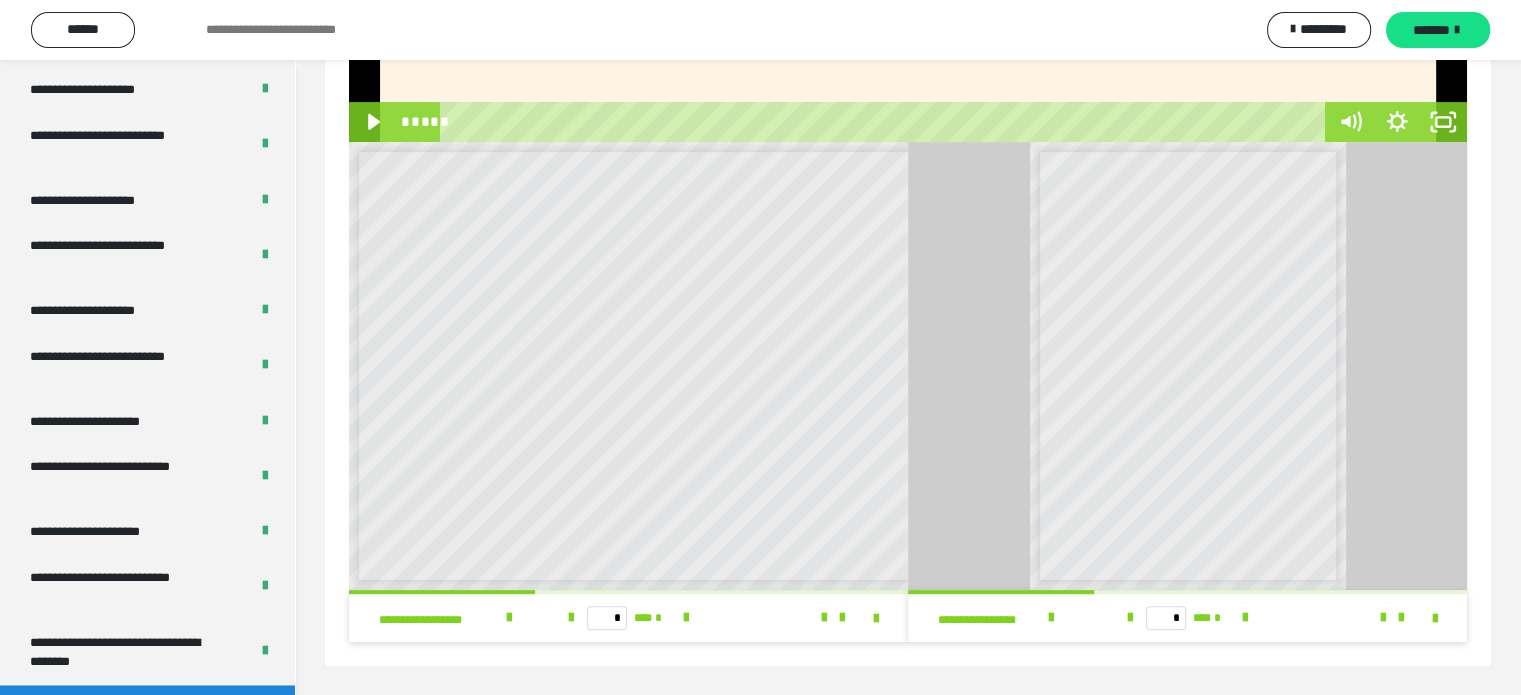 click at bounding box center (1457, 30) 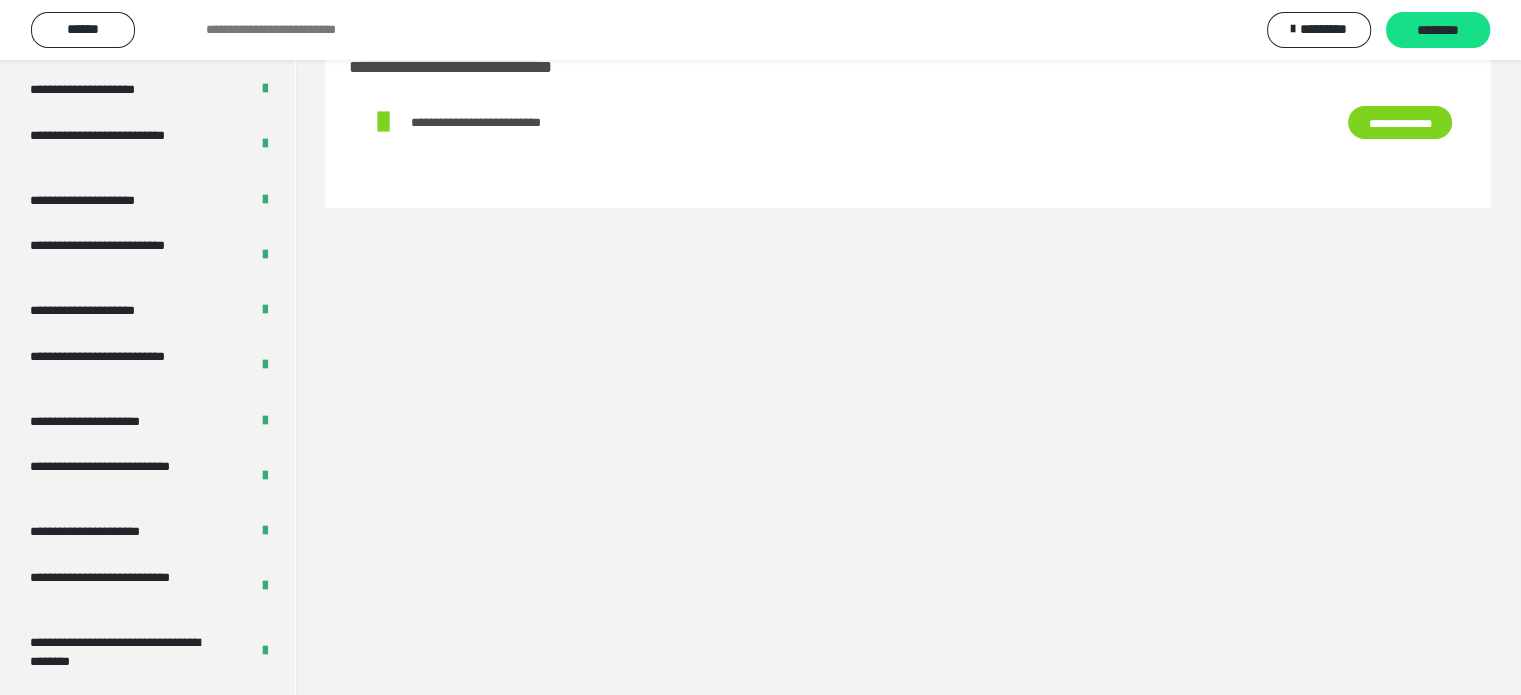 scroll, scrollTop: 60, scrollLeft: 0, axis: vertical 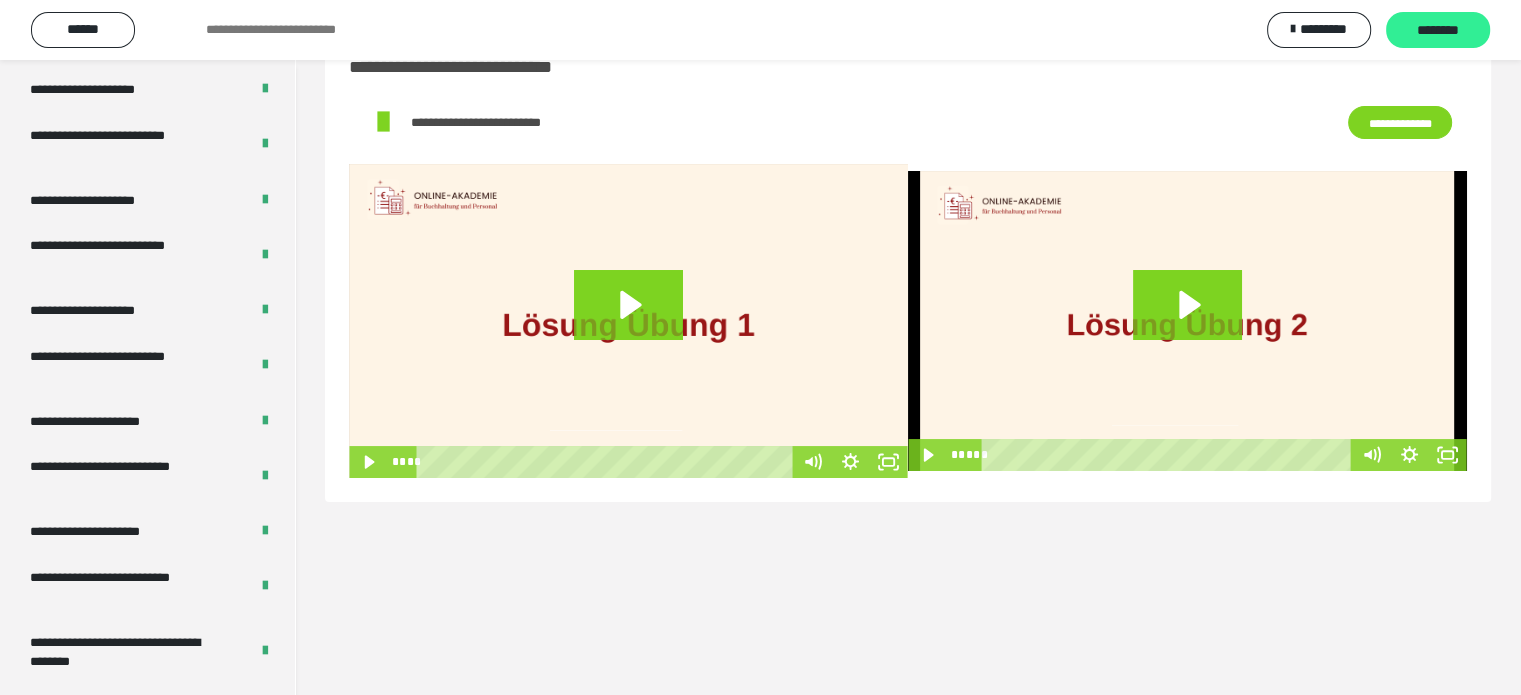 click on "********" at bounding box center (1438, 31) 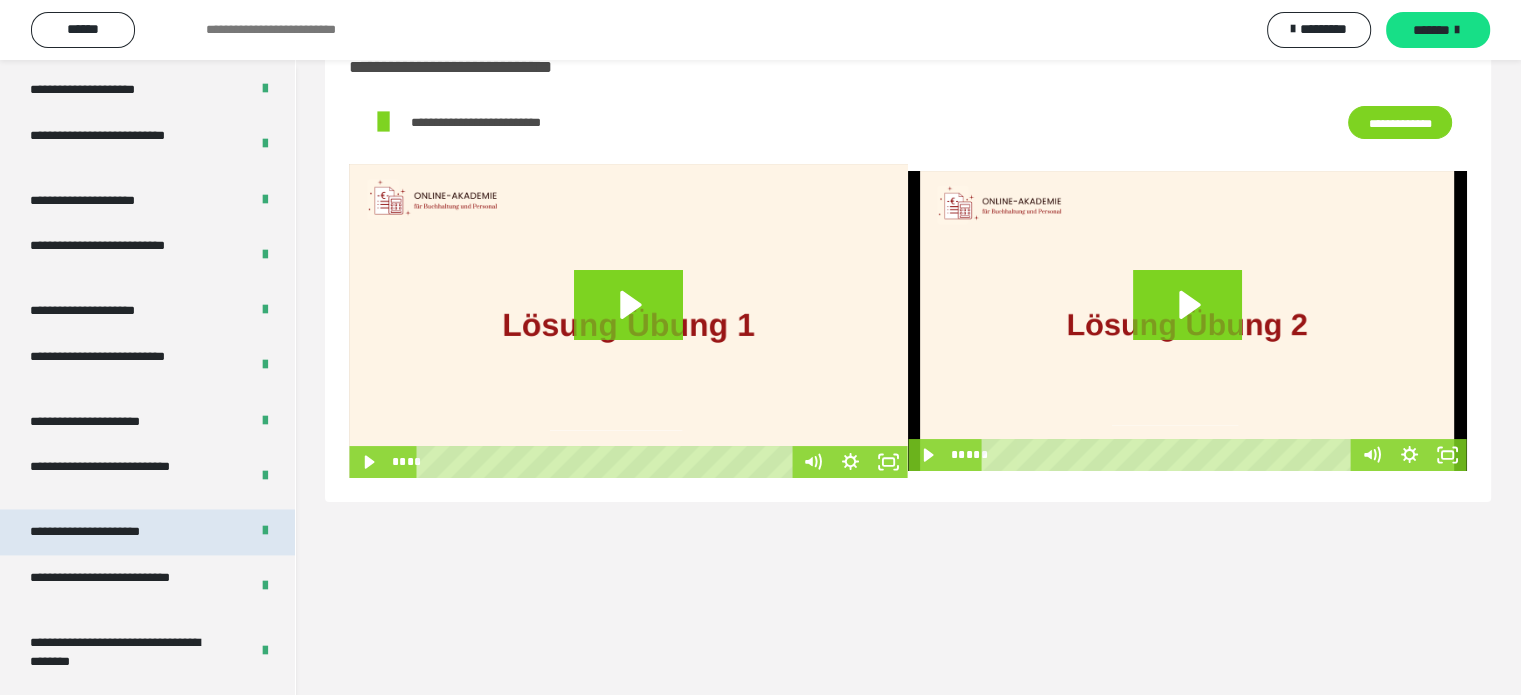 scroll, scrollTop: 3136, scrollLeft: 0, axis: vertical 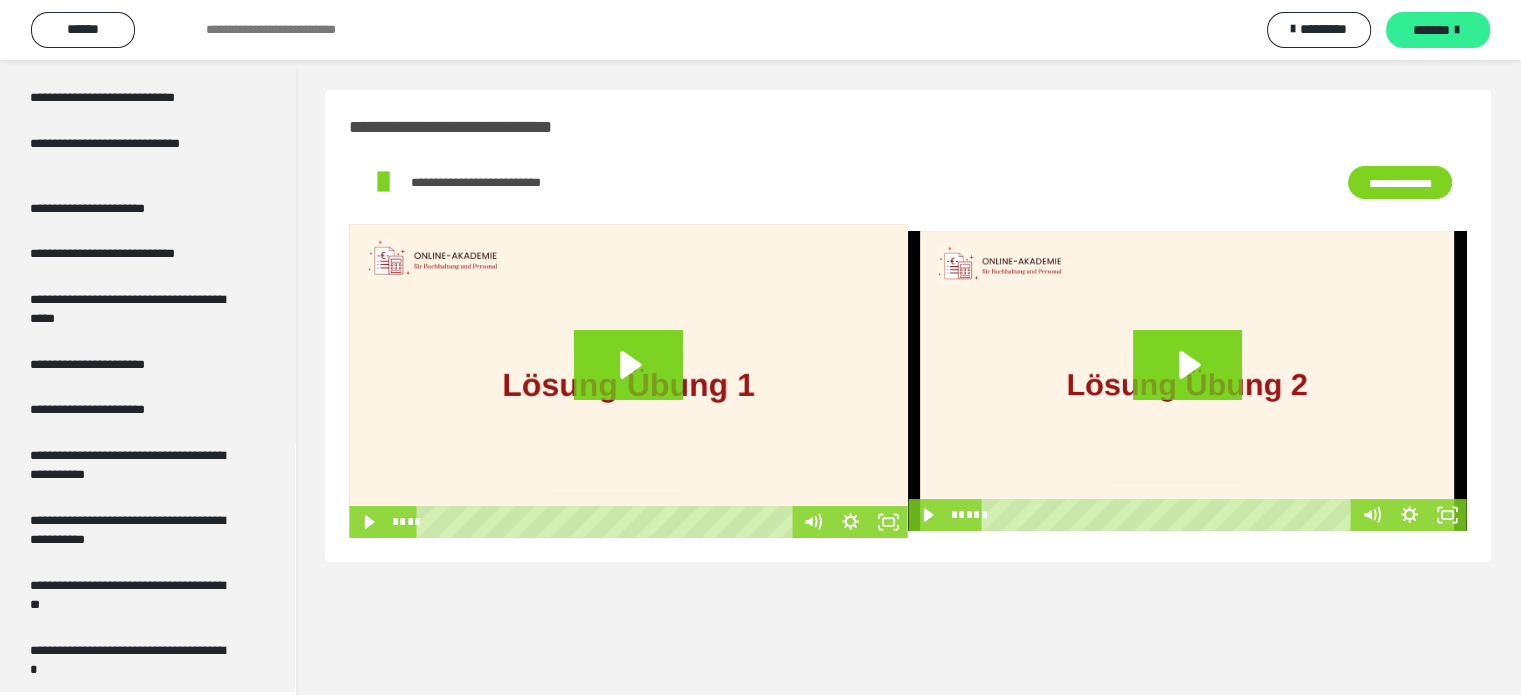 click on "*******" at bounding box center [1431, 30] 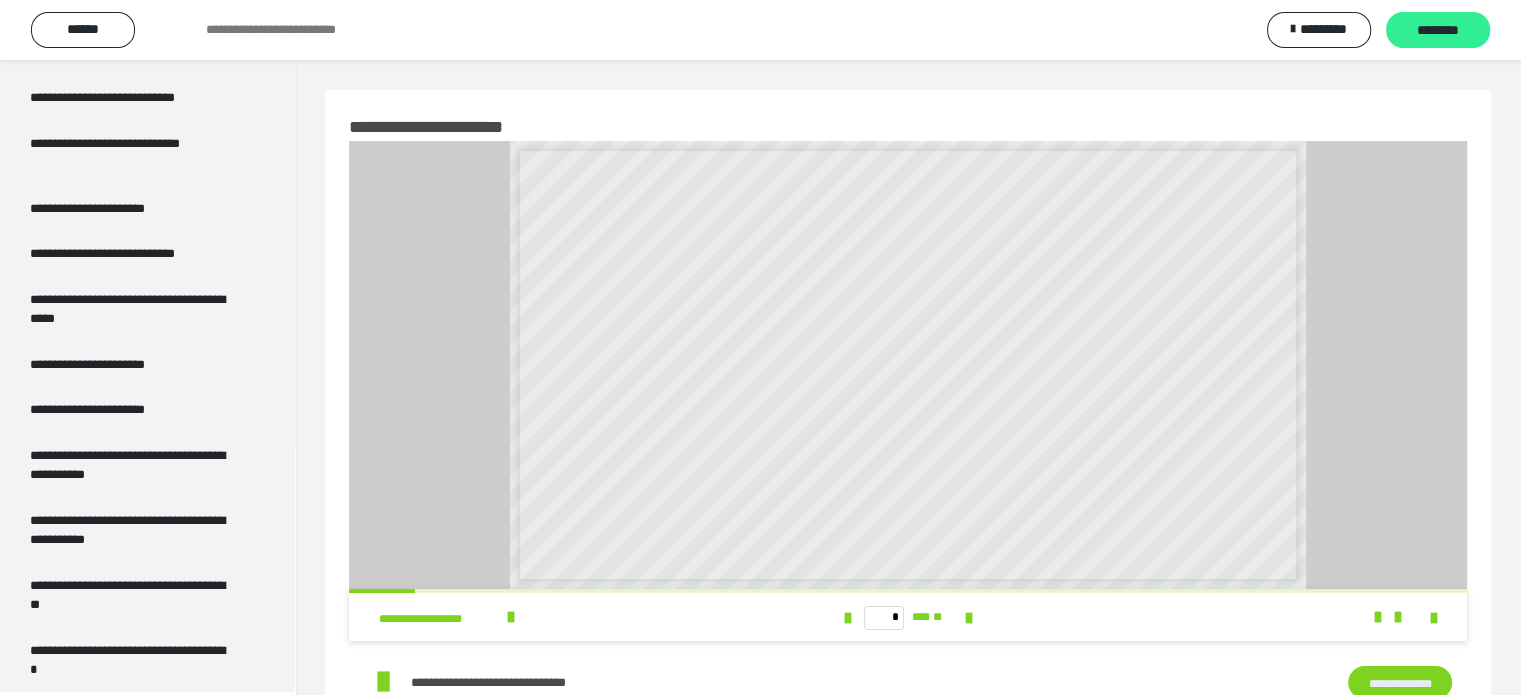 click on "********" at bounding box center (1438, 31) 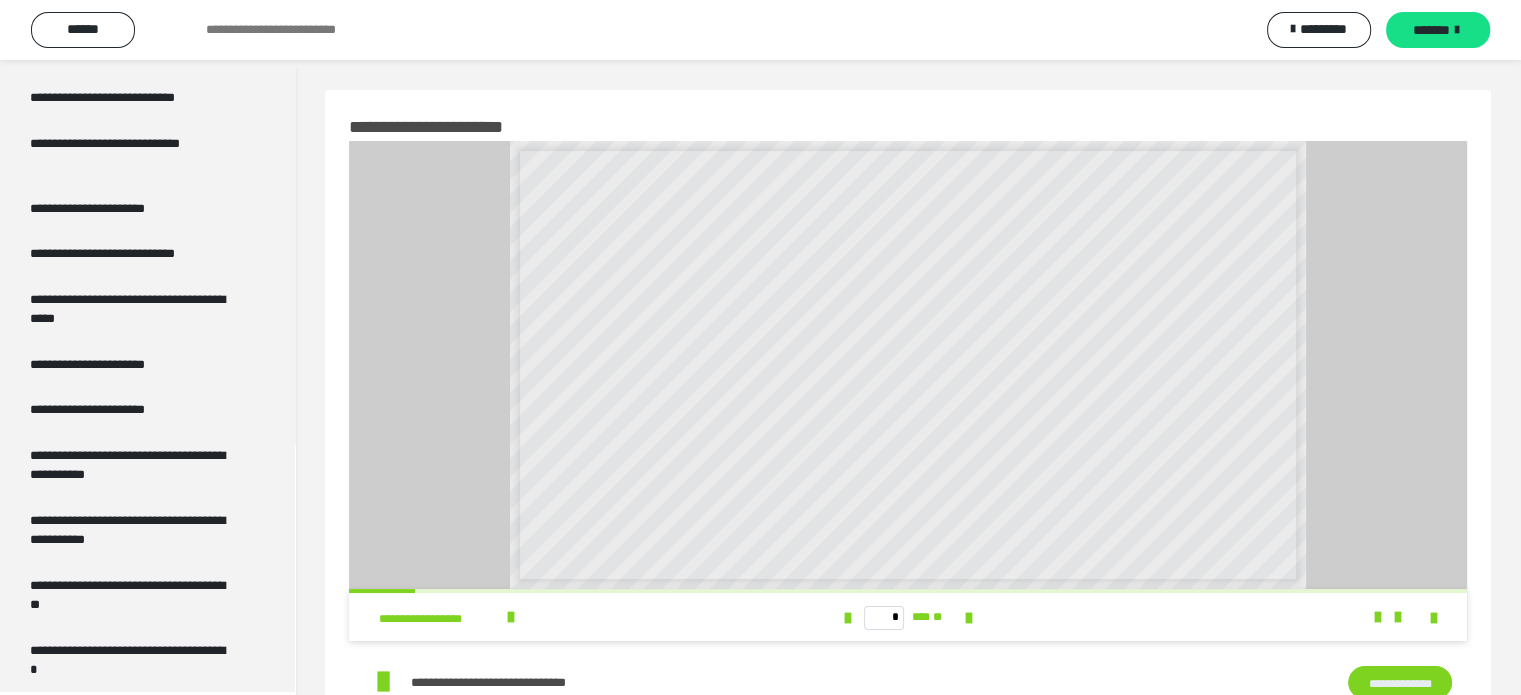 click on "*******" at bounding box center (1431, 30) 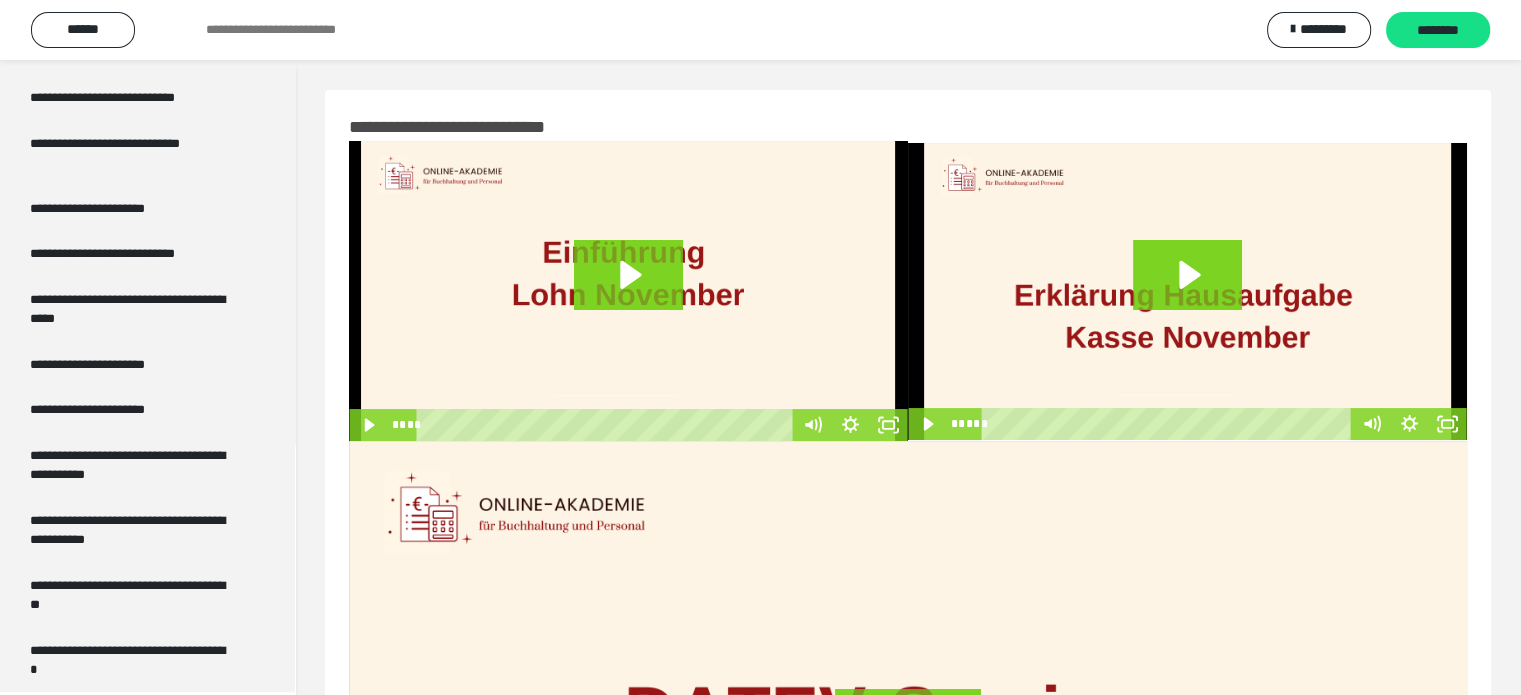 click on "********" at bounding box center [1438, 31] 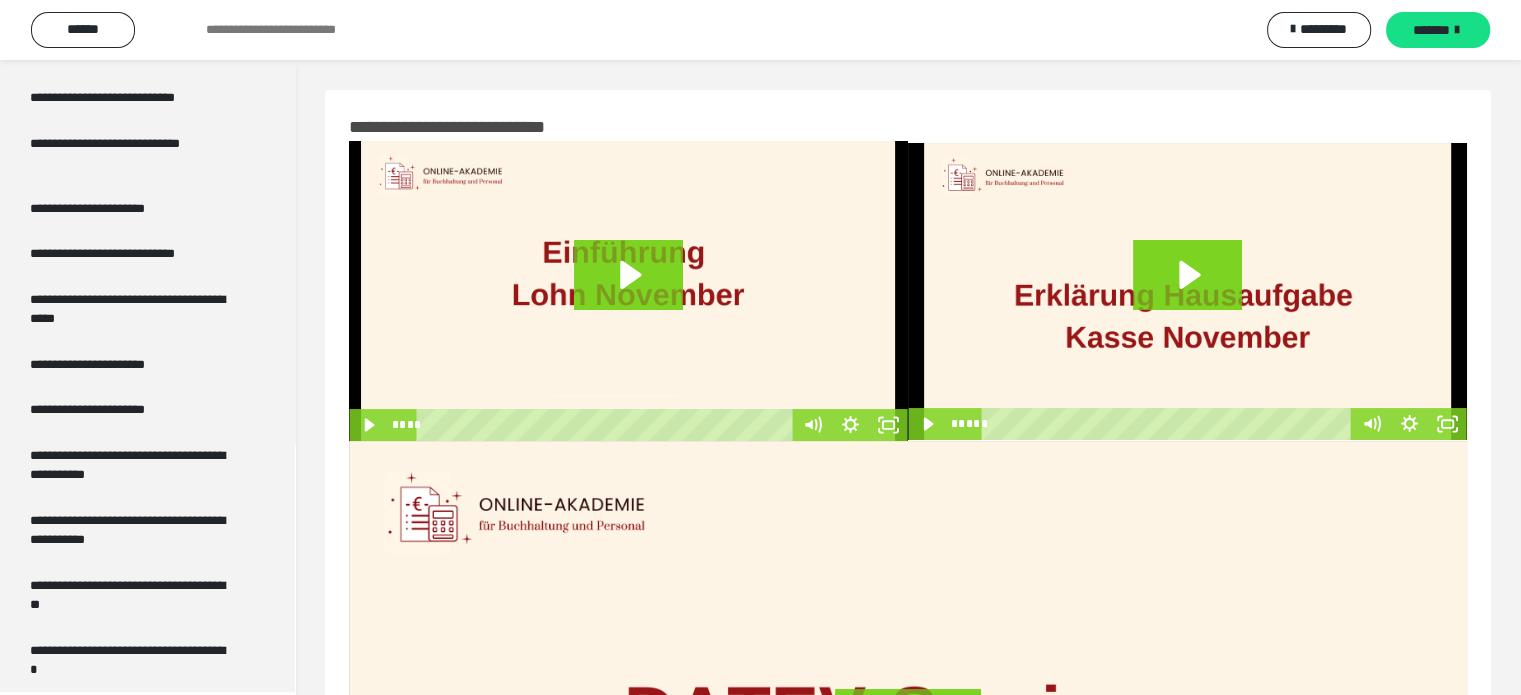 scroll, scrollTop: 3952, scrollLeft: 0, axis: vertical 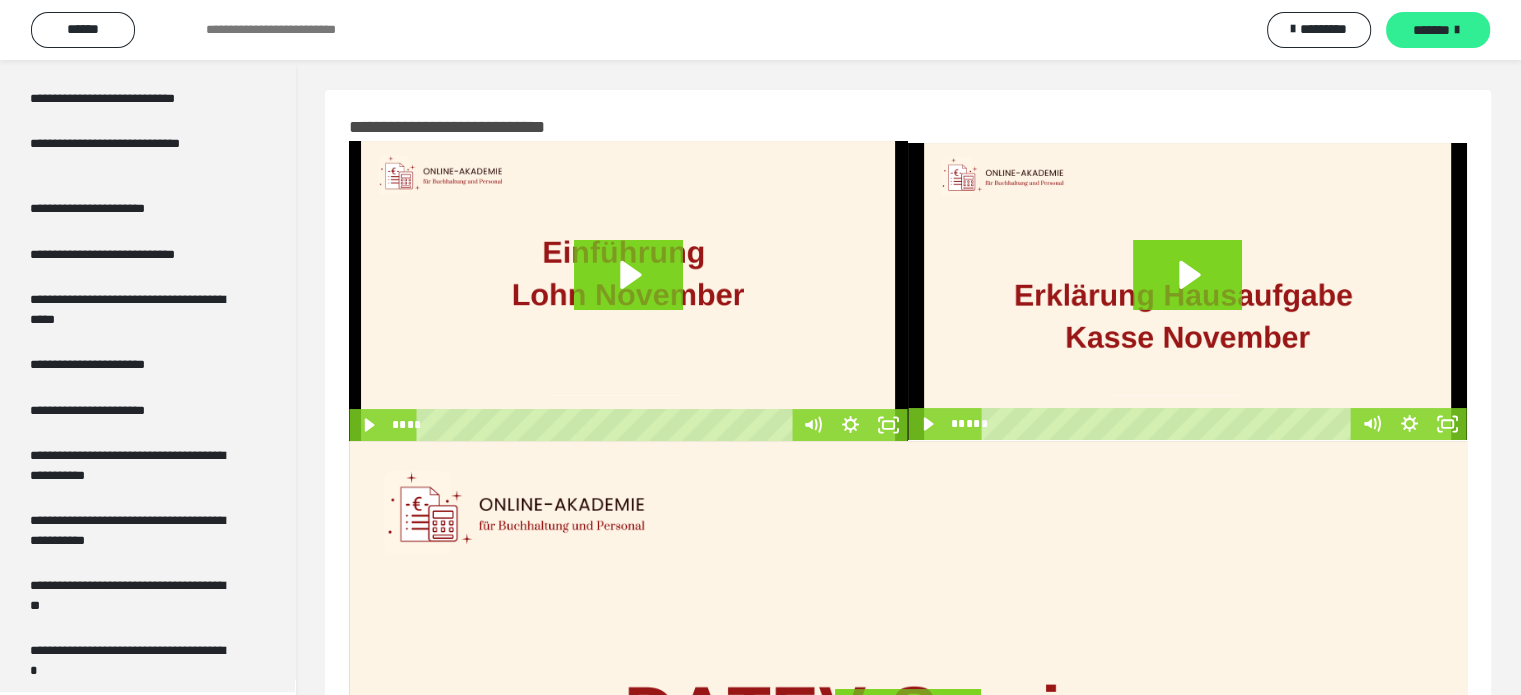 click on "*******" at bounding box center (1431, 30) 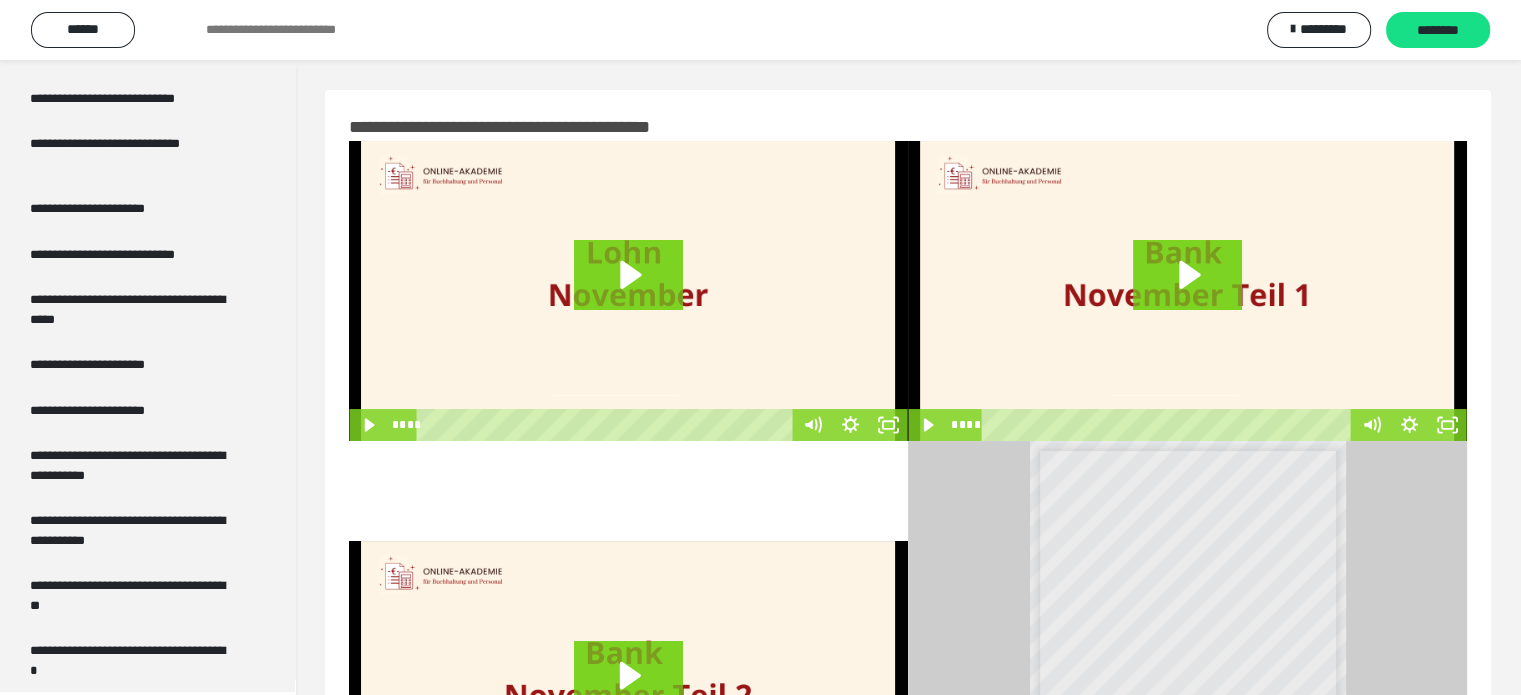 click on "********" at bounding box center [1438, 31] 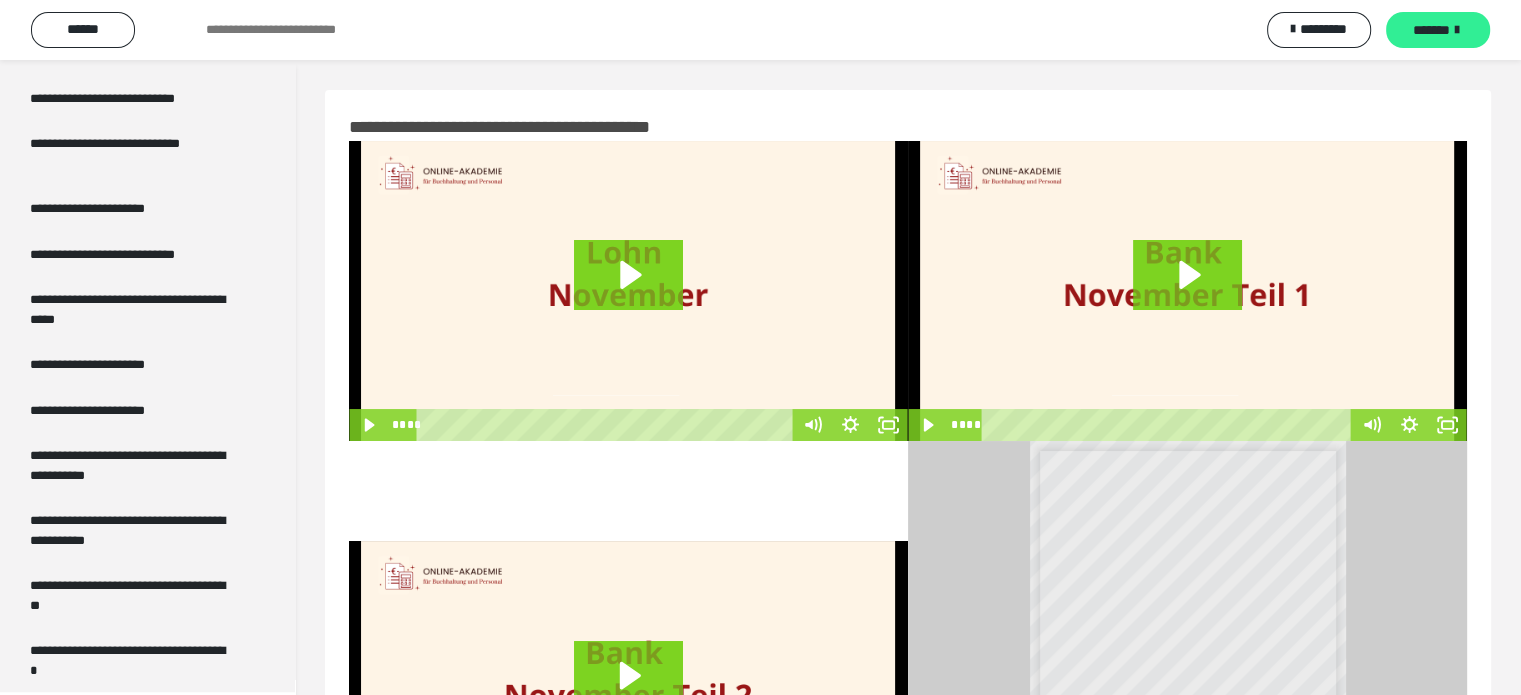 click on "*******" at bounding box center [1431, 30] 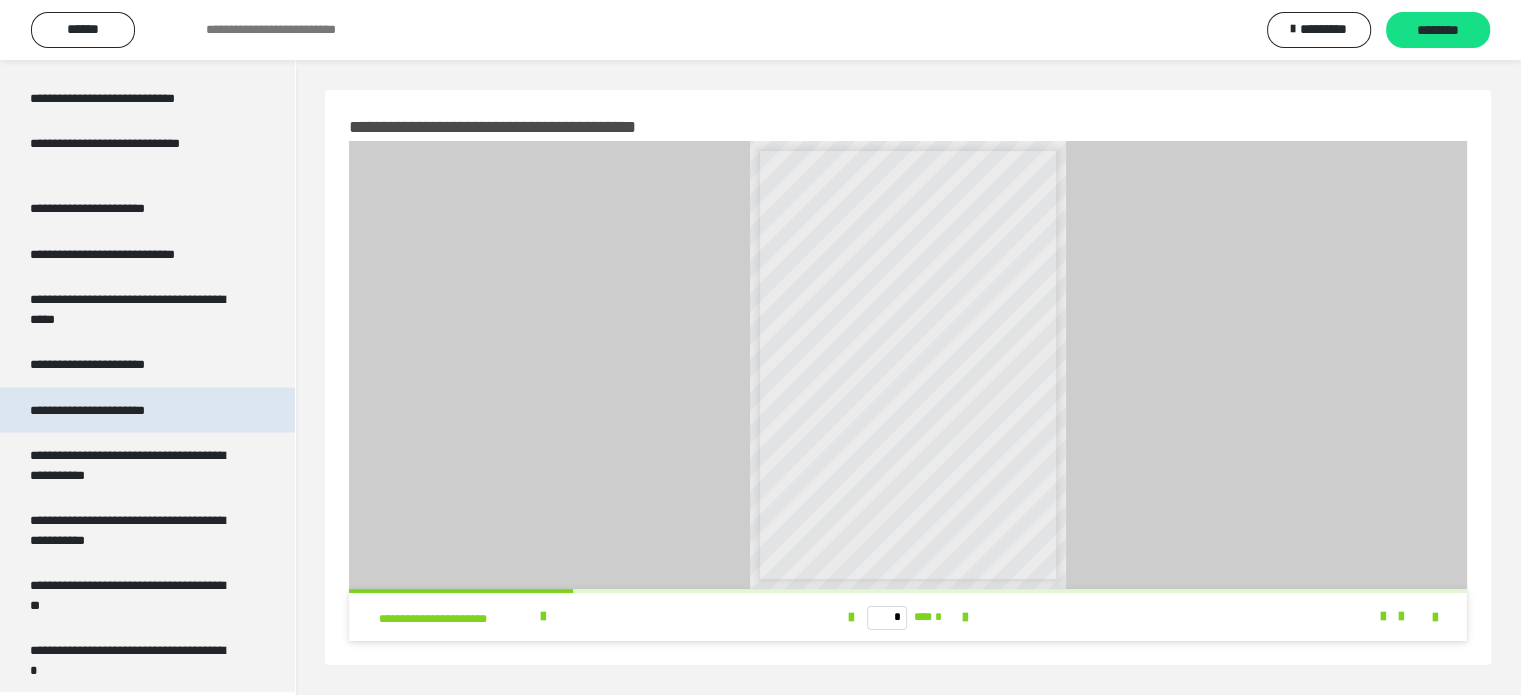 scroll, scrollTop: 3452, scrollLeft: 0, axis: vertical 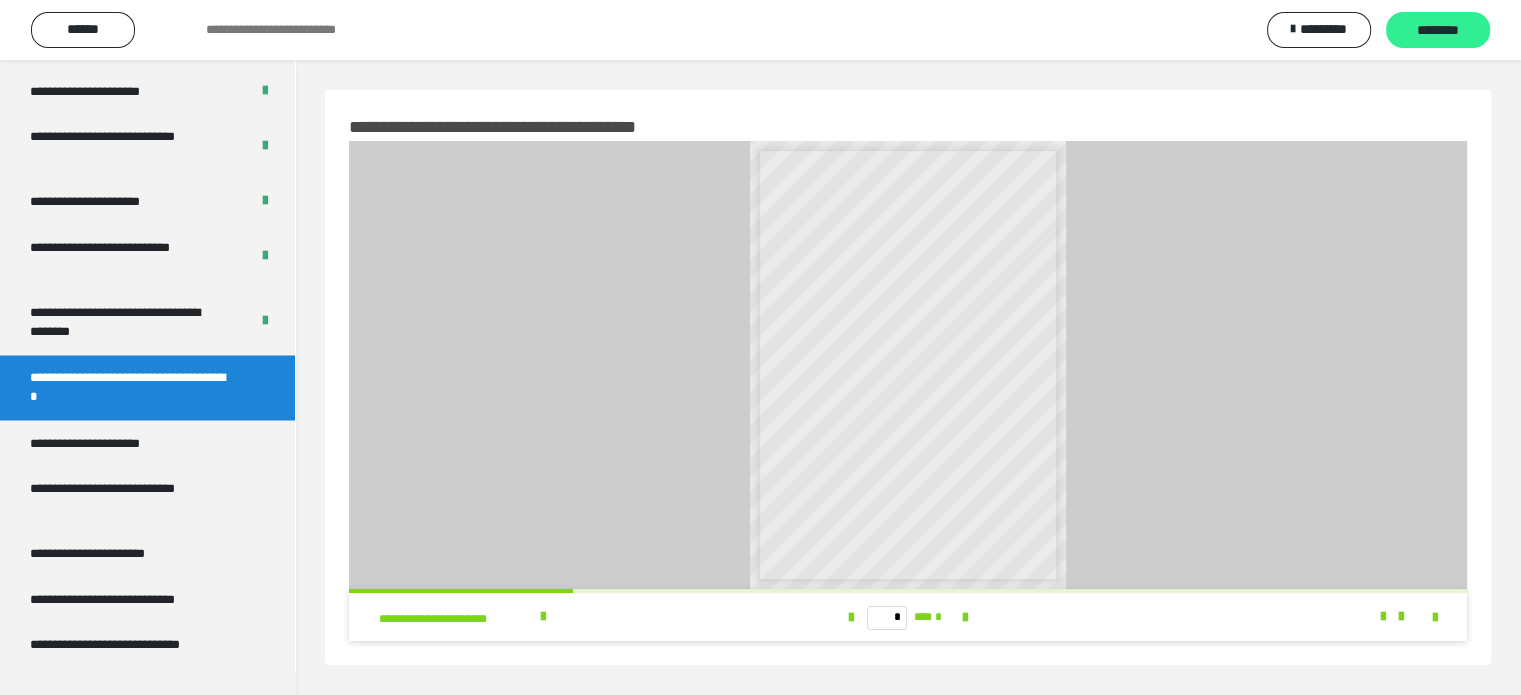 click on "********" at bounding box center (1438, 31) 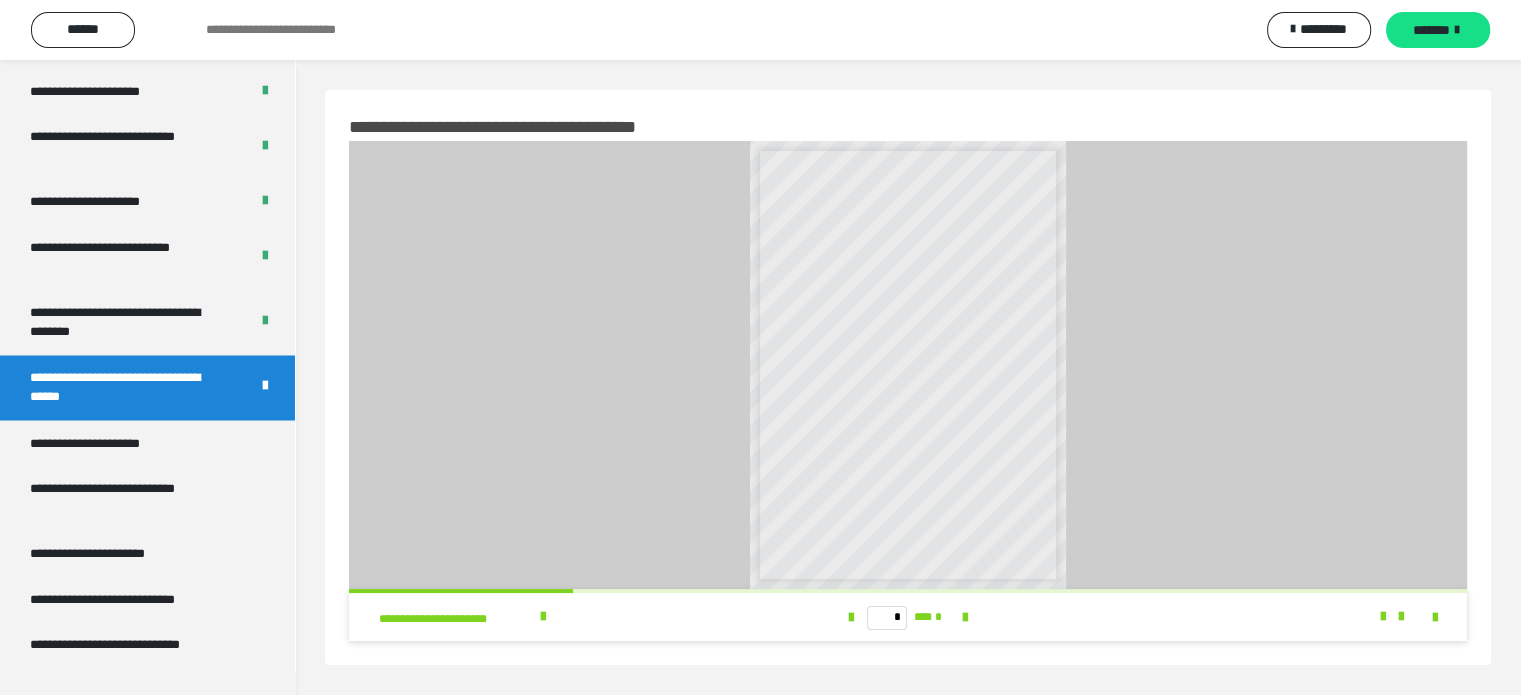 click on "*******" at bounding box center (1431, 30) 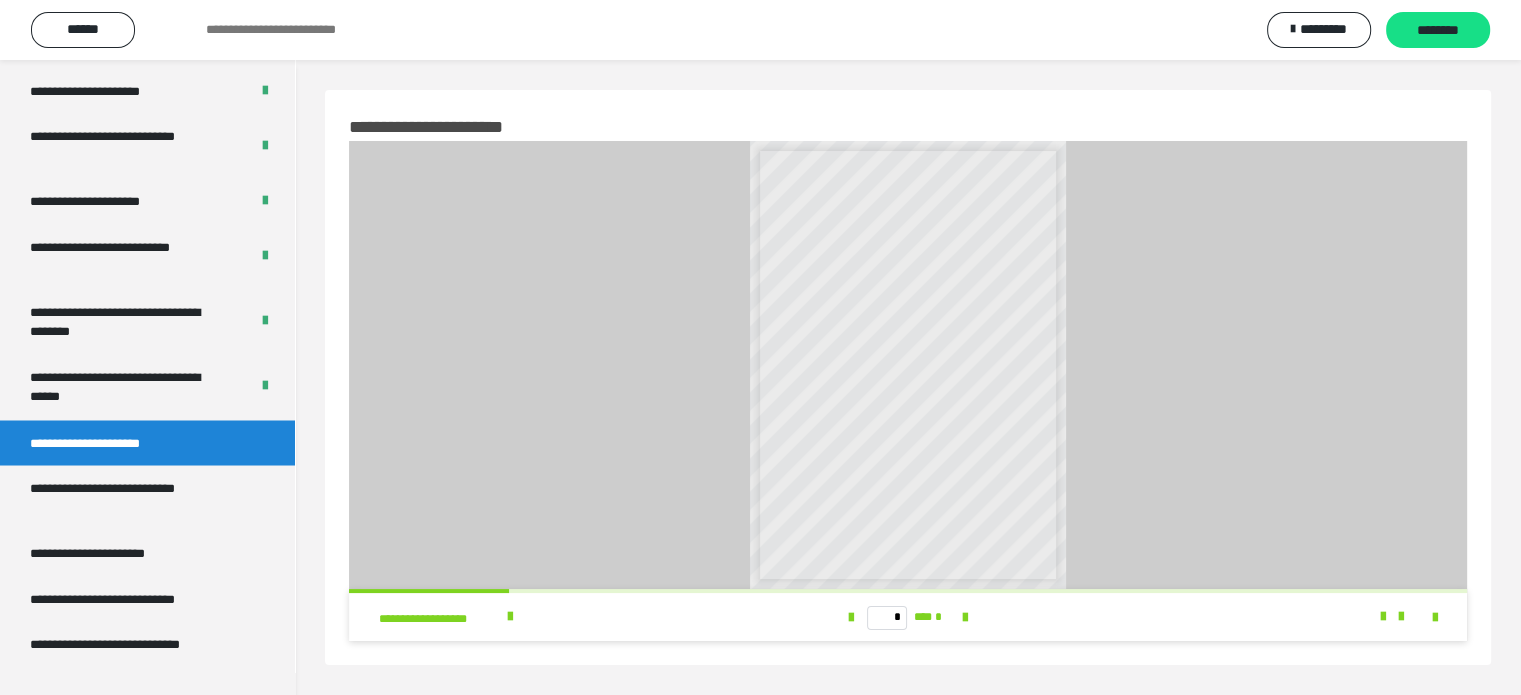 click on "********" at bounding box center (1438, 31) 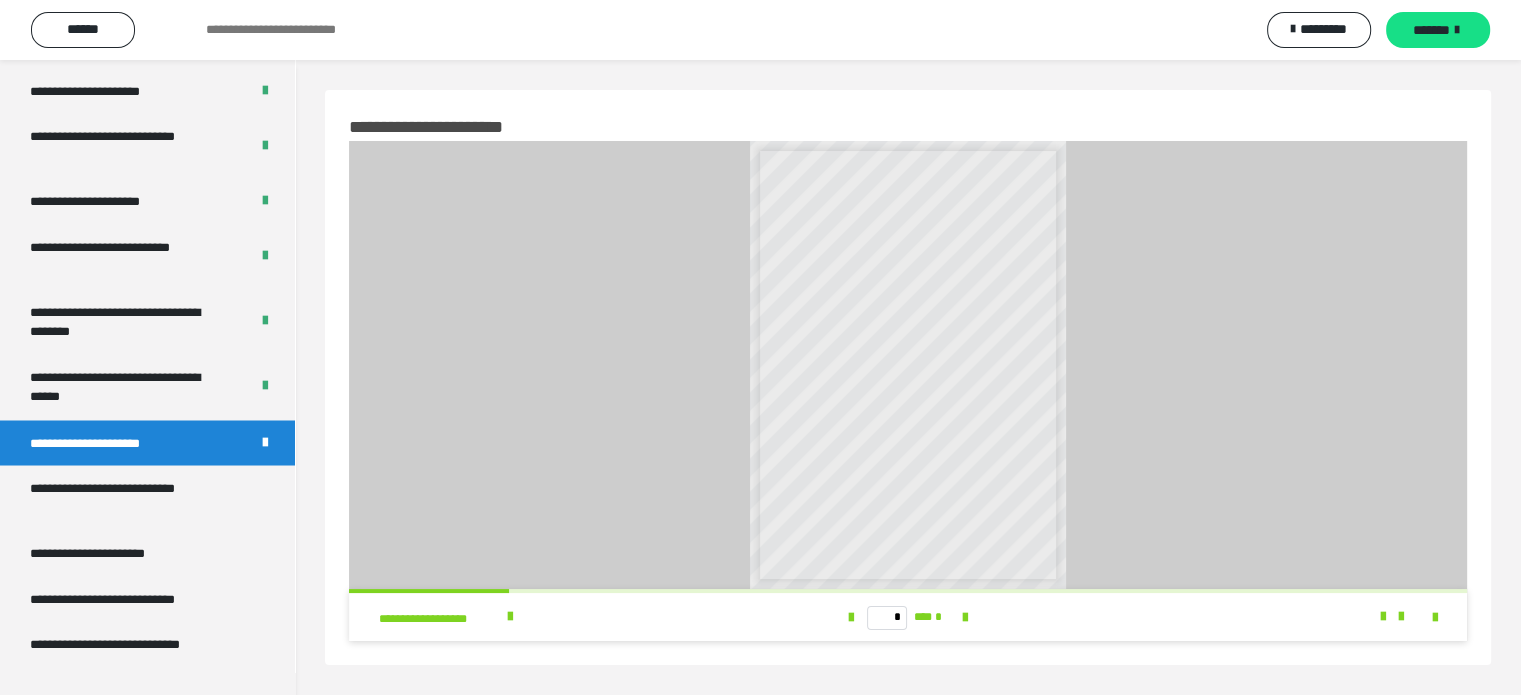 click on "*******" at bounding box center [1431, 30] 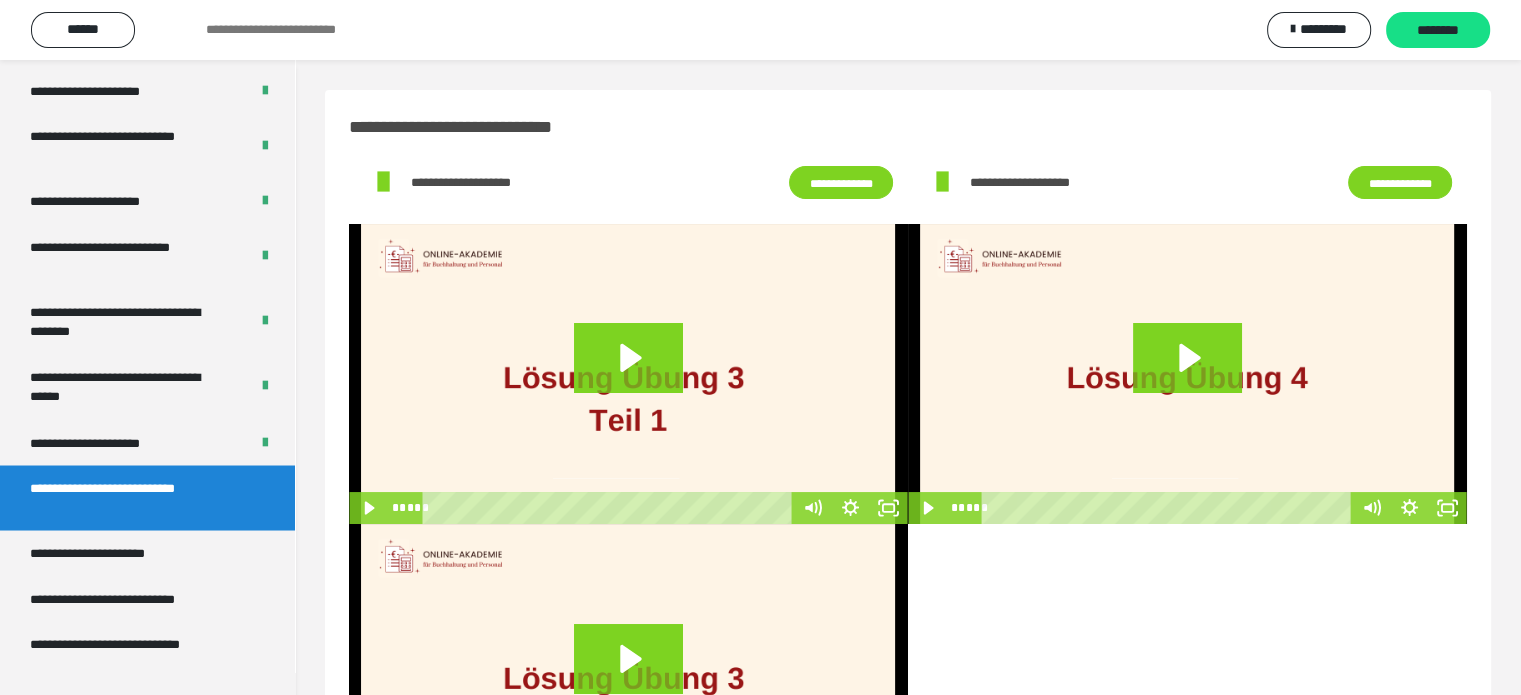 click on "********" at bounding box center [1438, 31] 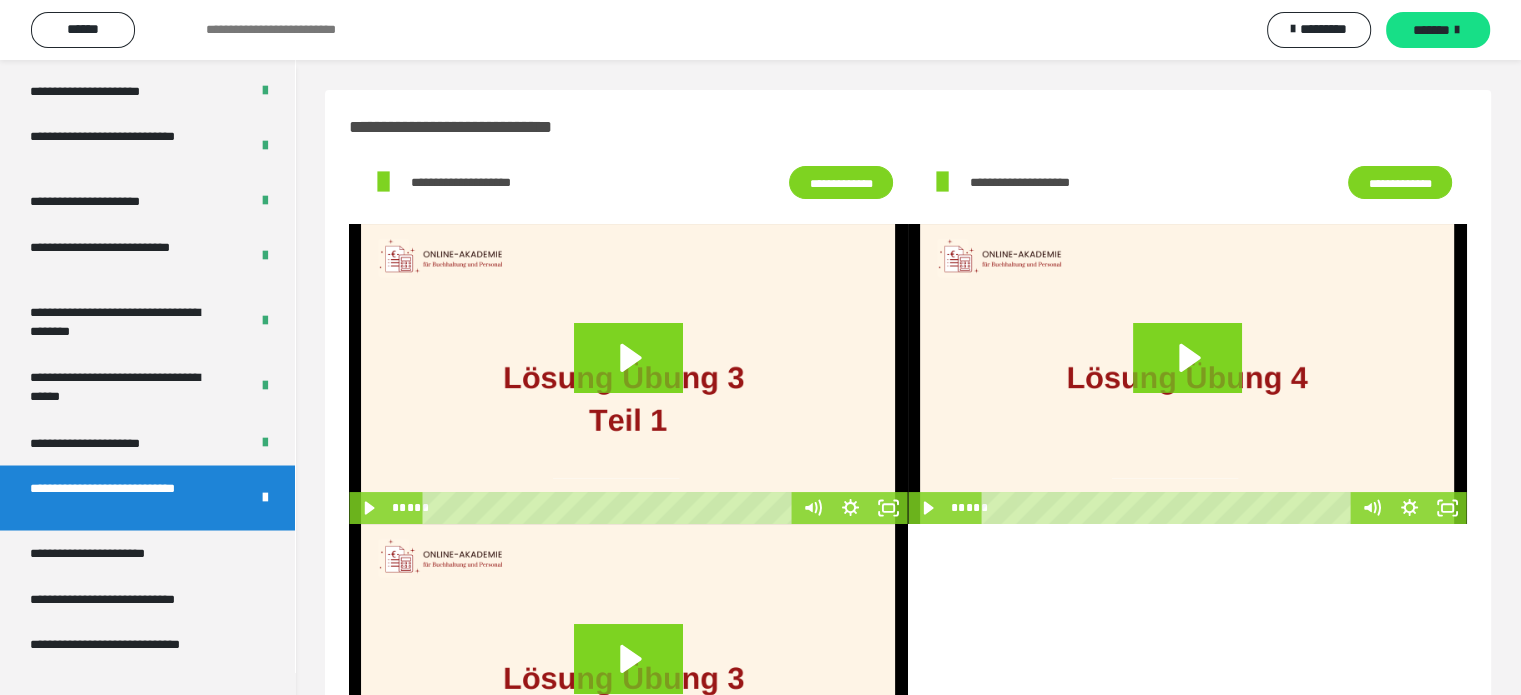 click on "*******" at bounding box center [1431, 30] 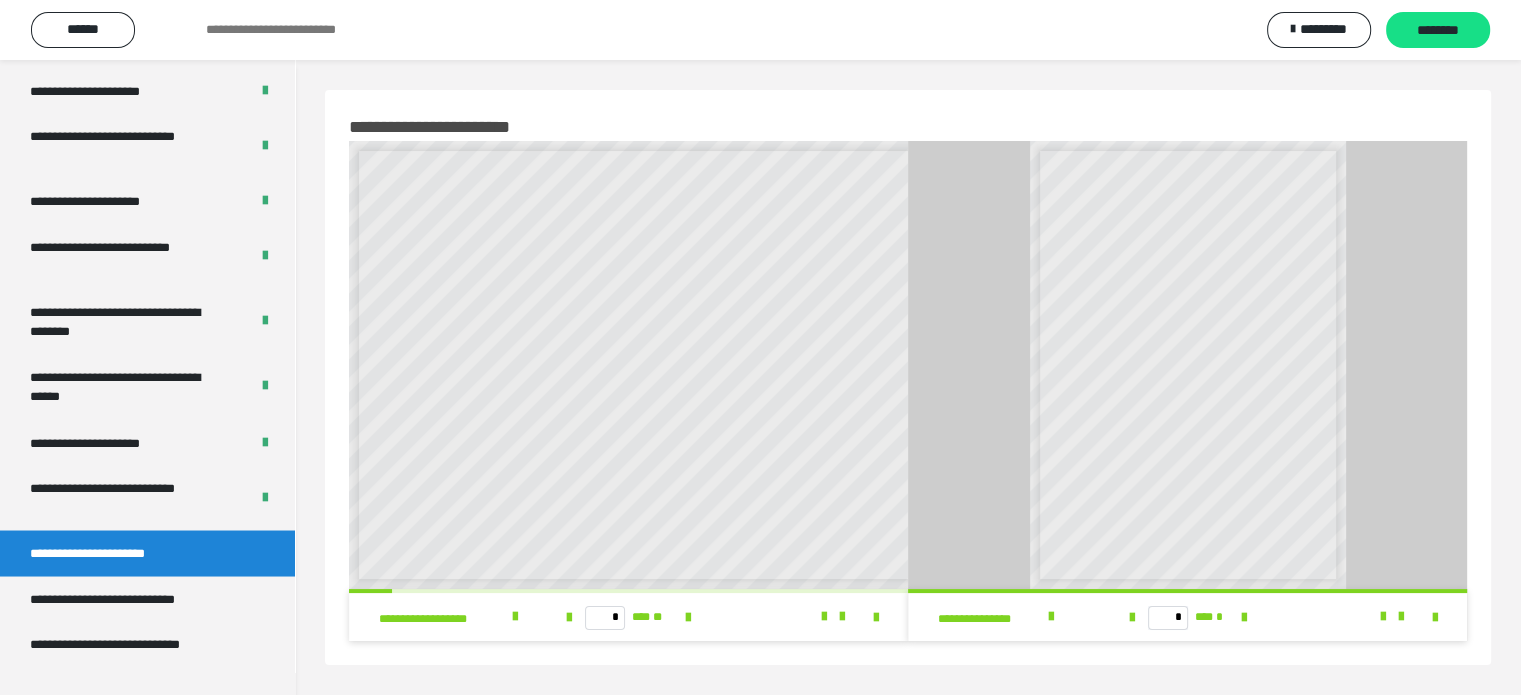 click on "********" at bounding box center [1438, 31] 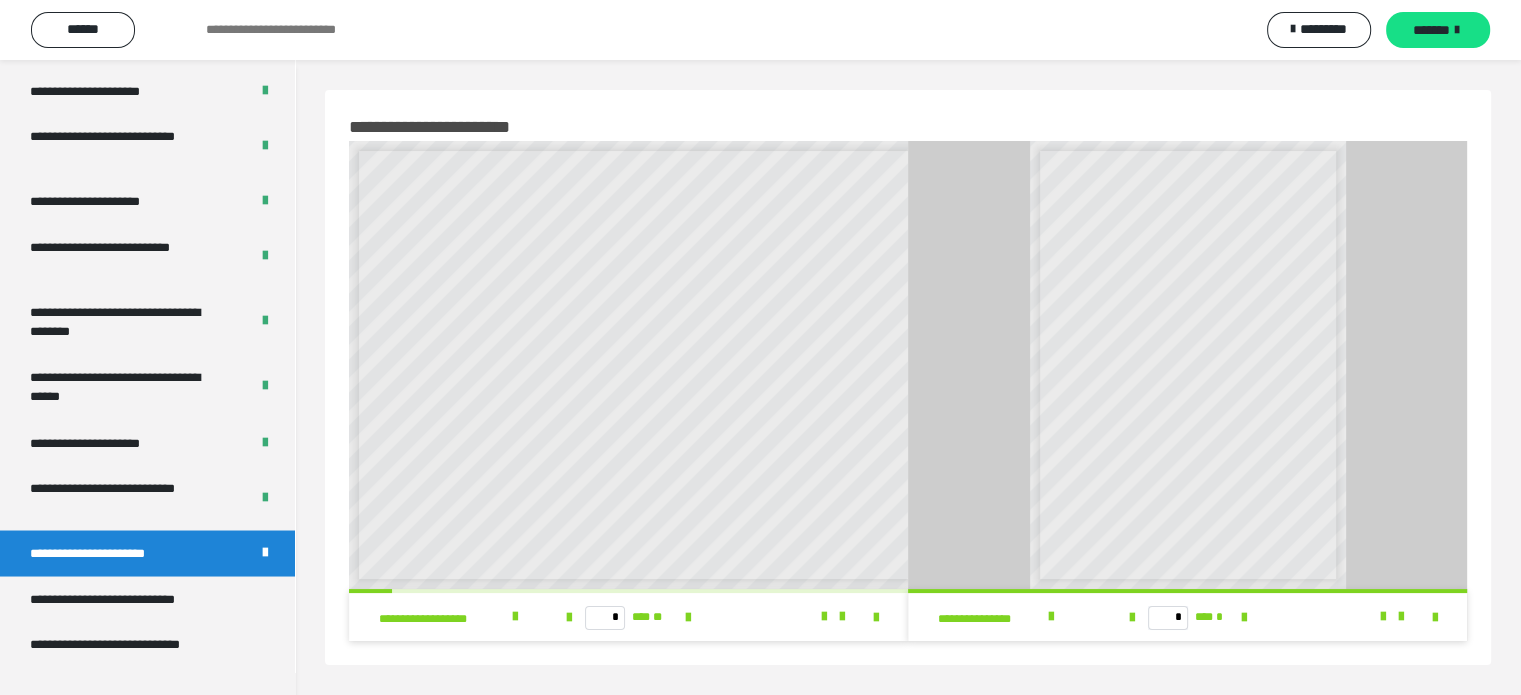 scroll, scrollTop: 8, scrollLeft: 0, axis: vertical 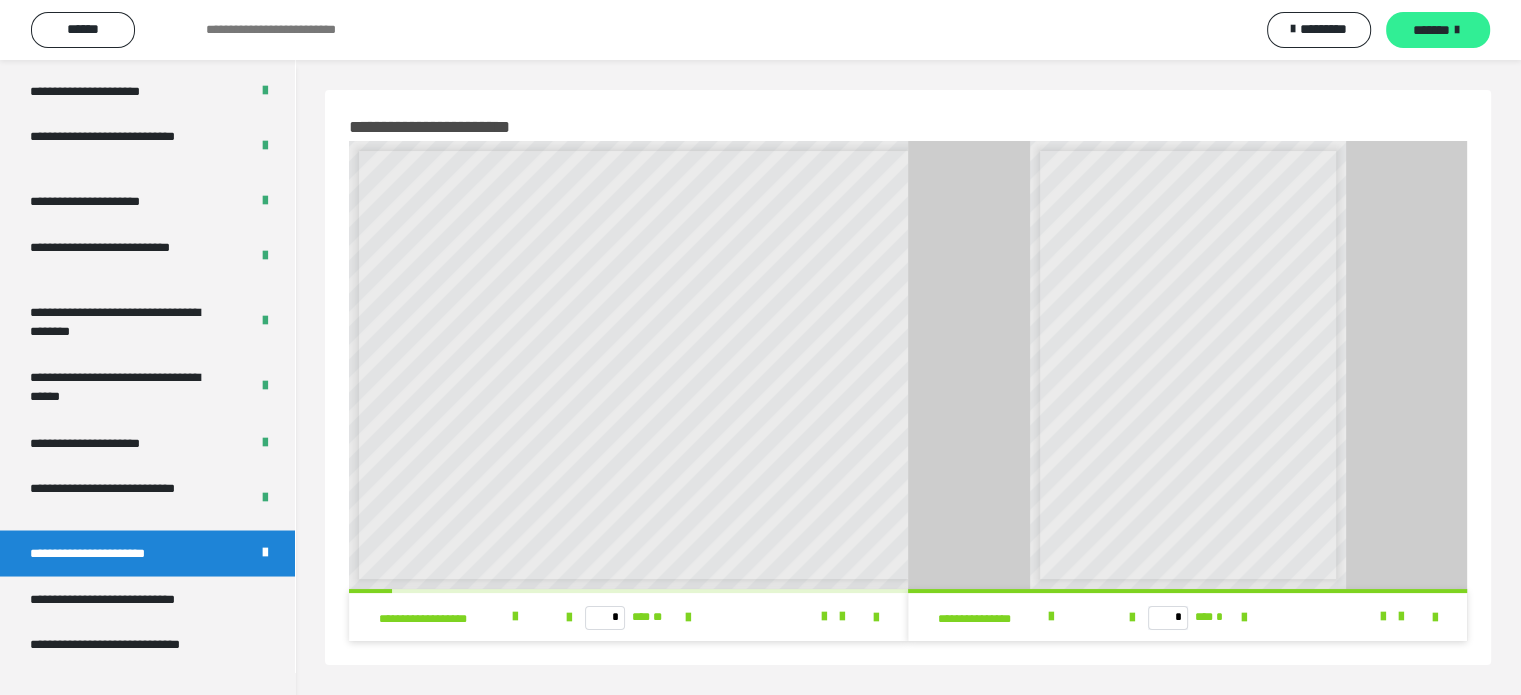 click on "*******" at bounding box center (1431, 30) 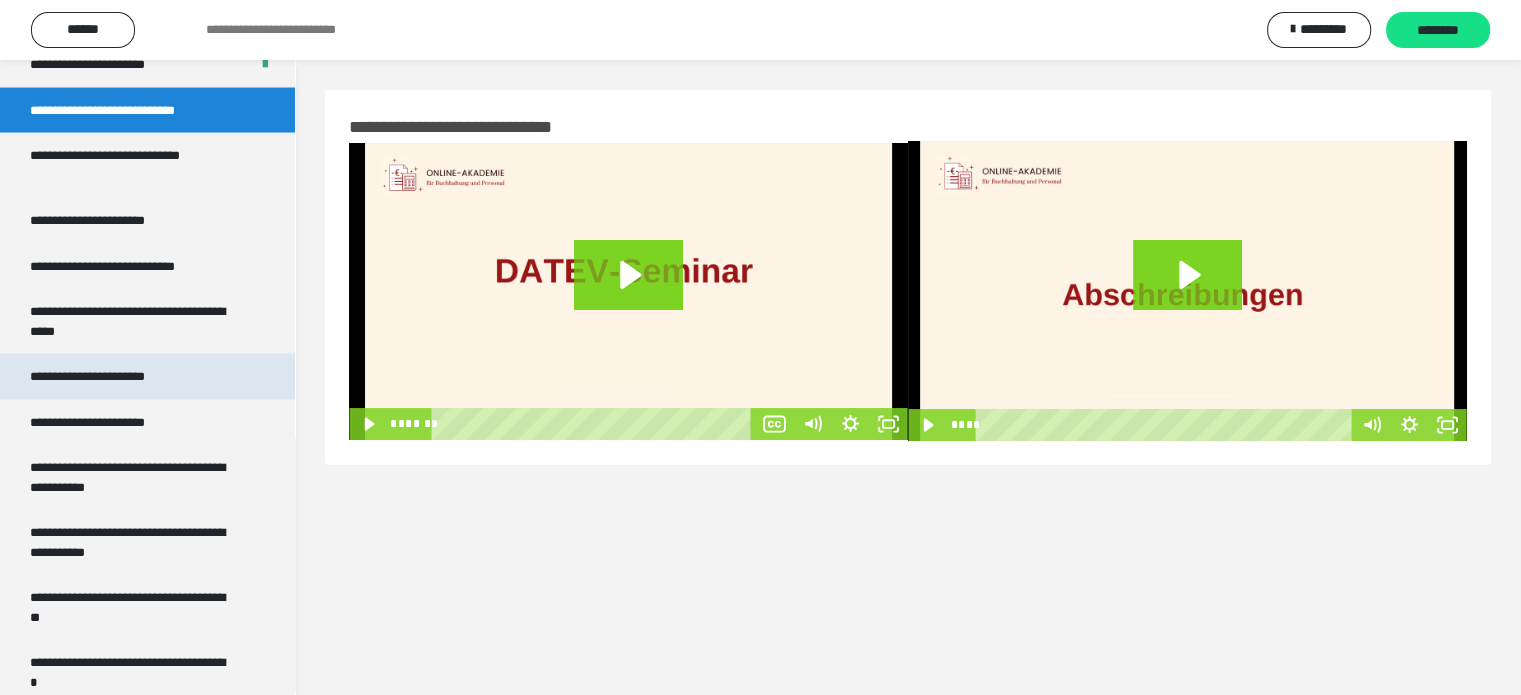 scroll, scrollTop: 3952, scrollLeft: 0, axis: vertical 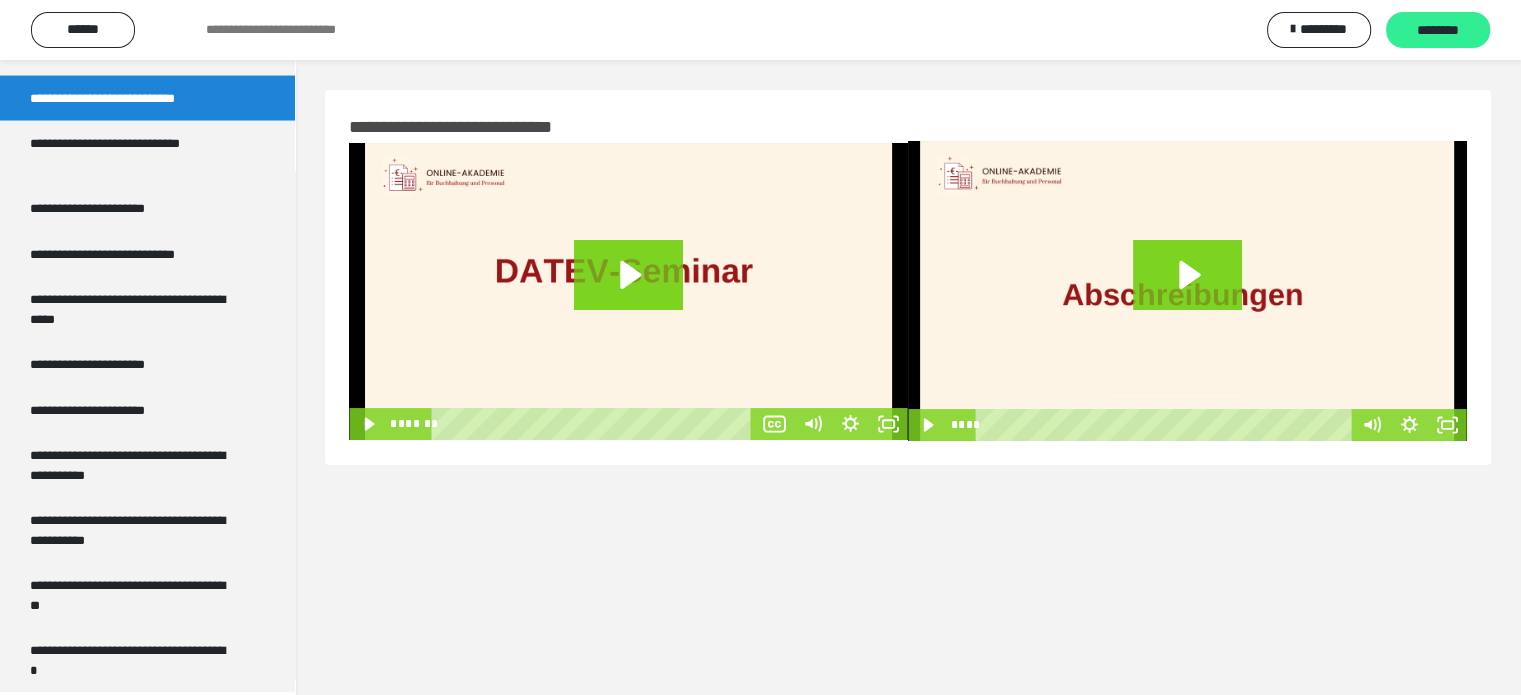 click on "********" at bounding box center [1438, 31] 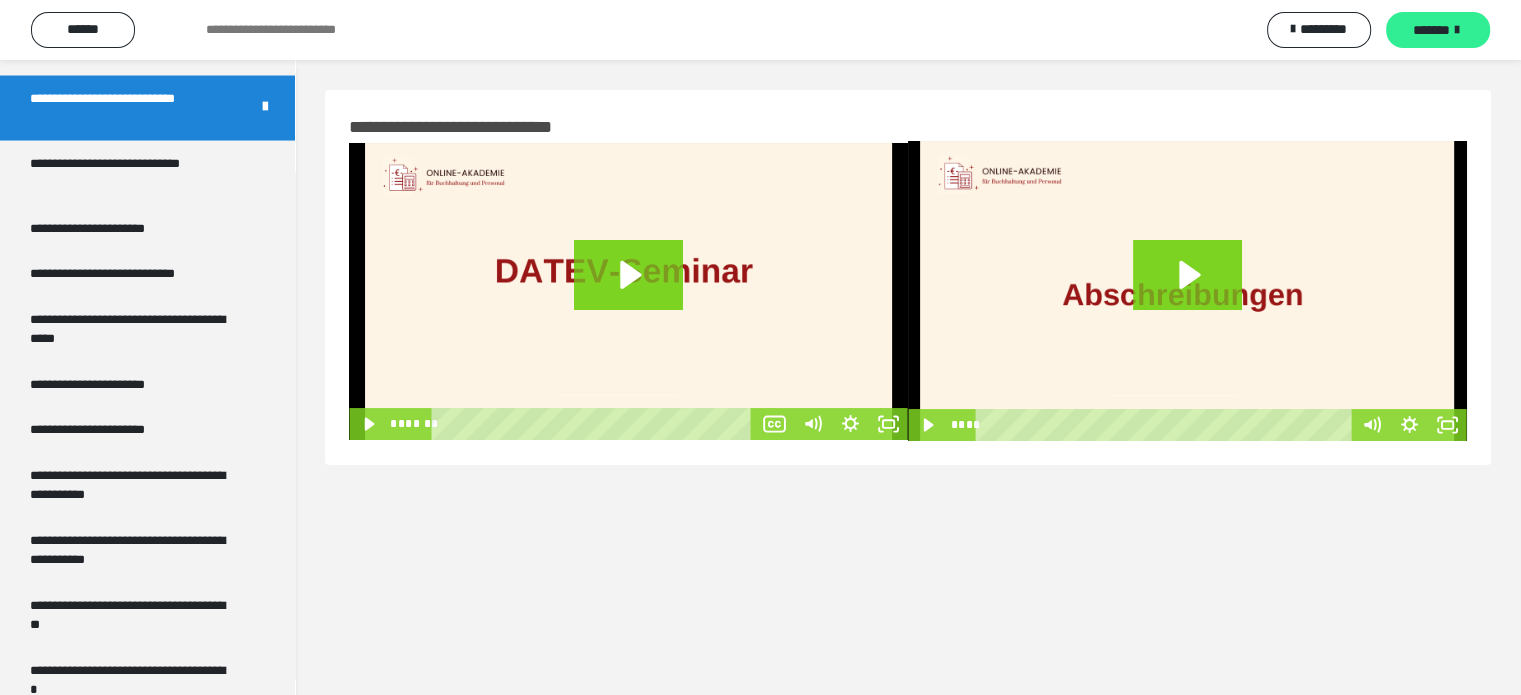 click on "*******" at bounding box center [1431, 30] 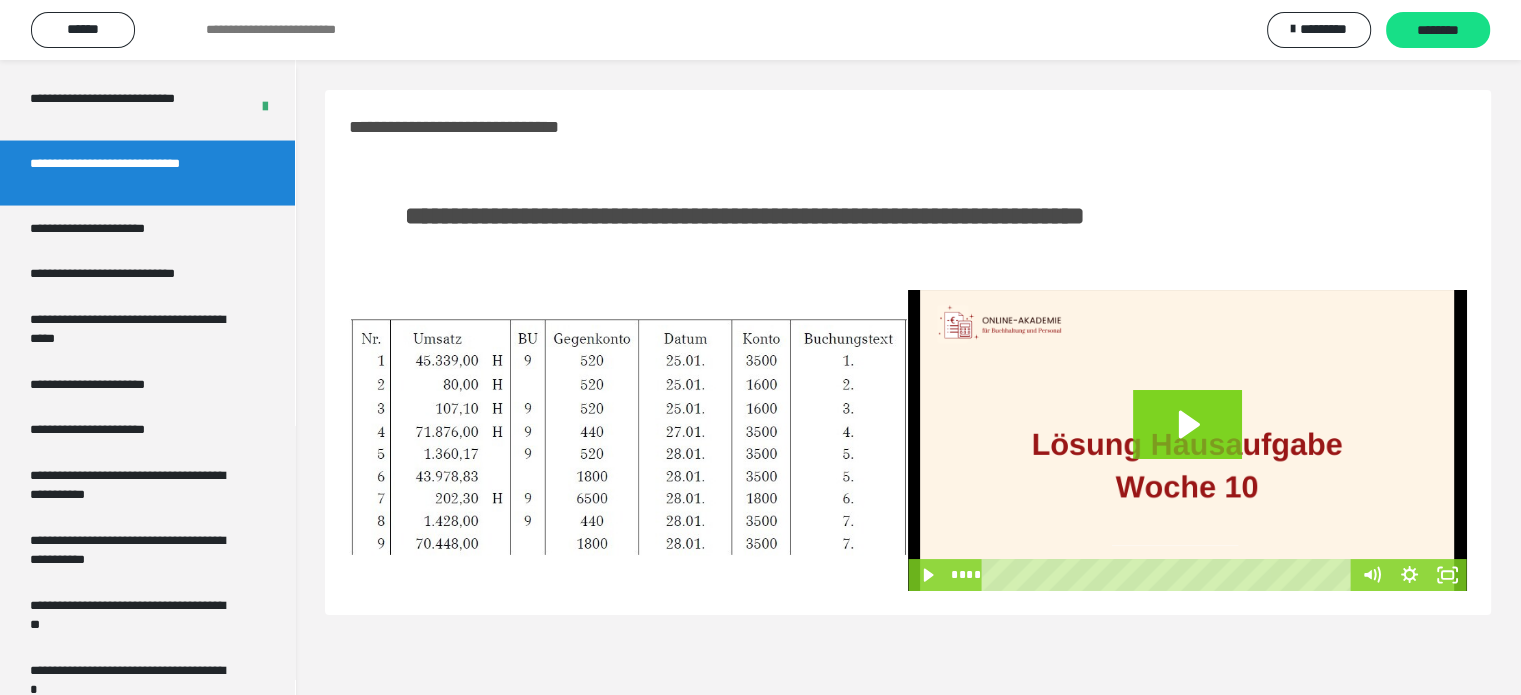 click on "********" at bounding box center [1438, 31] 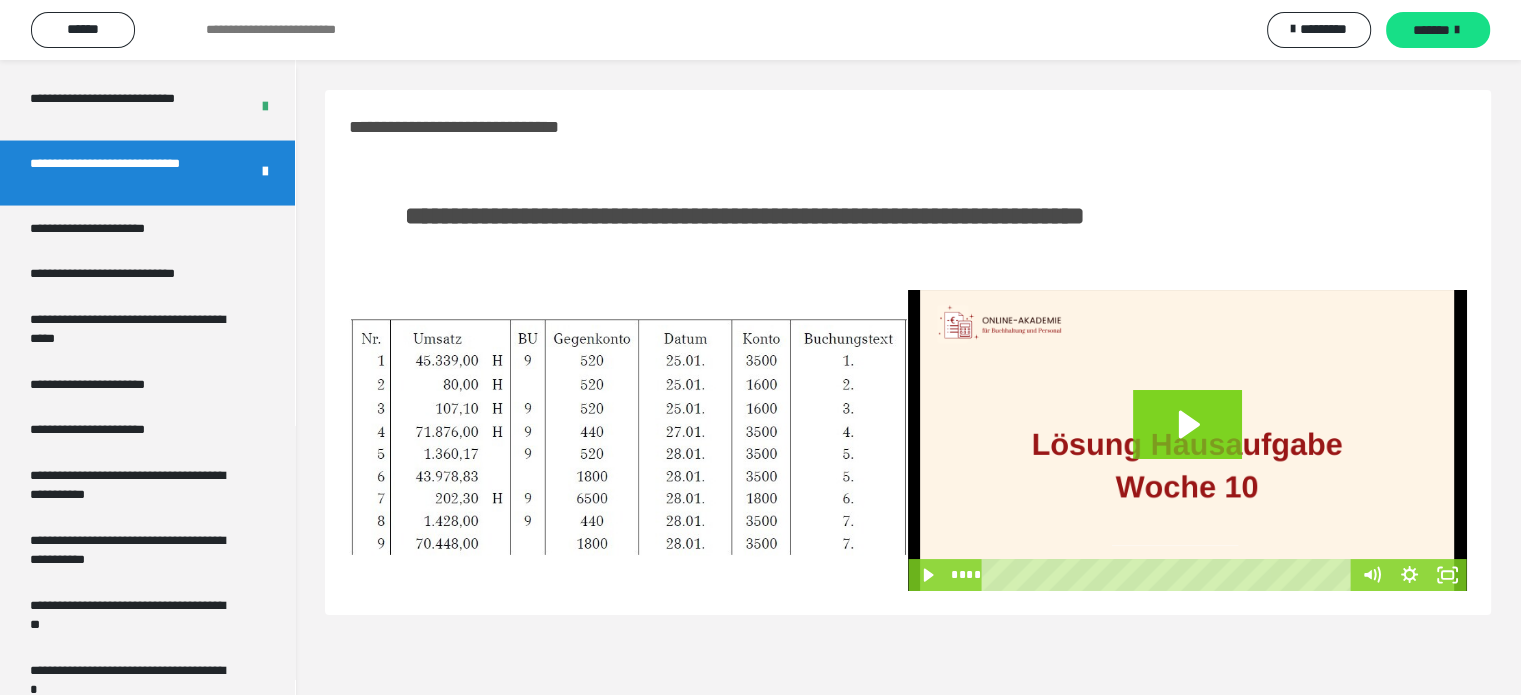 click on "*******" at bounding box center [1431, 30] 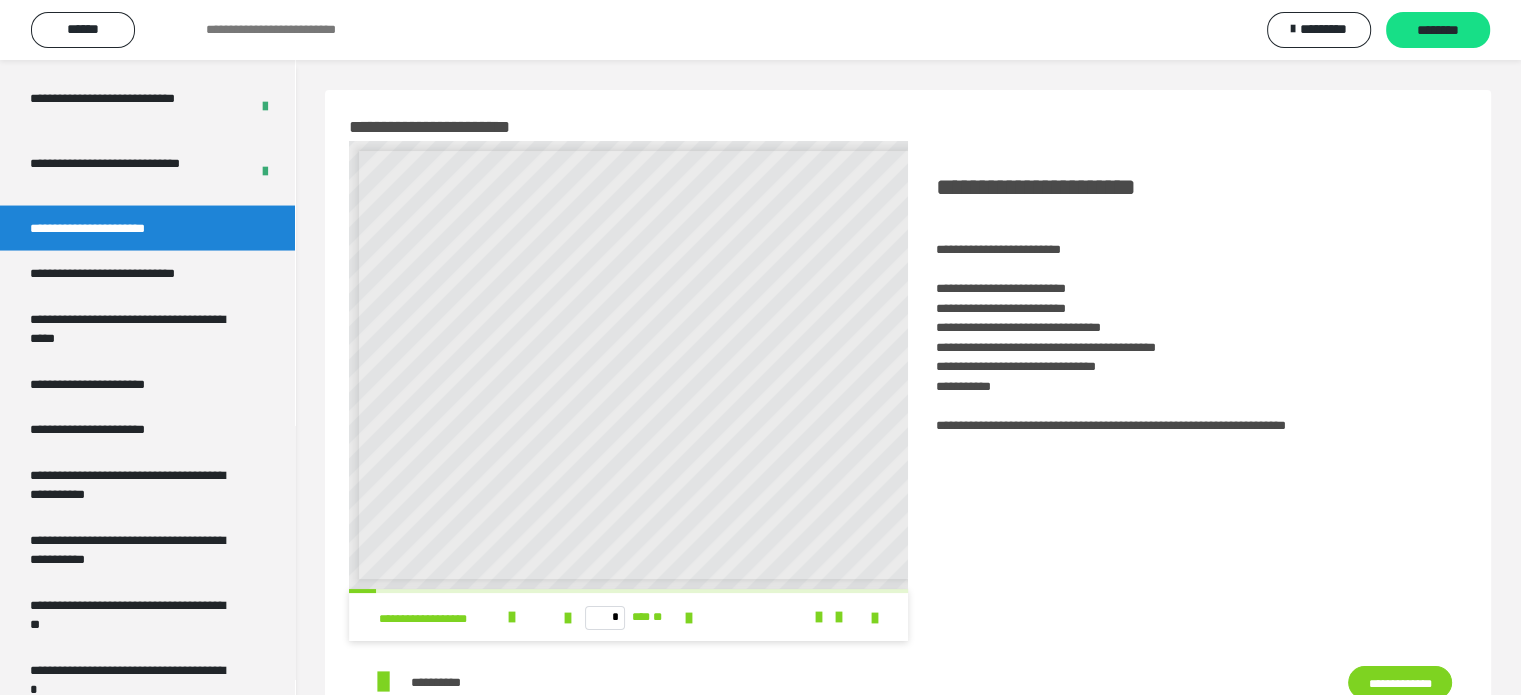 click on "********" at bounding box center [1438, 31] 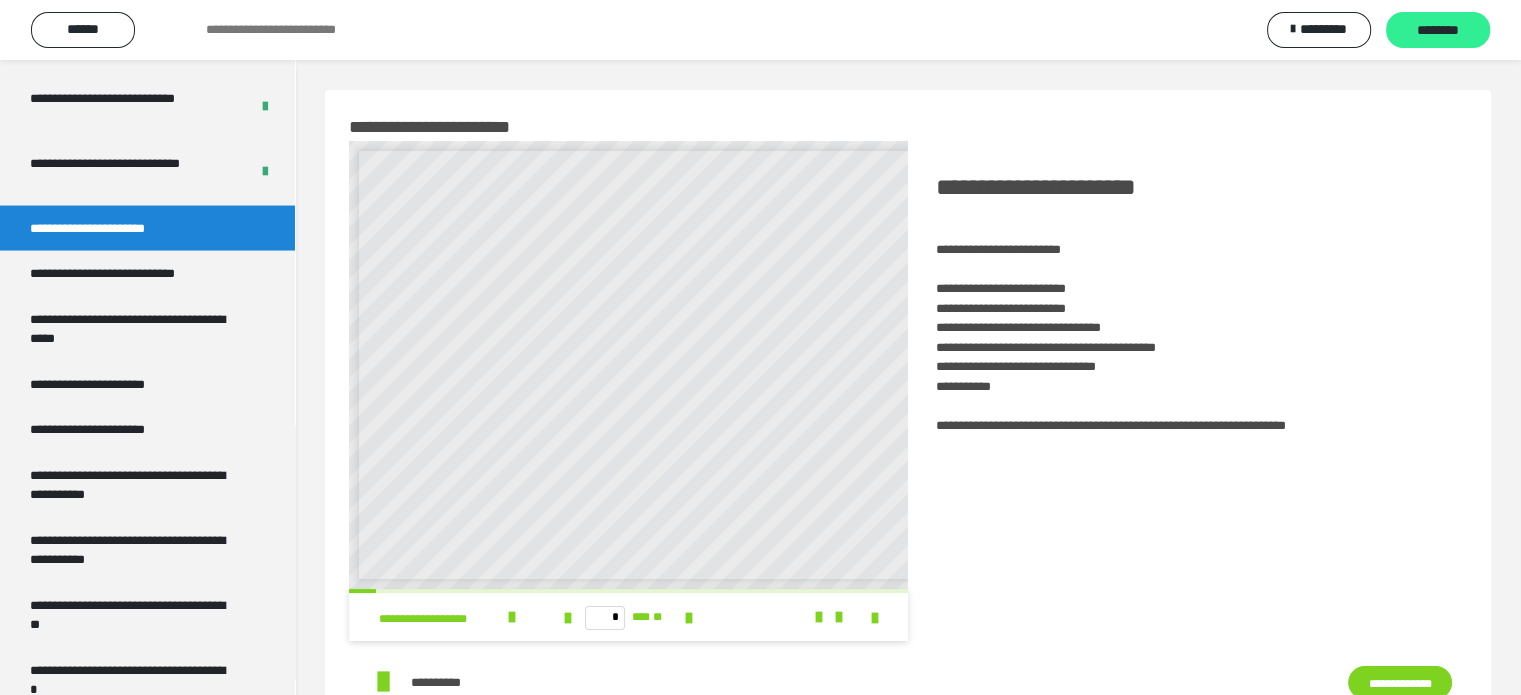 click on "********" at bounding box center (1438, 31) 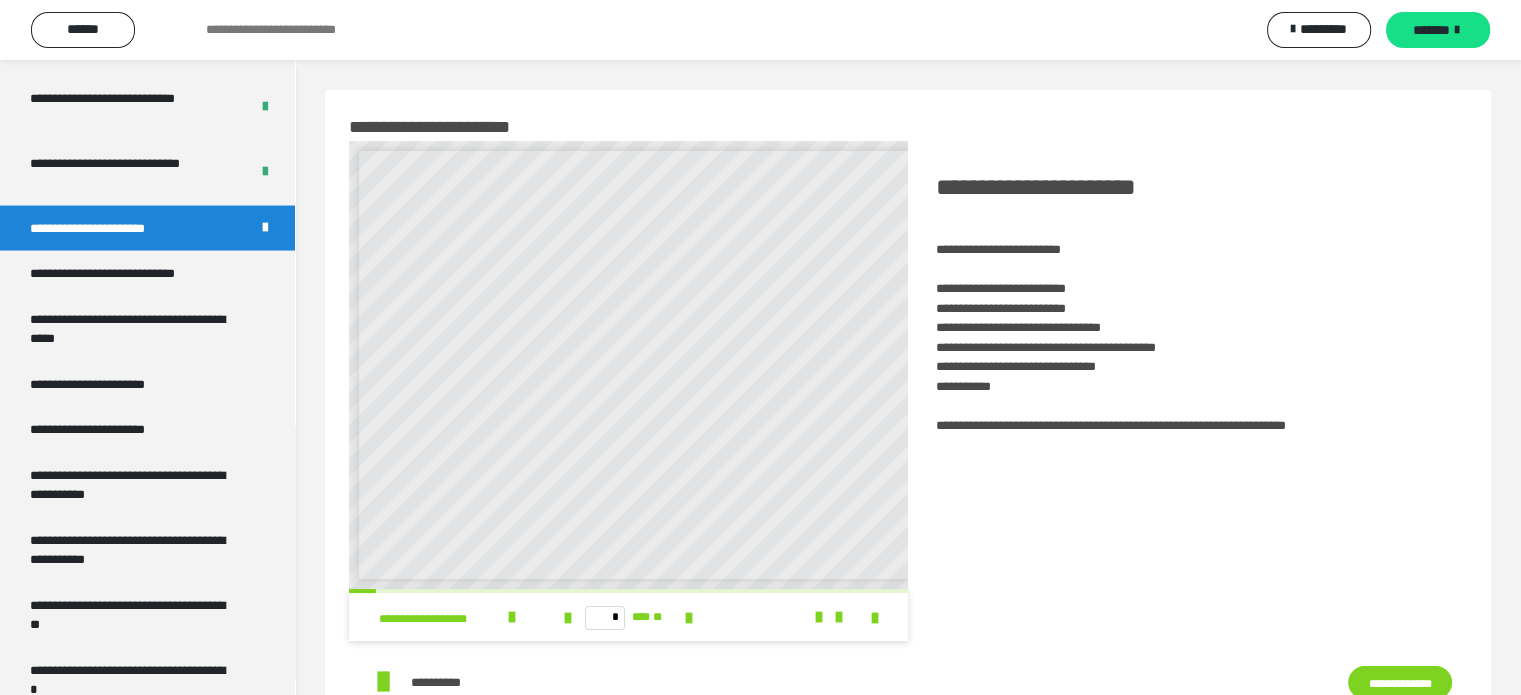 click on "*******" at bounding box center (1431, 30) 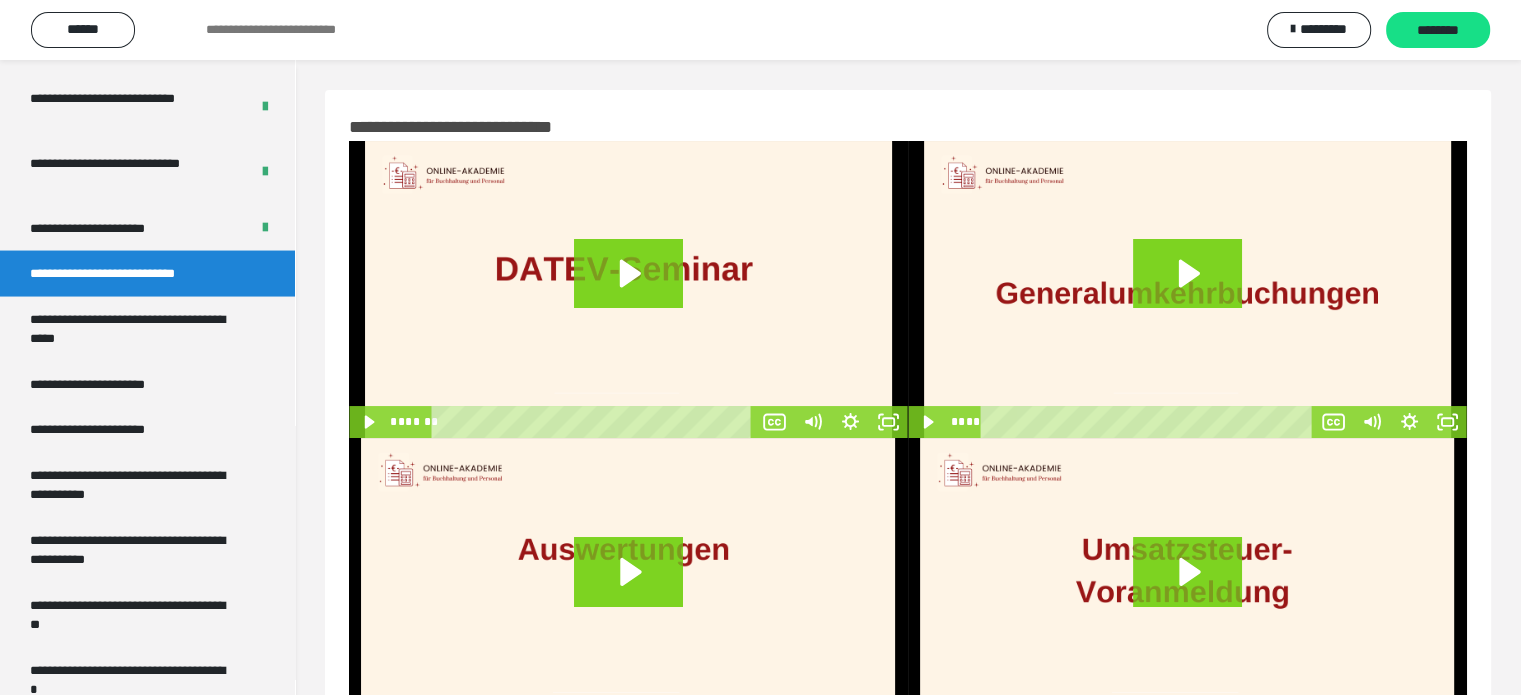 click on "********" at bounding box center (1438, 31) 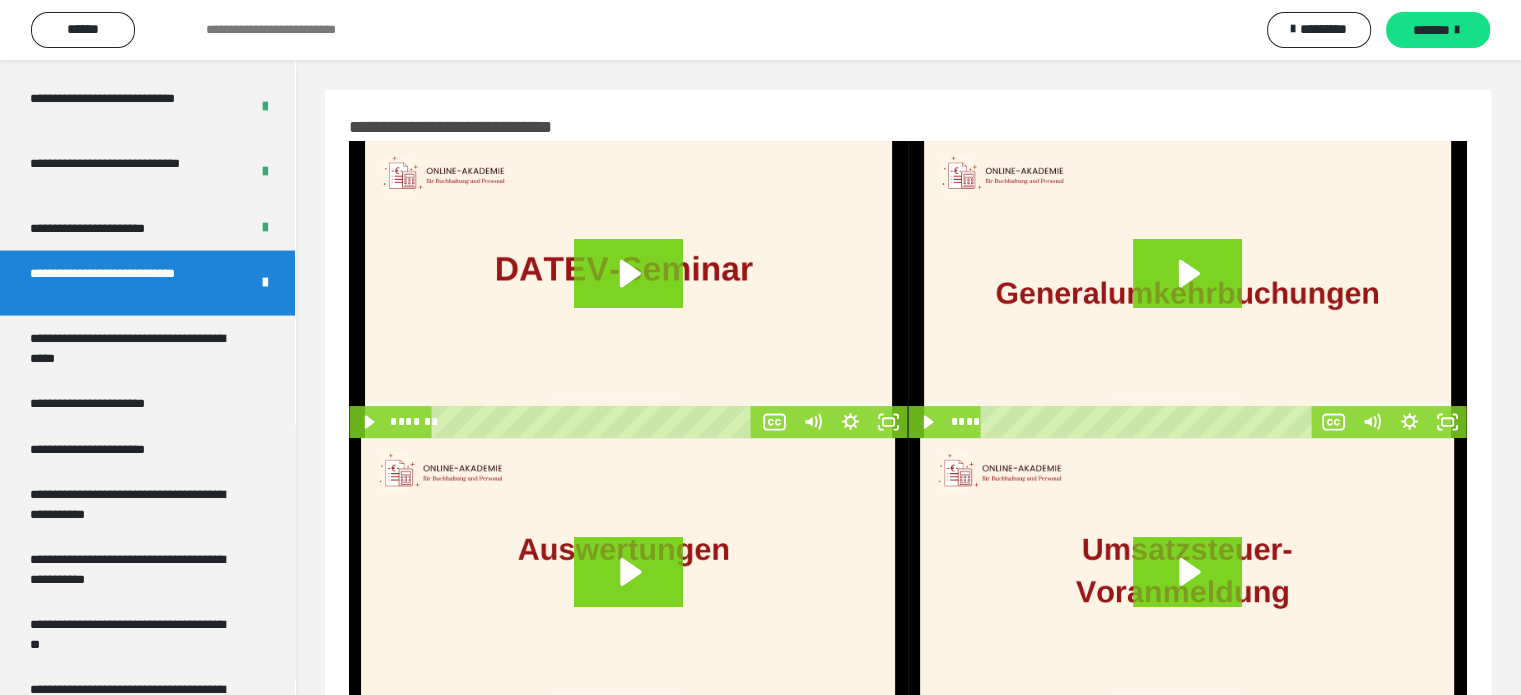 click on "*******" at bounding box center (1431, 30) 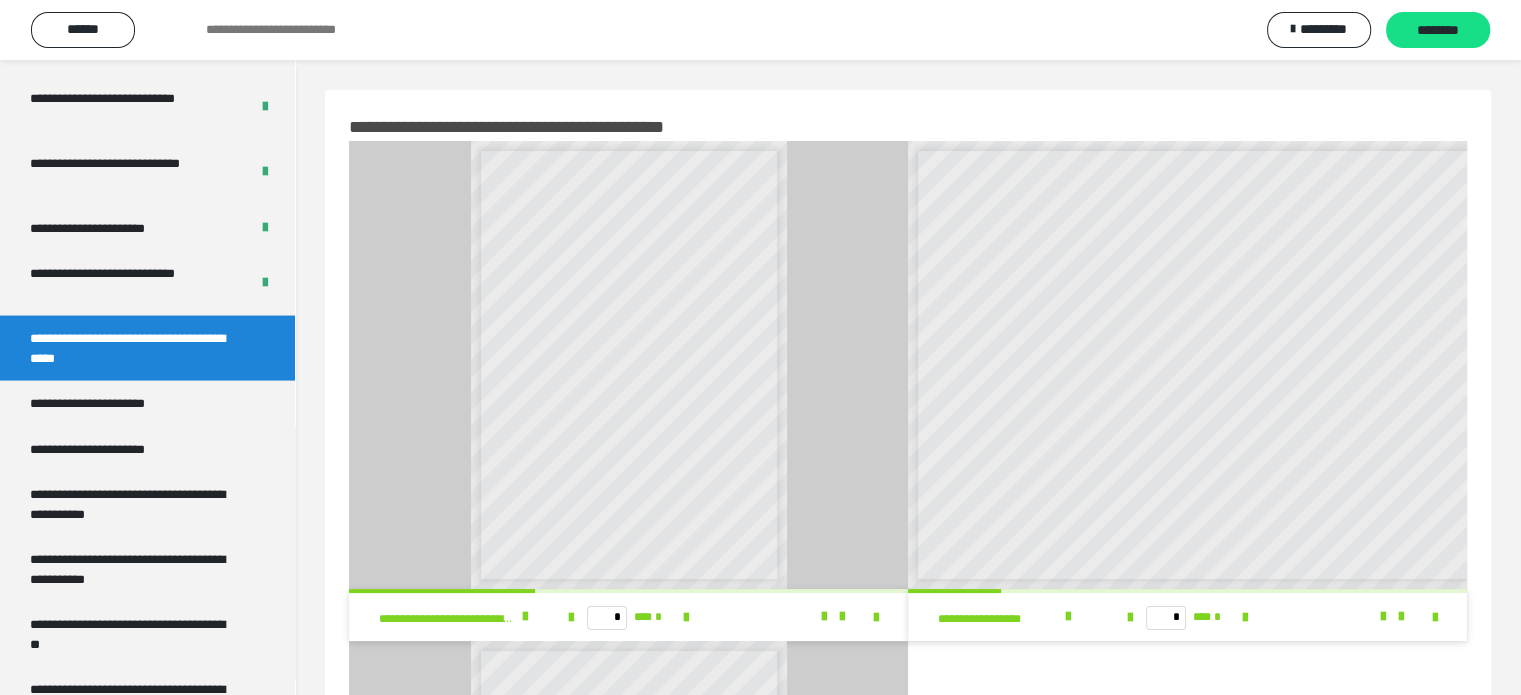 click on "********" at bounding box center [1438, 31] 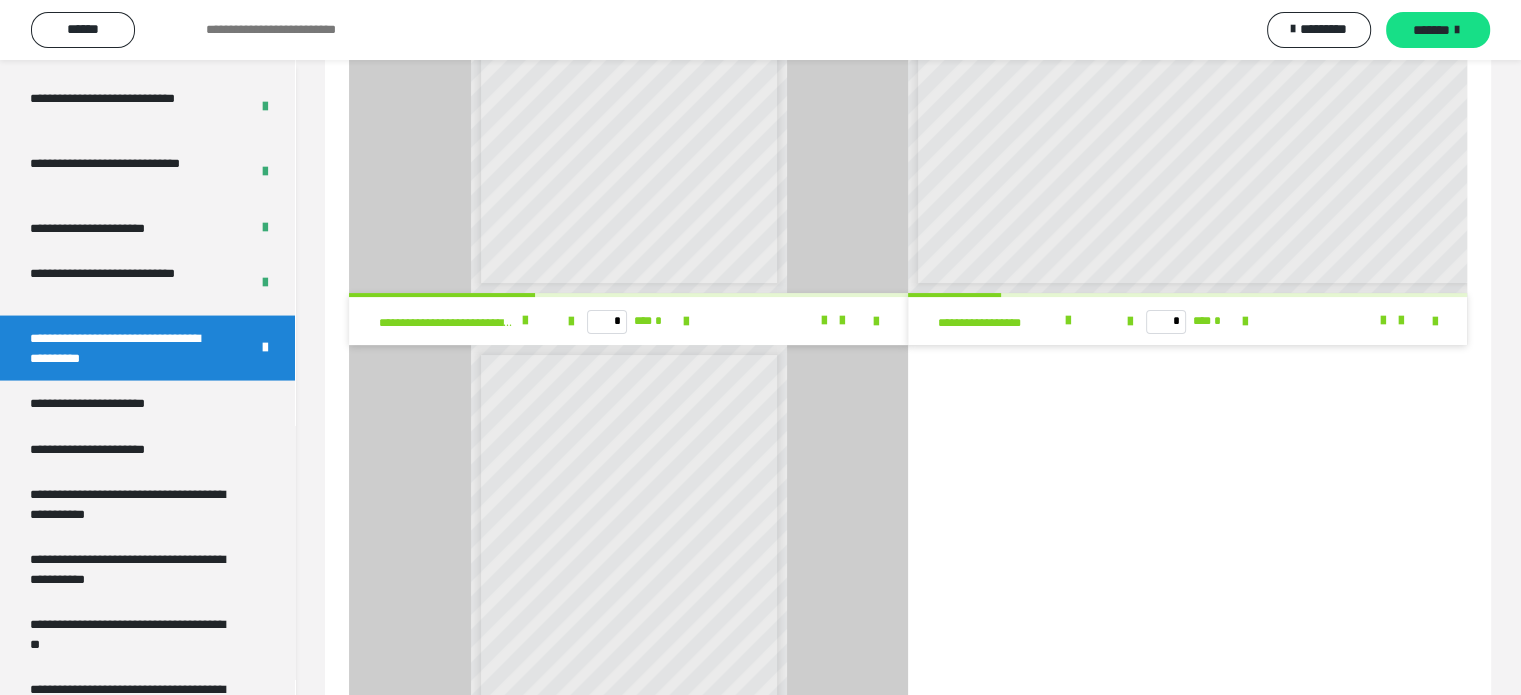 scroll, scrollTop: 300, scrollLeft: 0, axis: vertical 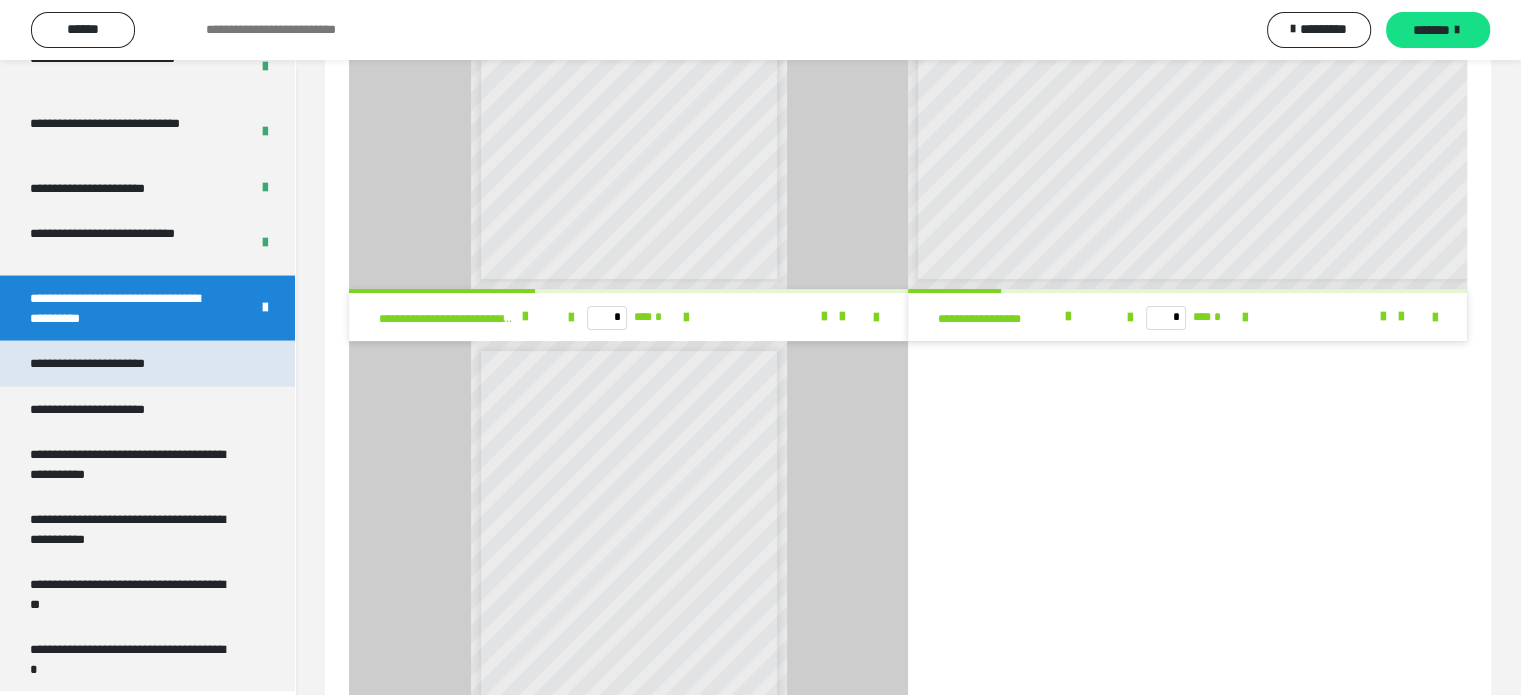 click on "**********" at bounding box center [110, 364] 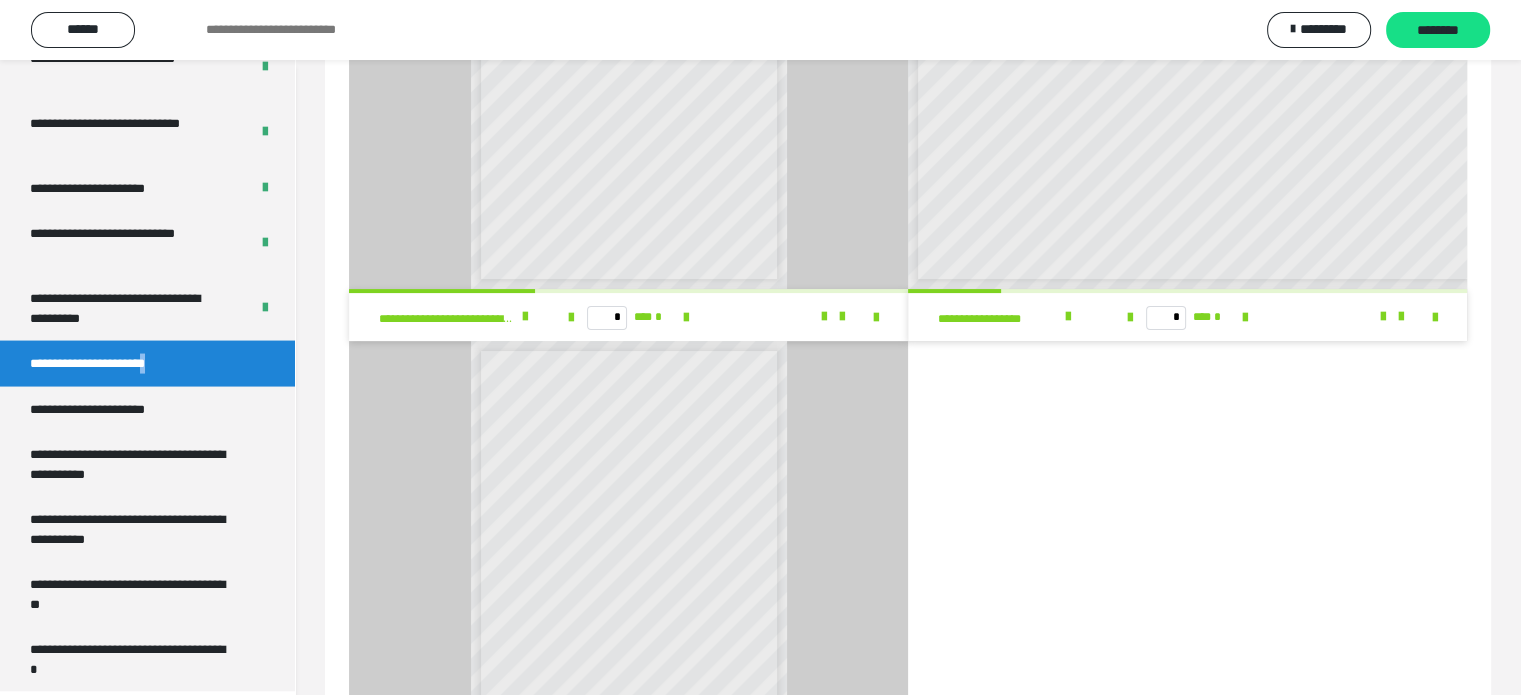 scroll, scrollTop: 60, scrollLeft: 0, axis: vertical 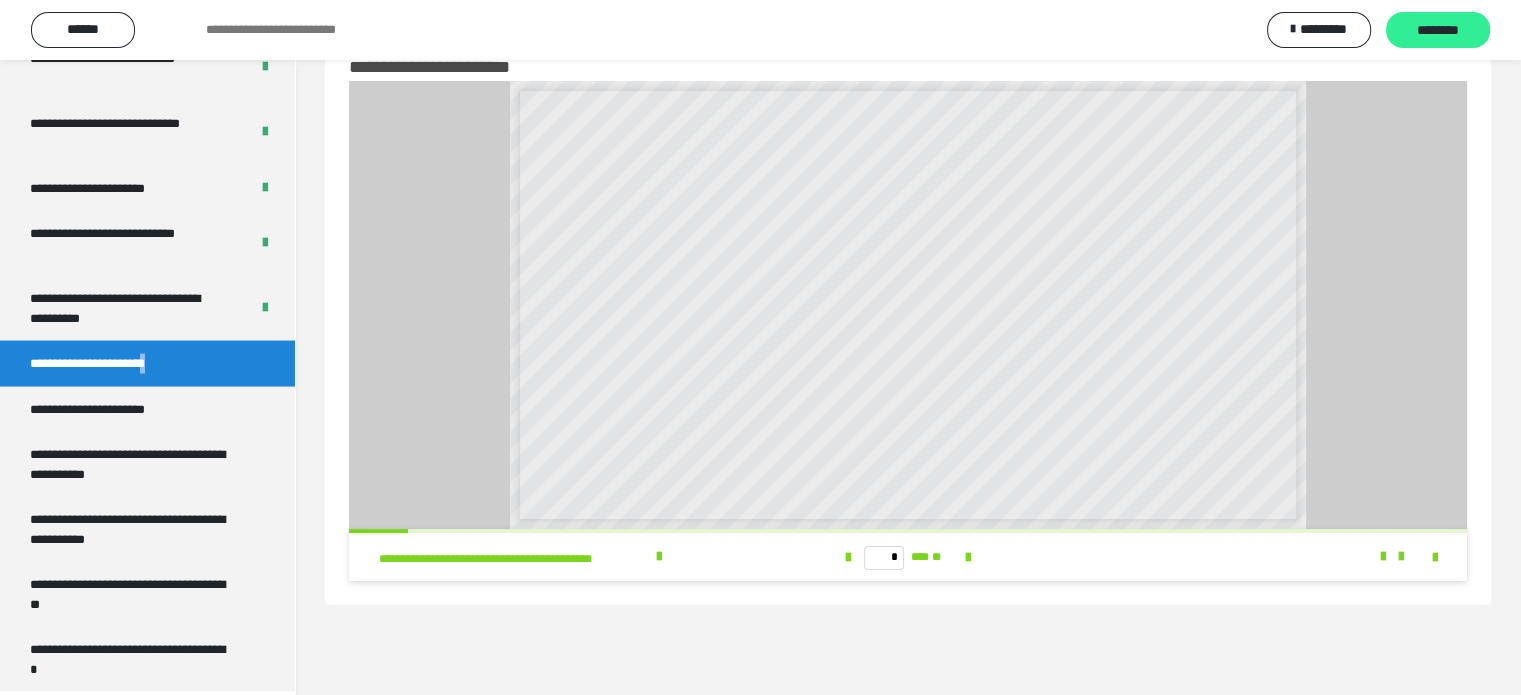 click on "********" at bounding box center (1438, 31) 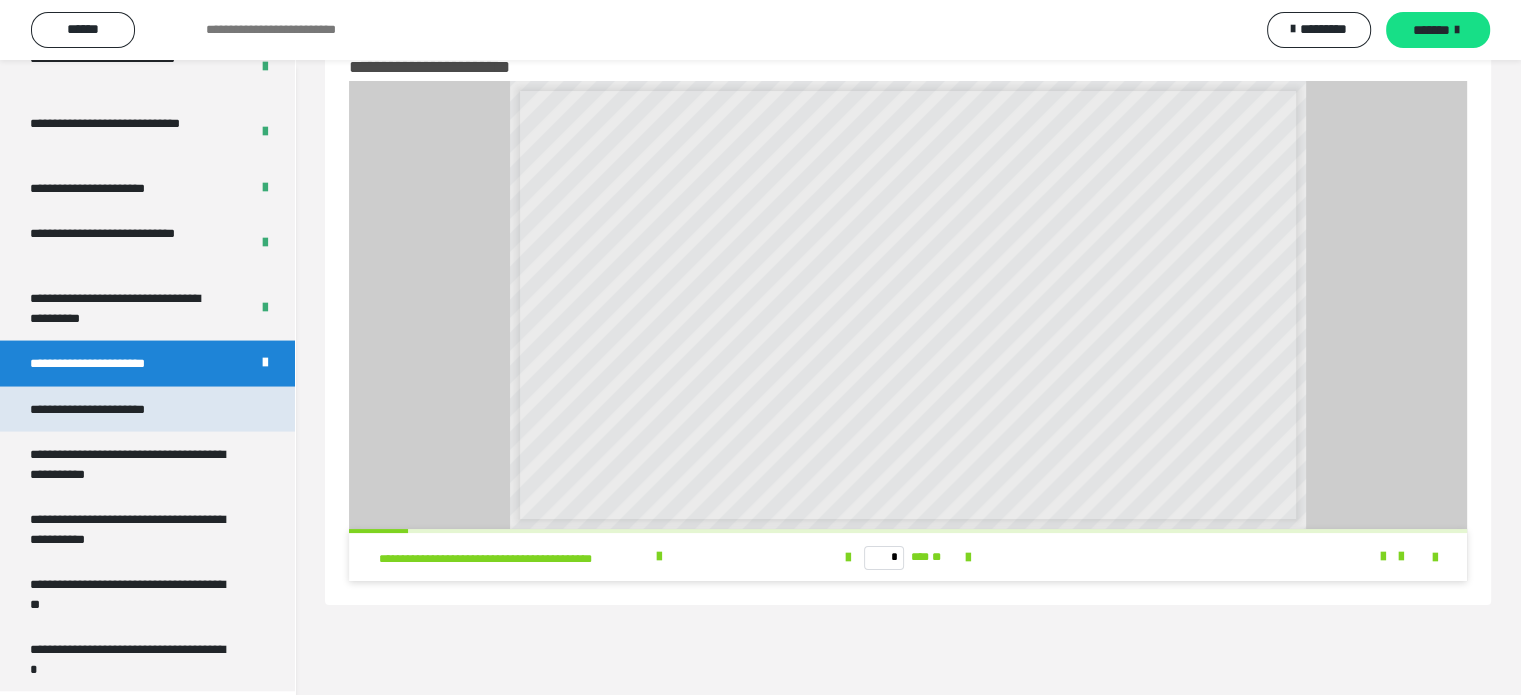 click on "**********" at bounding box center [111, 410] 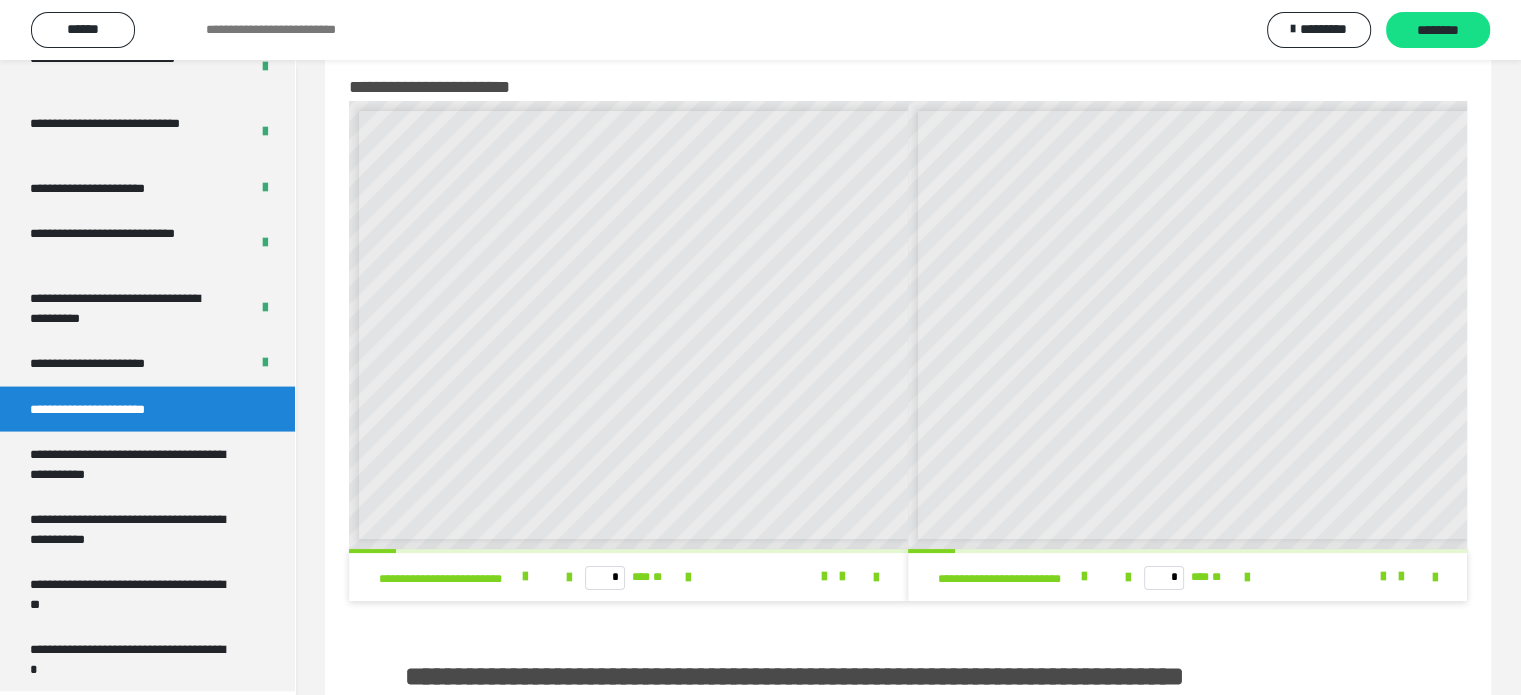 scroll, scrollTop: 0, scrollLeft: 0, axis: both 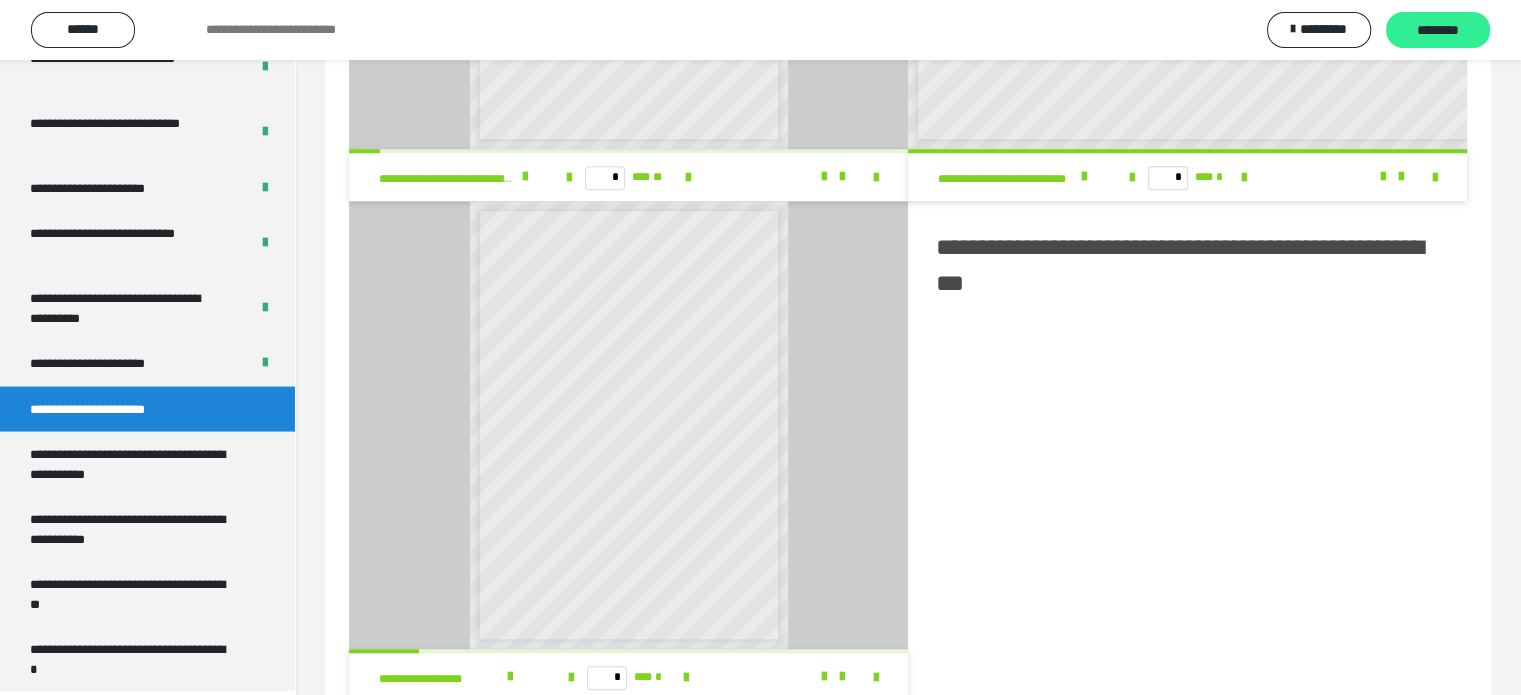 click on "********" at bounding box center (1438, 31) 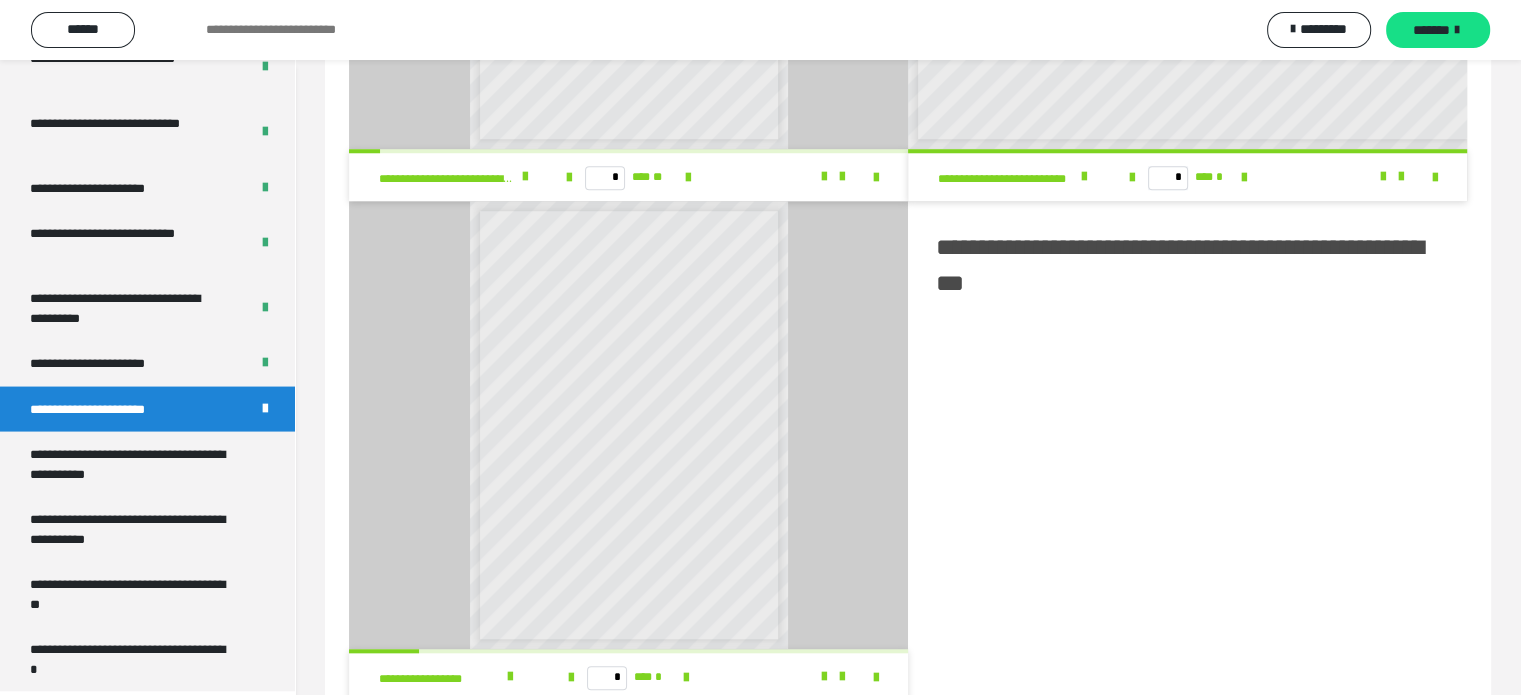 click on "*******" at bounding box center (1431, 30) 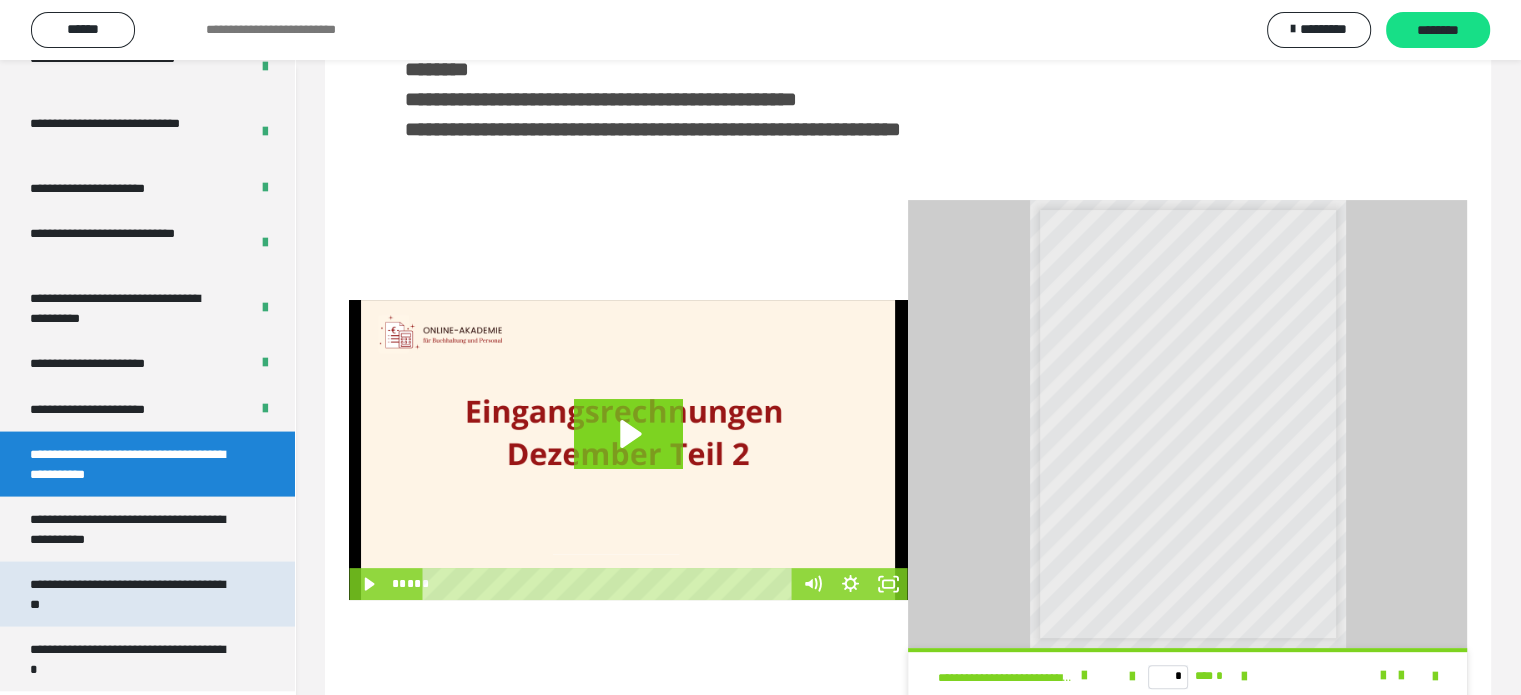 scroll, scrollTop: 516, scrollLeft: 0, axis: vertical 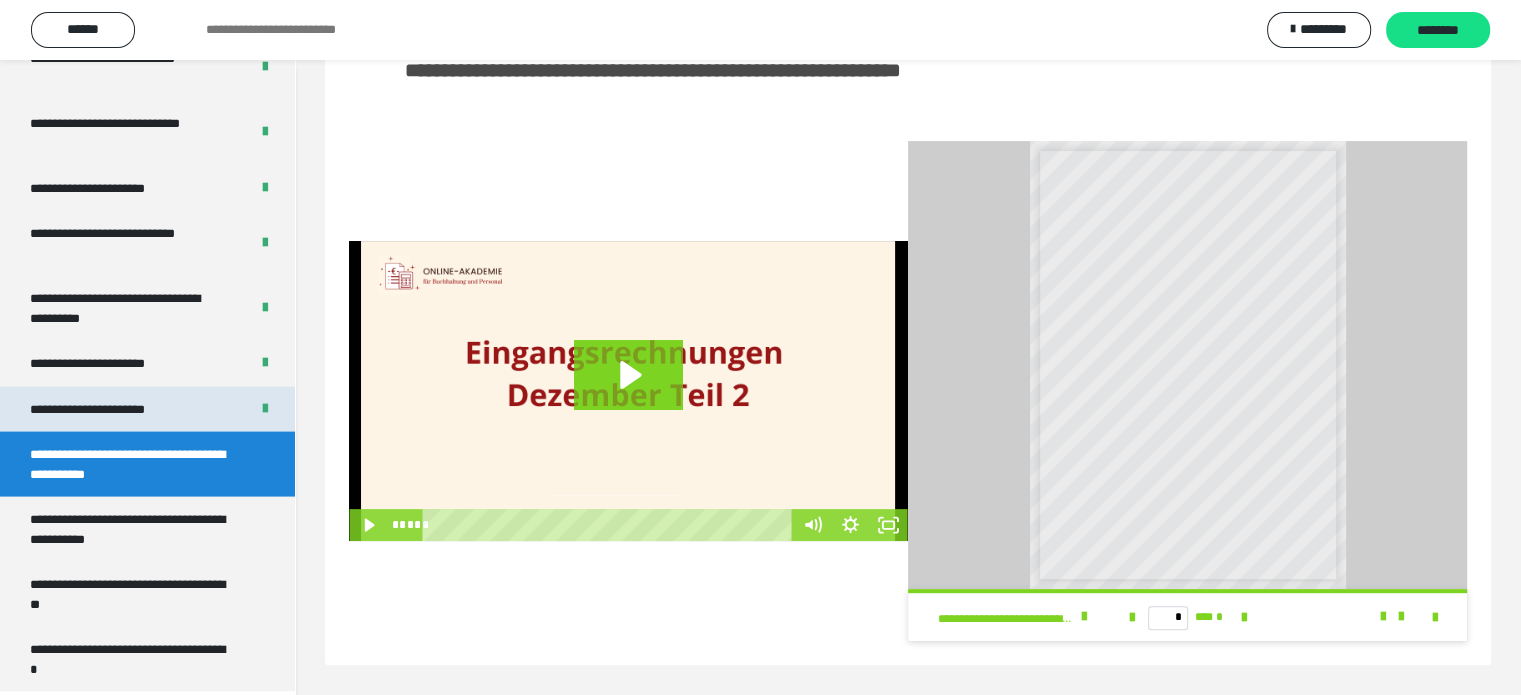 click on "**********" at bounding box center [111, 410] 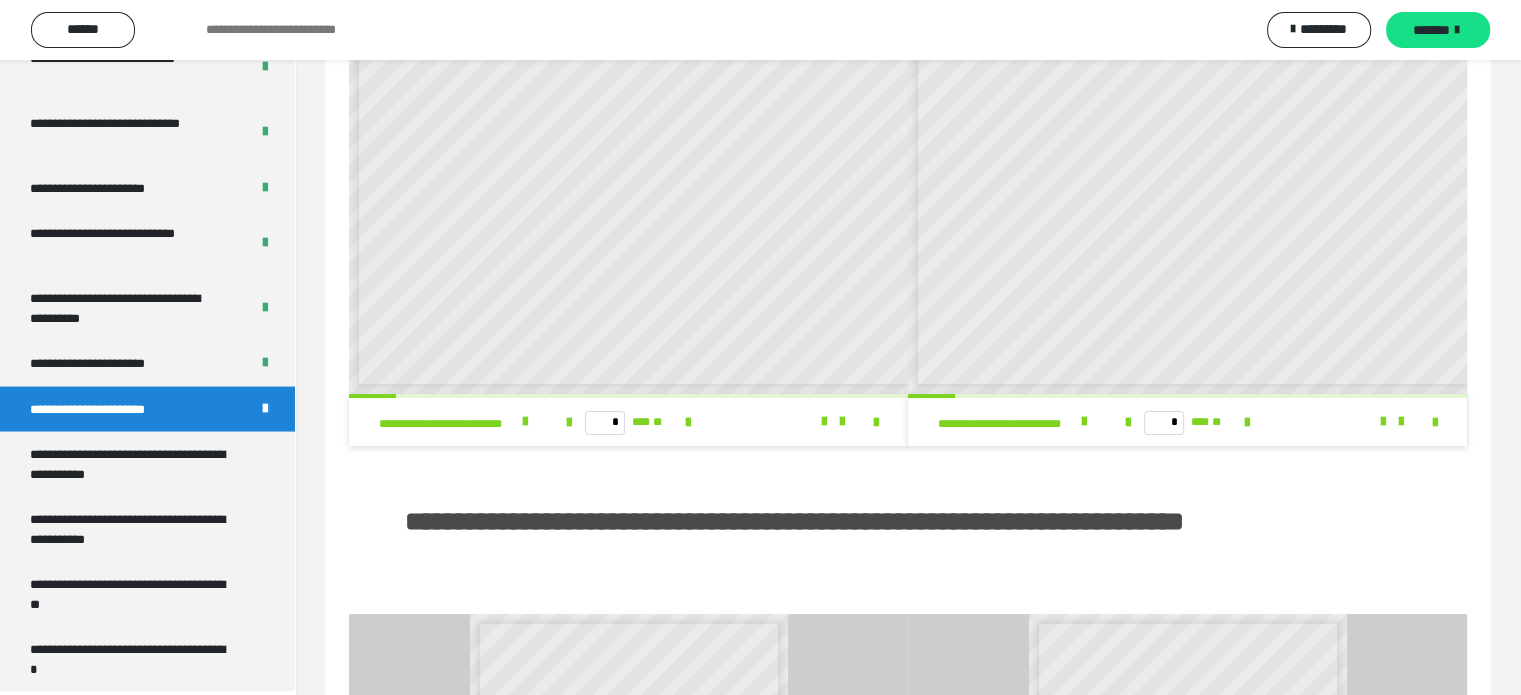 scroll, scrollTop: 0, scrollLeft: 0, axis: both 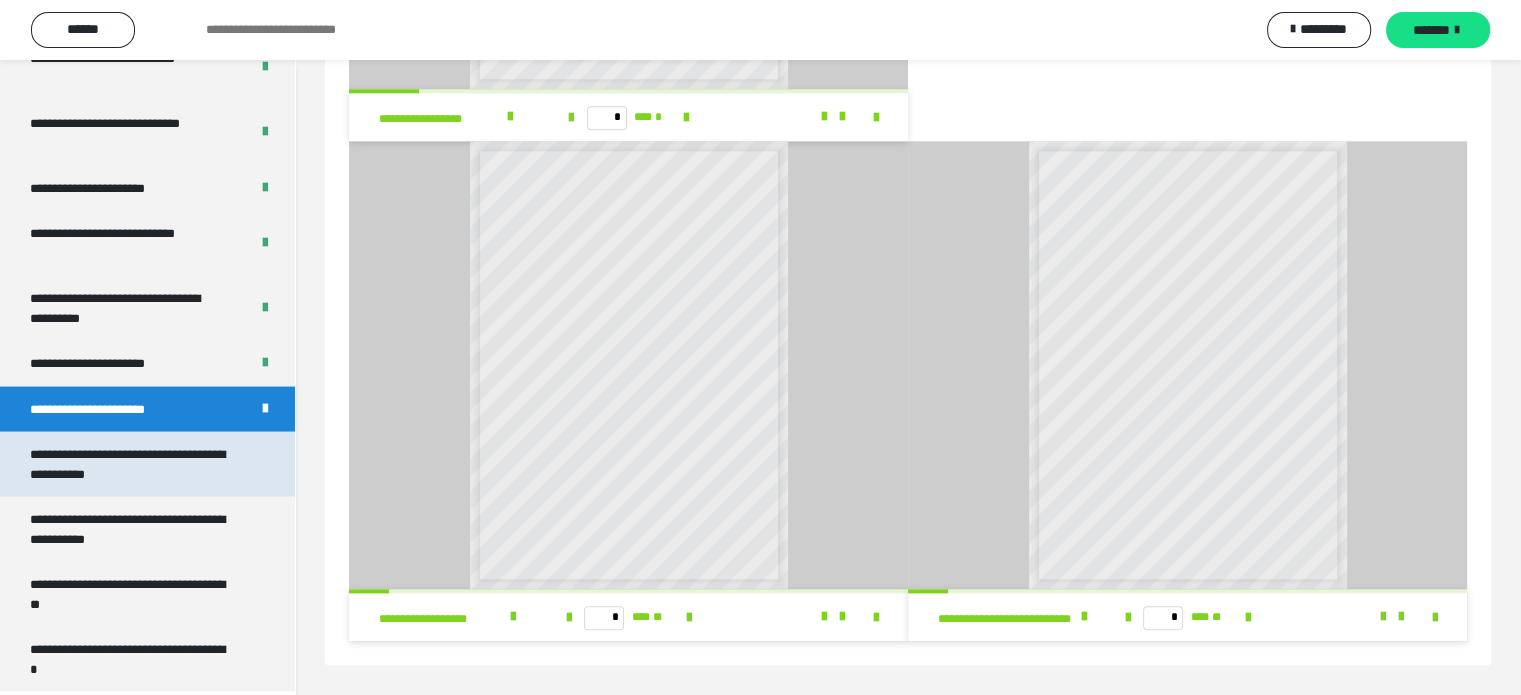 click on "**********" at bounding box center (132, 464) 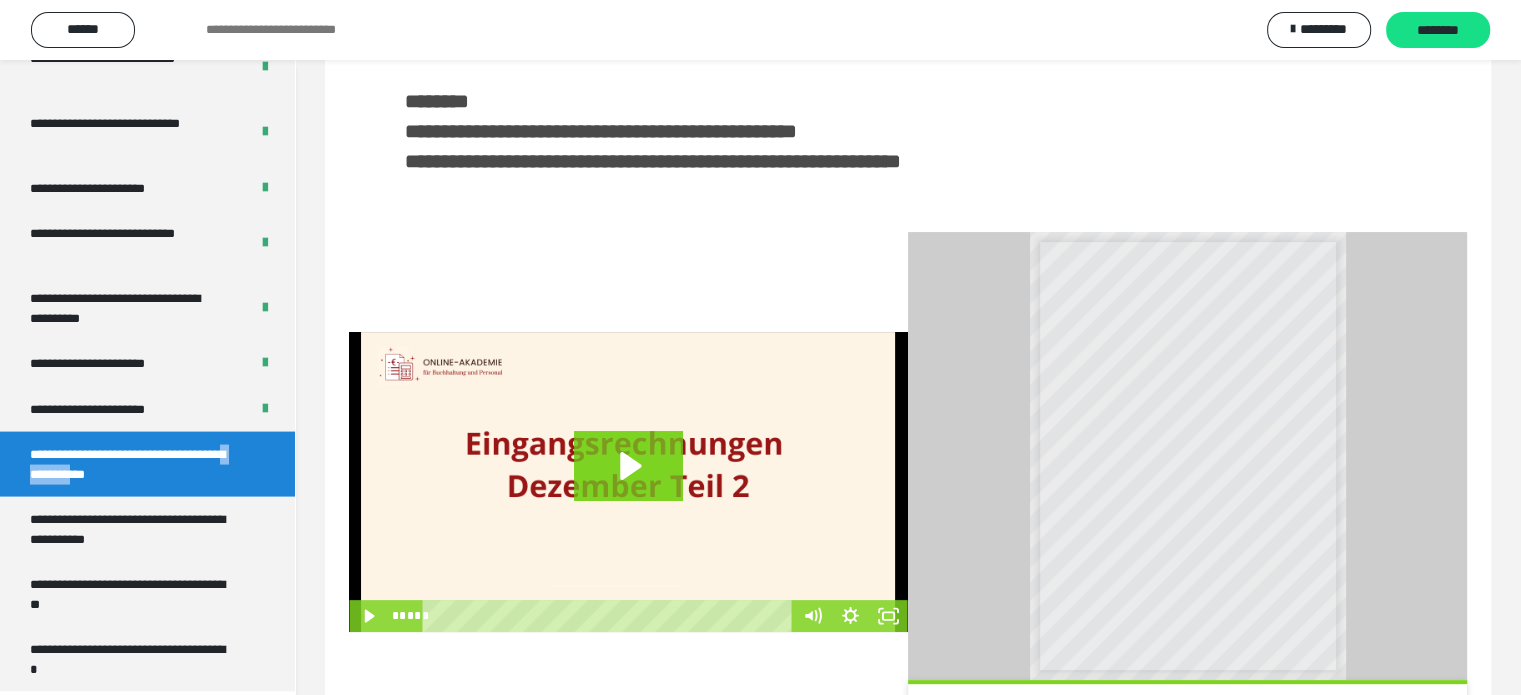 scroll, scrollTop: 516, scrollLeft: 0, axis: vertical 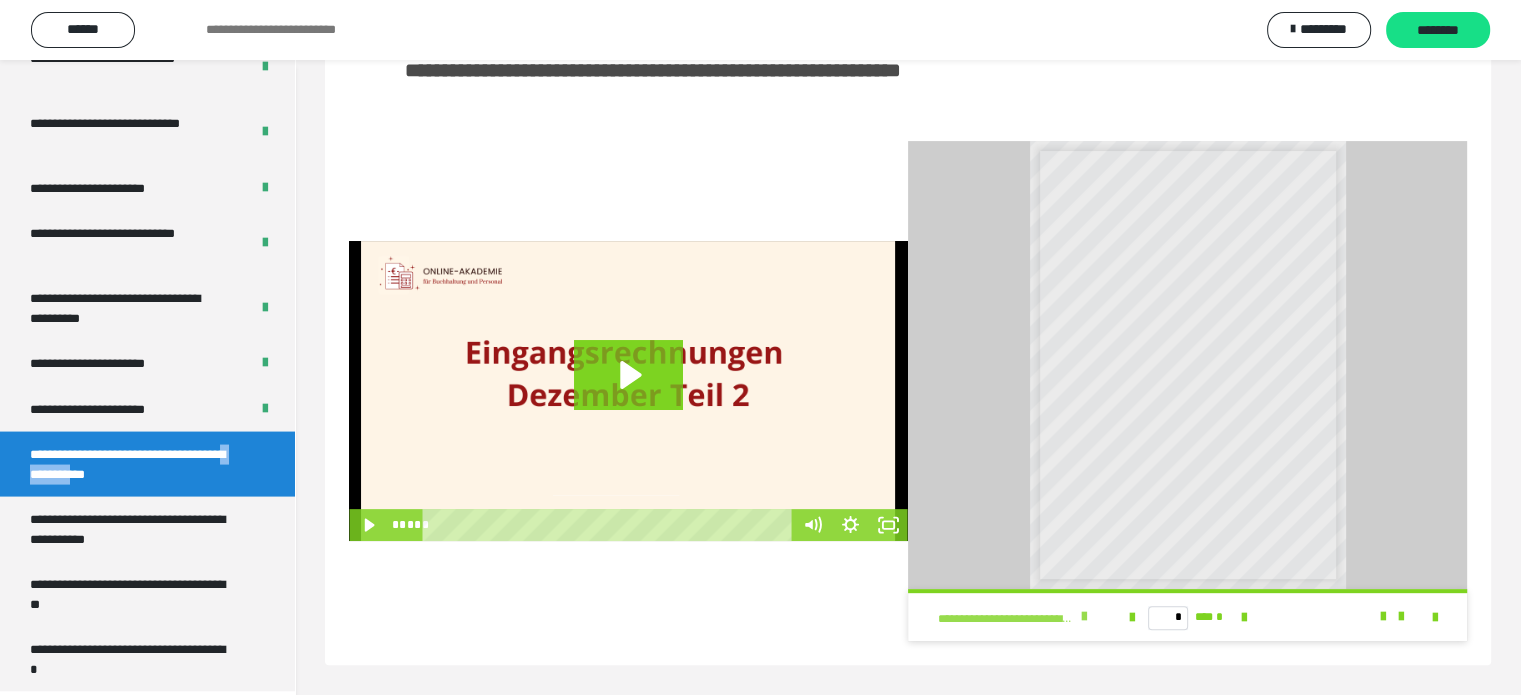 click on "**********" at bounding box center [1006, 619] 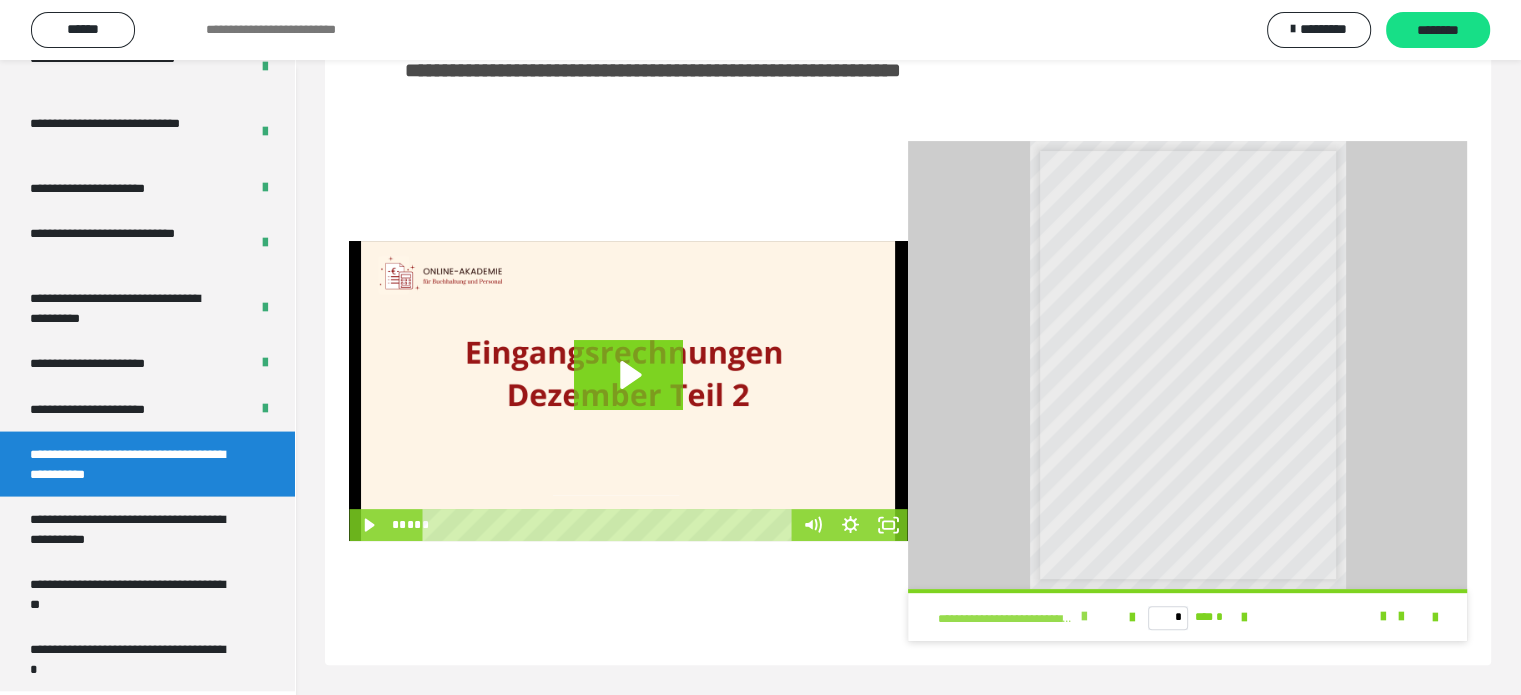 click at bounding box center (1084, 617) 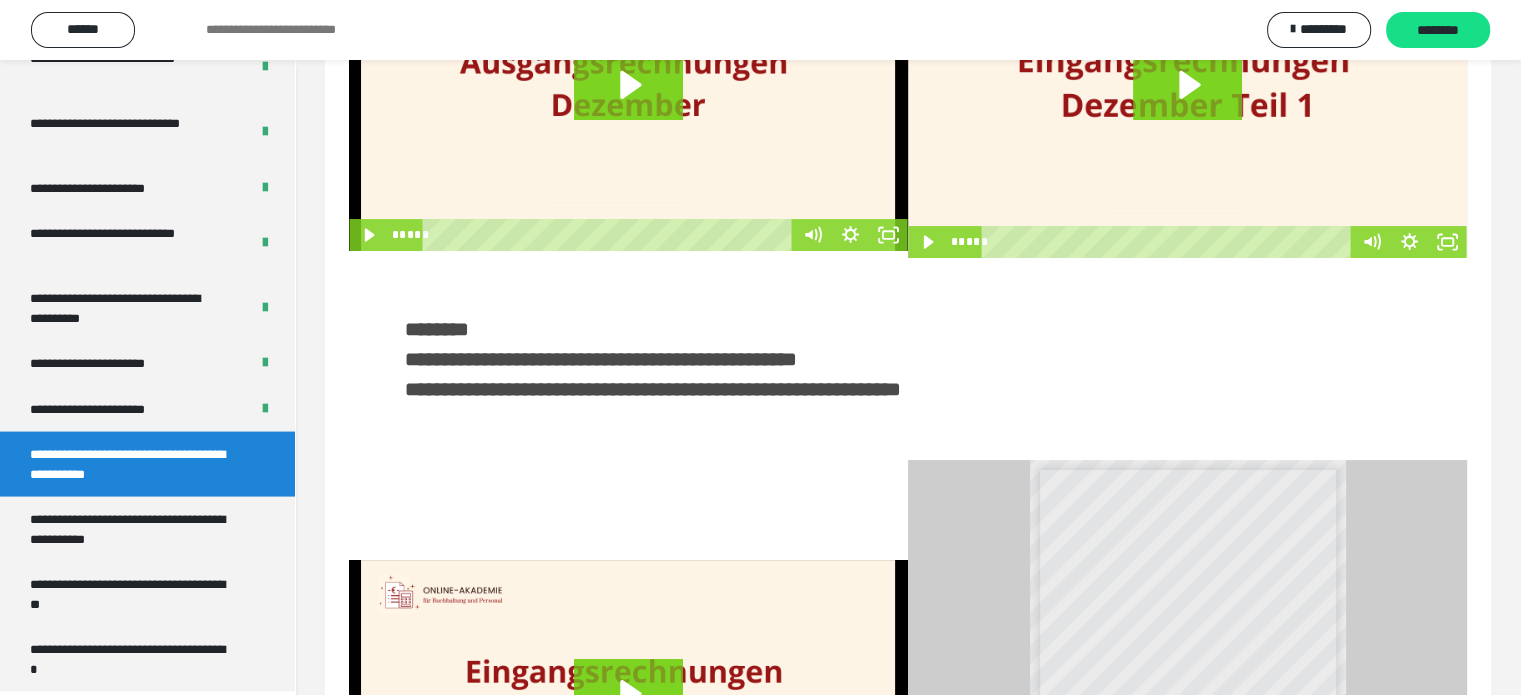 scroll, scrollTop: 200, scrollLeft: 0, axis: vertical 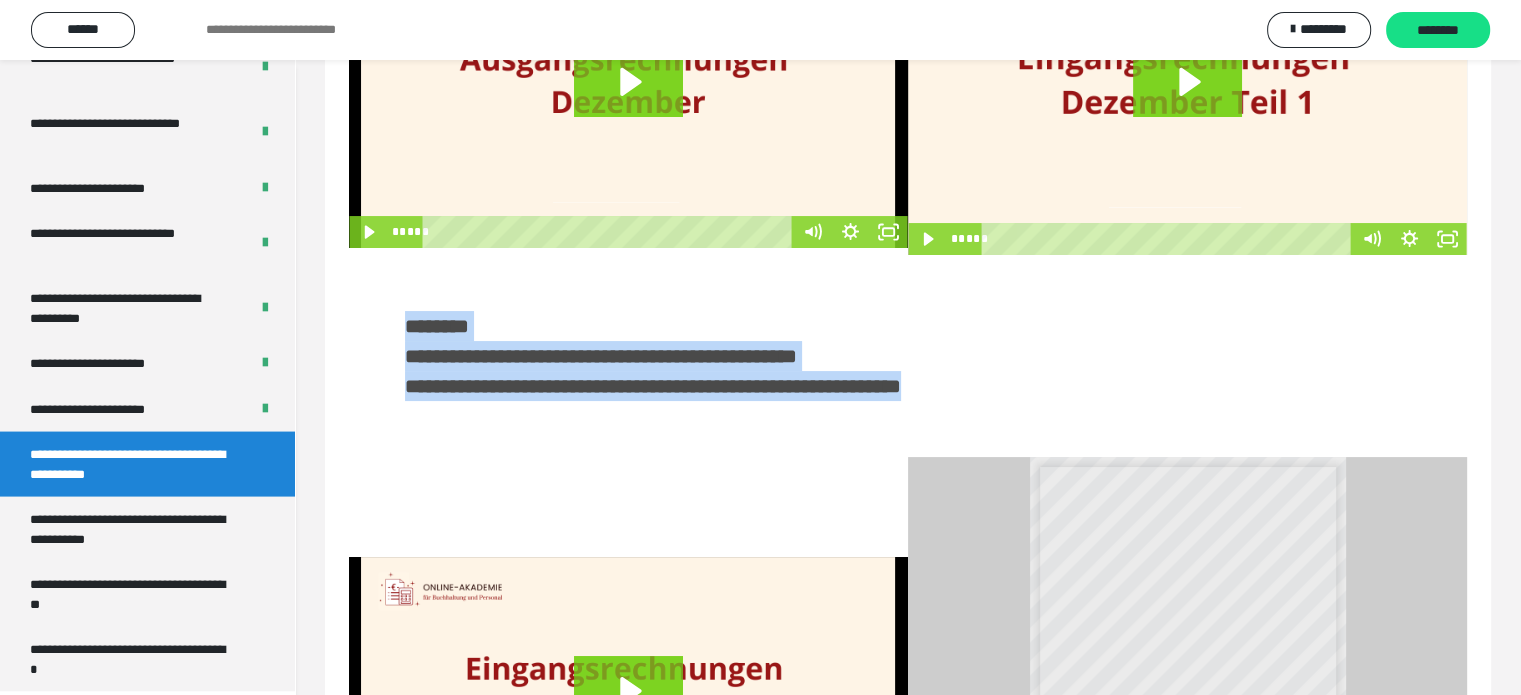 drag, startPoint x: 410, startPoint y: 331, endPoint x: 1092, endPoint y: 391, distance: 684.6342 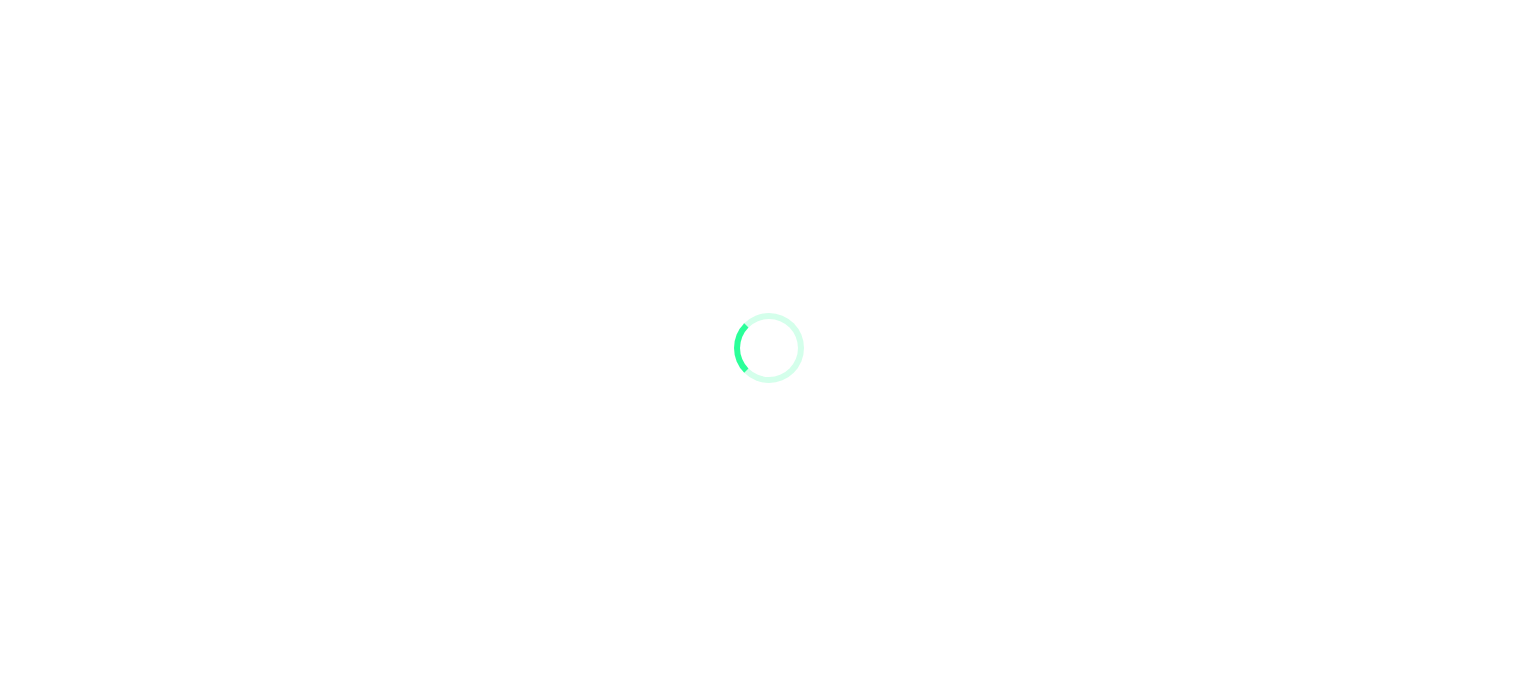 scroll, scrollTop: 0, scrollLeft: 0, axis: both 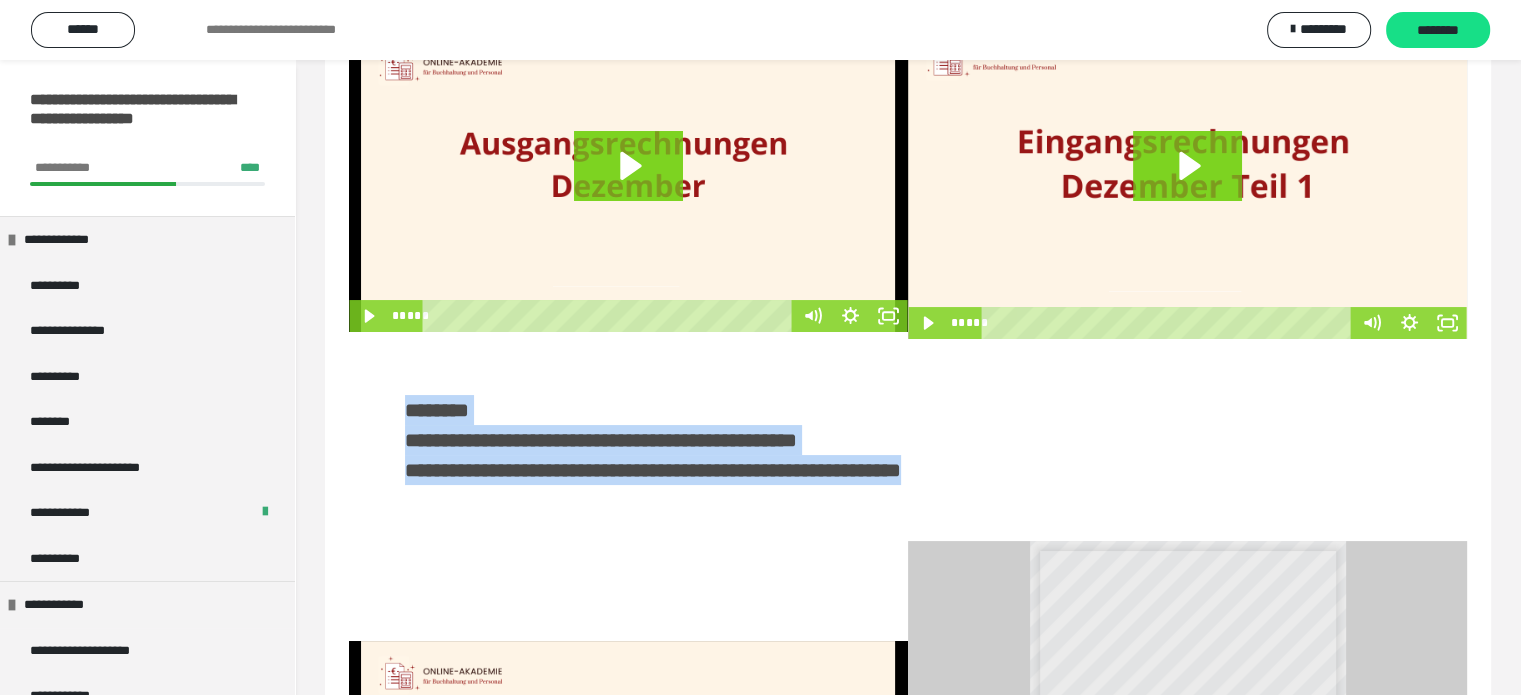 drag, startPoint x: 411, startPoint y: 410, endPoint x: 1092, endPoint y: 465, distance: 683.2174 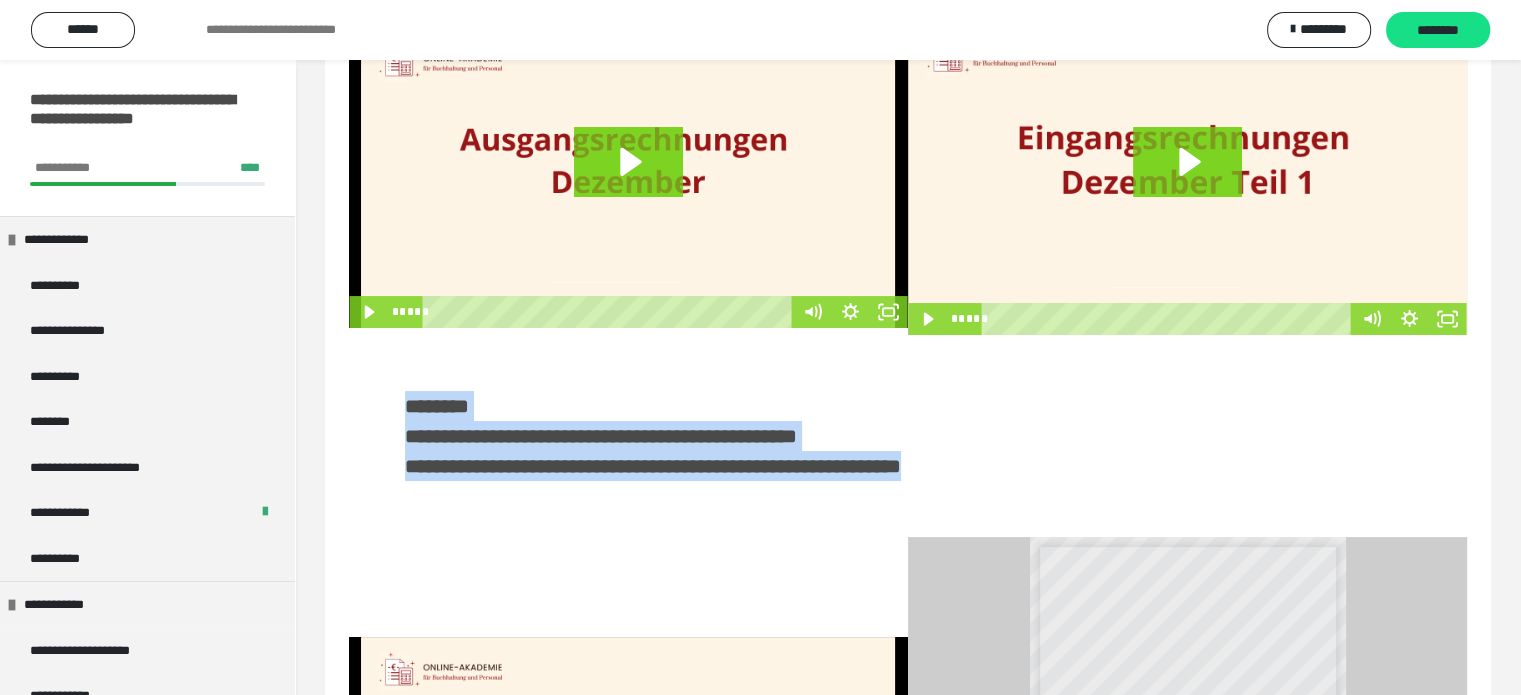 scroll, scrollTop: 16, scrollLeft: 0, axis: vertical 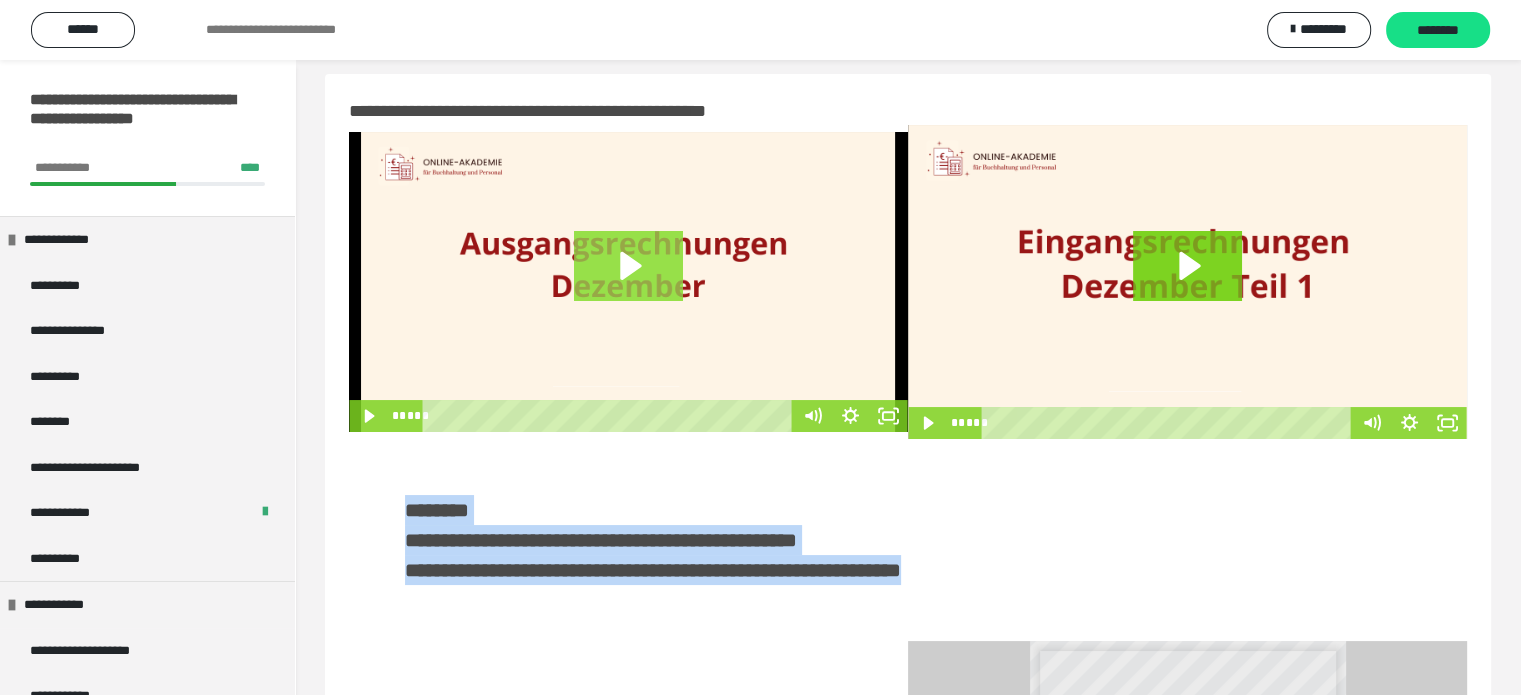 click 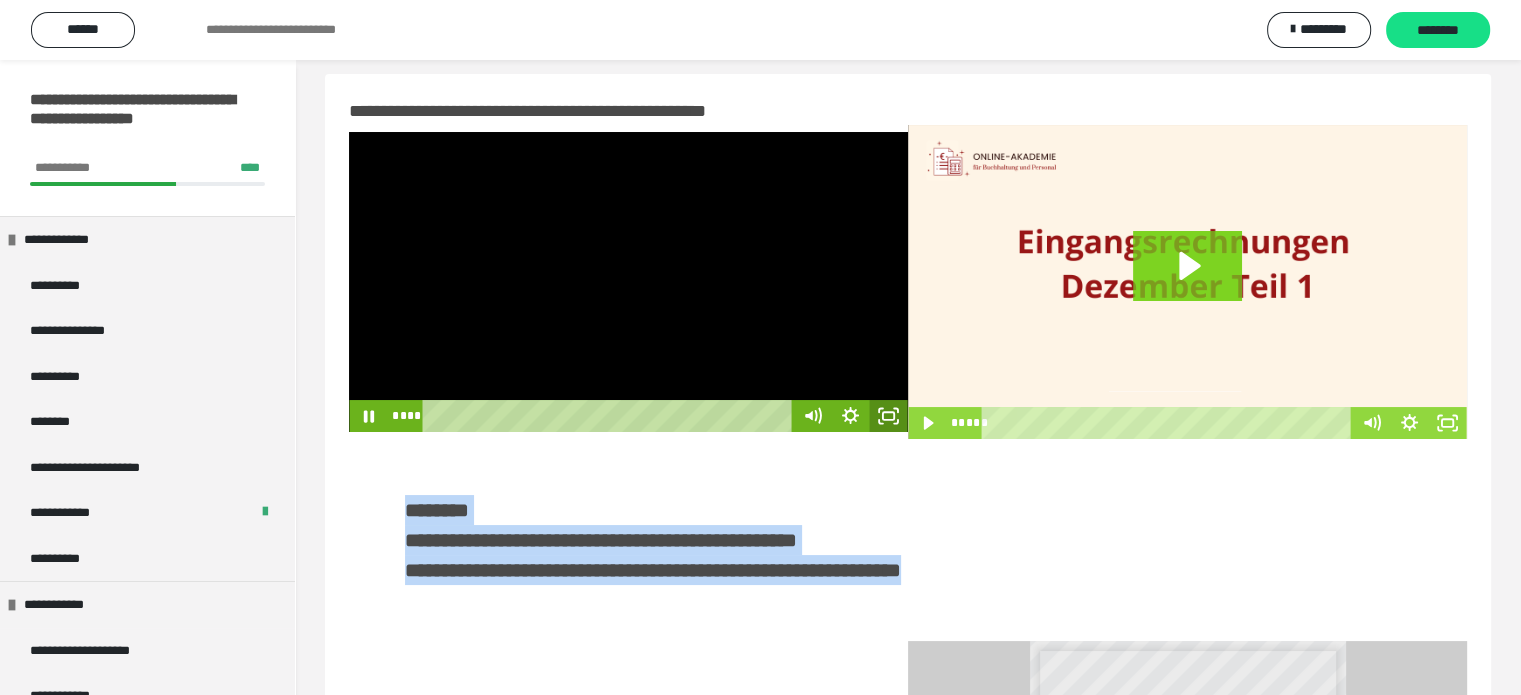 click 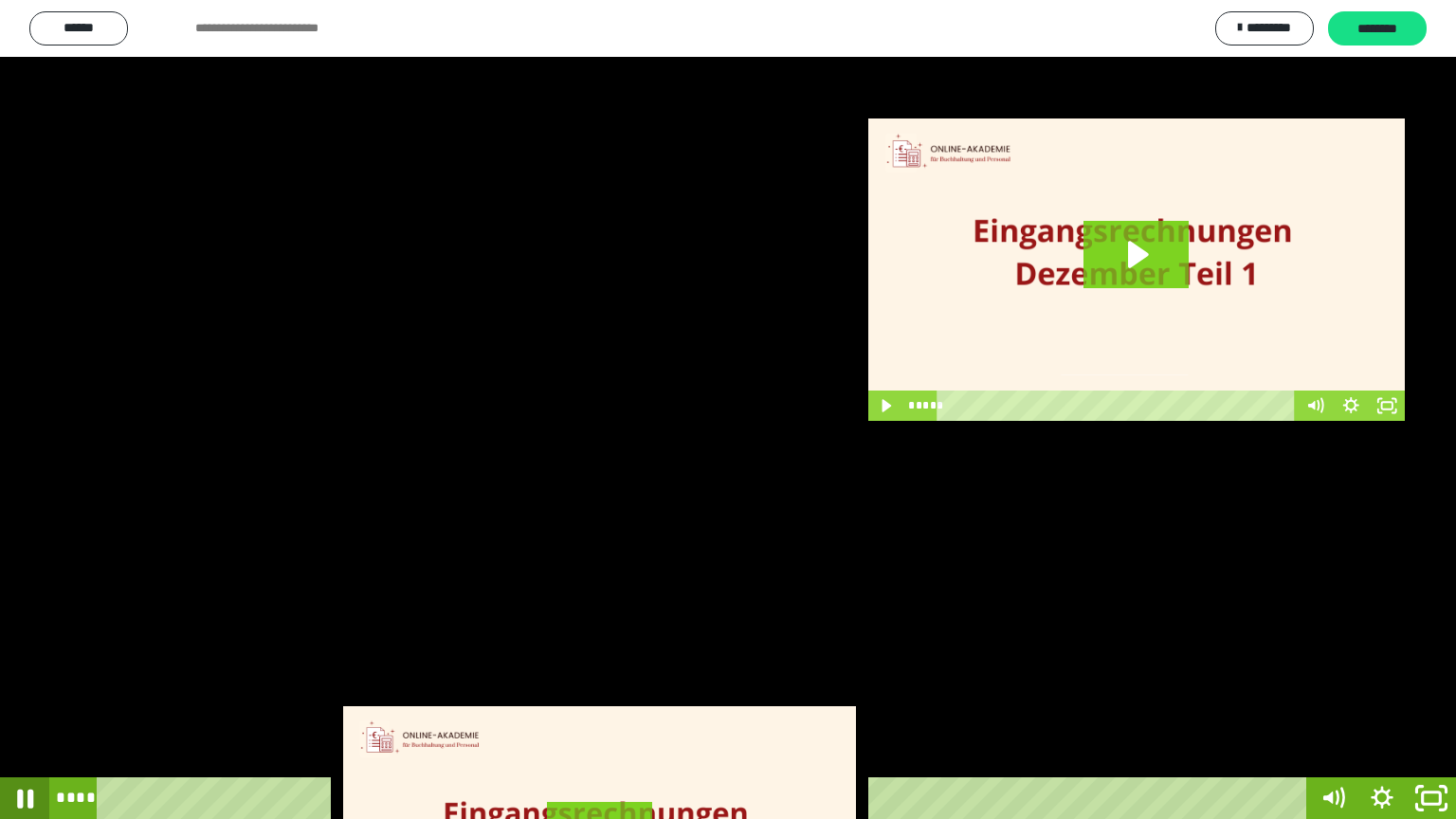 click 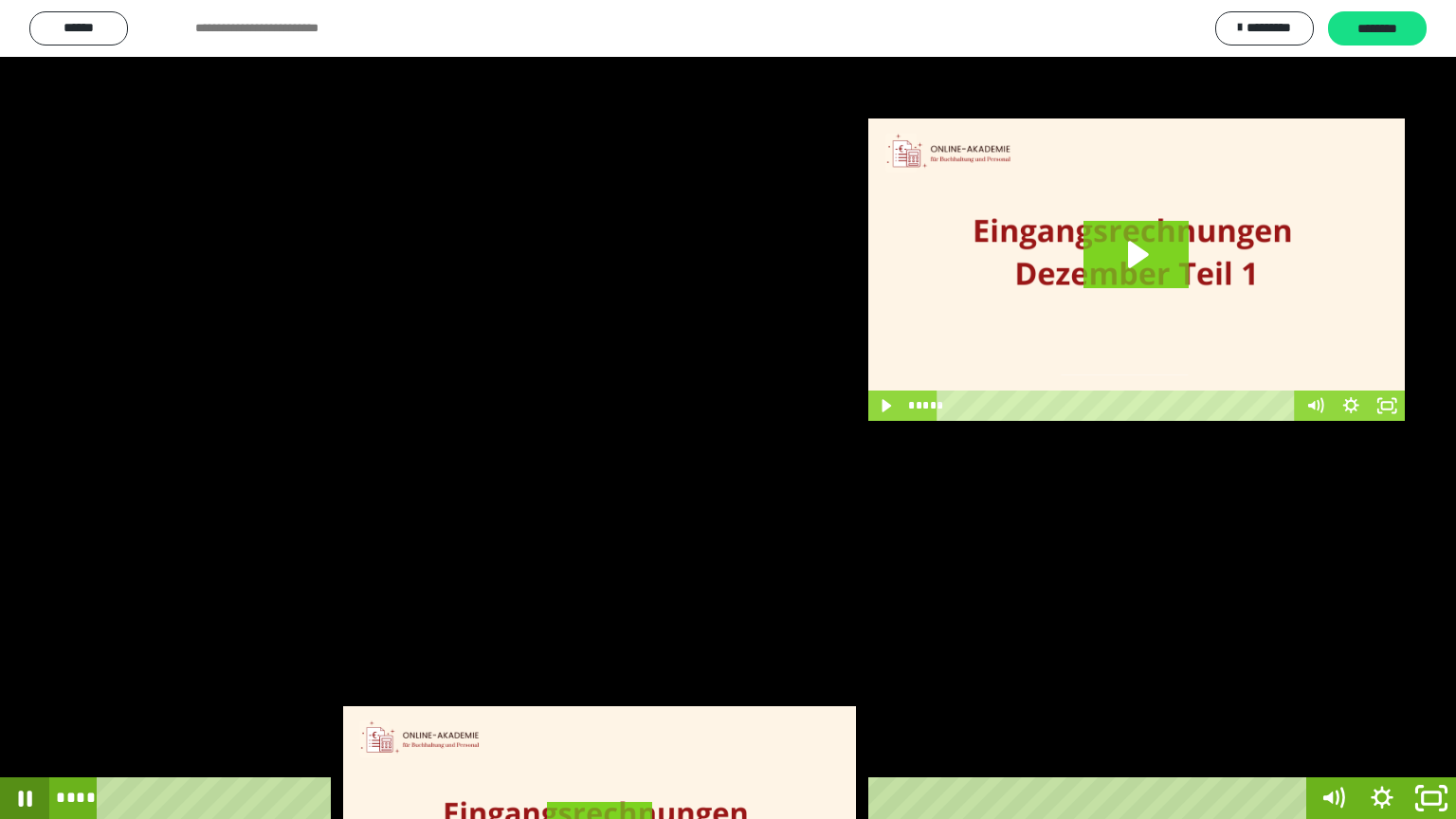 click 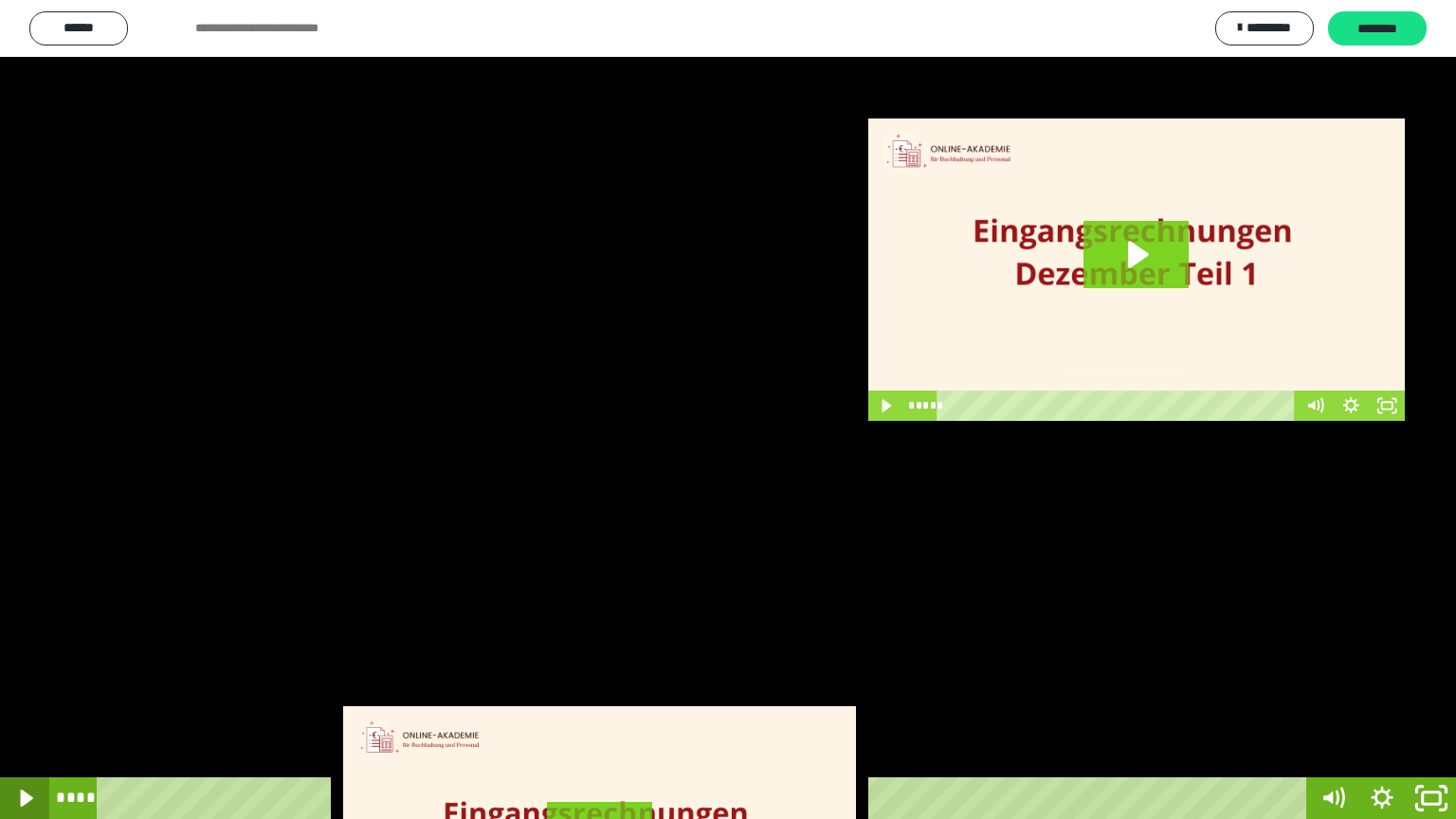 click at bounding box center [728, 410] 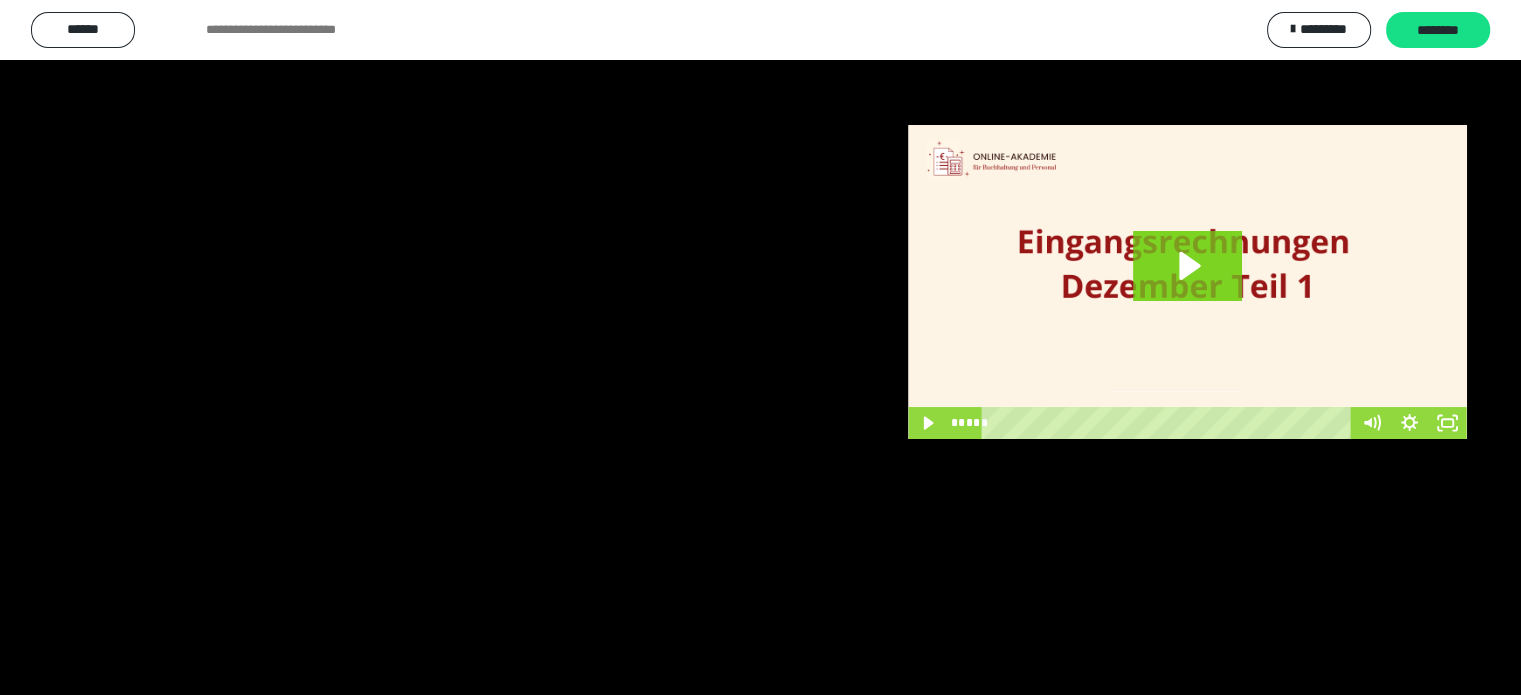 scroll, scrollTop: 3992, scrollLeft: 0, axis: vertical 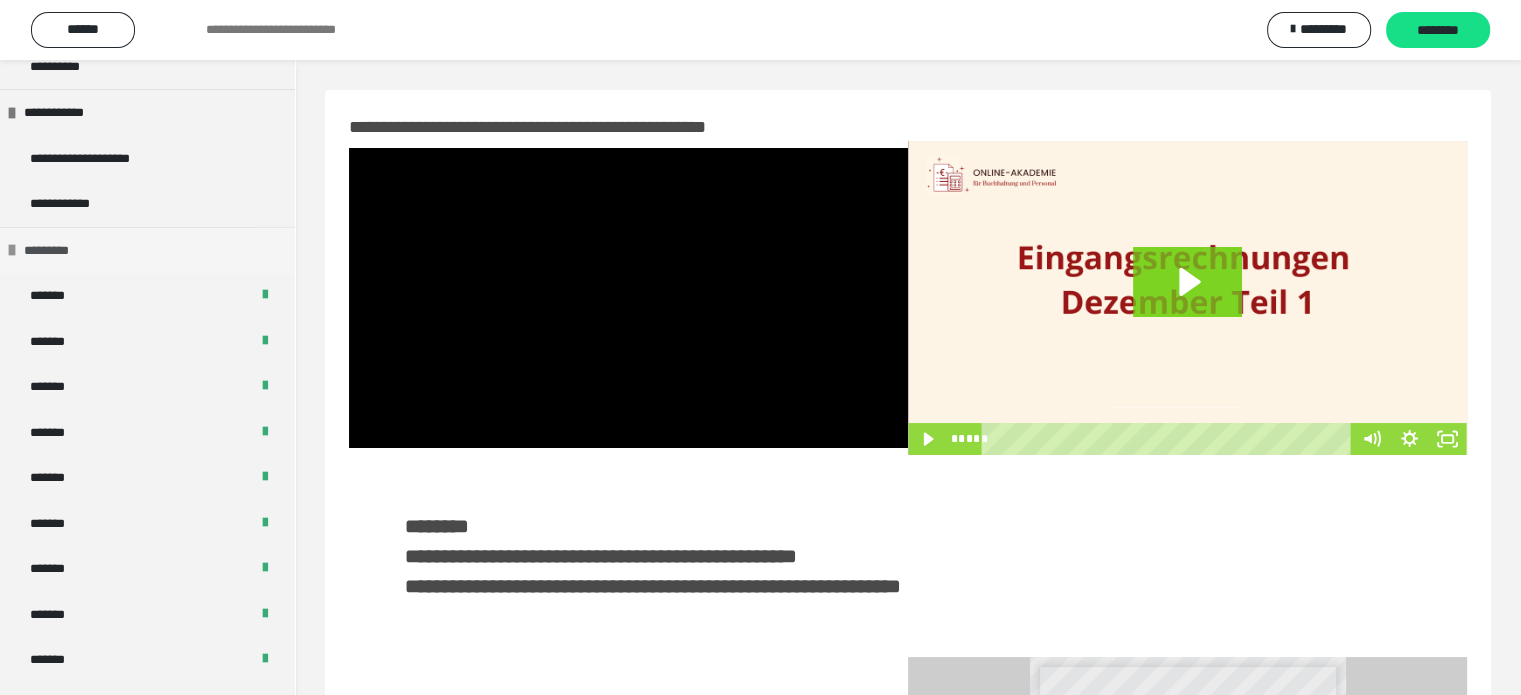 click at bounding box center (12, 250) 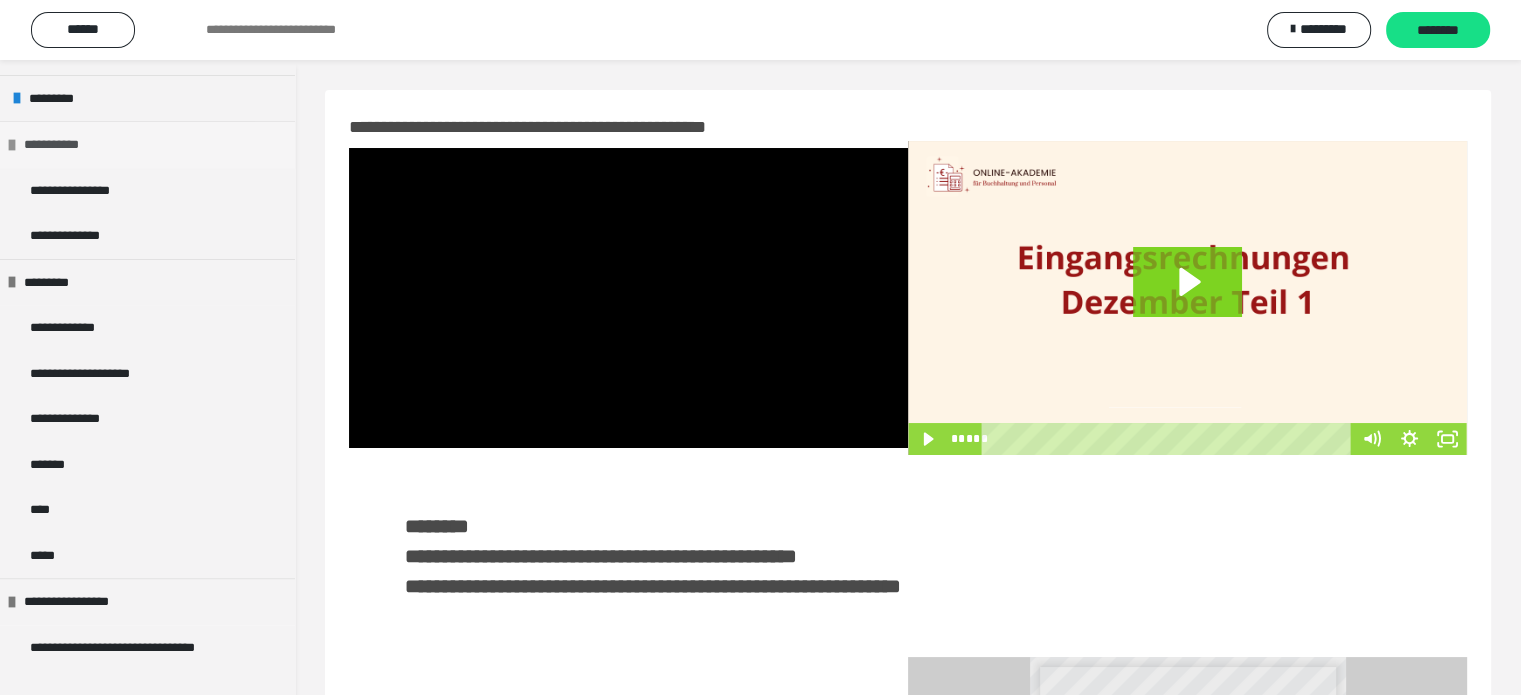 scroll, scrollTop: 792, scrollLeft: 0, axis: vertical 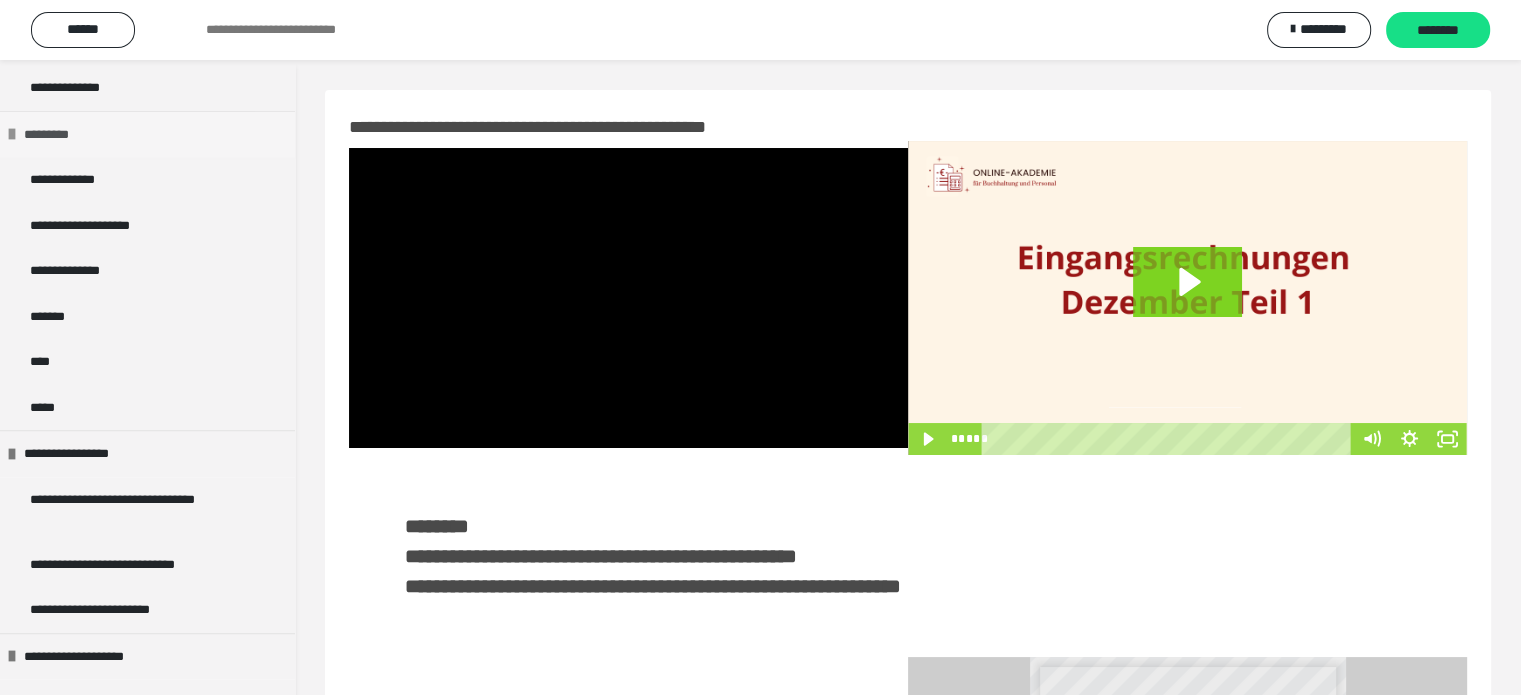 click at bounding box center [12, 134] 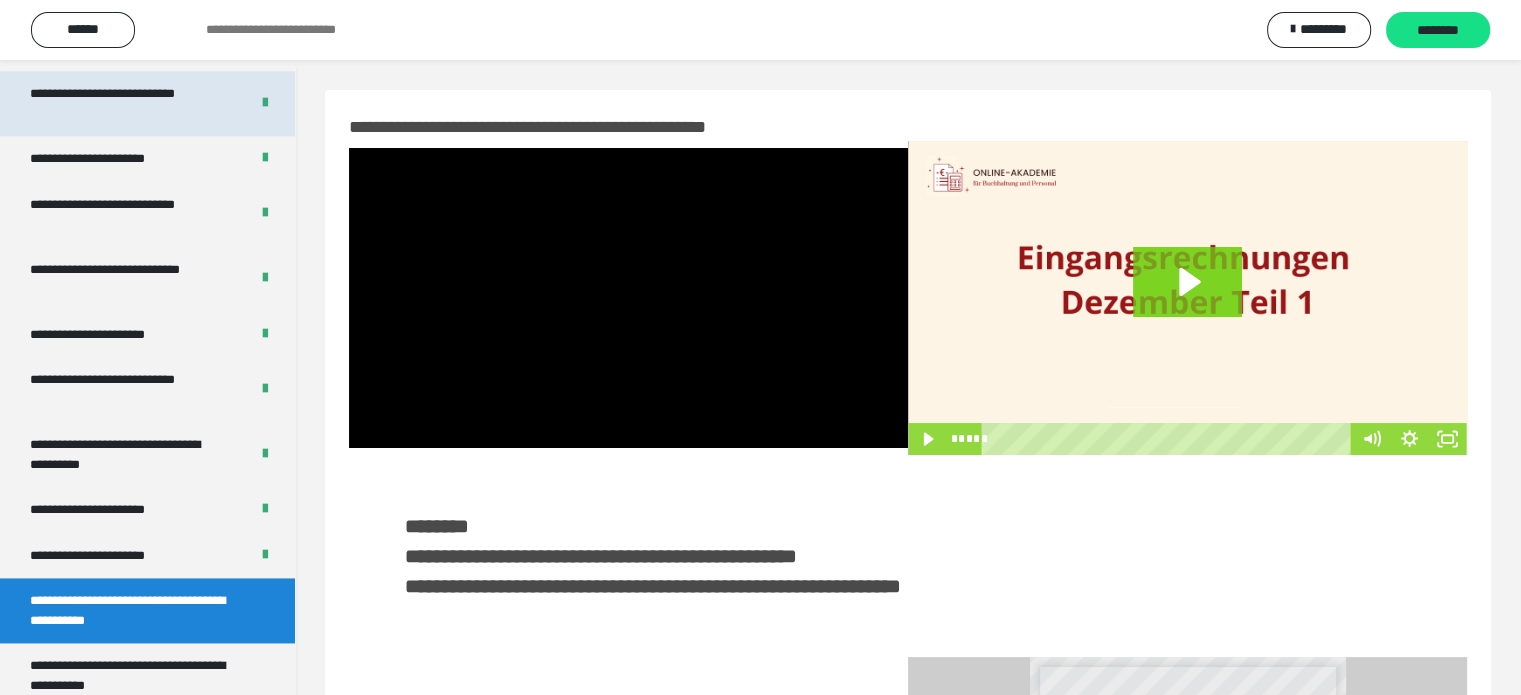 scroll, scrollTop: 2900, scrollLeft: 0, axis: vertical 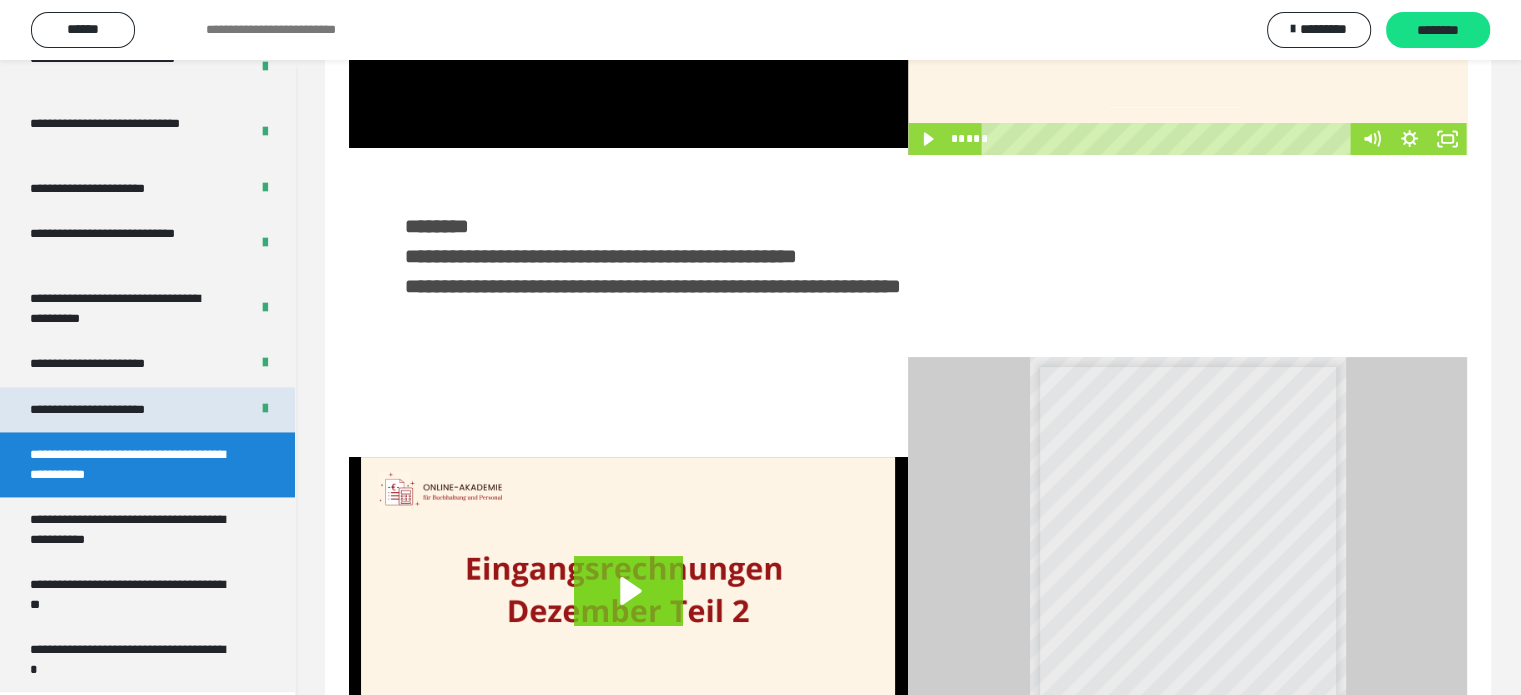 click on "**********" at bounding box center (111, 410) 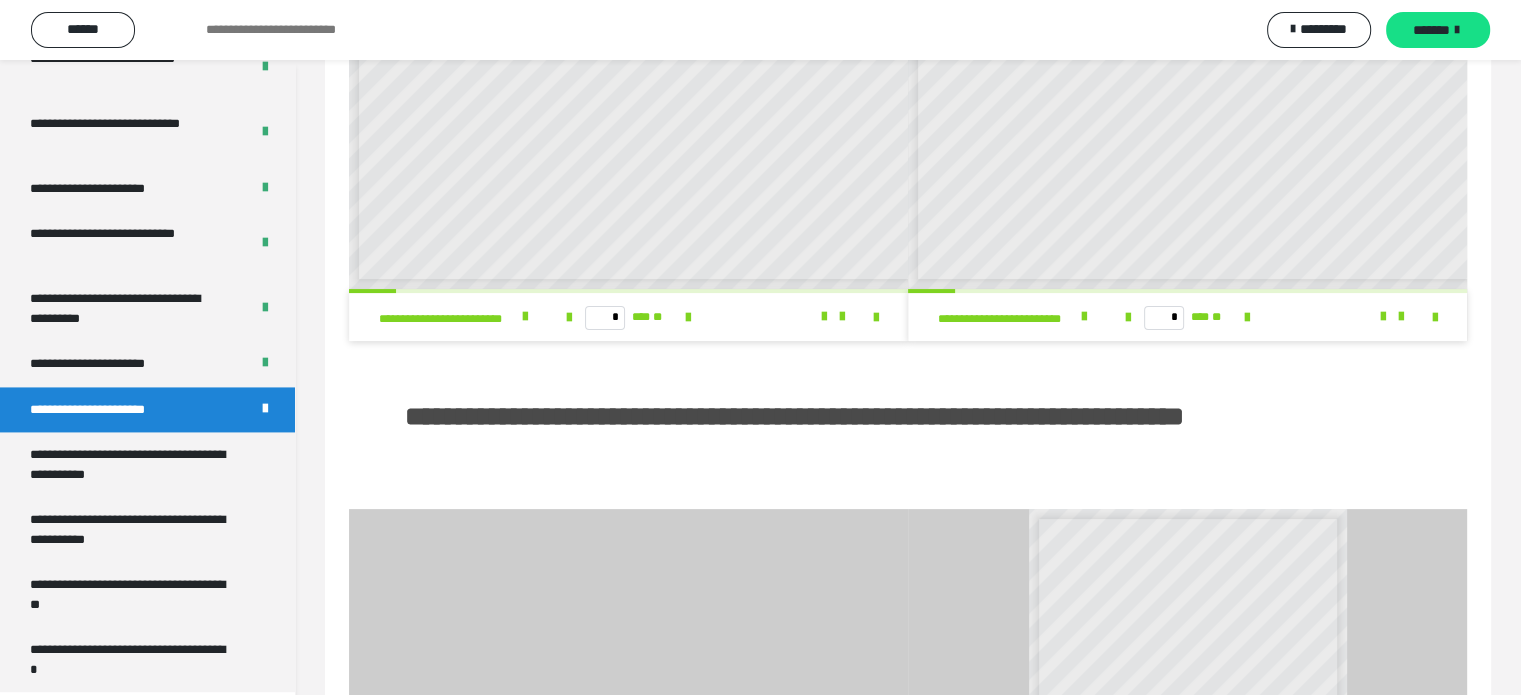 scroll, scrollTop: 0, scrollLeft: 0, axis: both 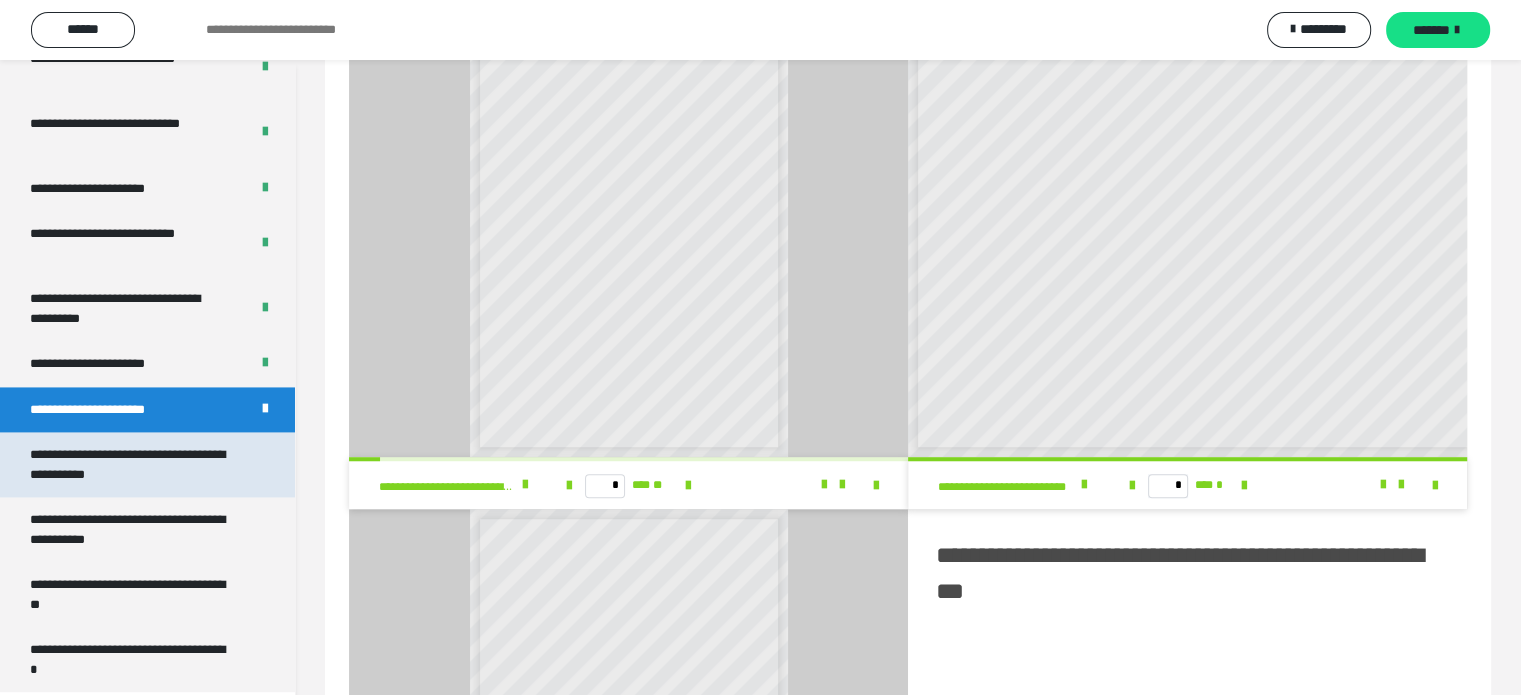 click on "**********" at bounding box center (132, 464) 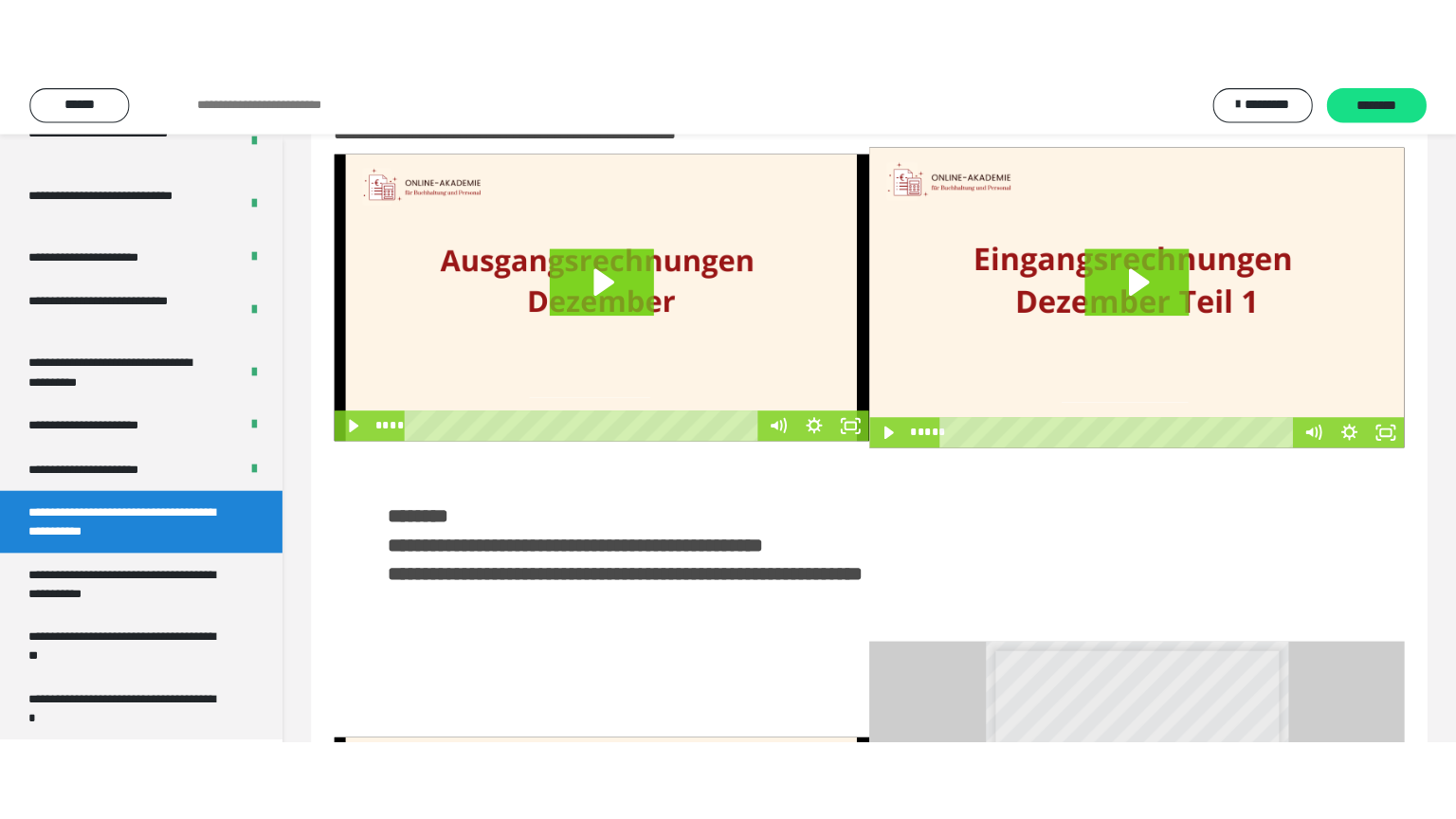 scroll, scrollTop: 0, scrollLeft: 0, axis: both 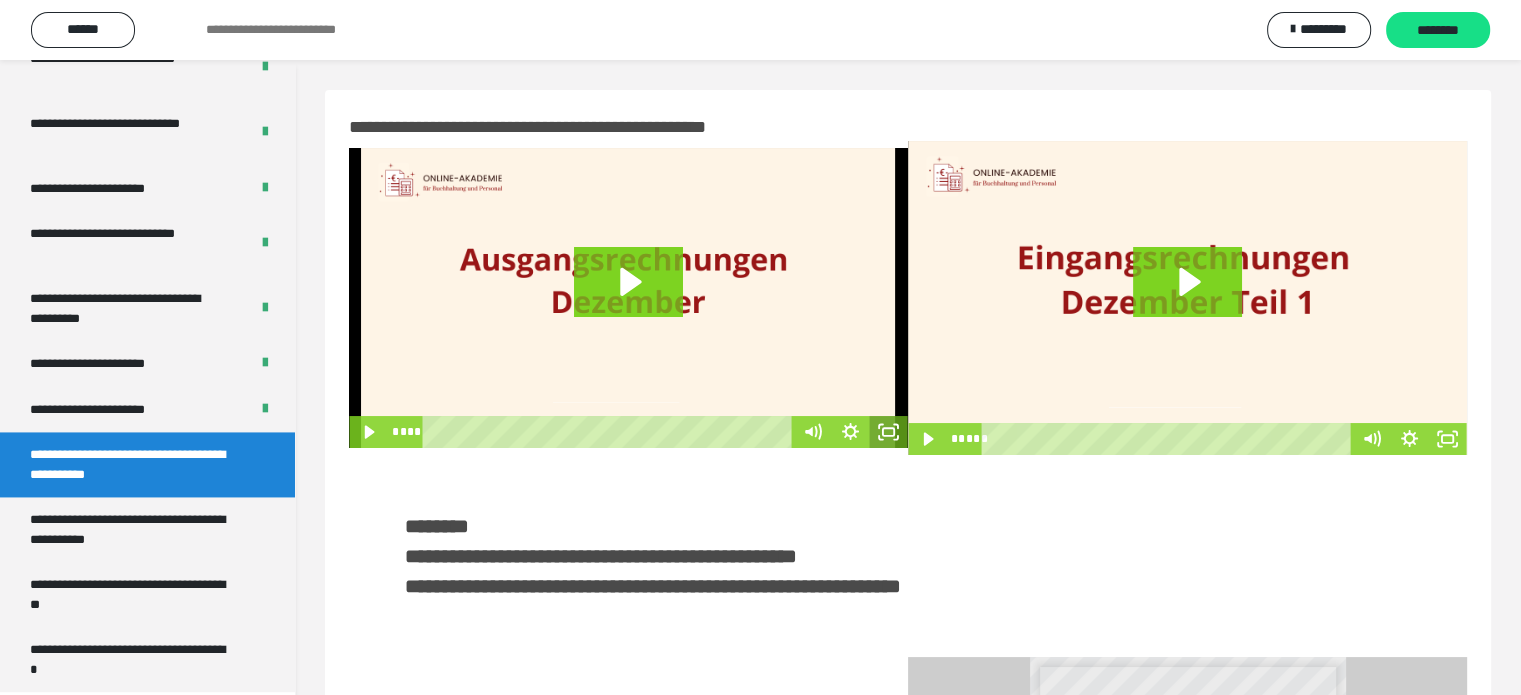 click 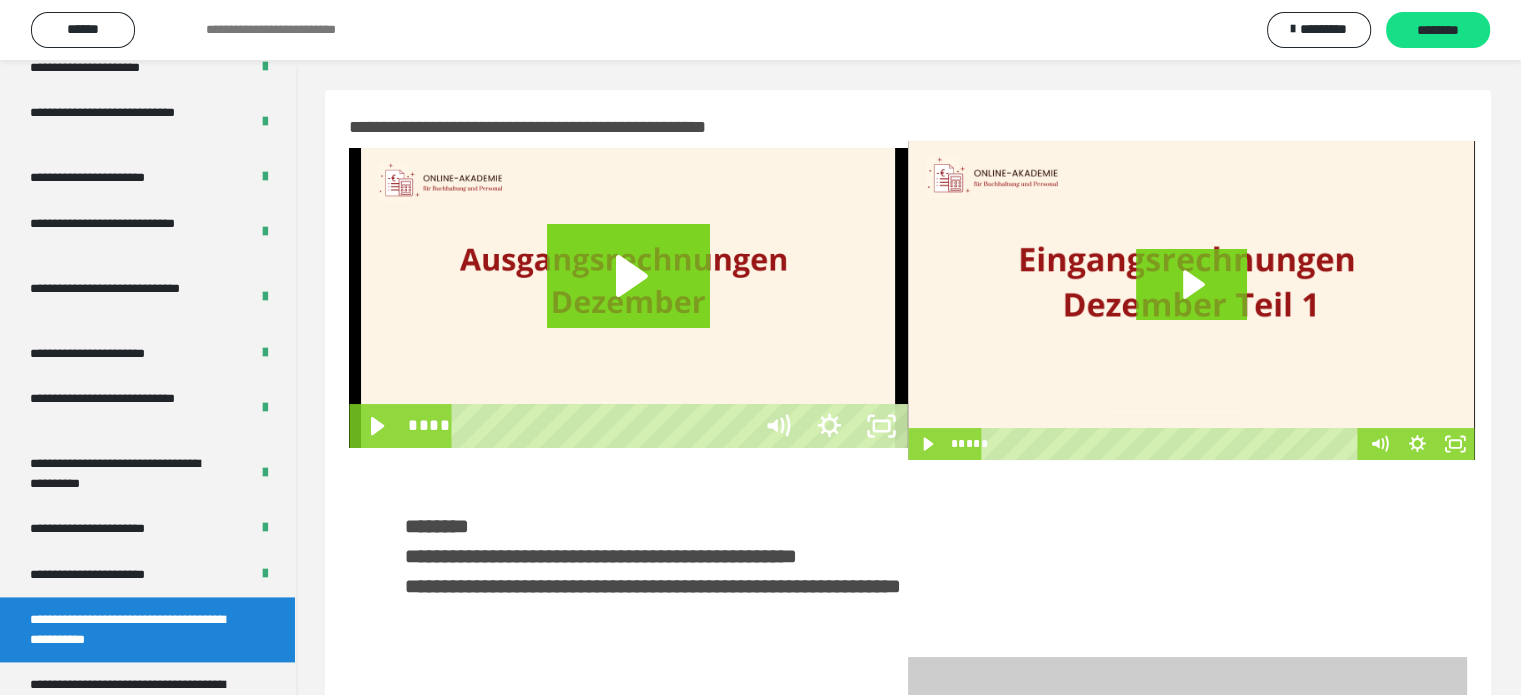 scroll, scrollTop: 2731, scrollLeft: 0, axis: vertical 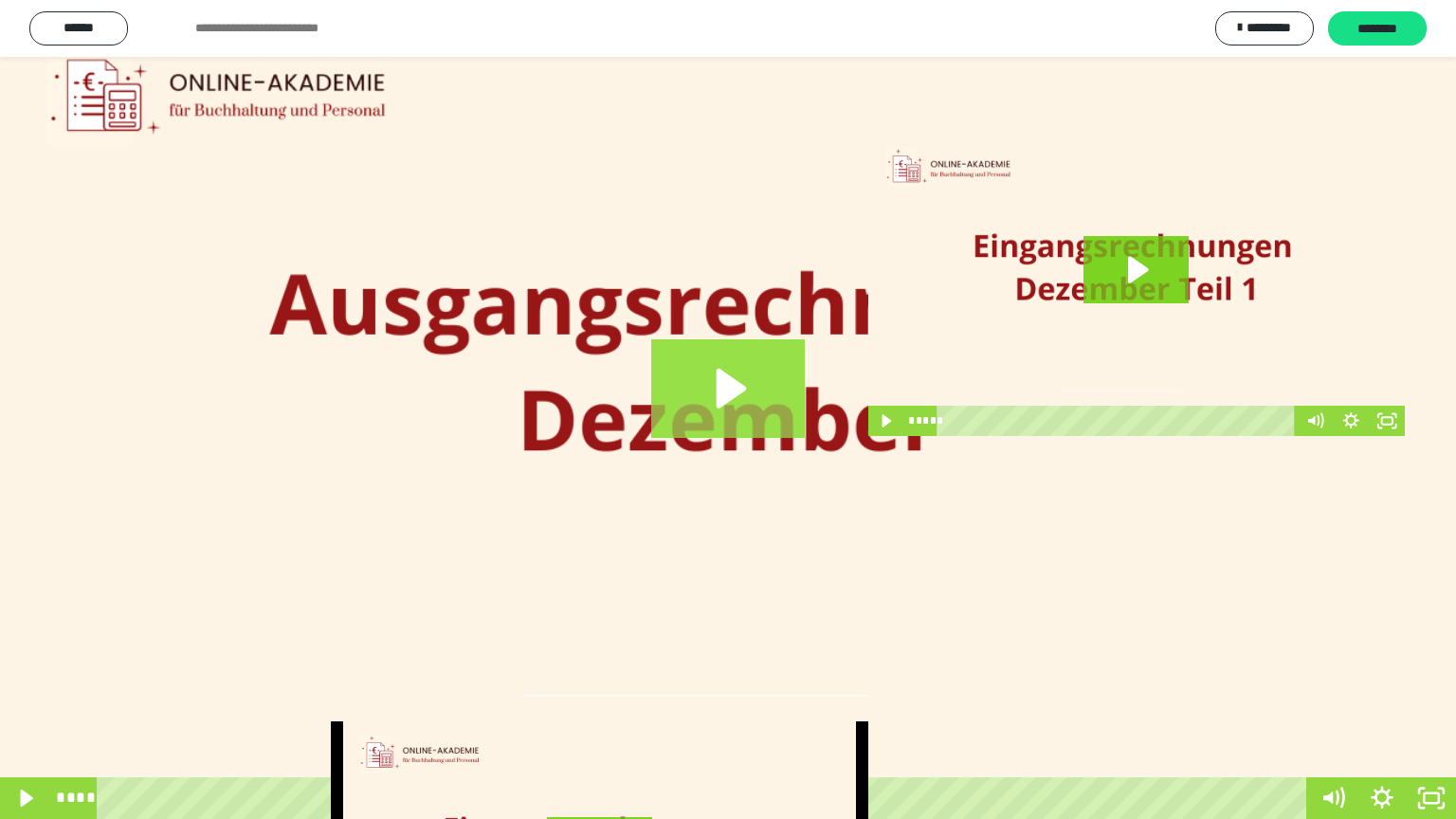 click 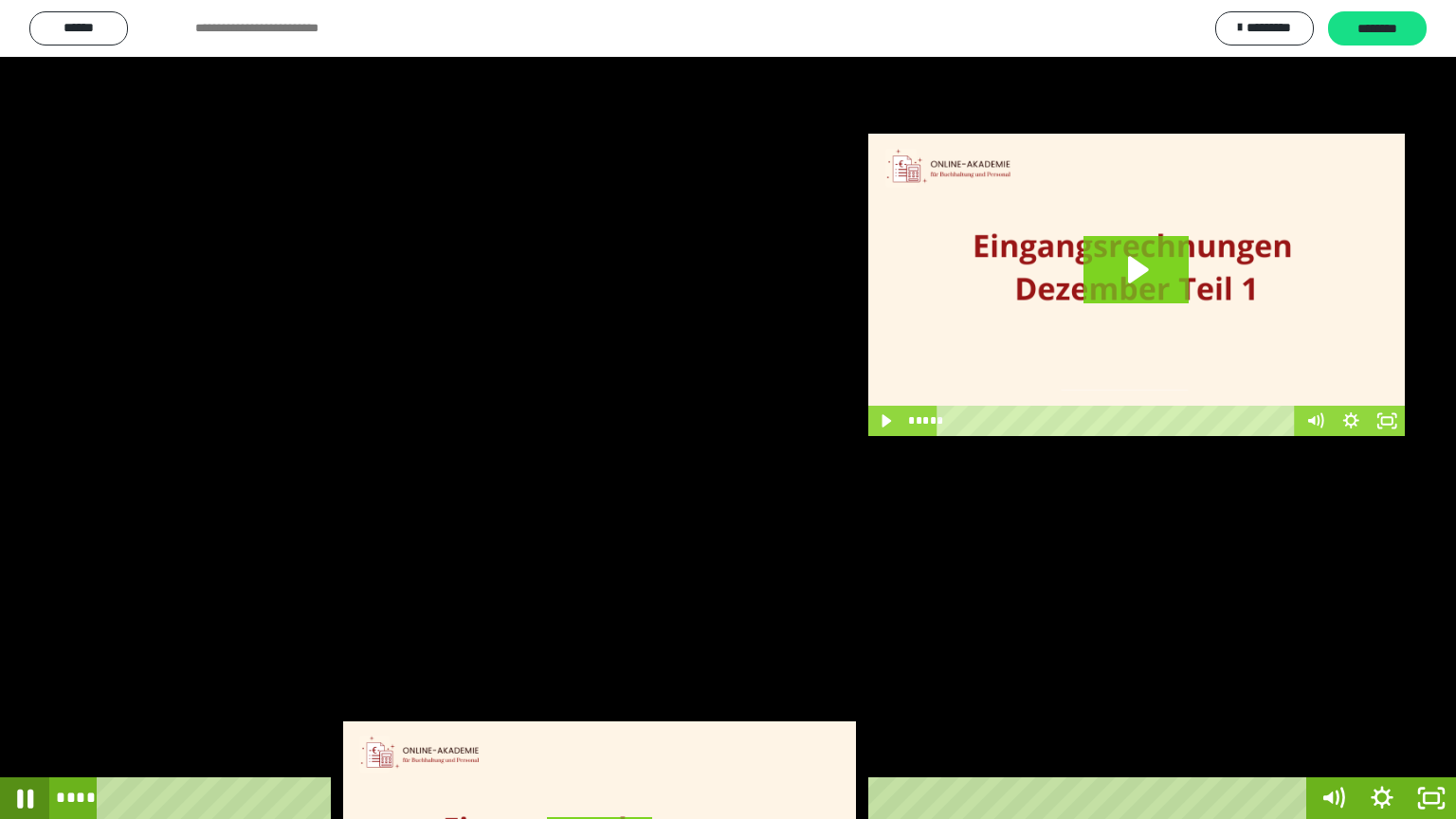 click 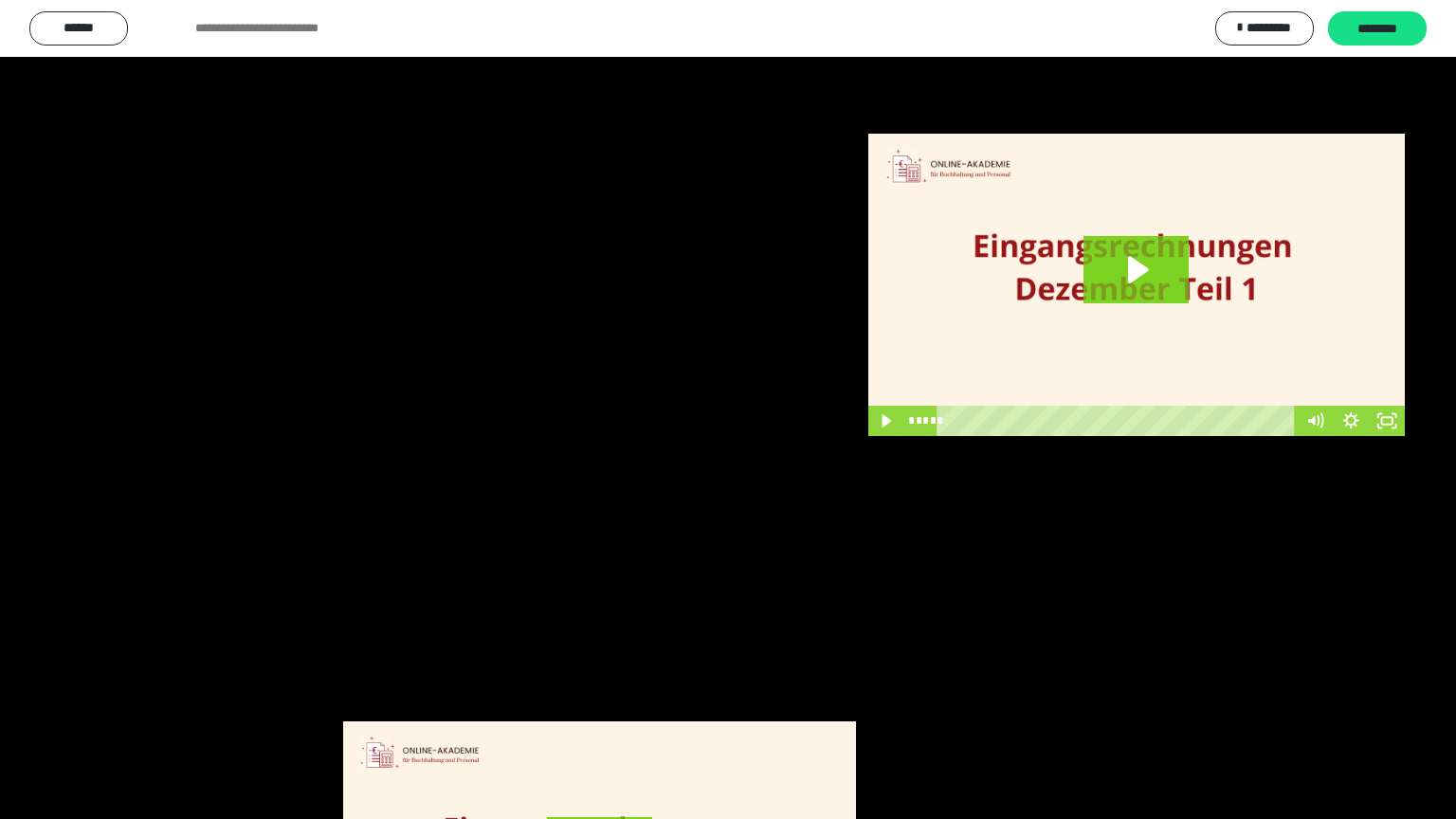 type 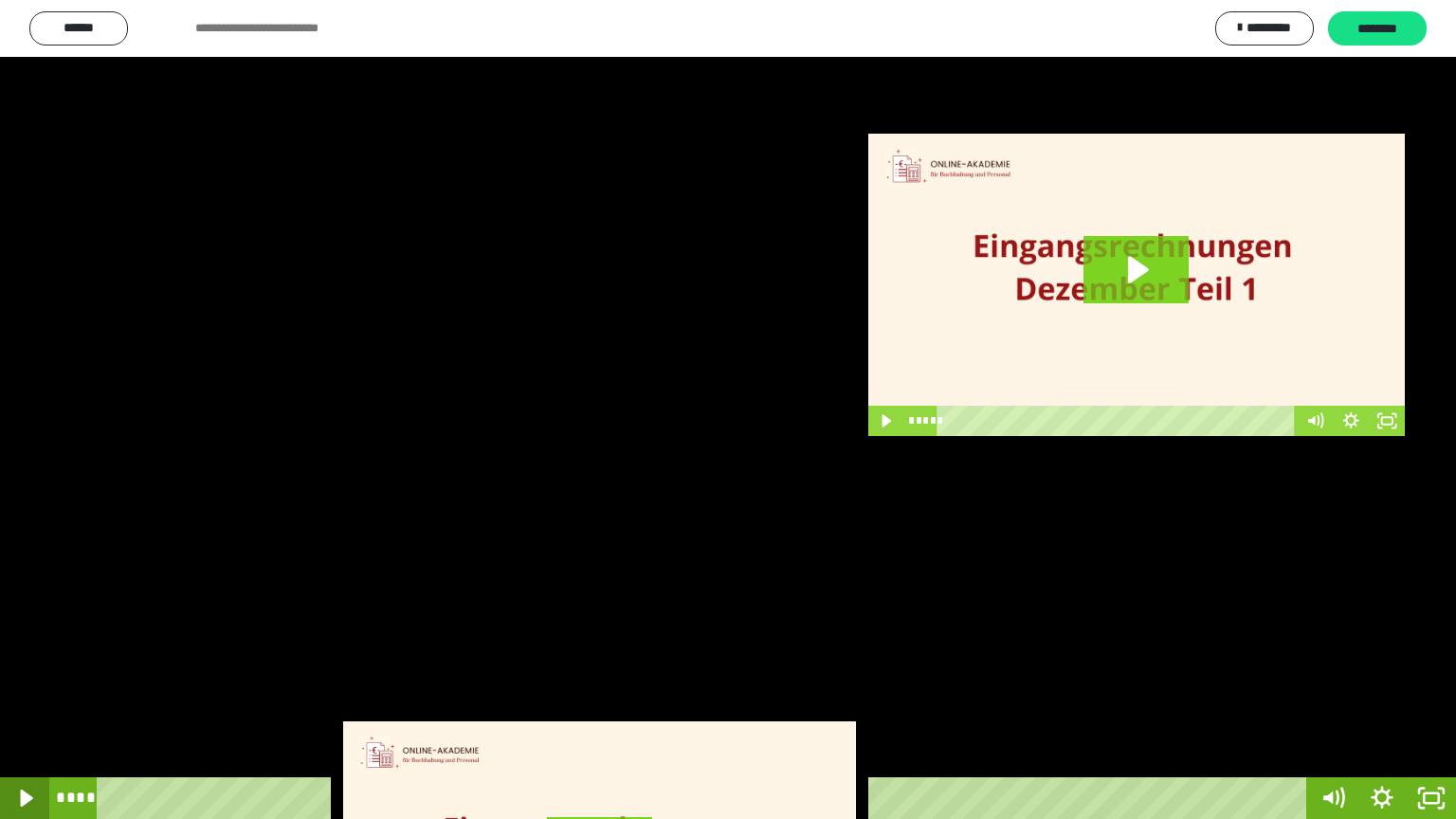 click 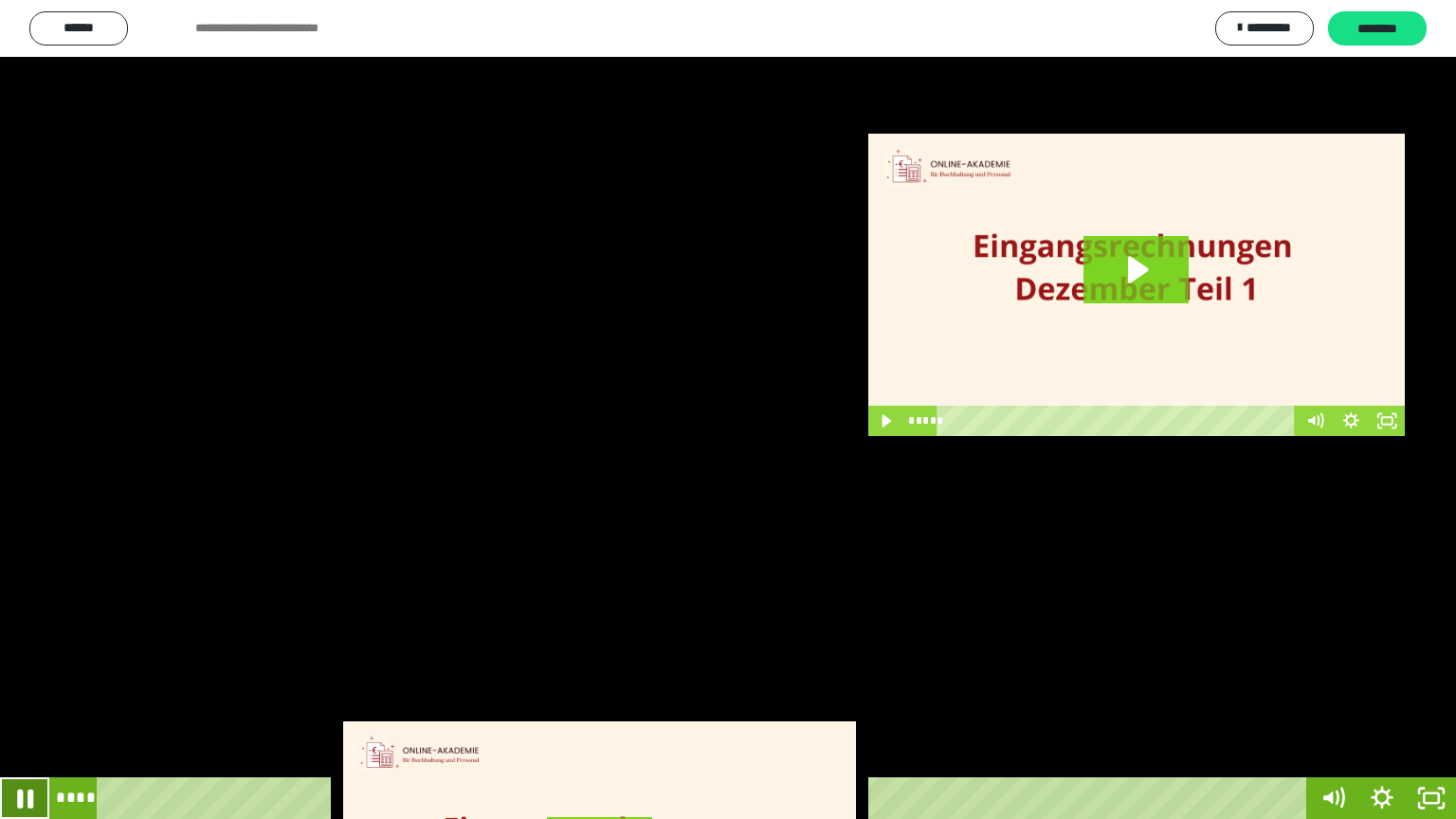 click 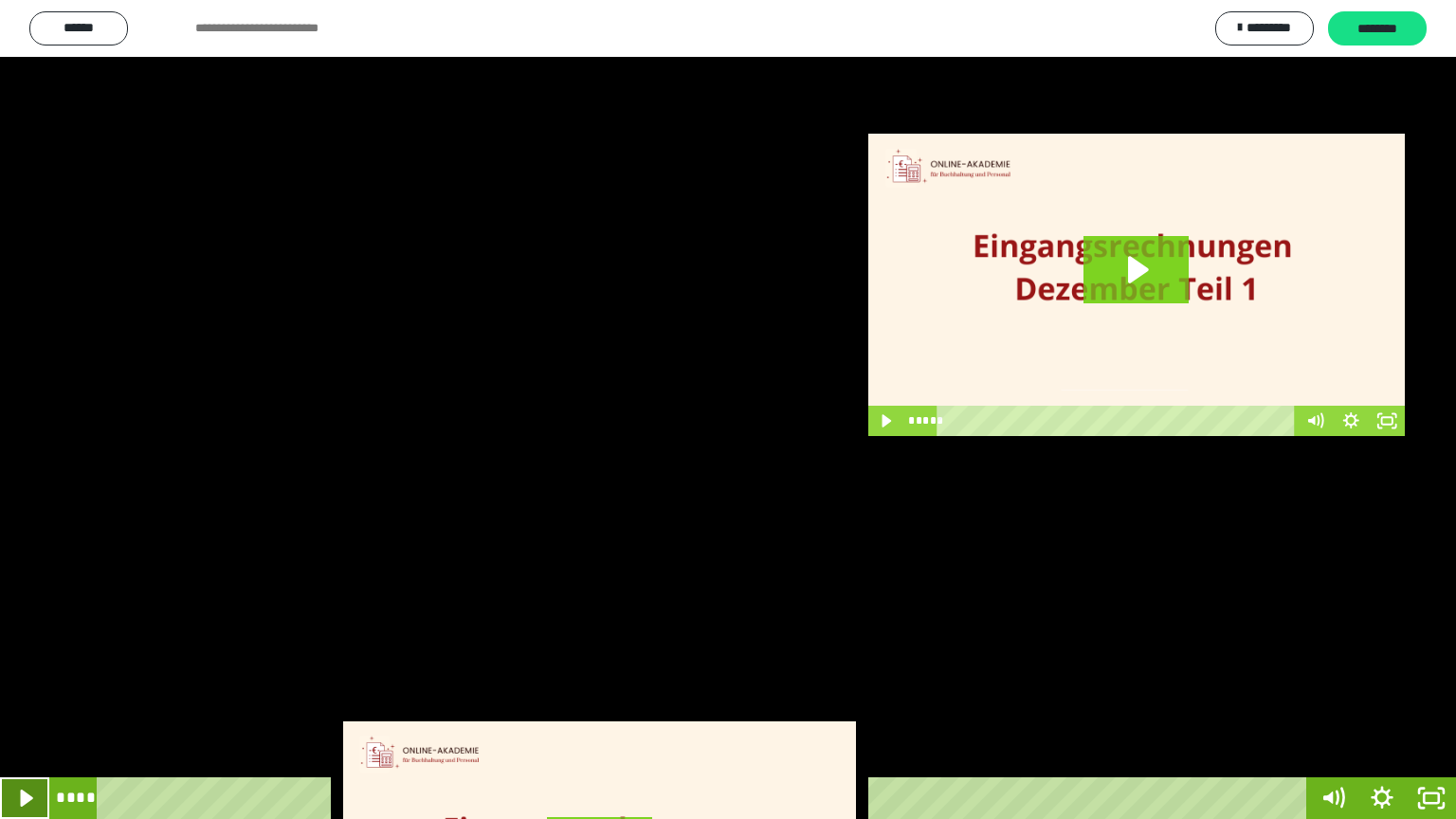click 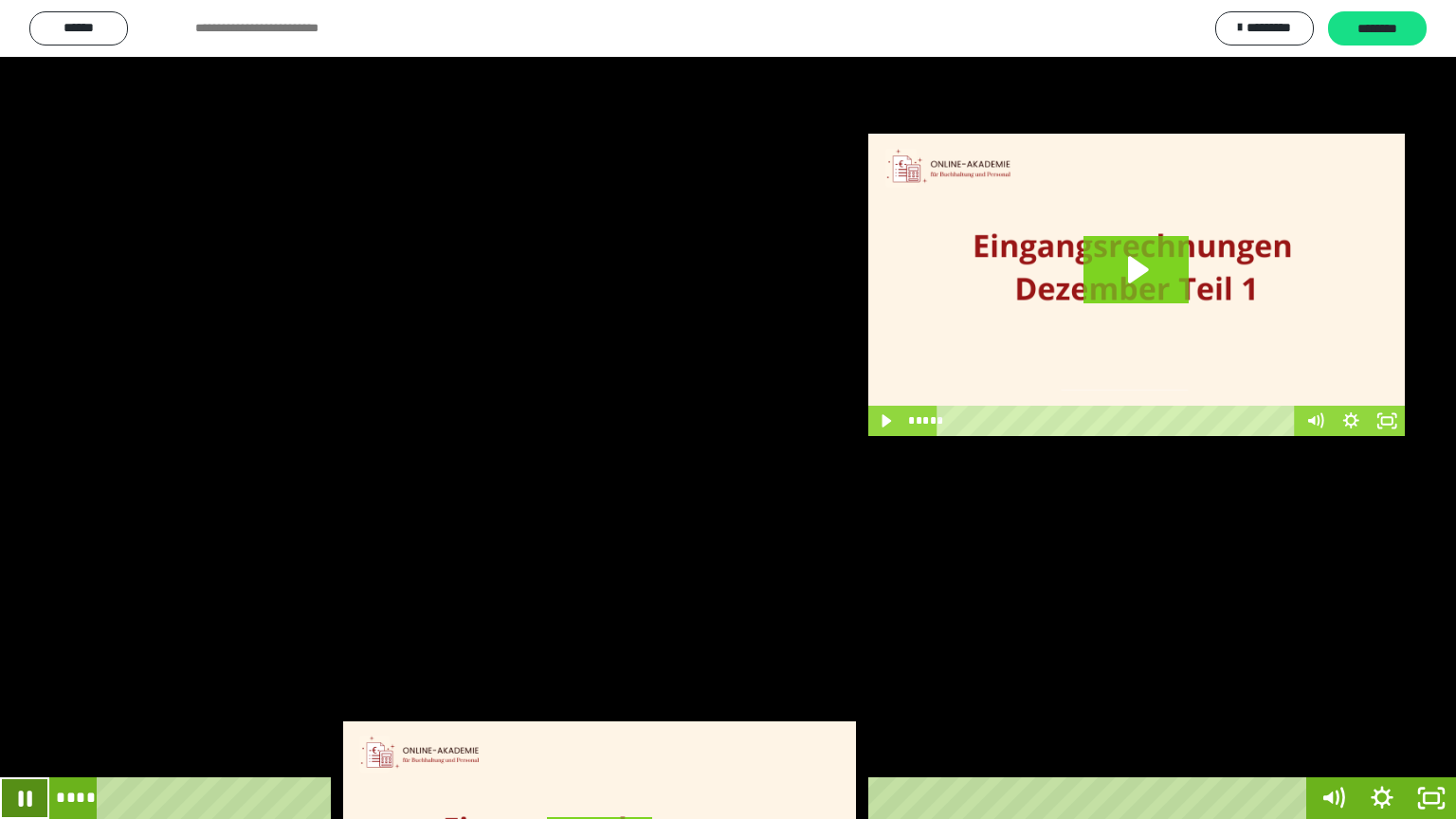 click 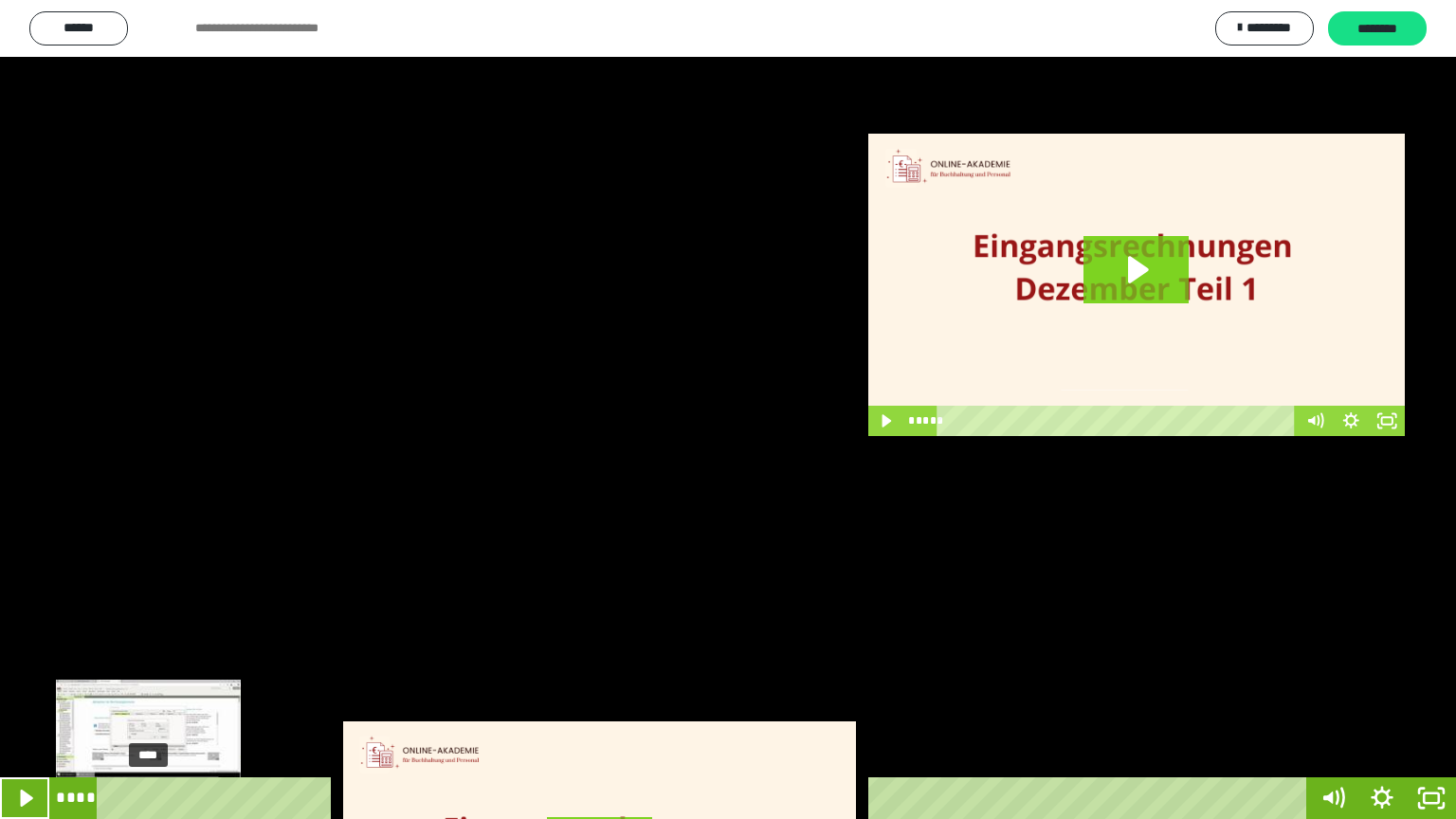 click at bounding box center [152, 798] 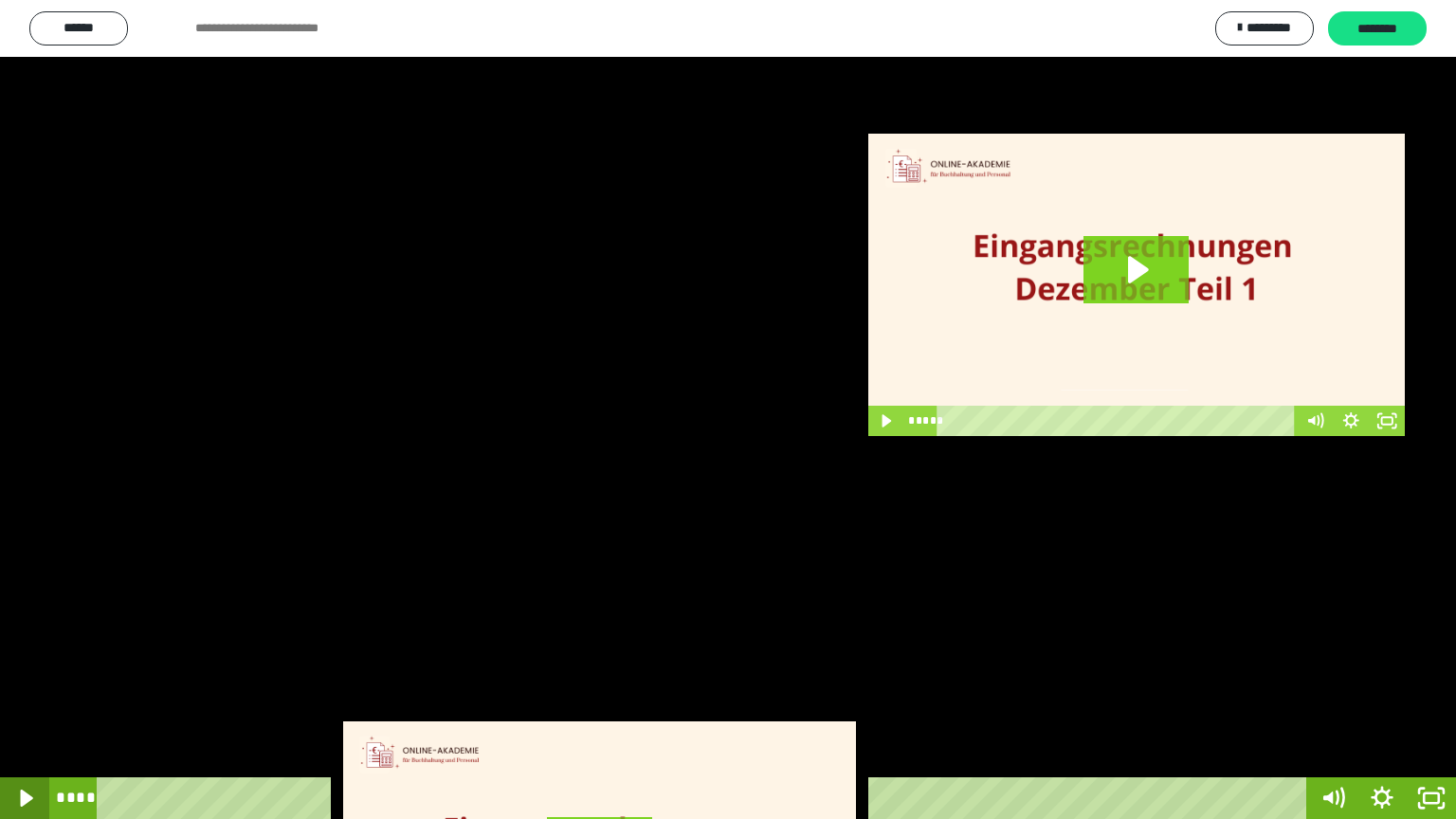 click 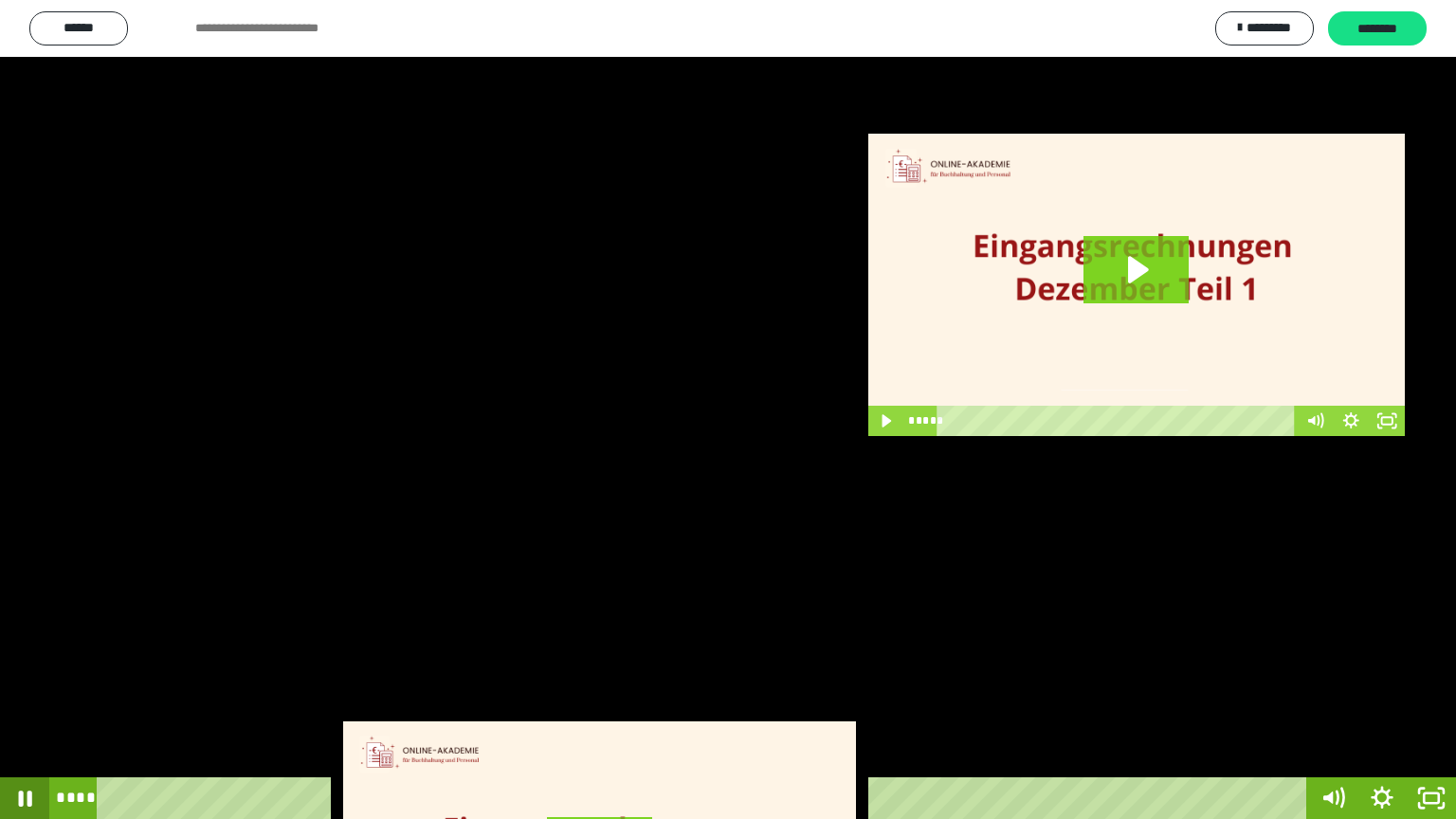 click 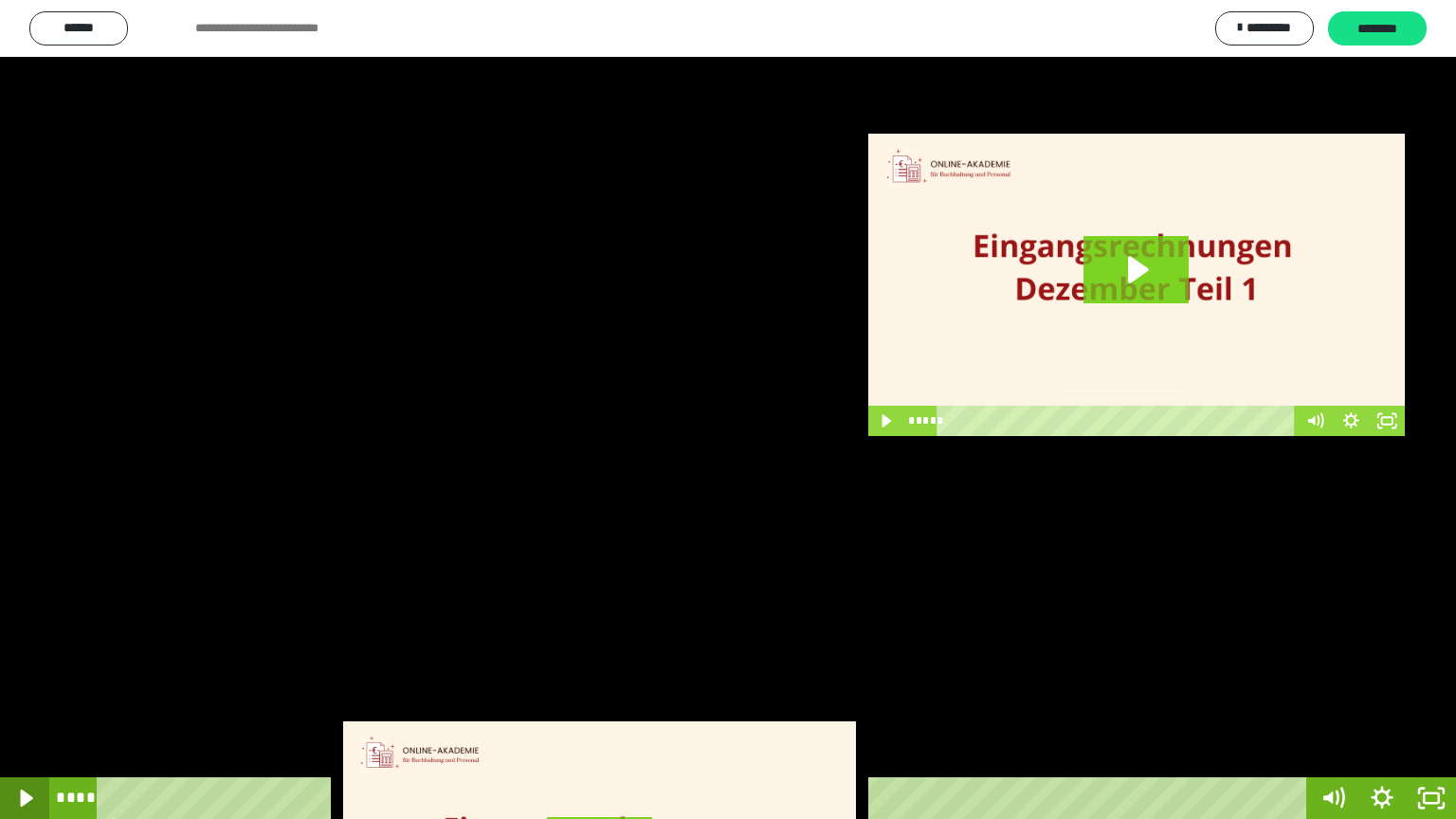 click 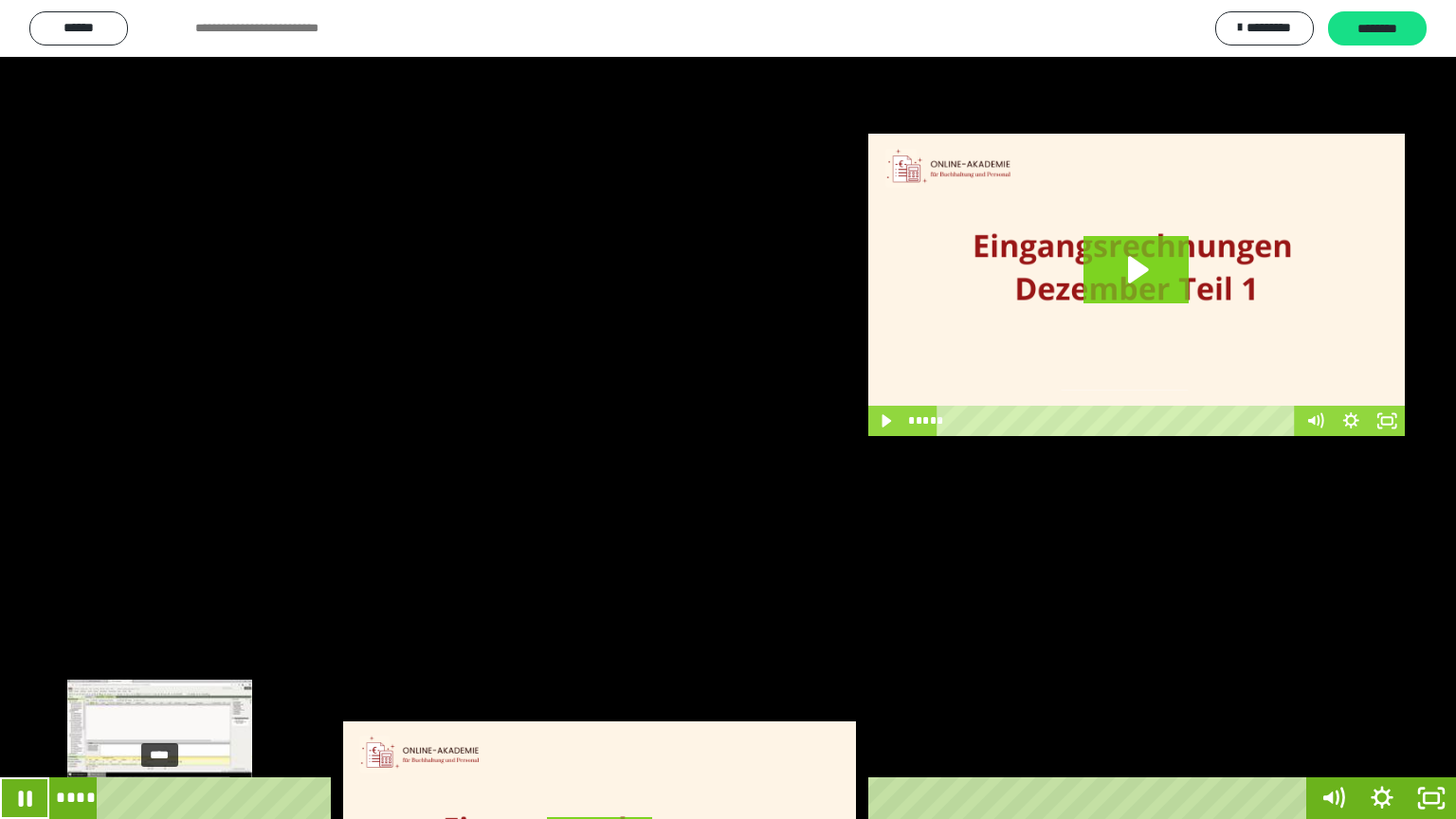 click at bounding box center [165, 798] 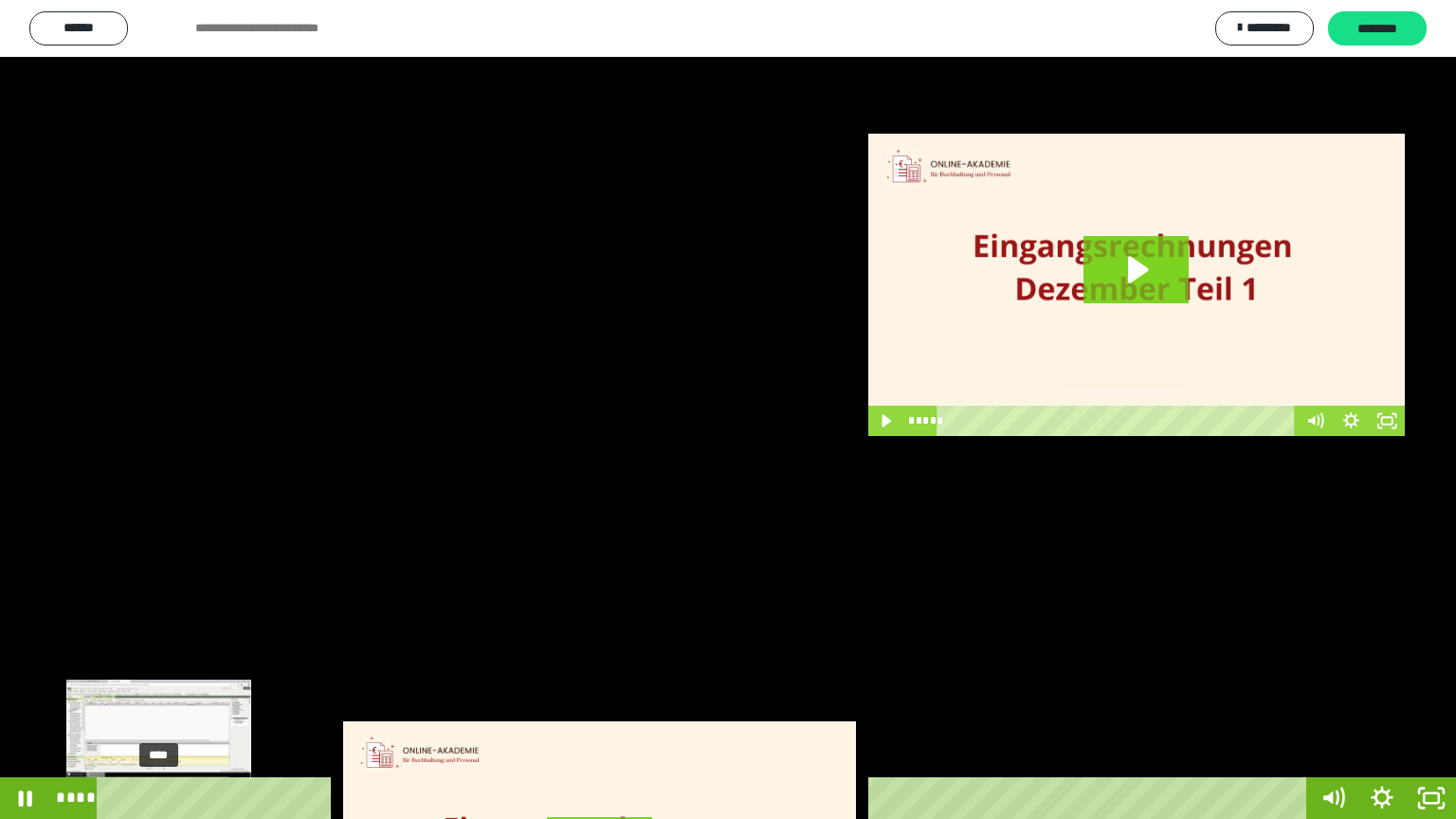 click at bounding box center [163, 798] 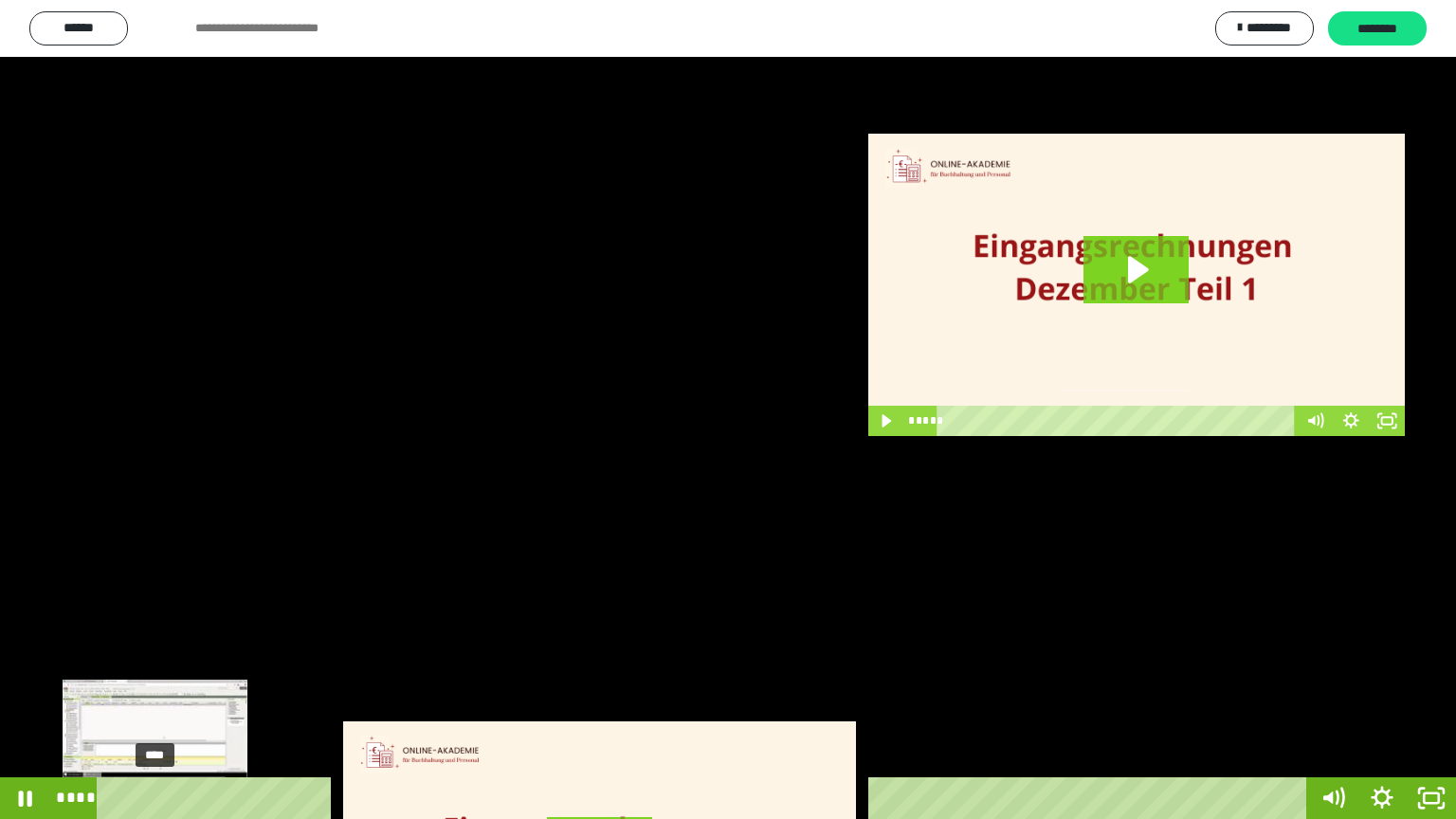 click at bounding box center [159, 798] 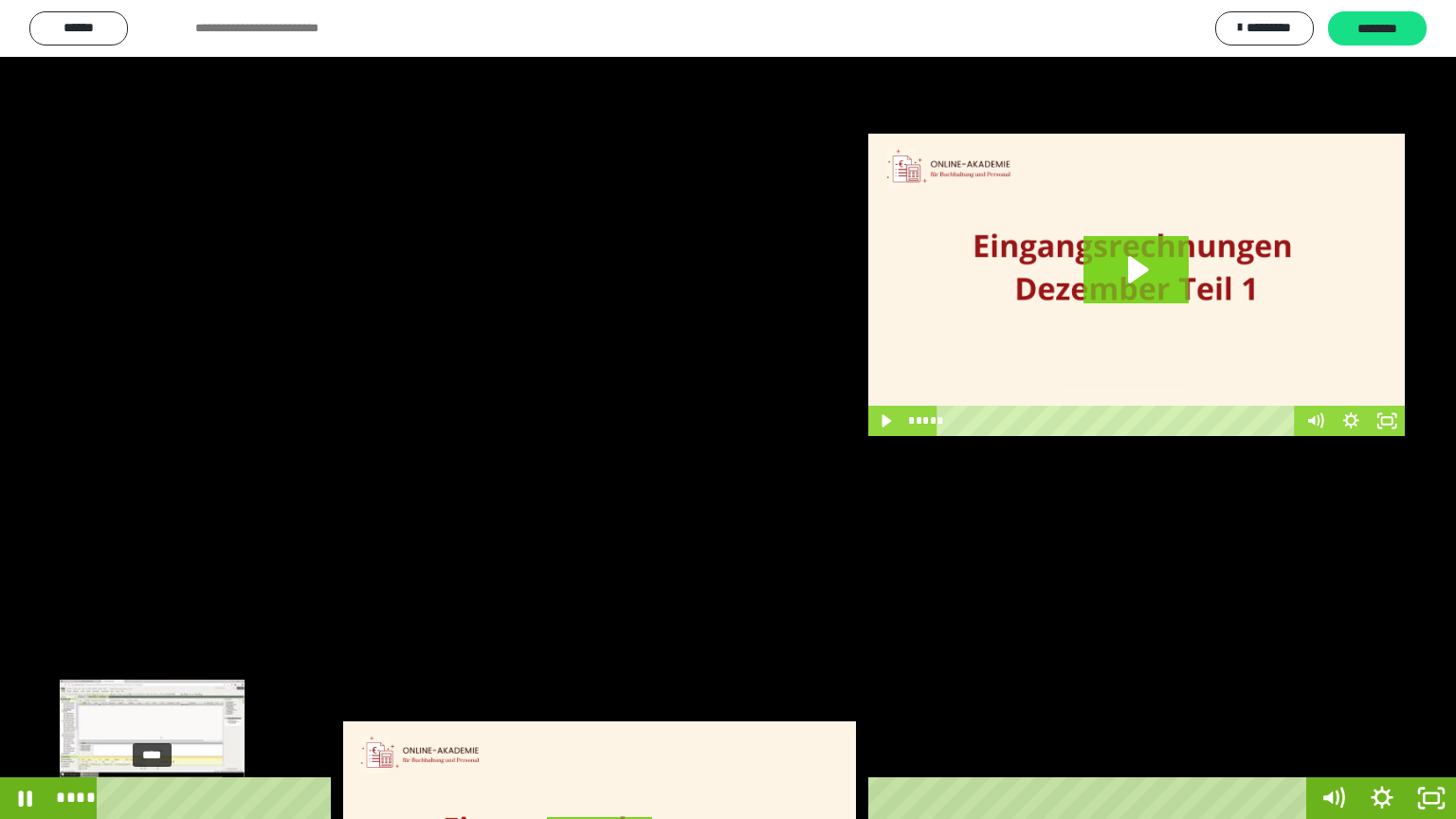 click on "****" at bounding box center (705, 798) 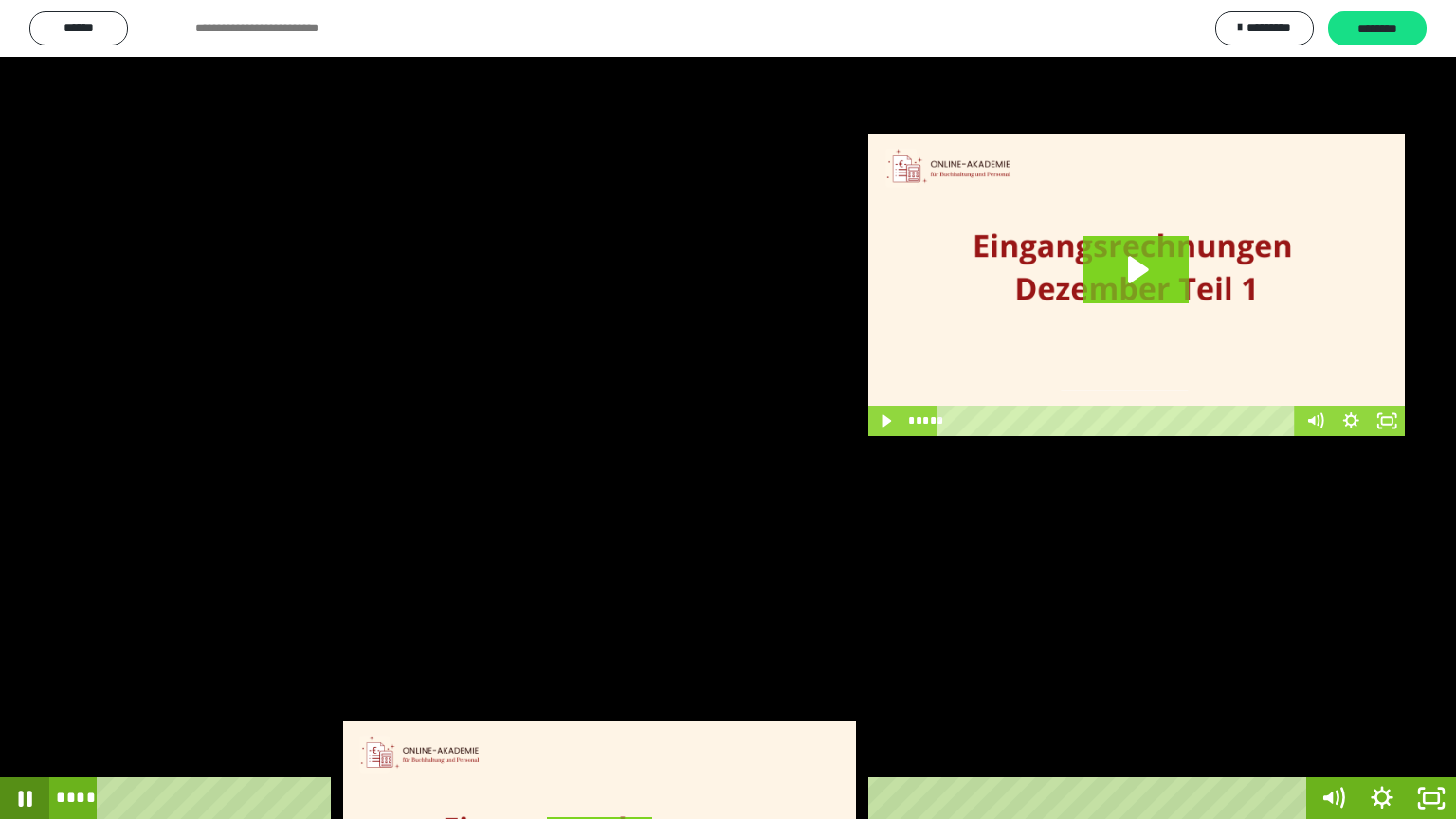click 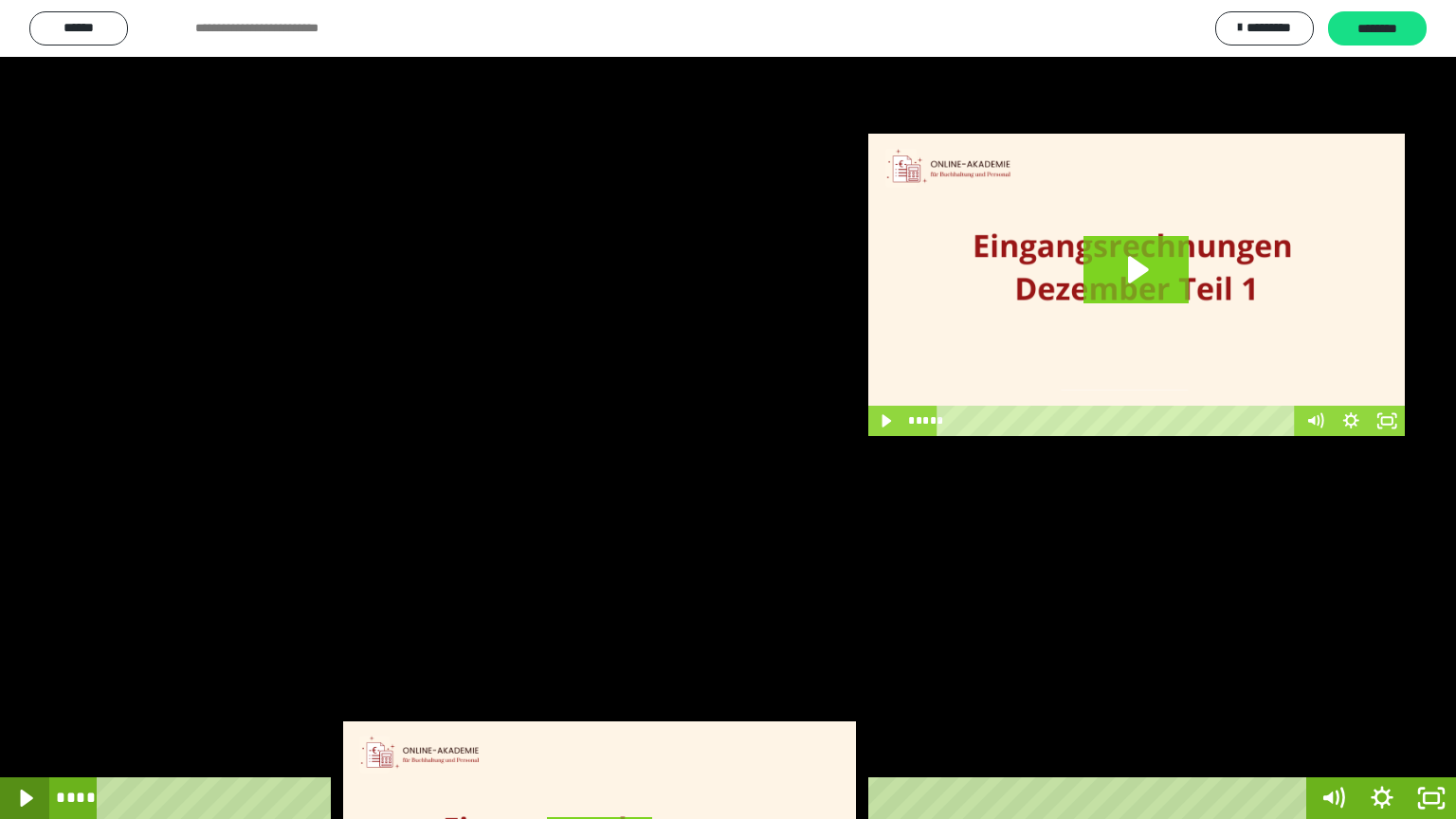 click 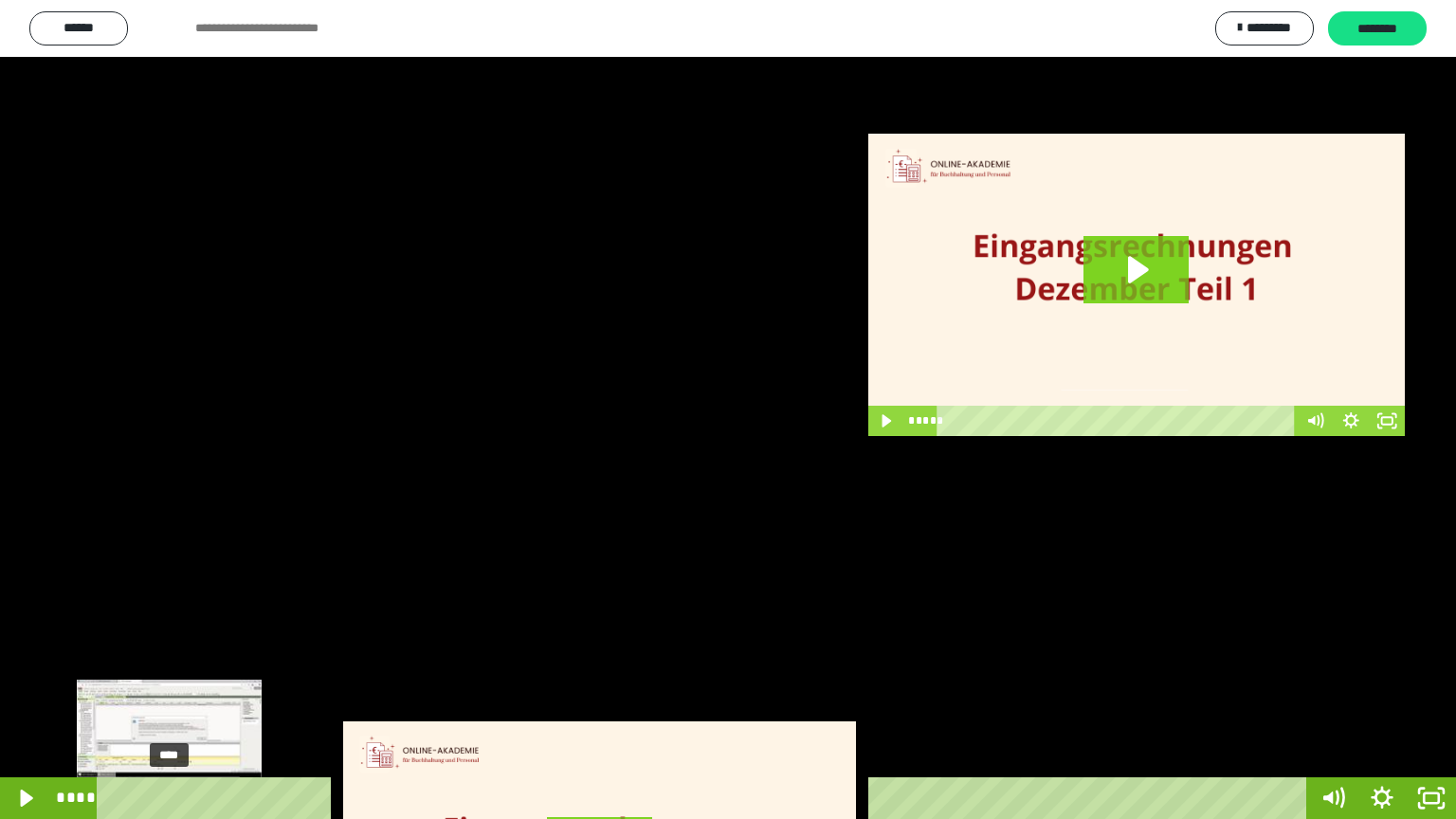click at bounding box center (173, 798) 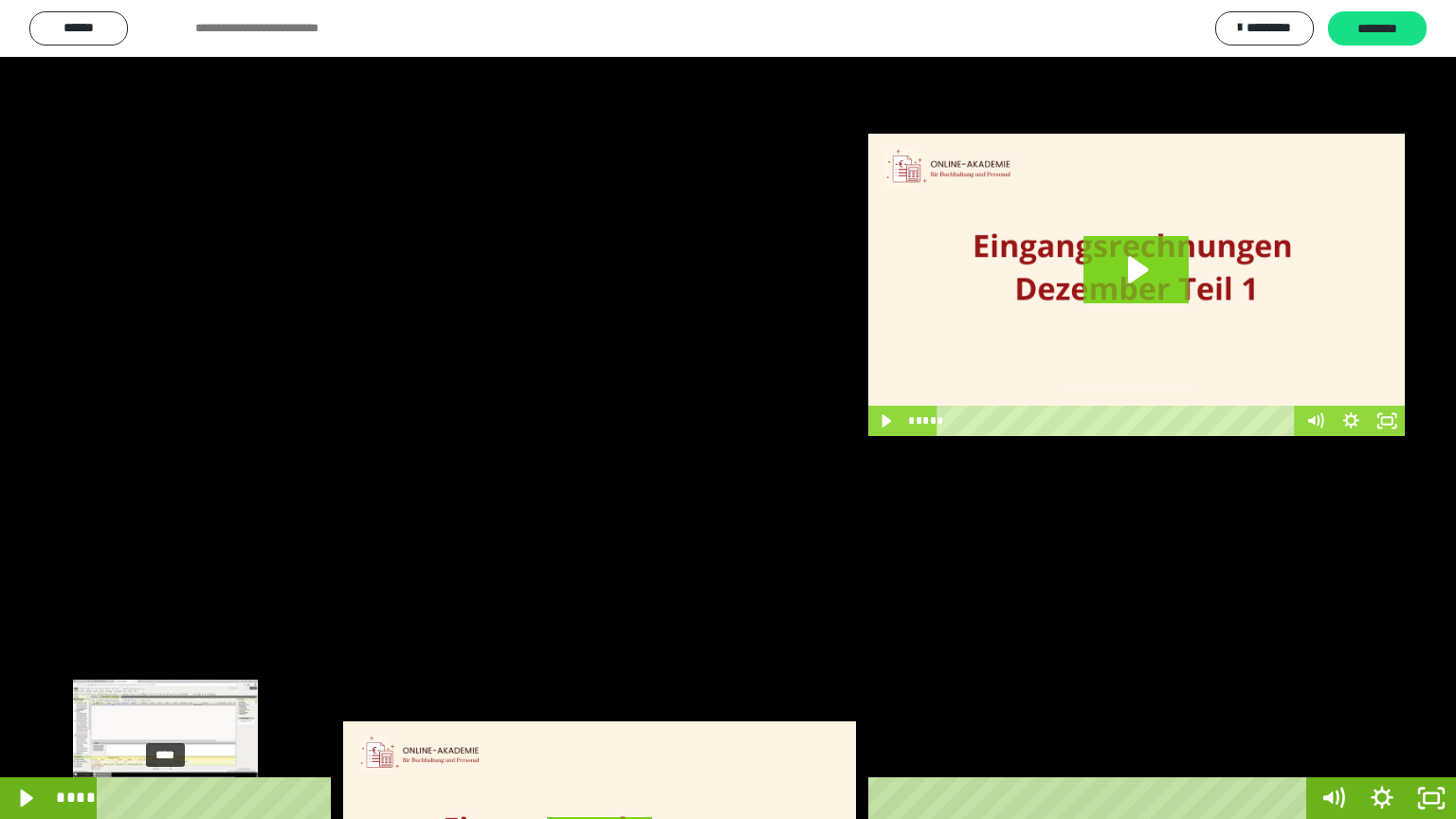 click at bounding box center [169, 798] 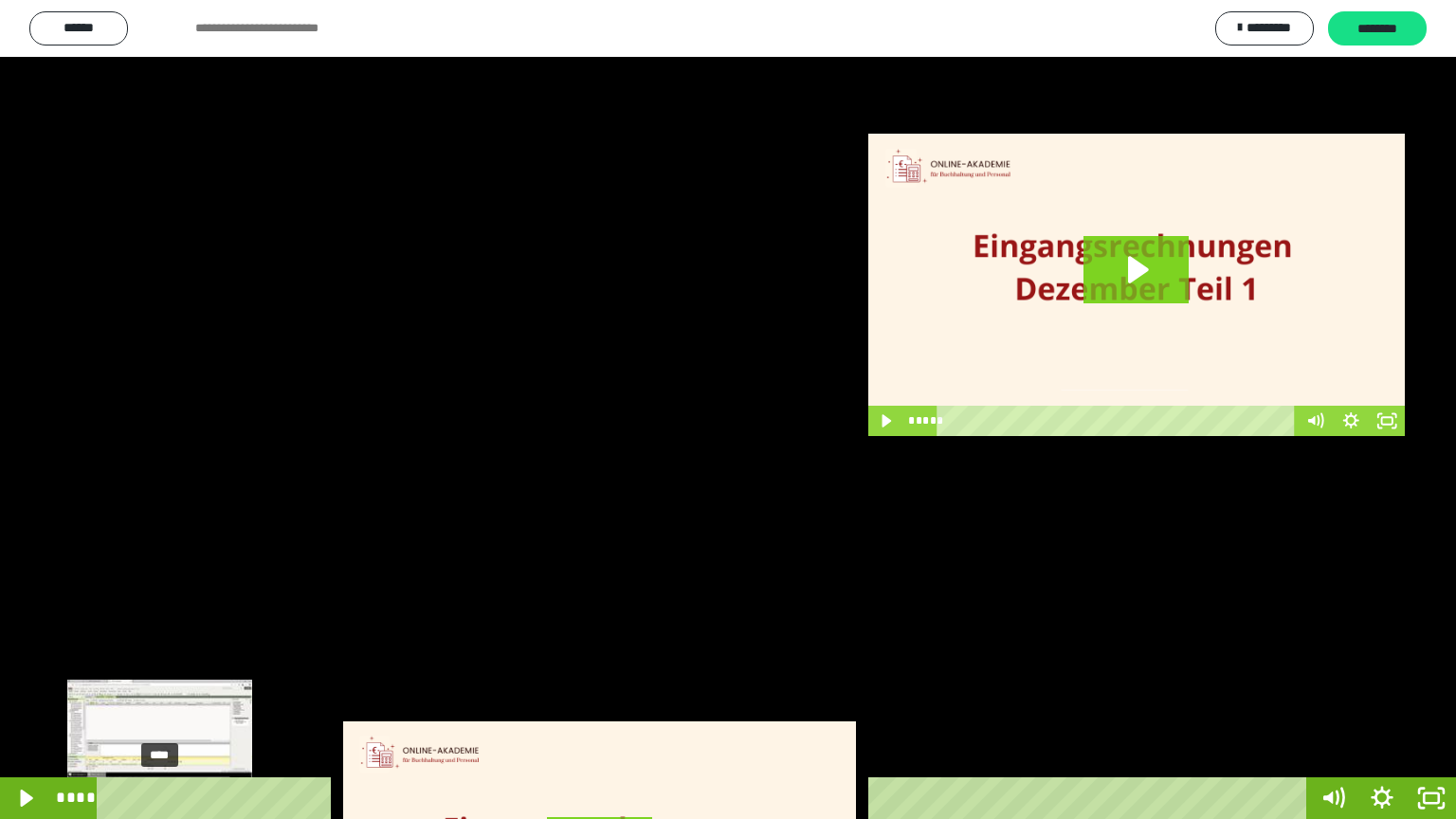 click at bounding box center (165, 798) 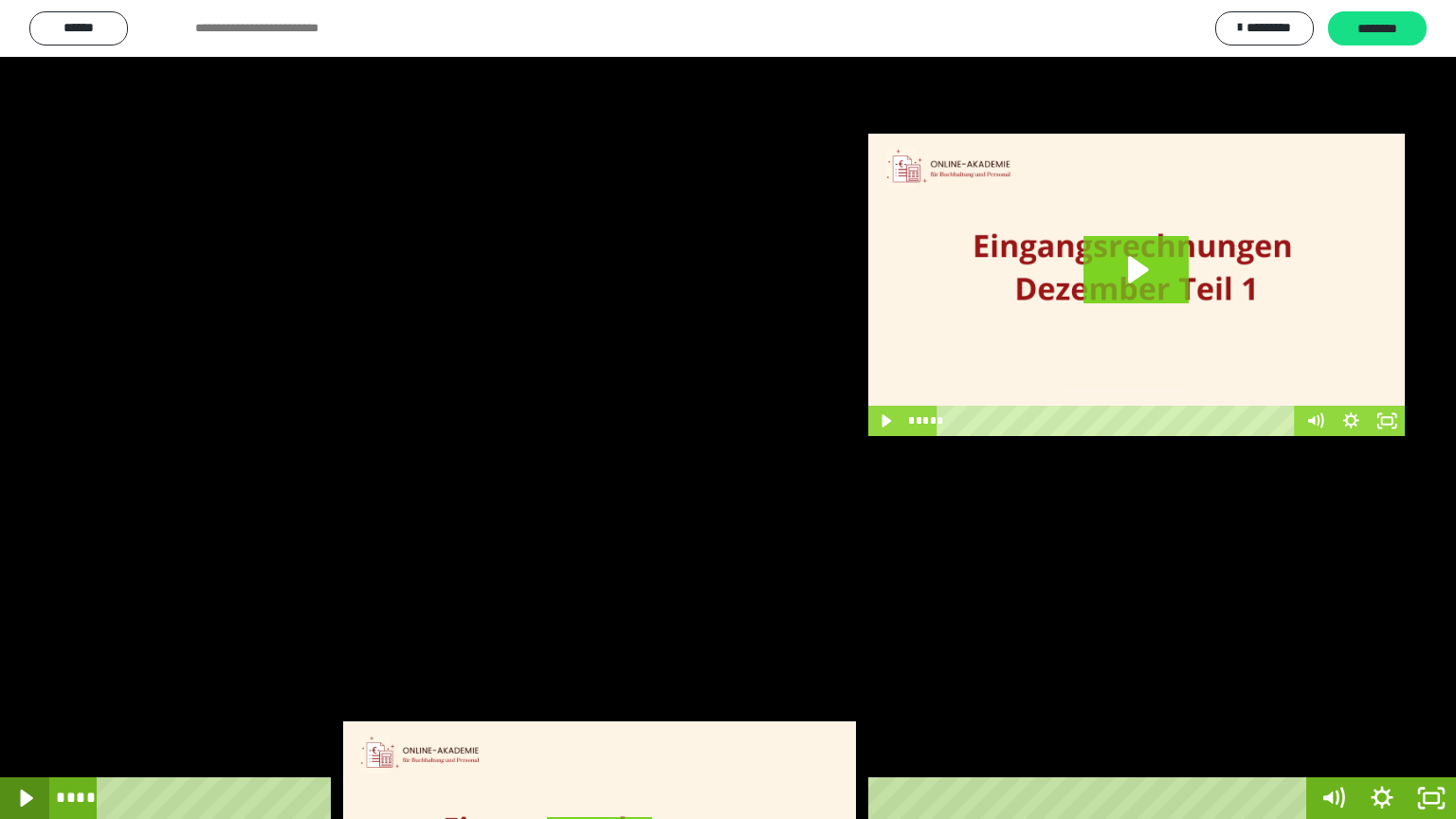 click 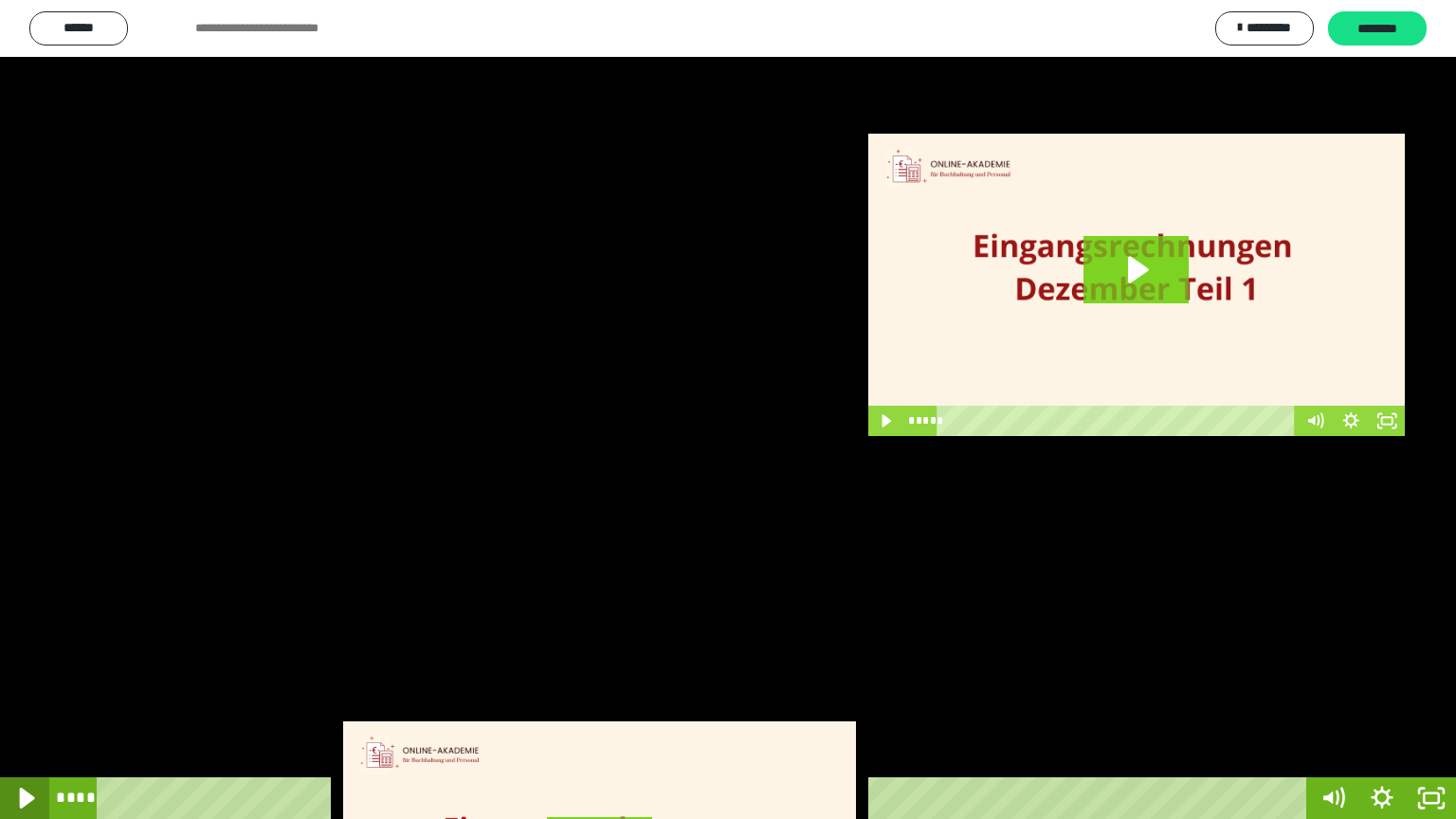 click 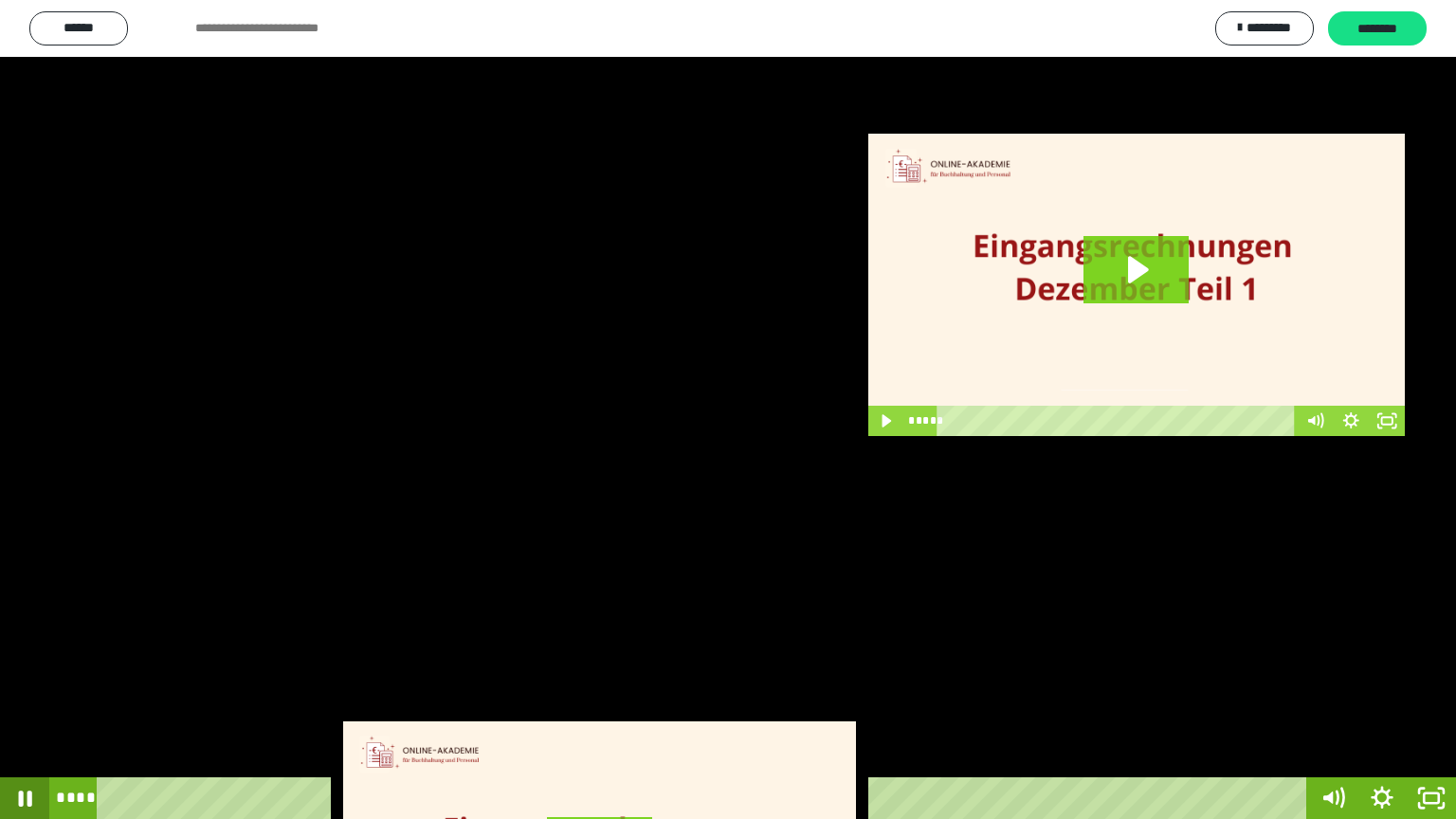 click 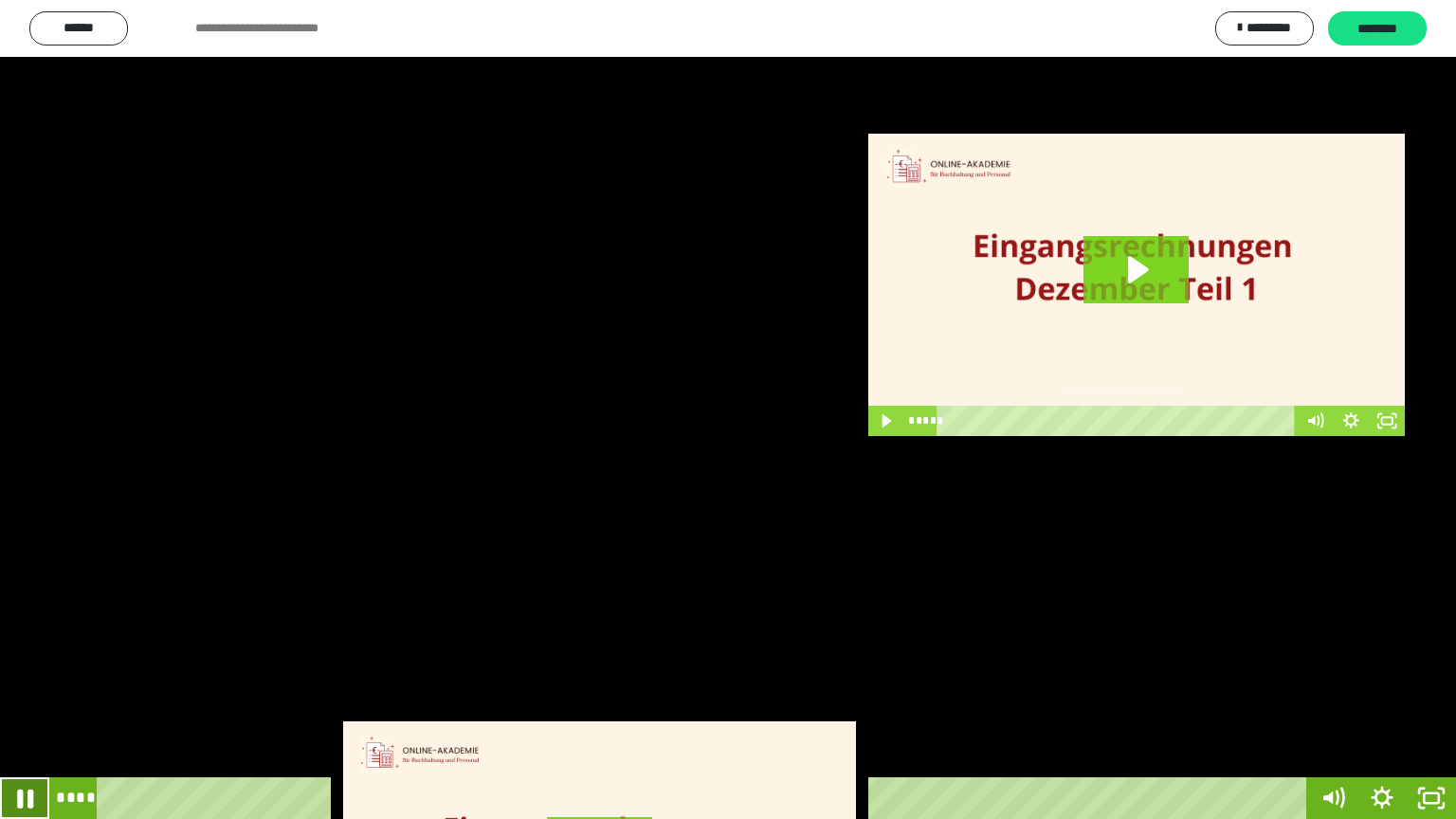 click 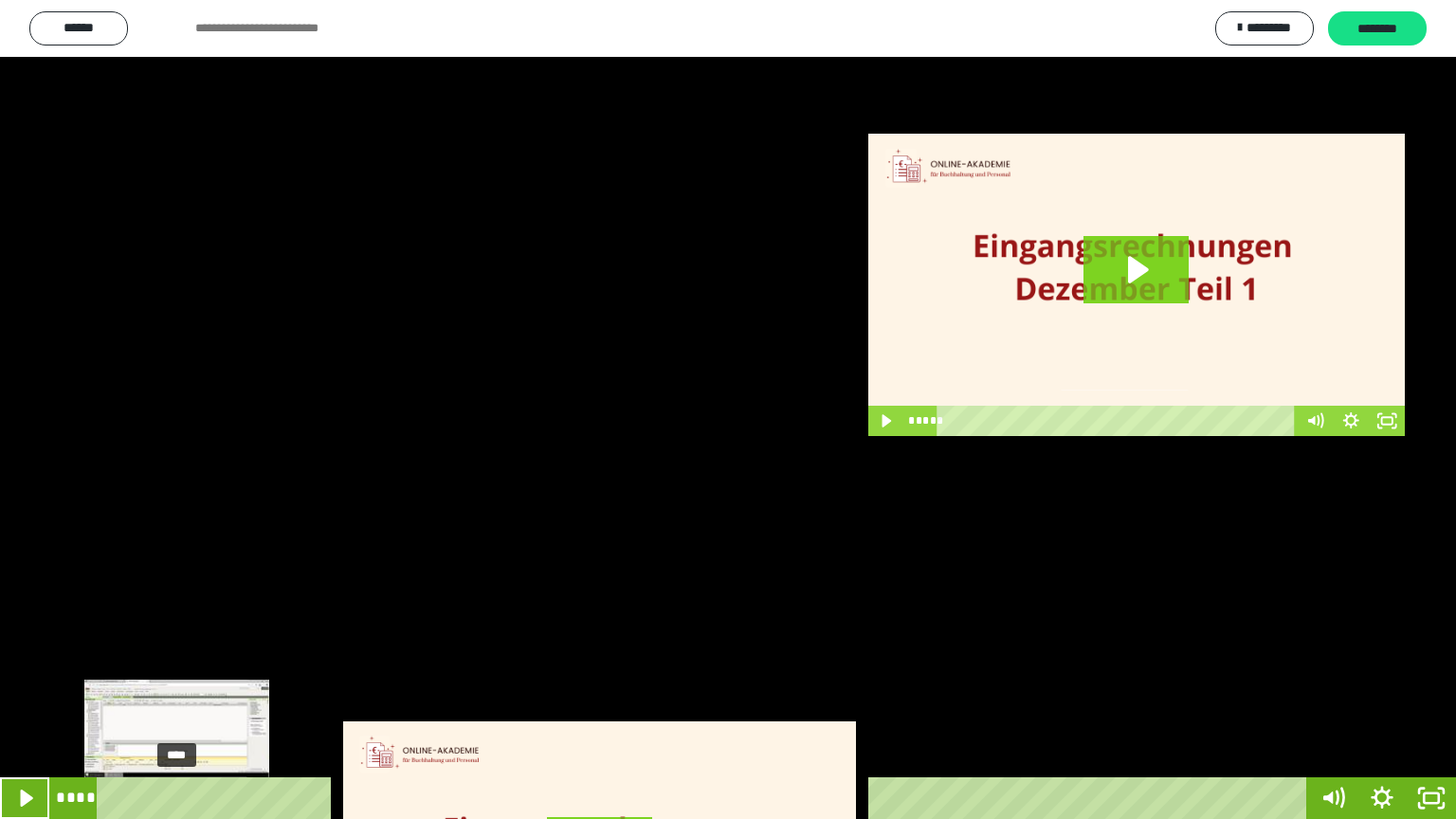 click on "****" at bounding box center (705, 798) 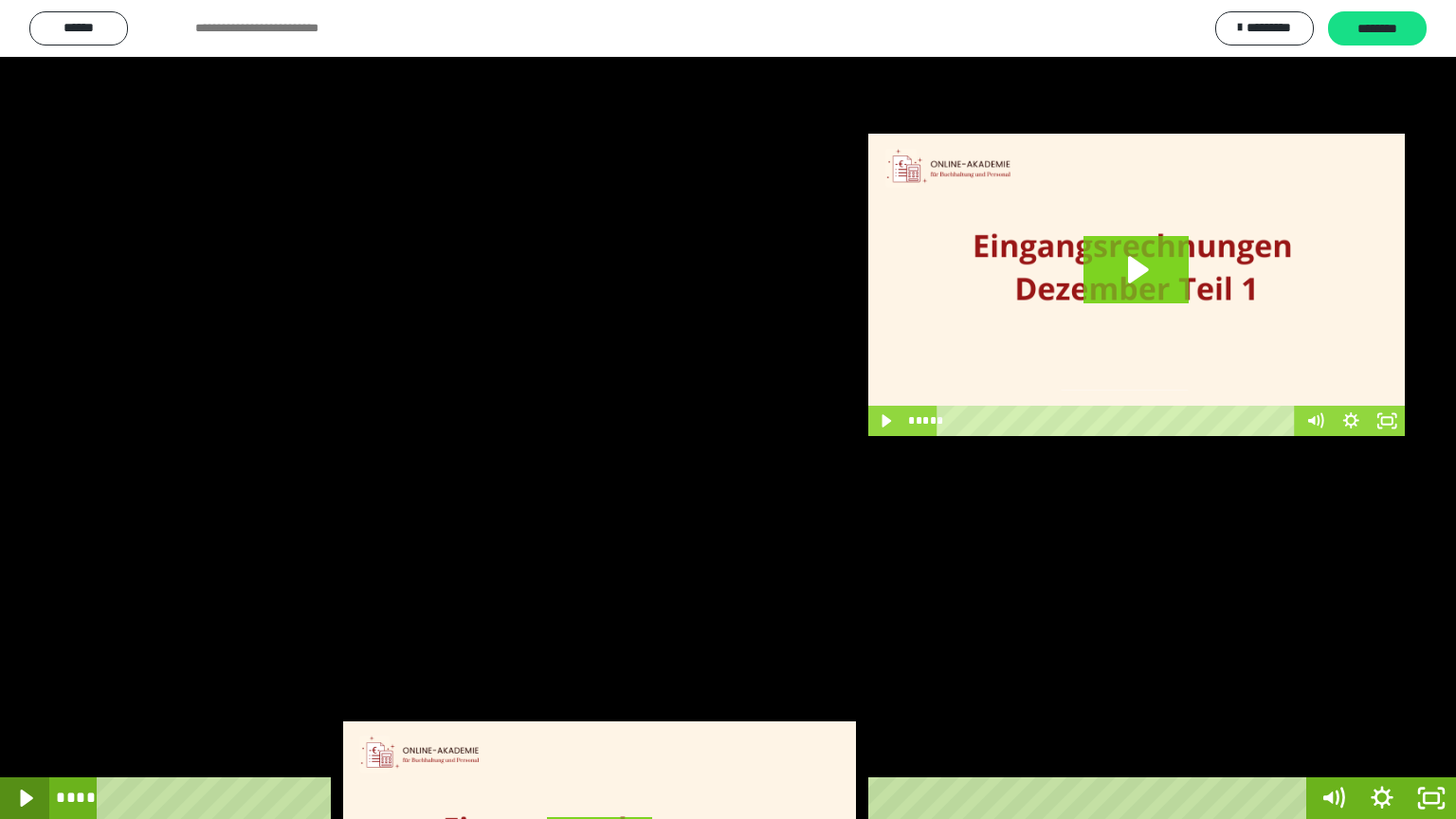 click 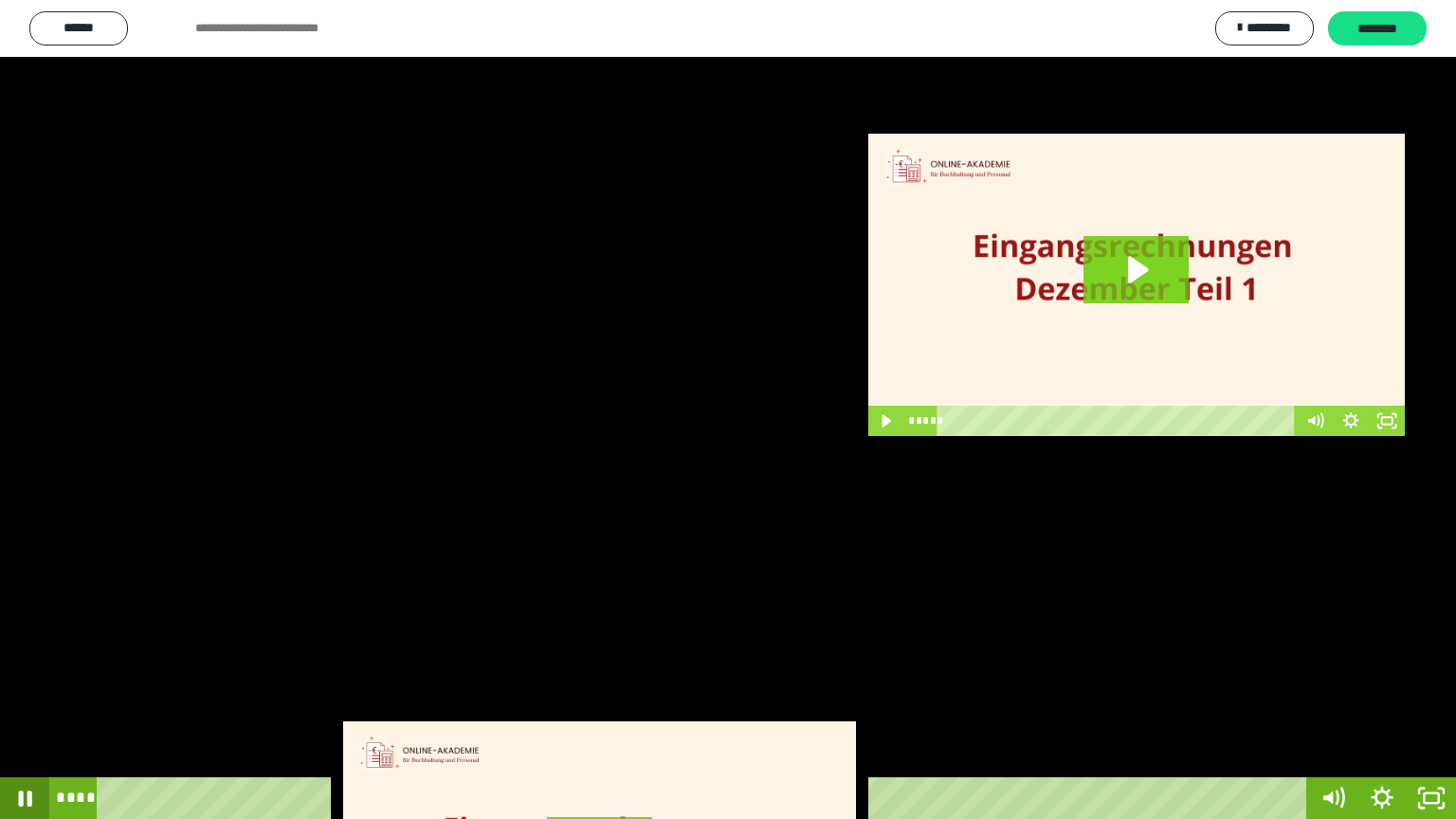 click 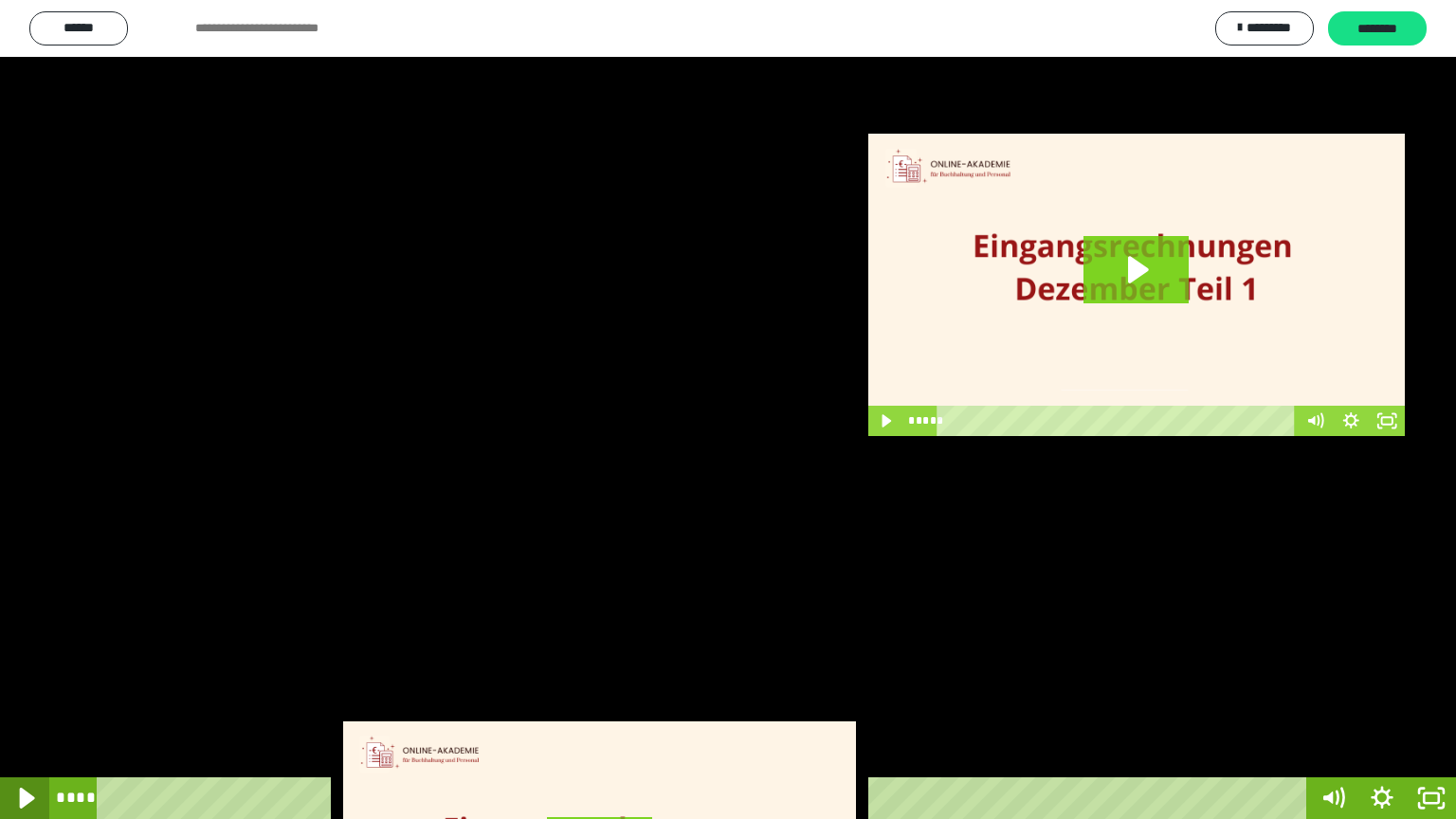 click 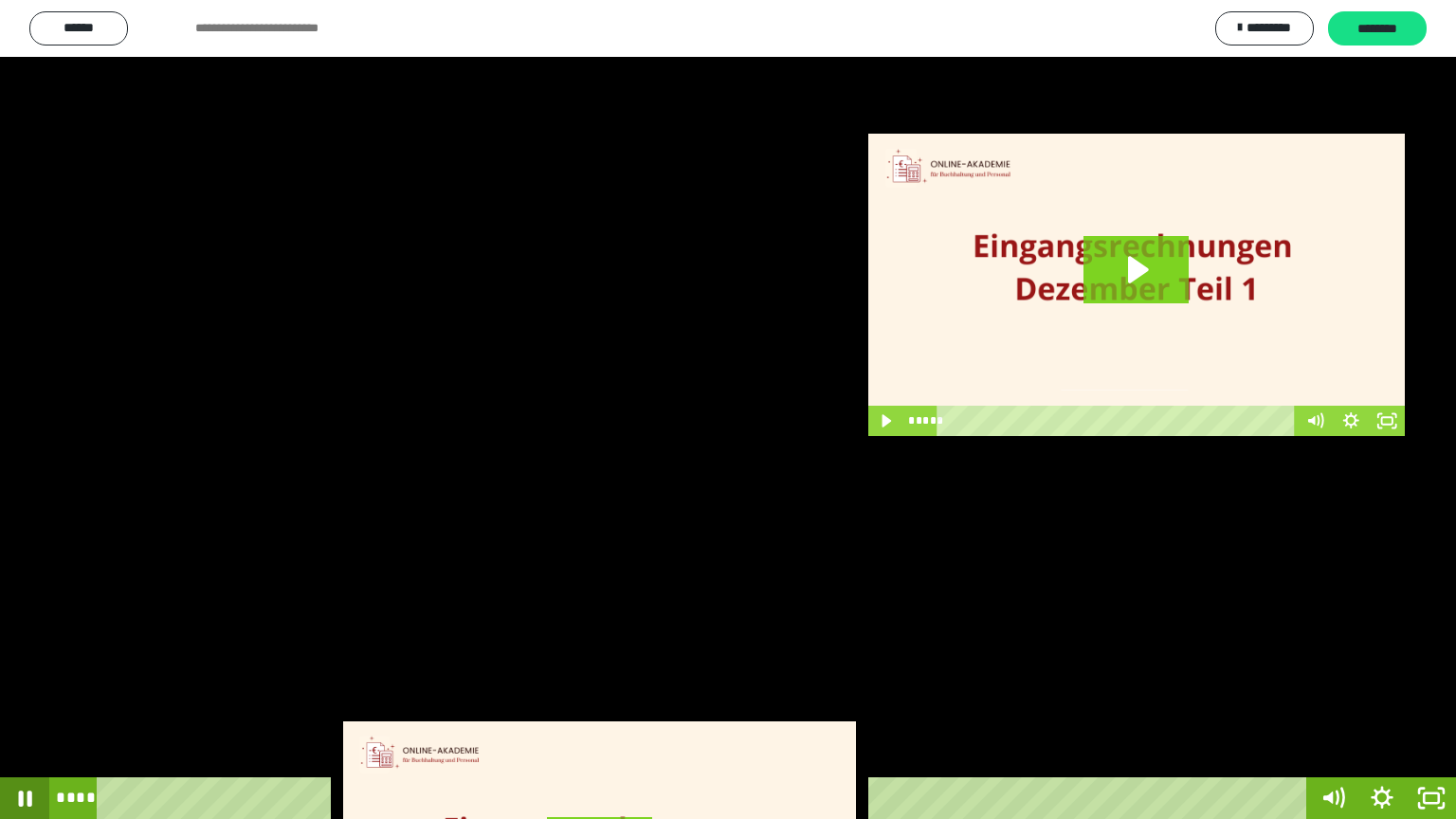 click 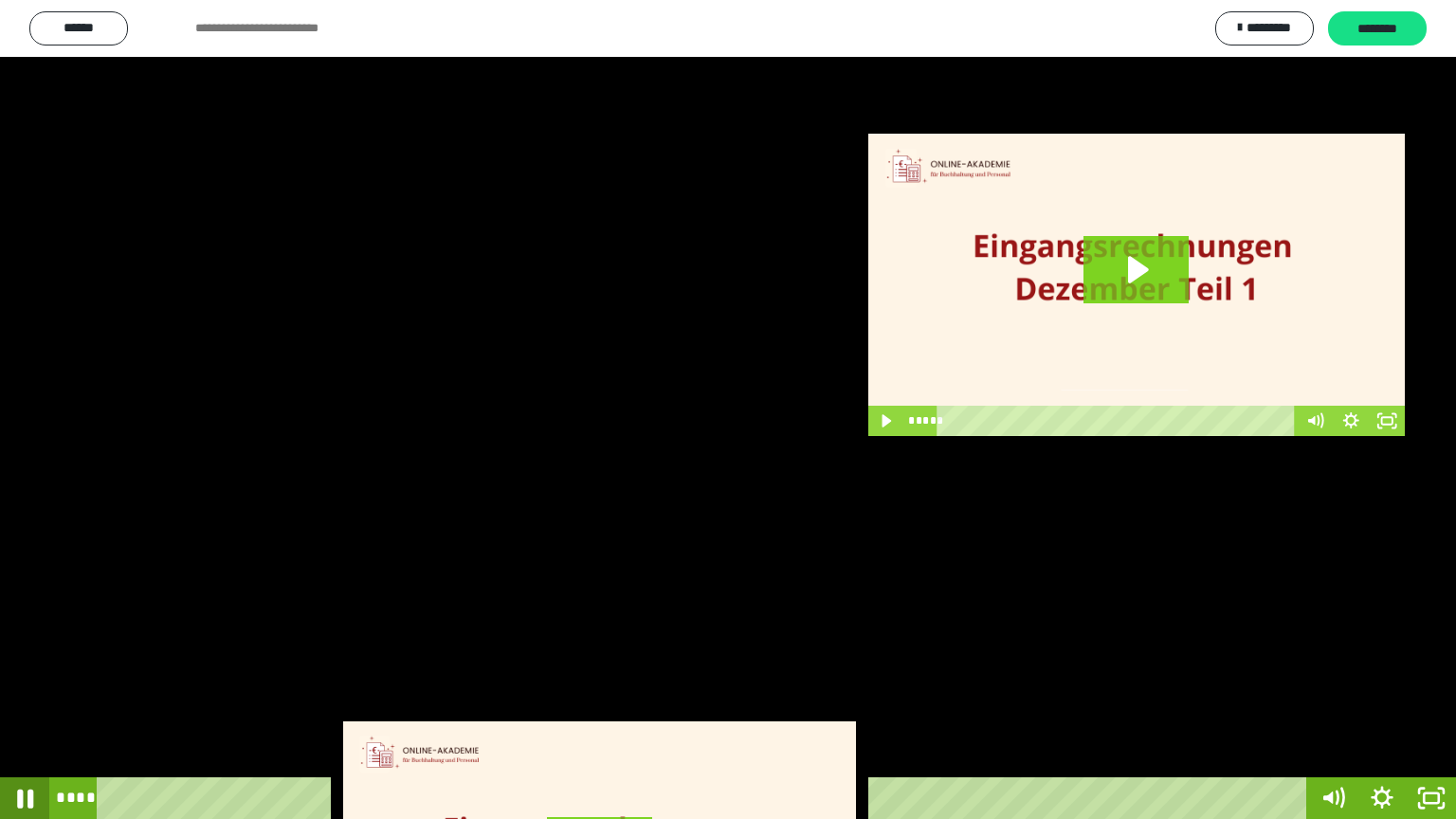 click 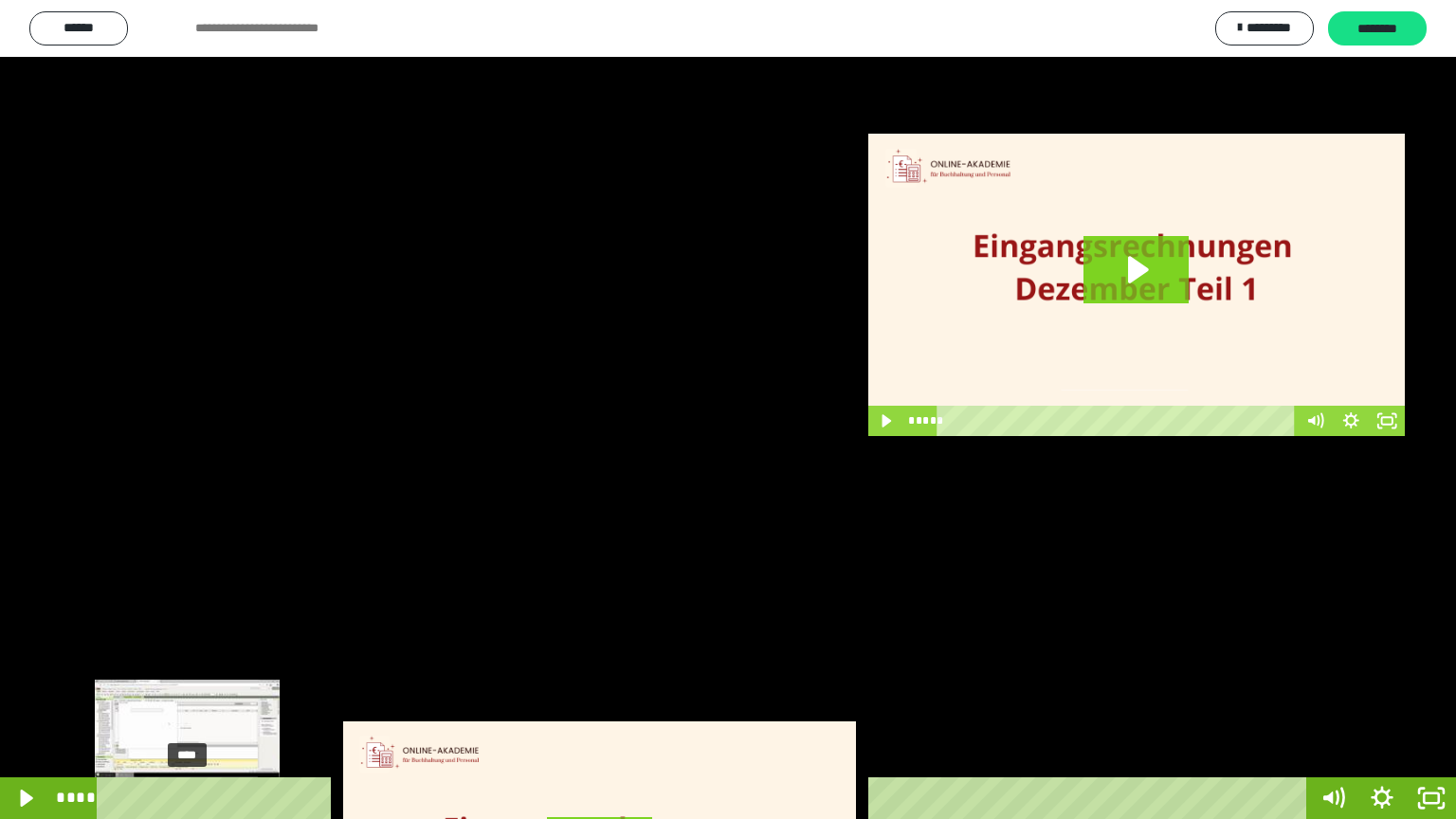 click at bounding box center (191, 798) 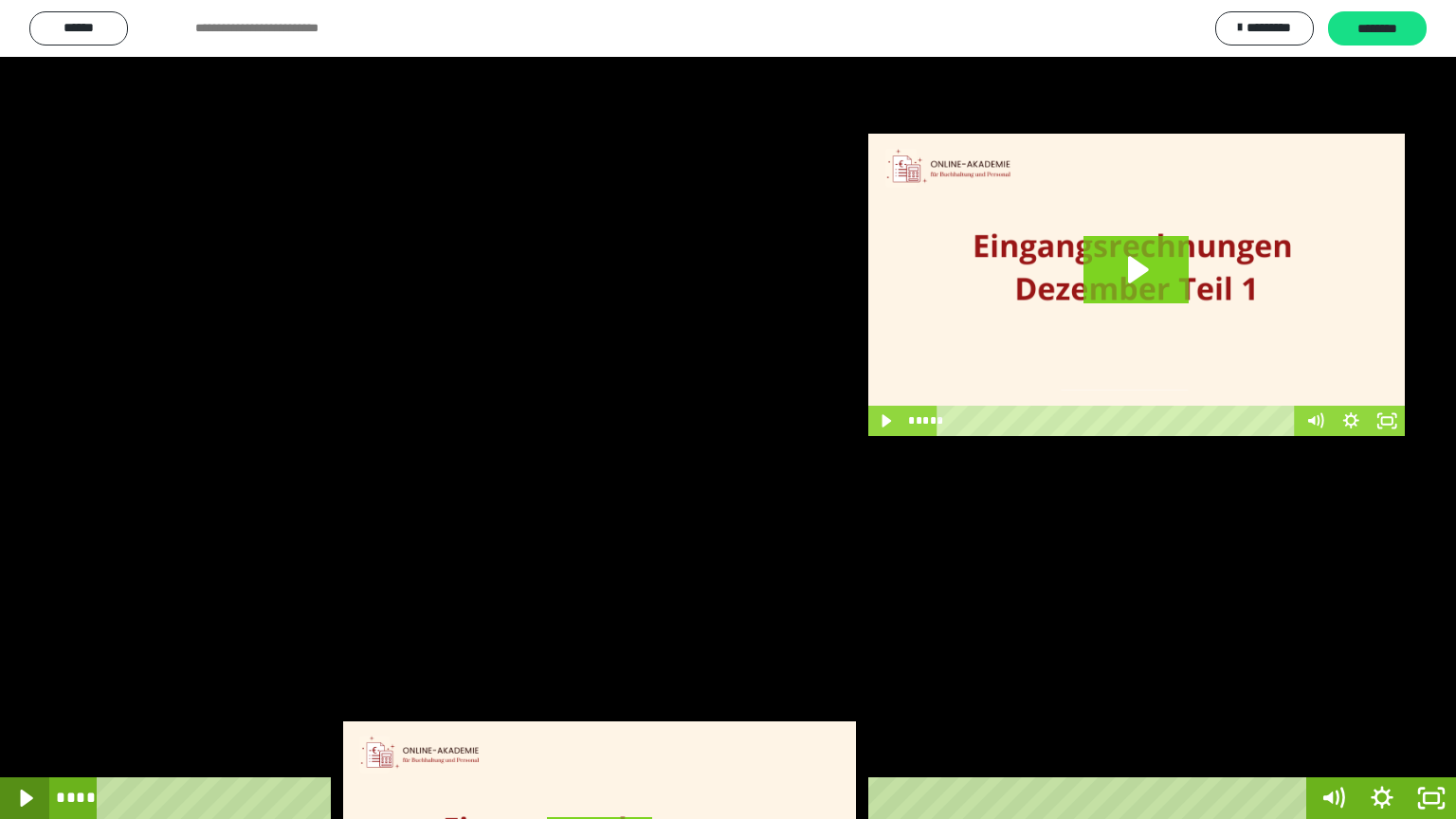 click 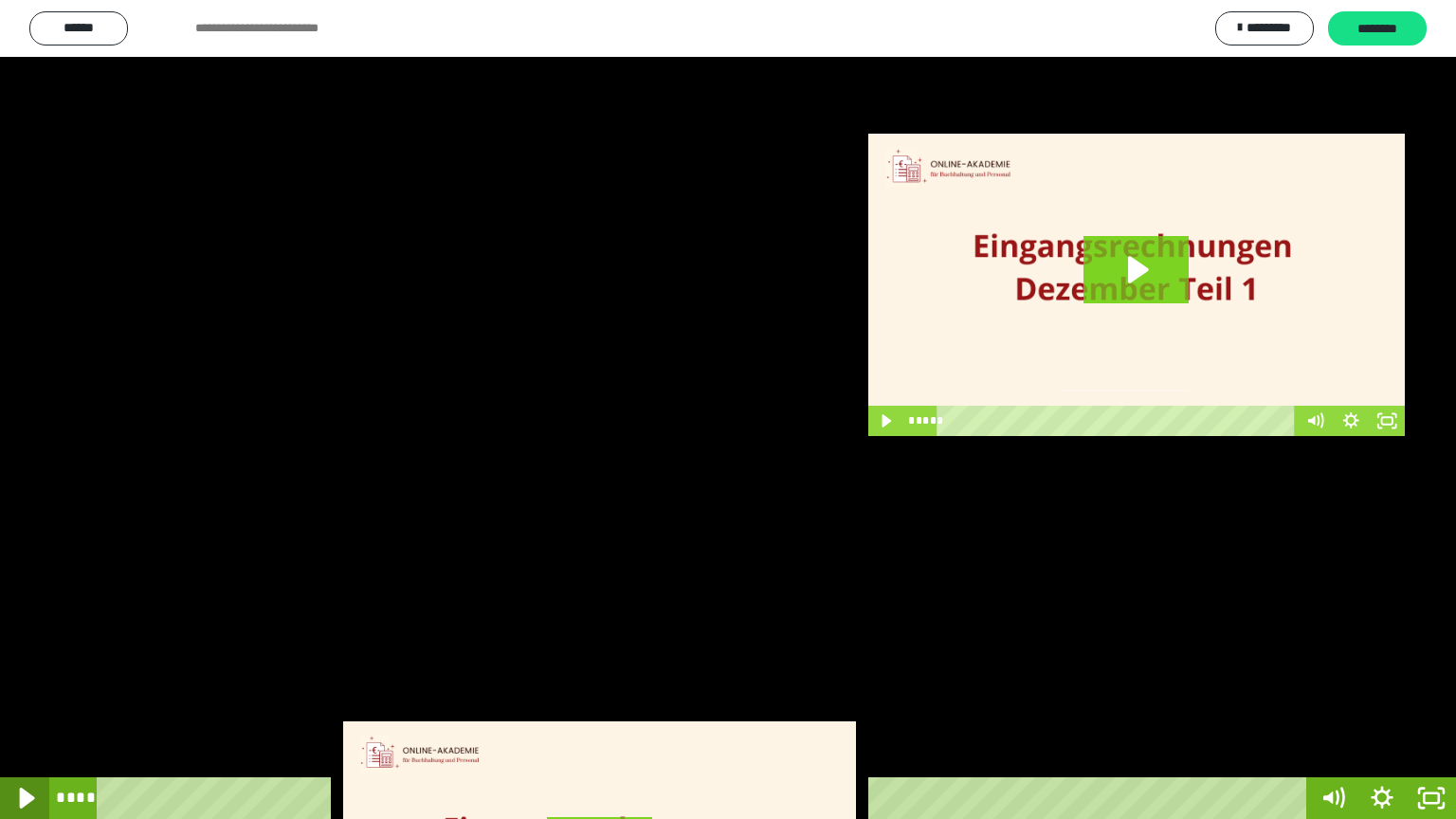 click 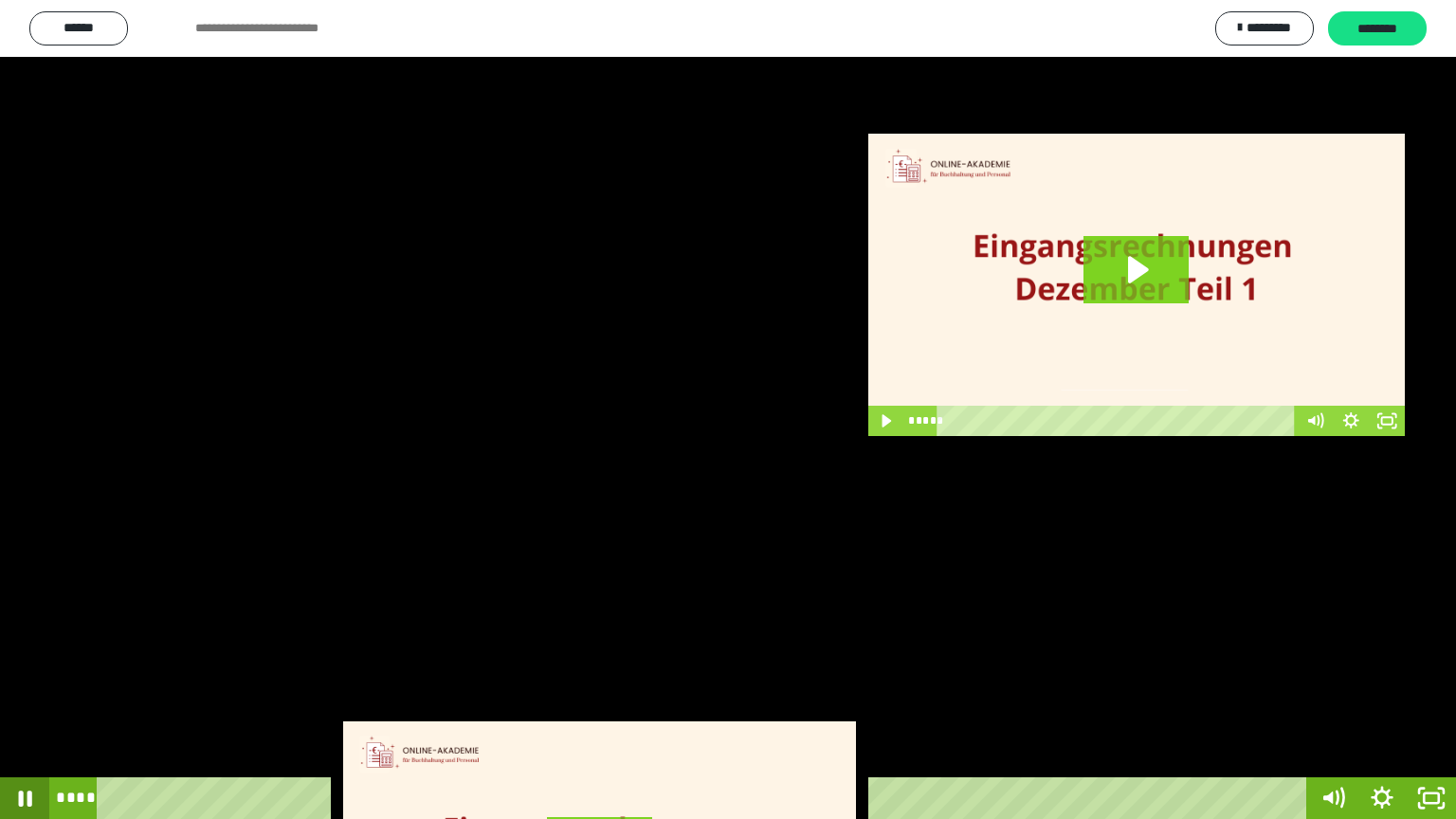 click 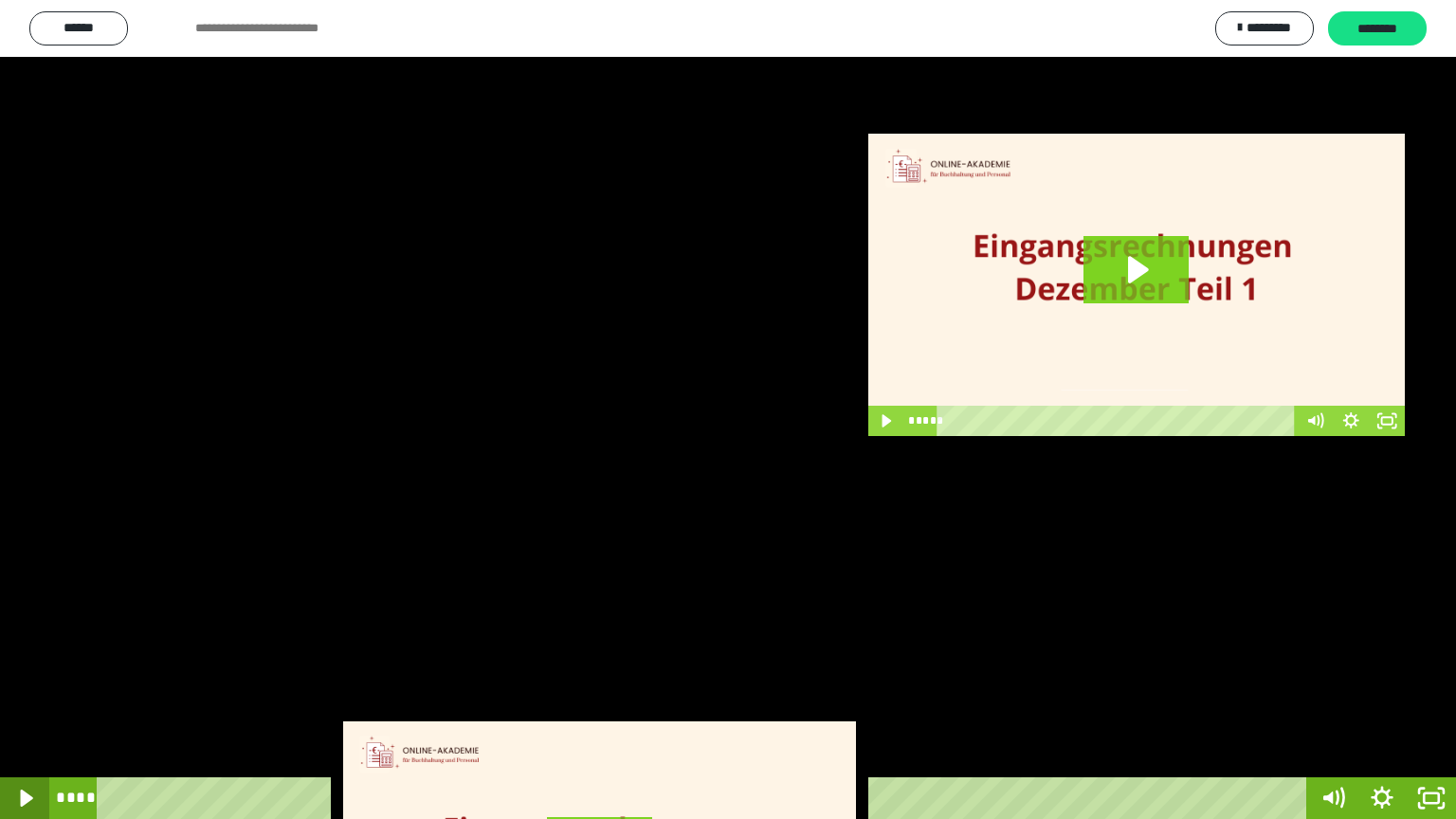 click 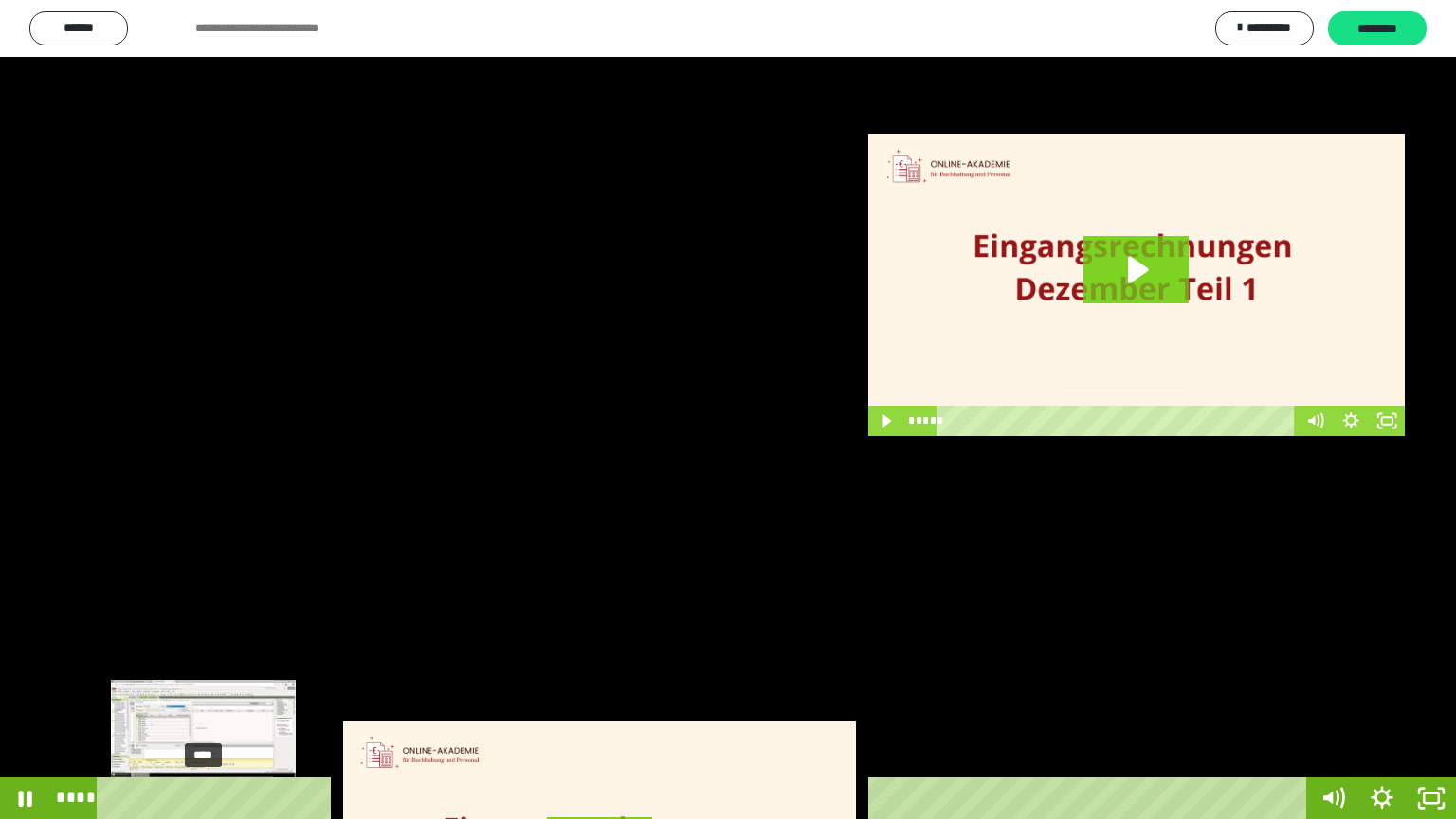 click on "****" at bounding box center [705, 798] 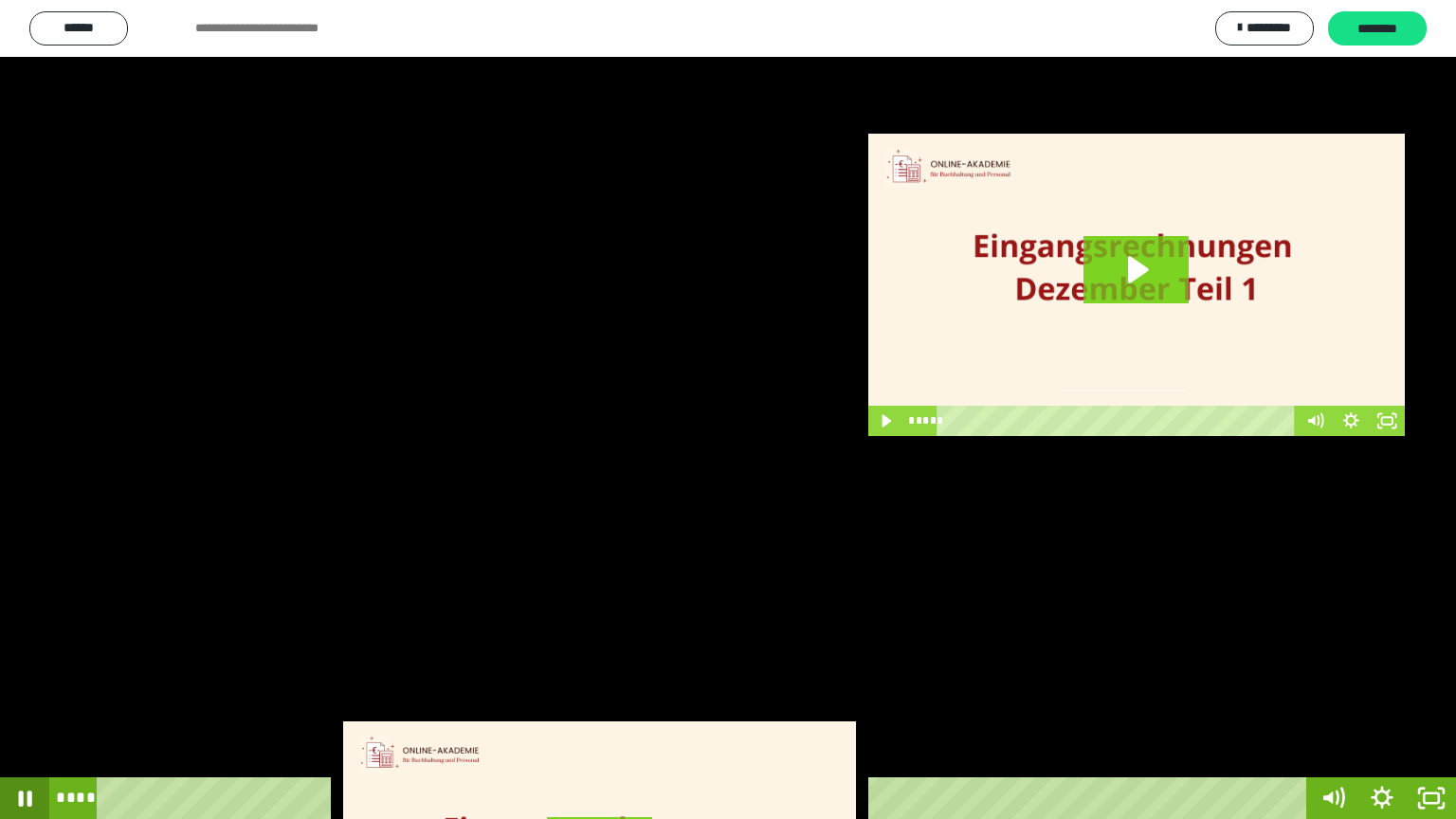 click 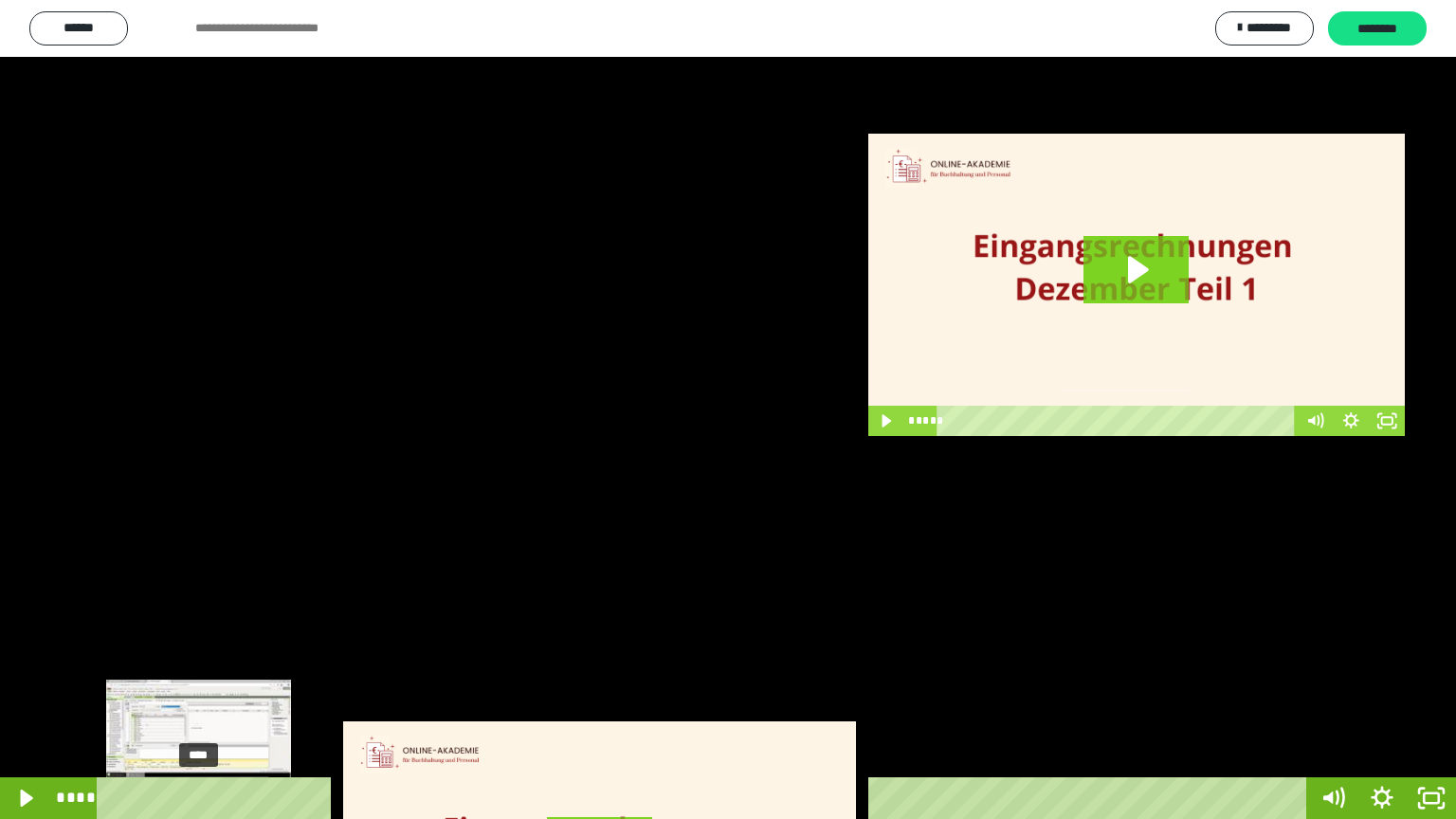 click on "****" at bounding box center [705, 798] 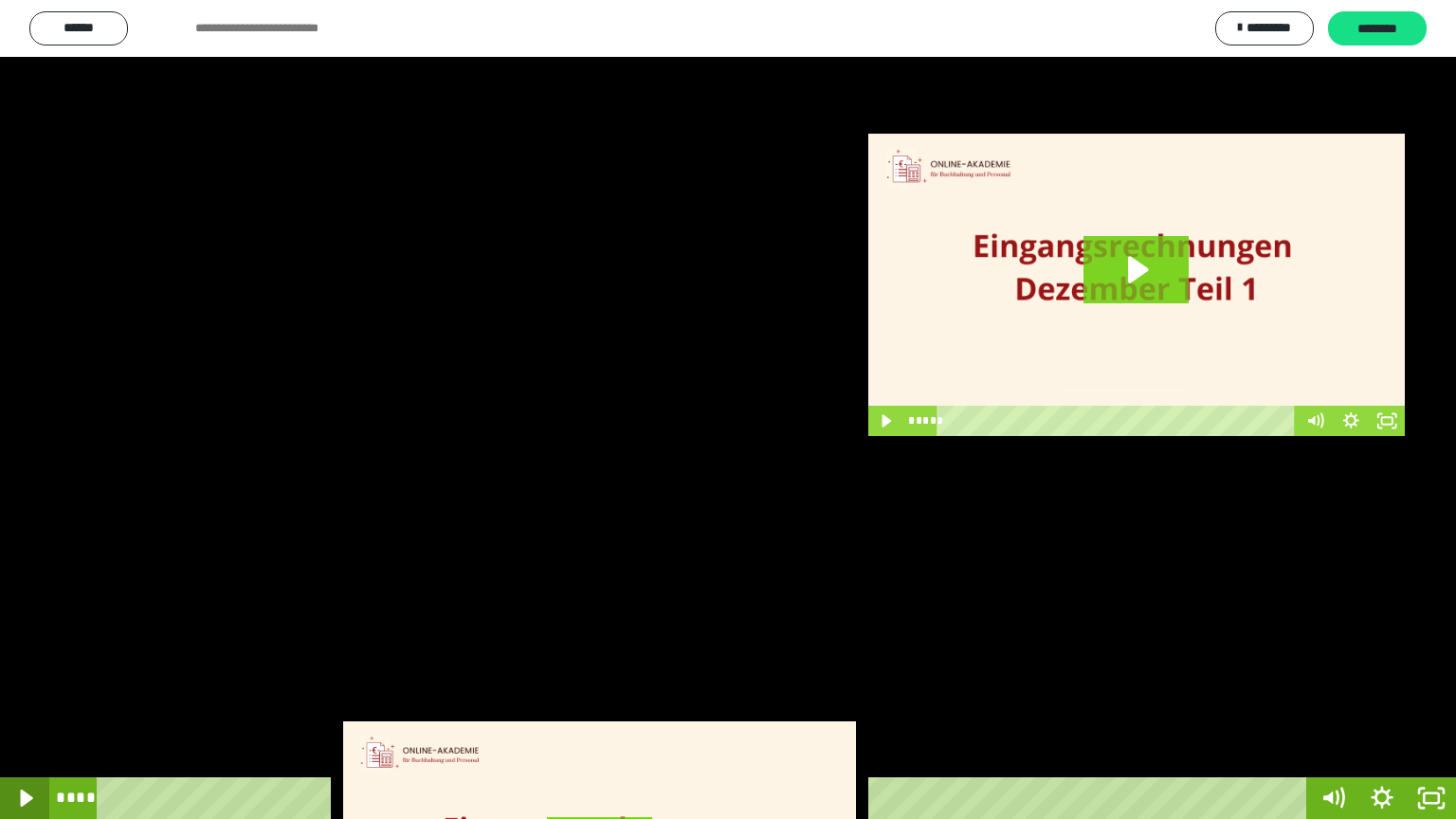 click 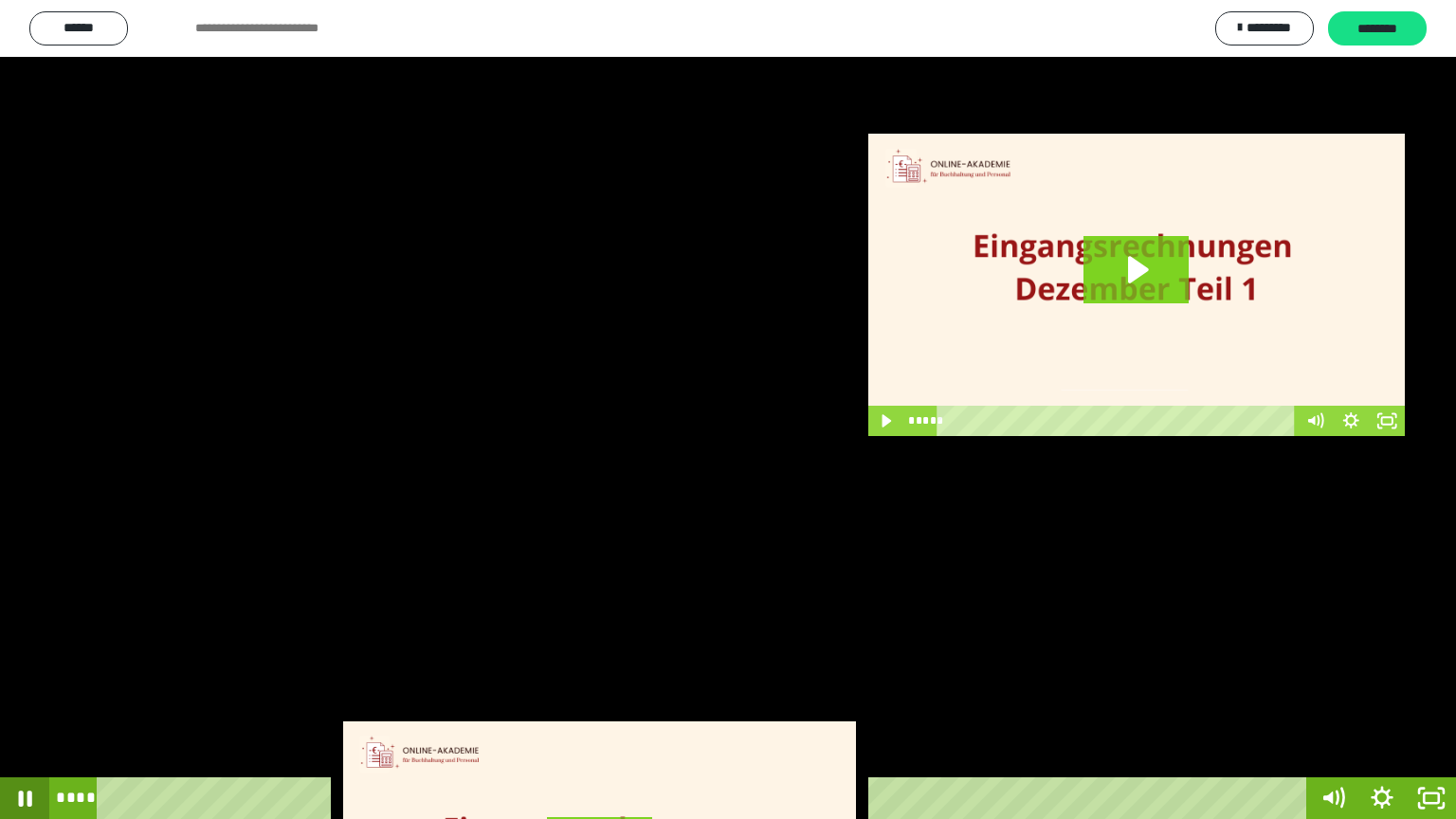 click 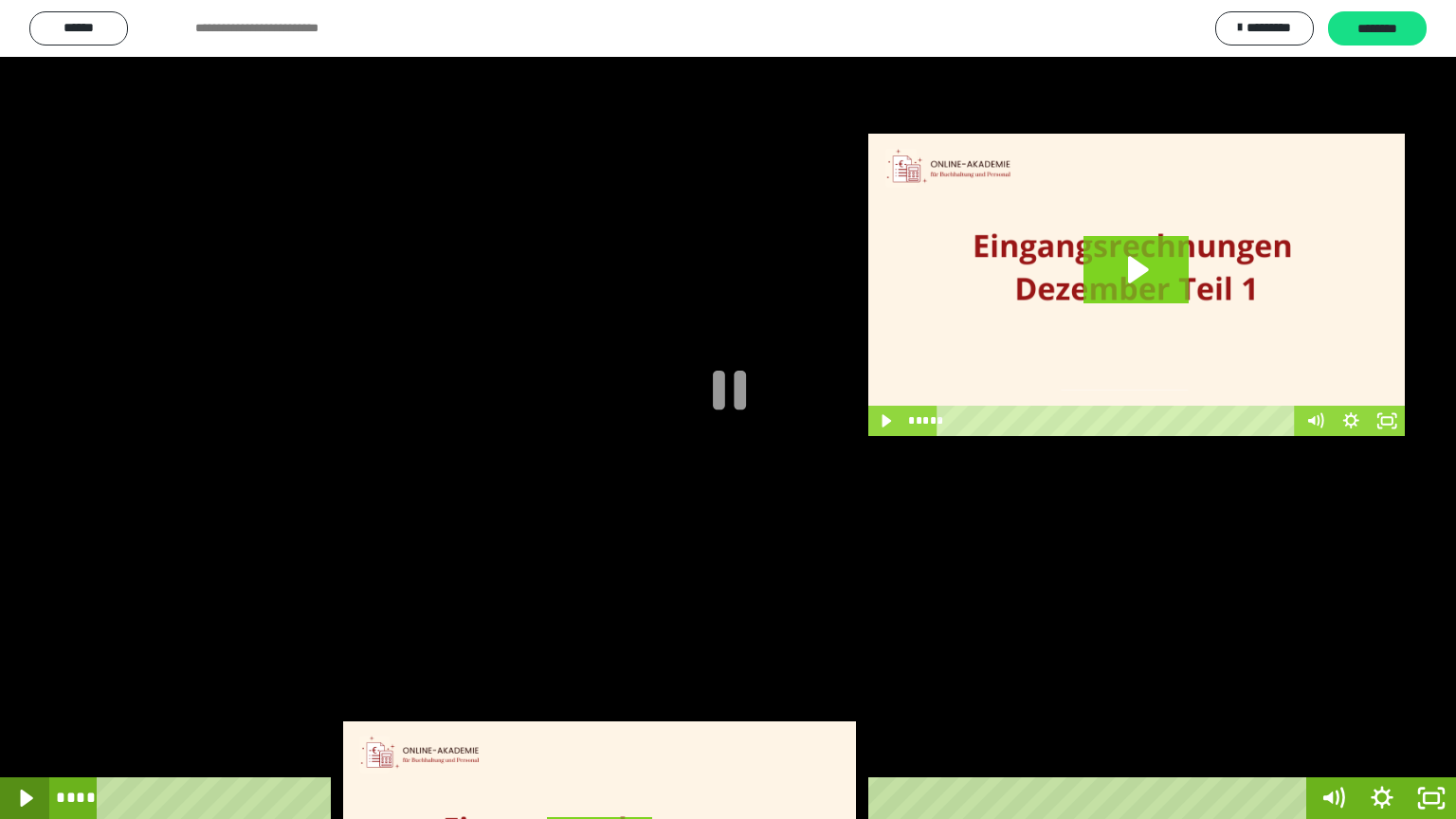 click 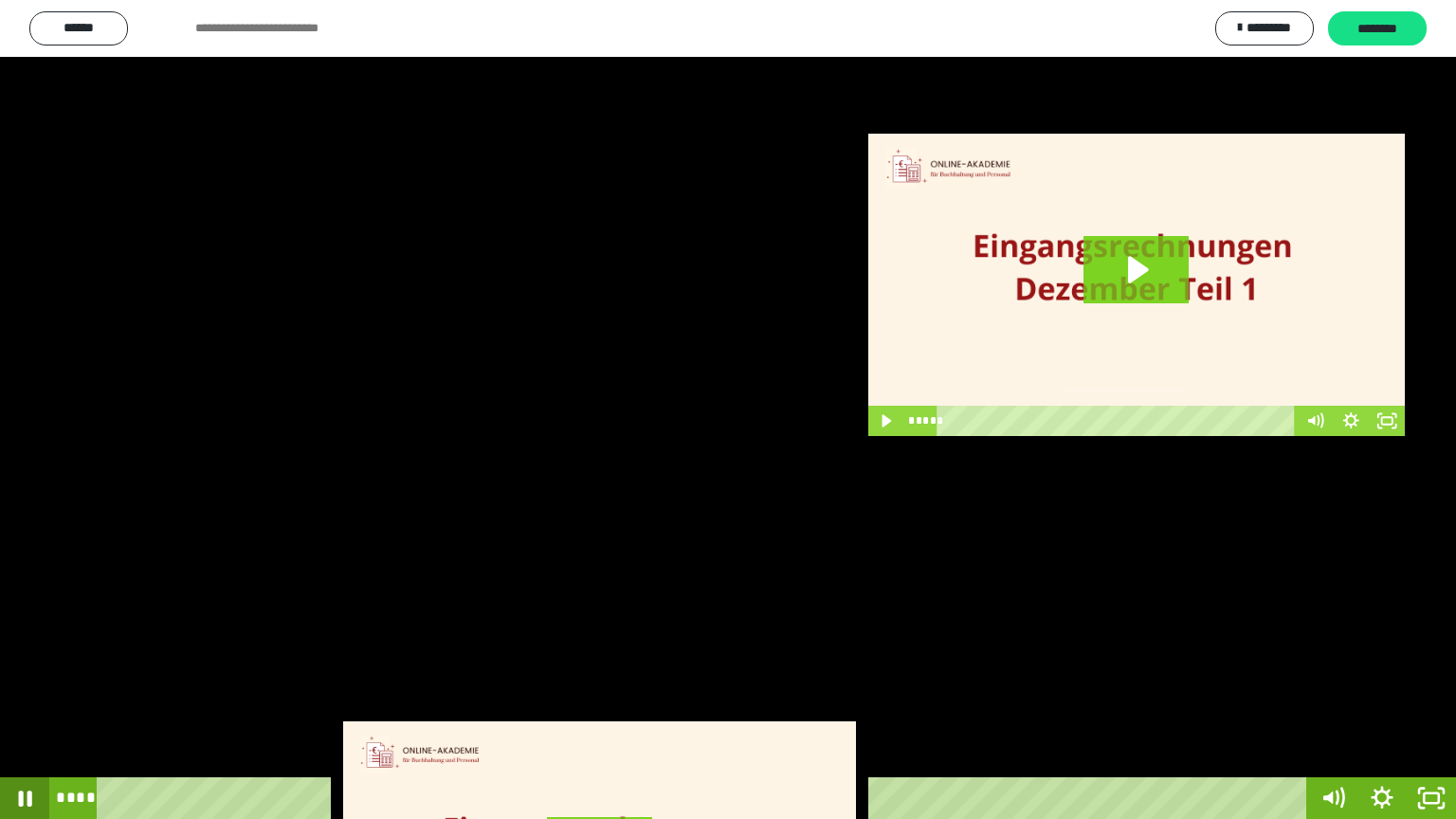 click 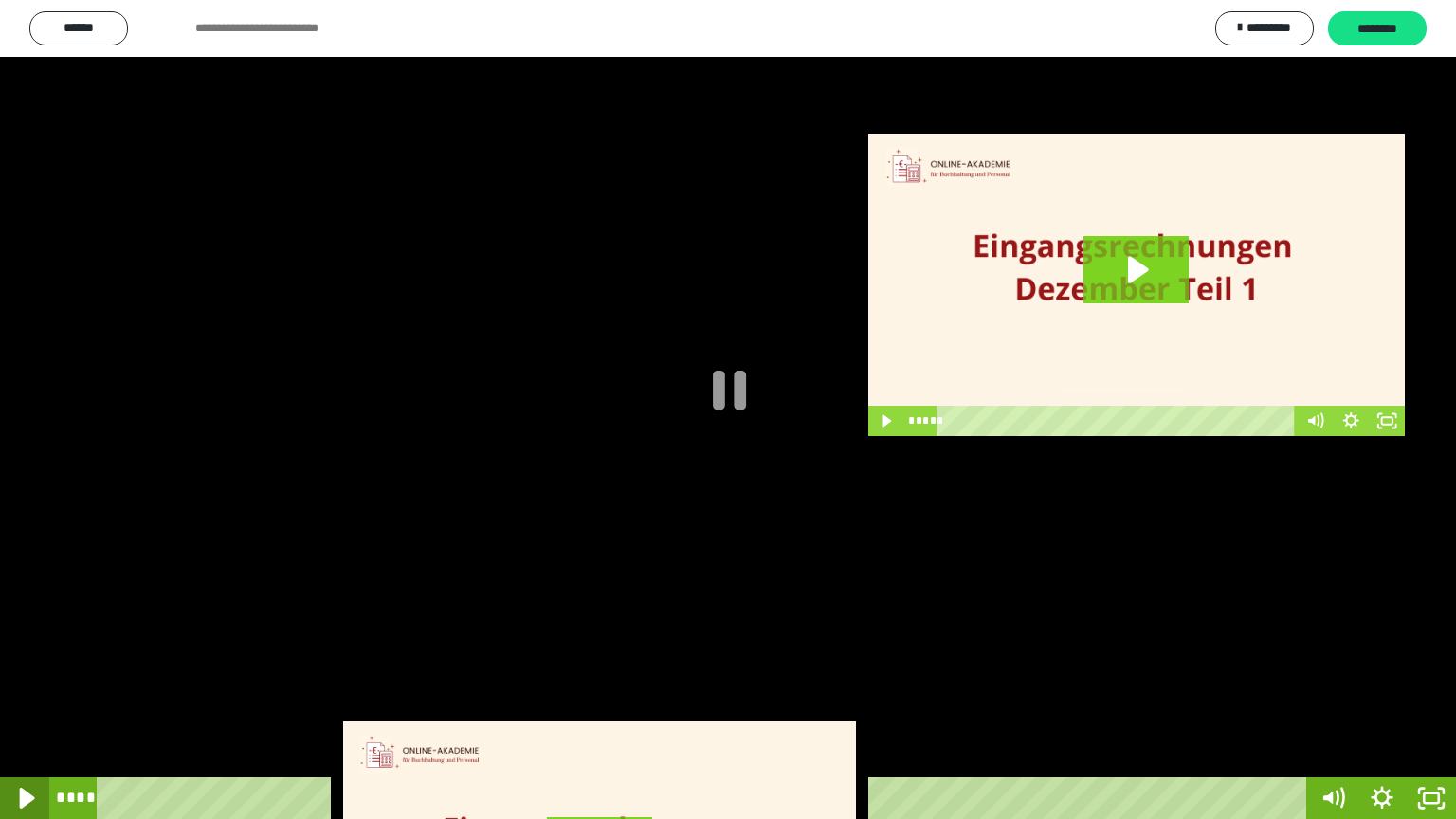 click 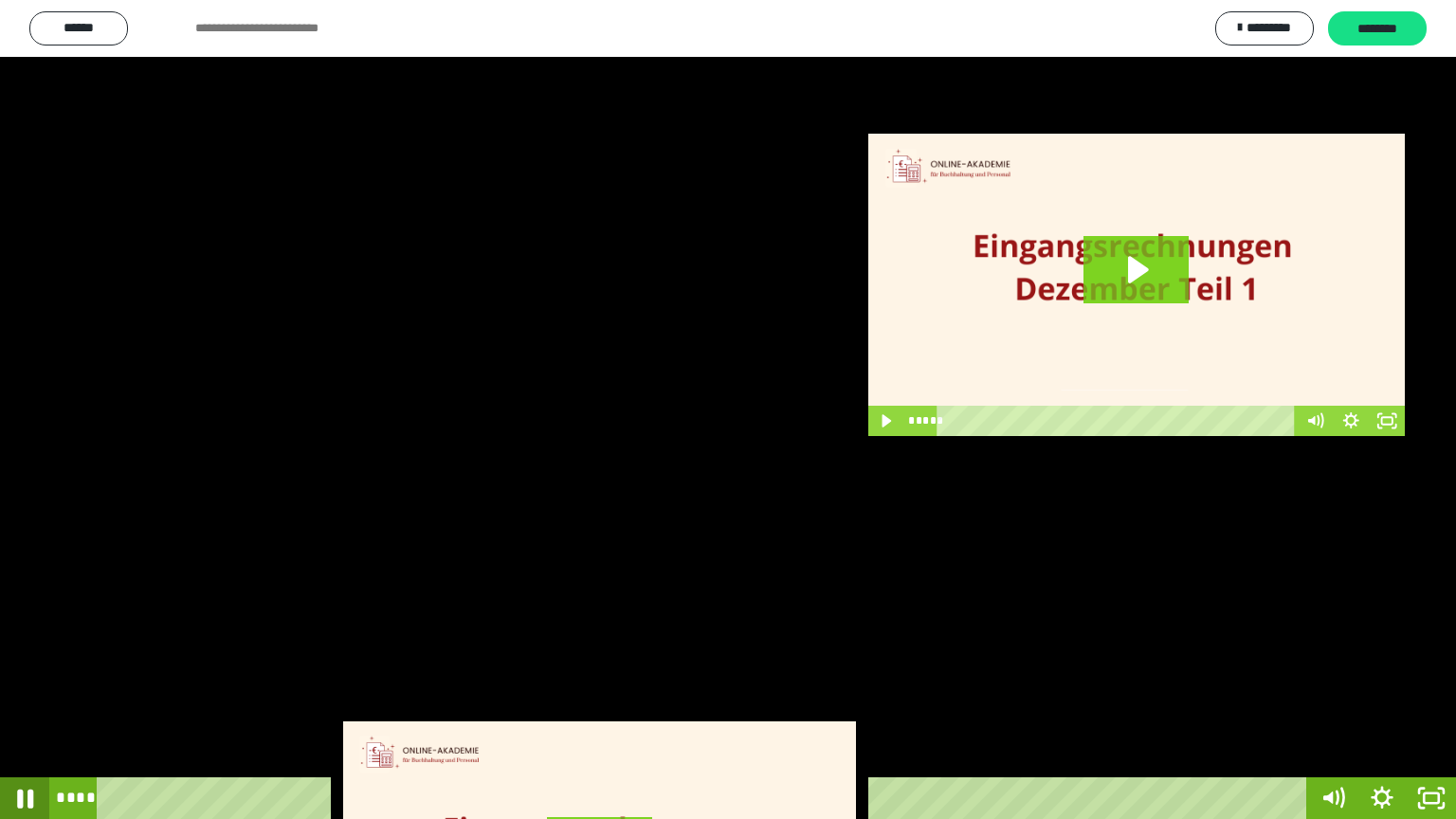 click 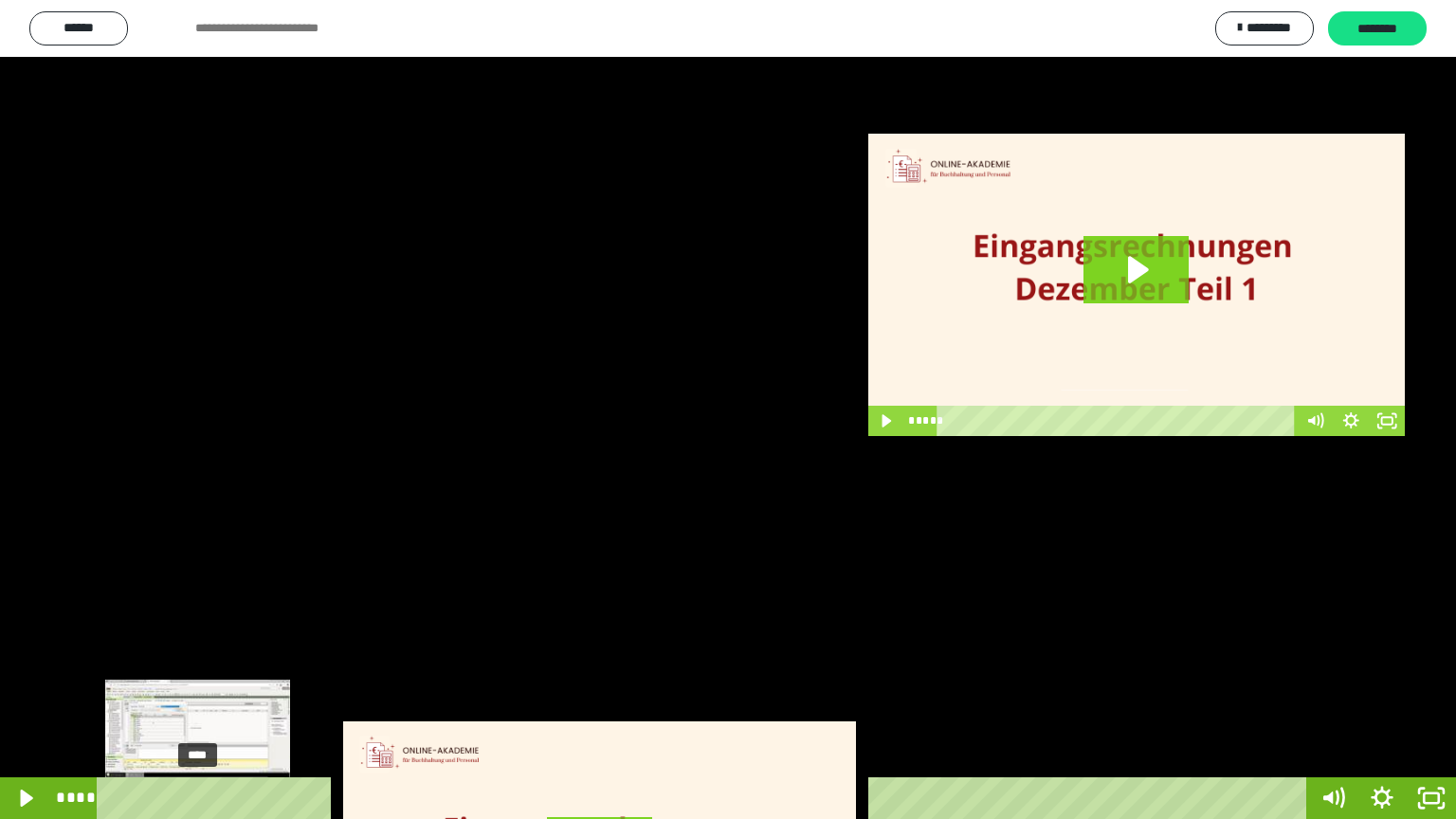 click on "****" at bounding box center [705, 798] 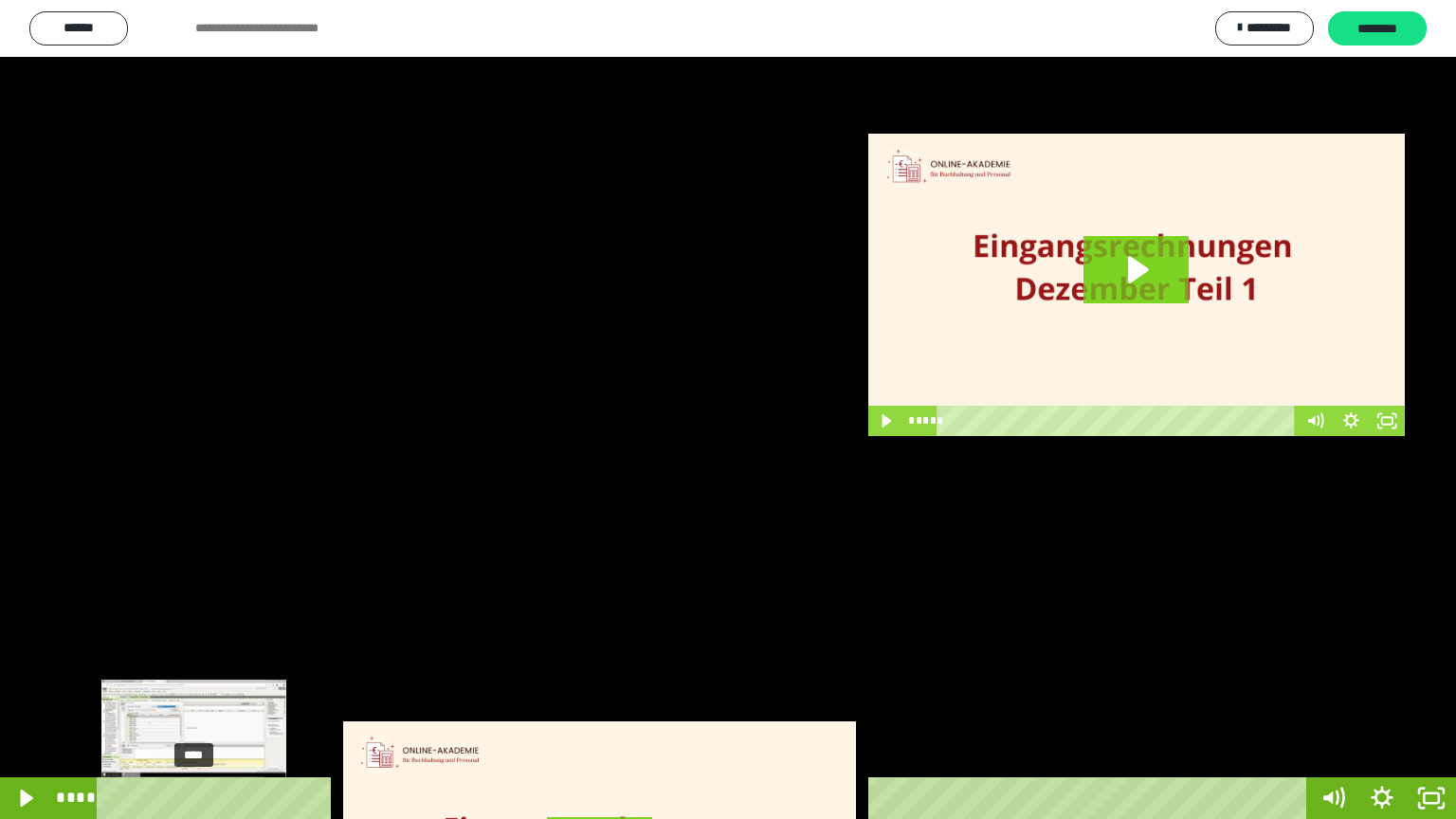click at bounding box center [193, 798] 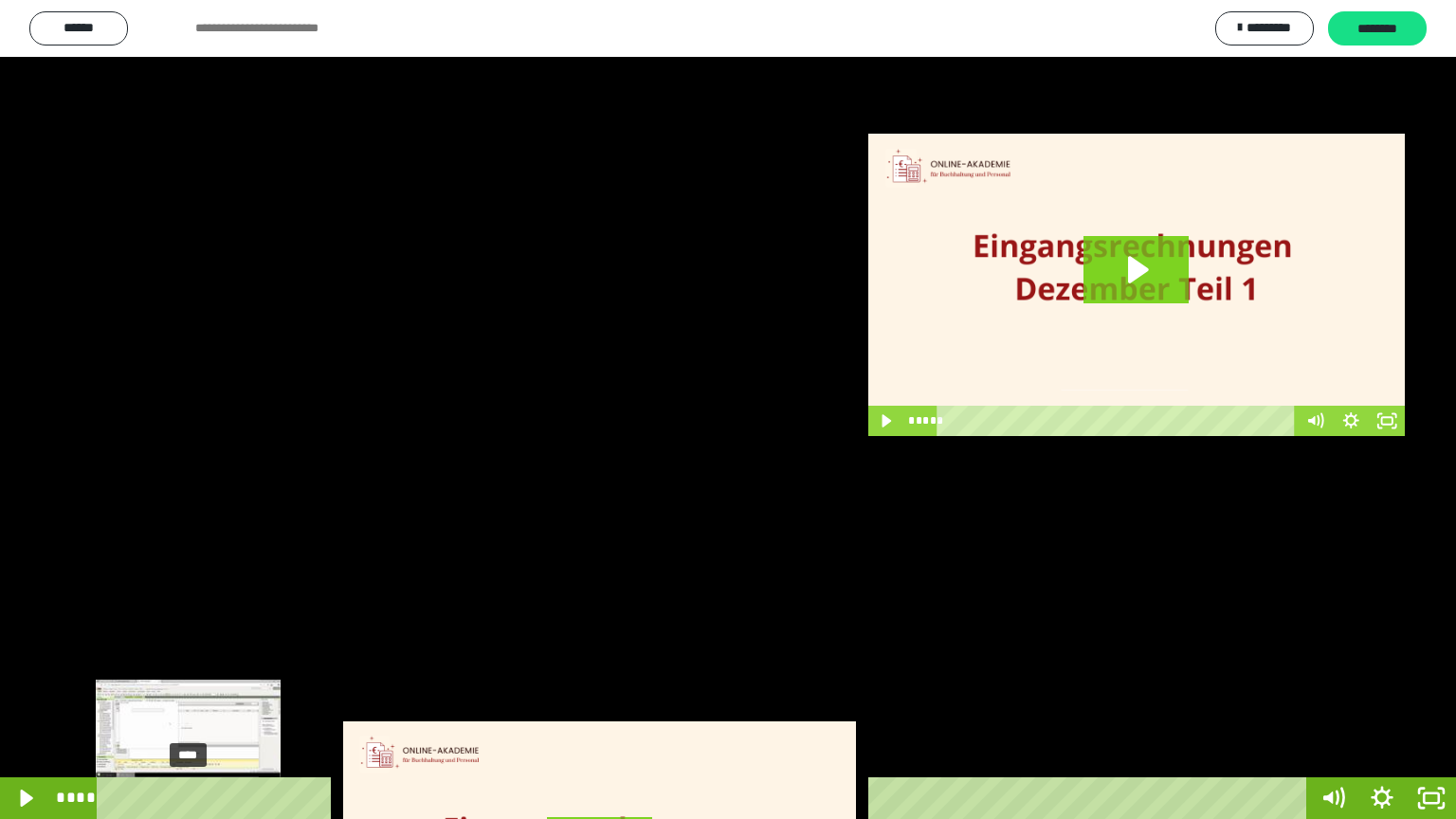 click at bounding box center [188, 798] 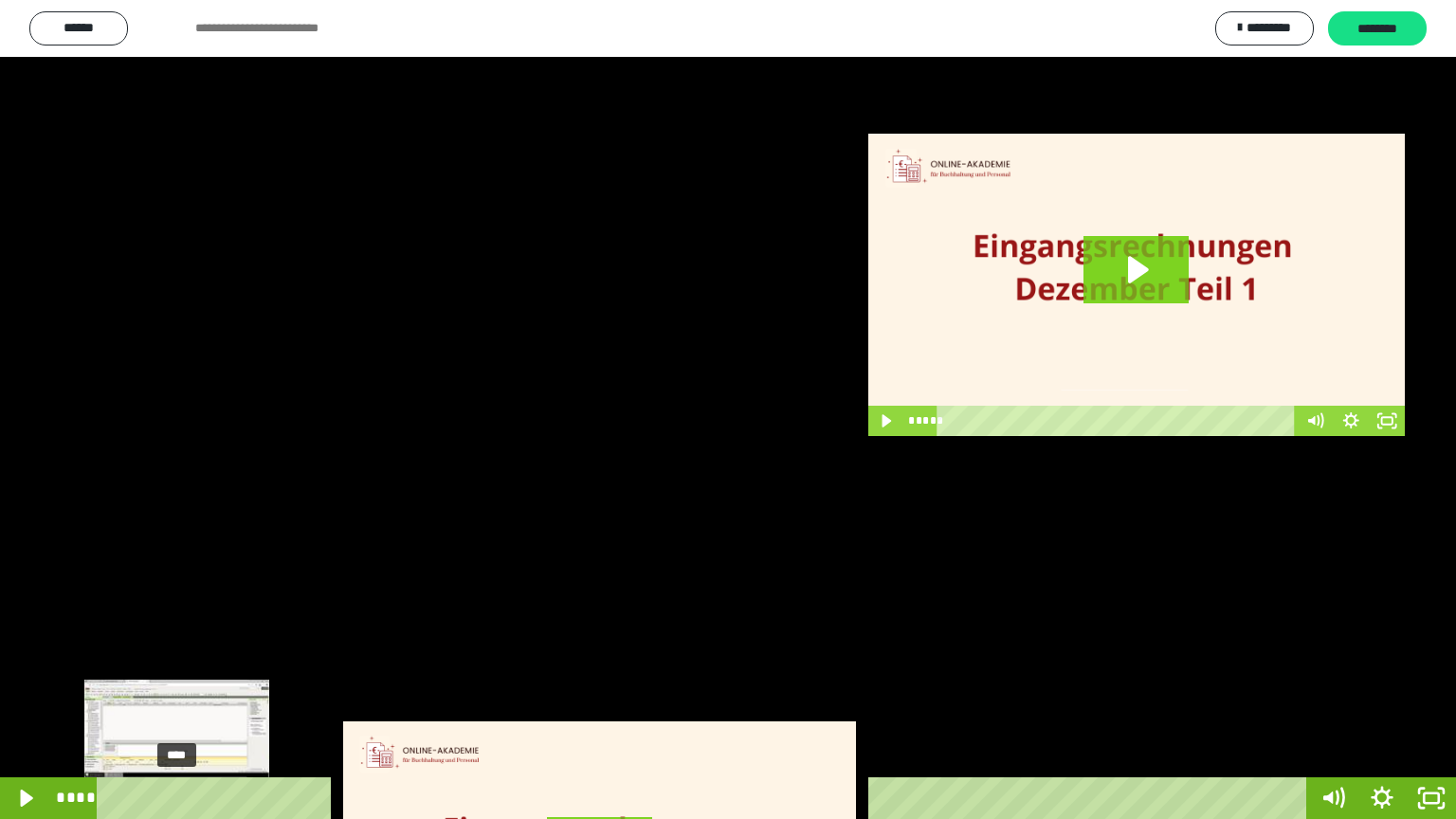 click on "****" at bounding box center [705, 798] 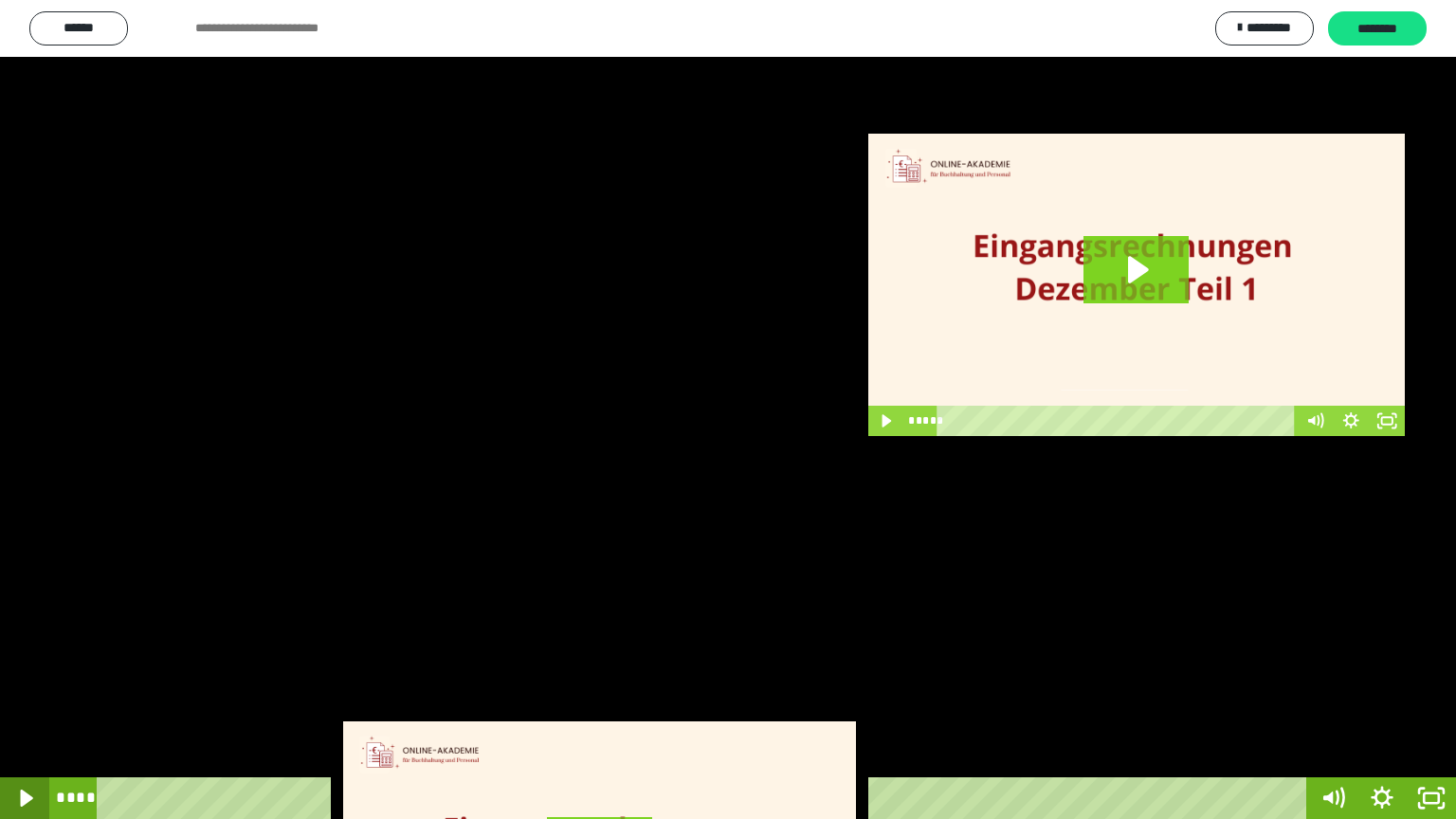 click 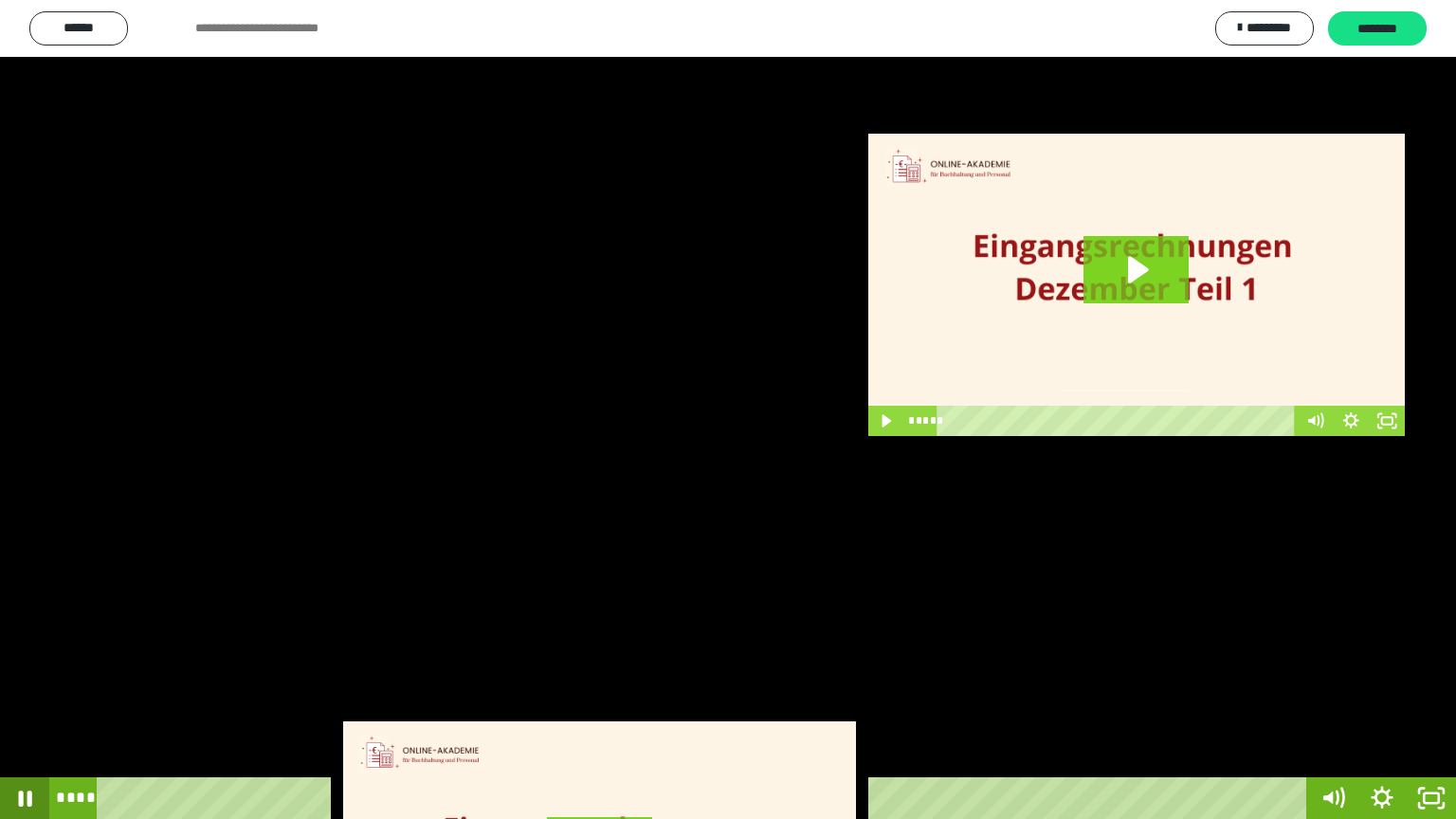 click 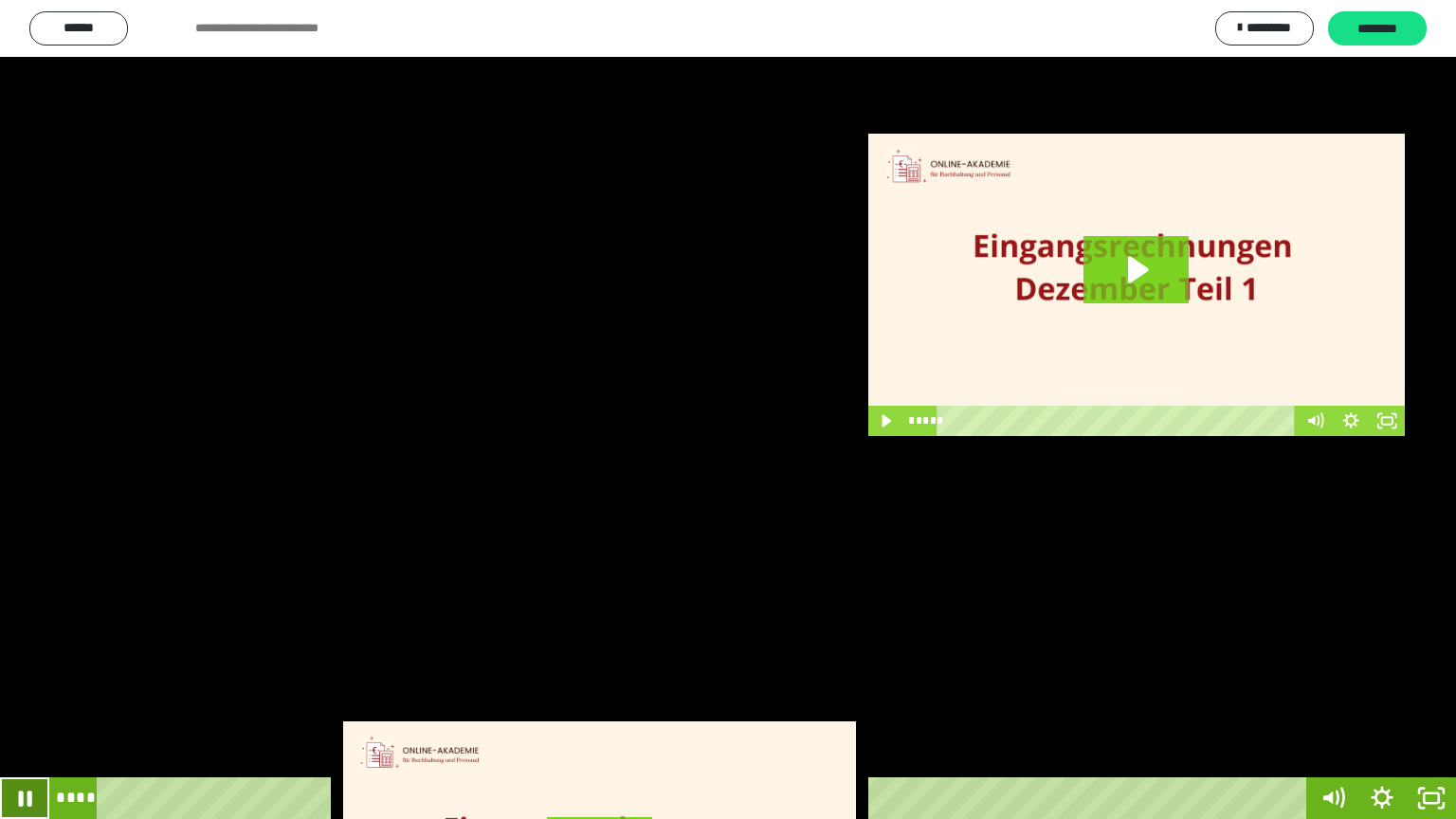click 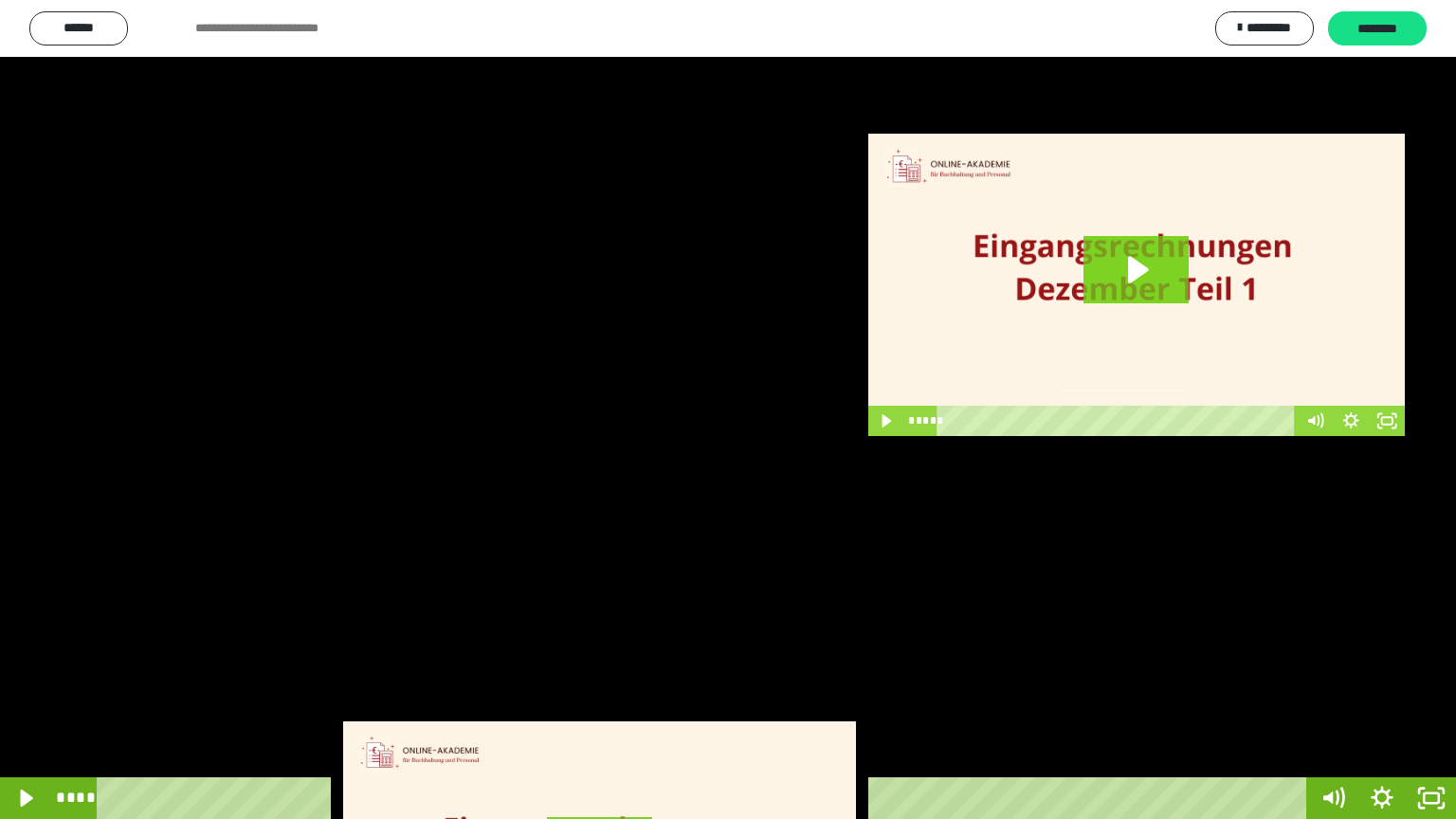 click at bounding box center (728, 410) 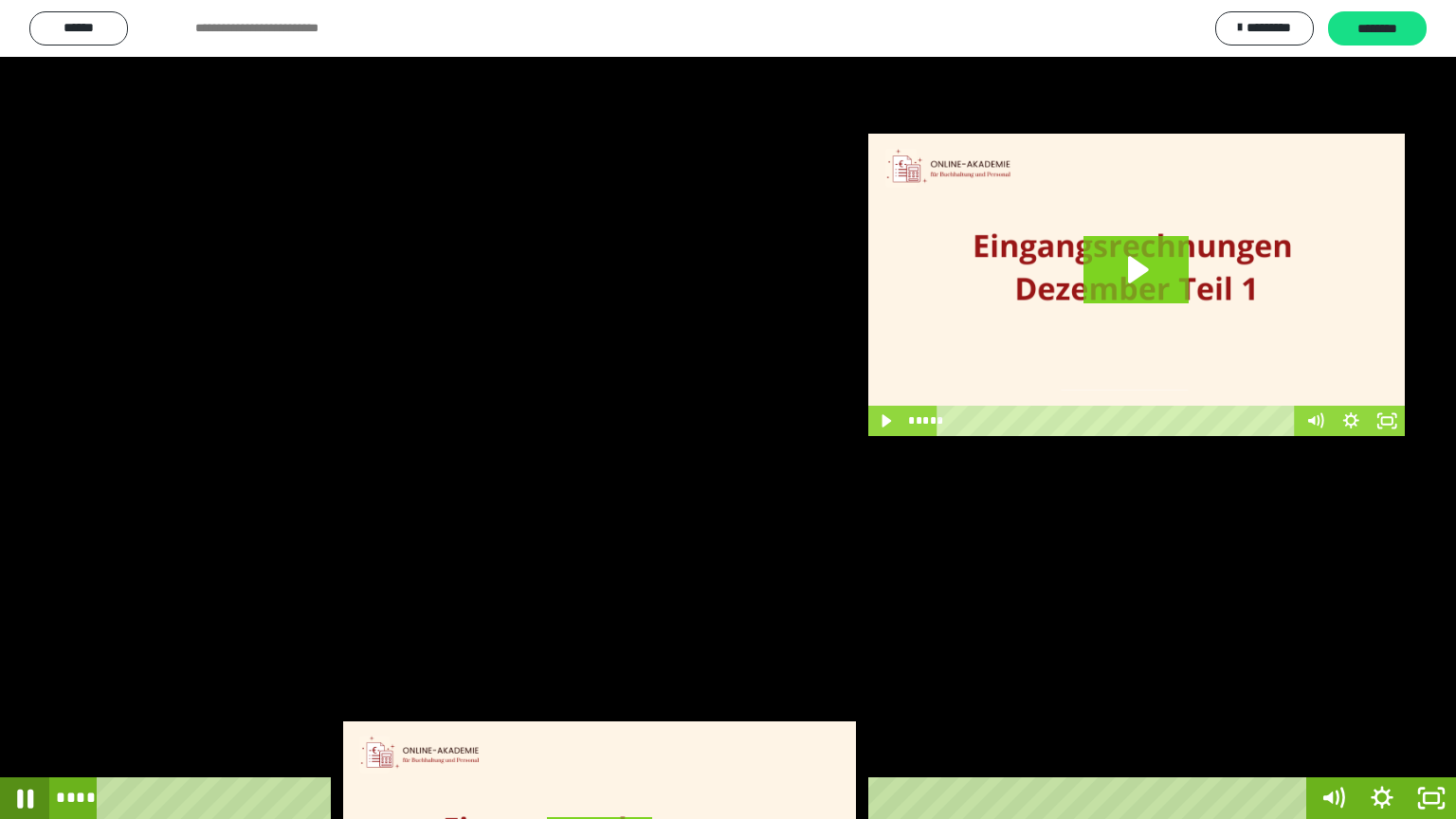 click 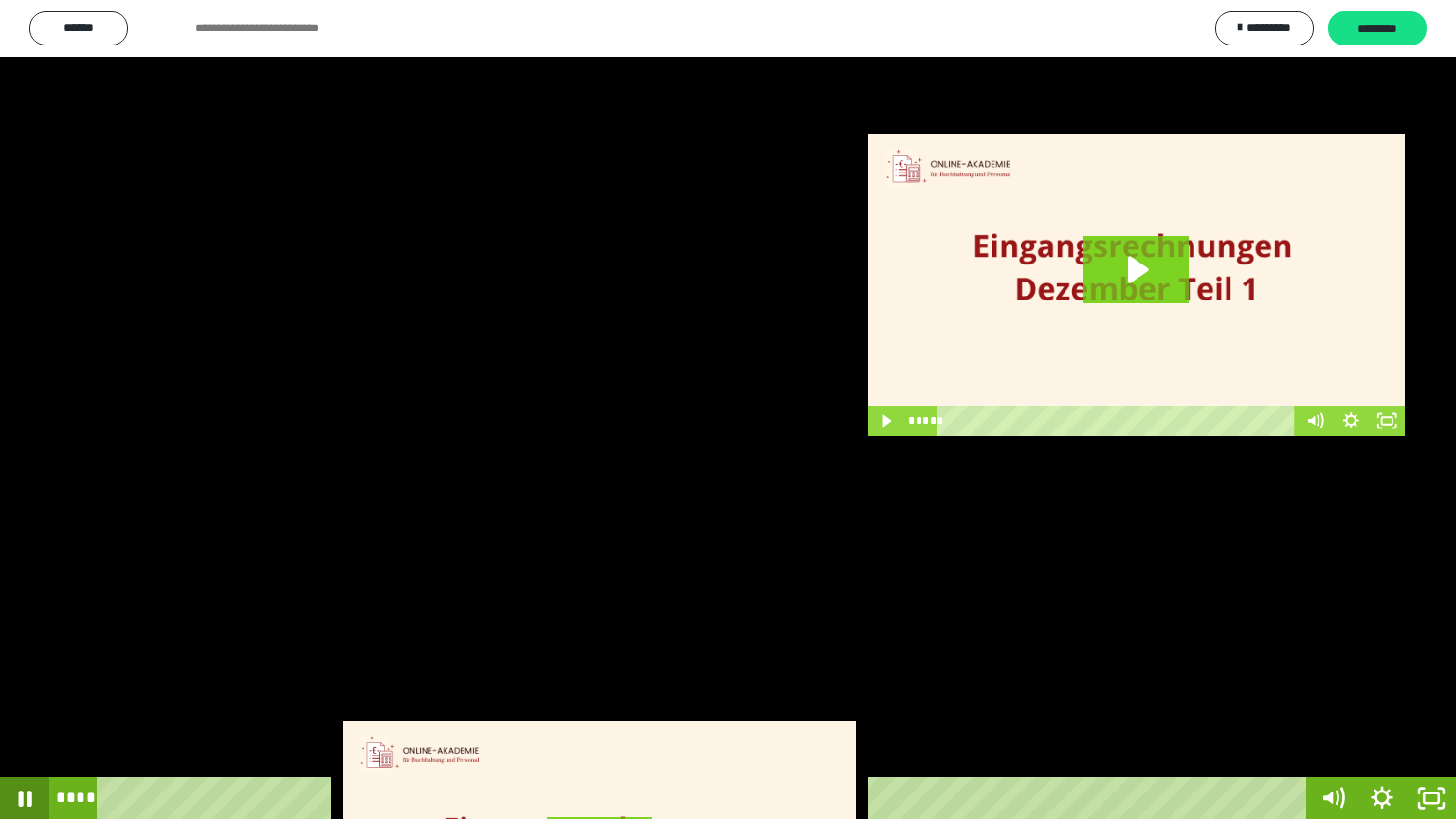 click 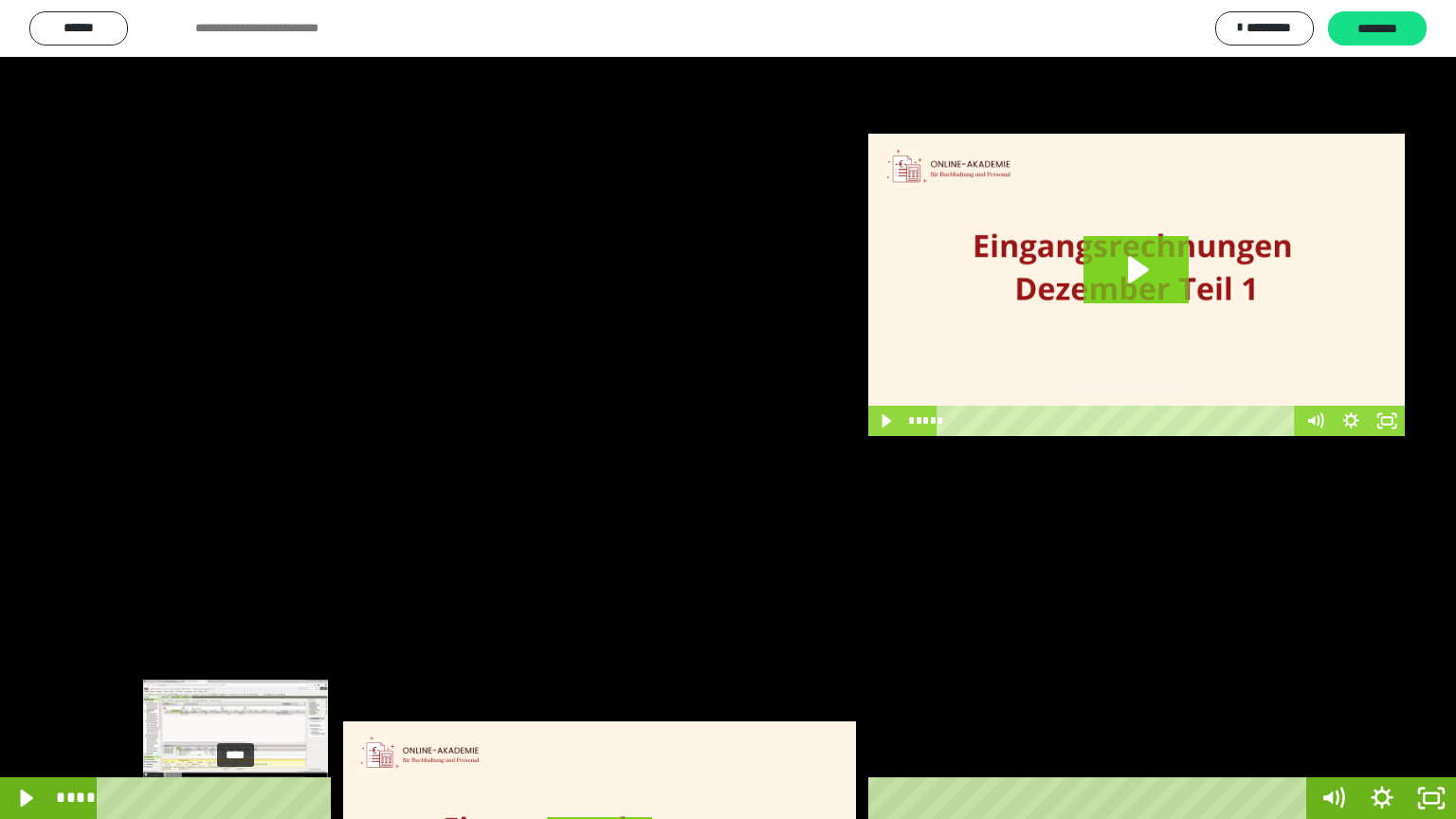 click at bounding box center [236, 798] 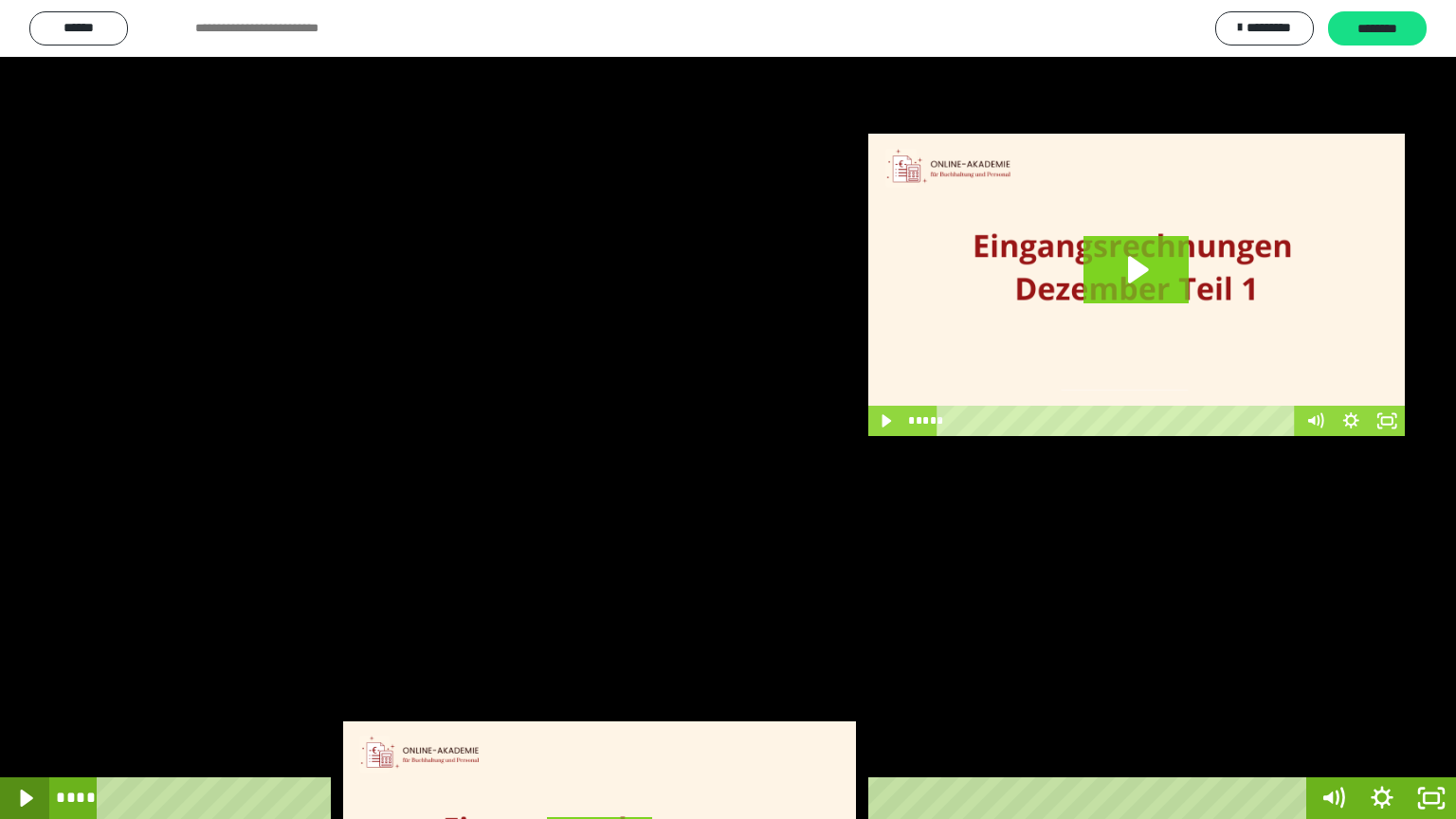 click 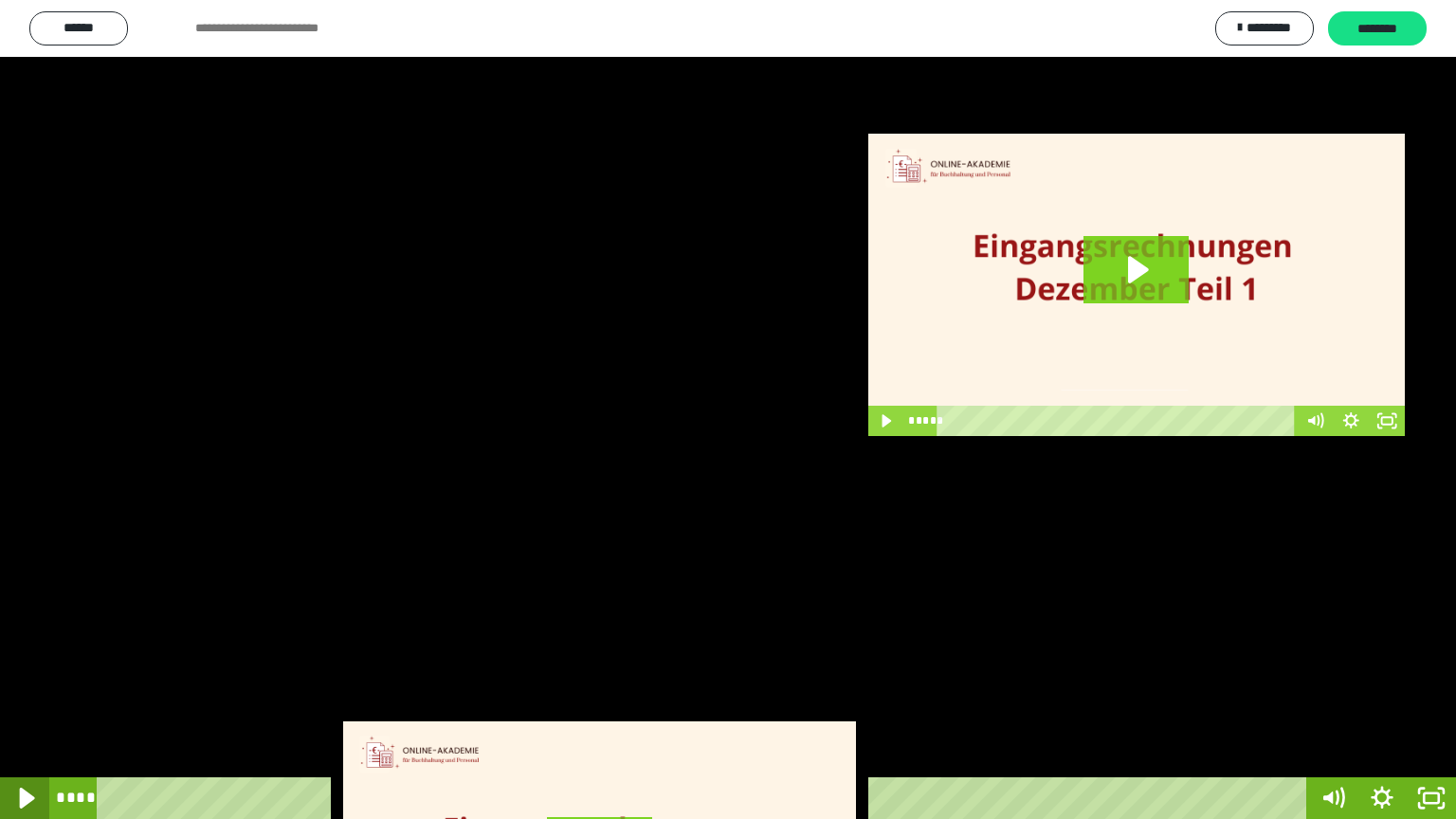 click 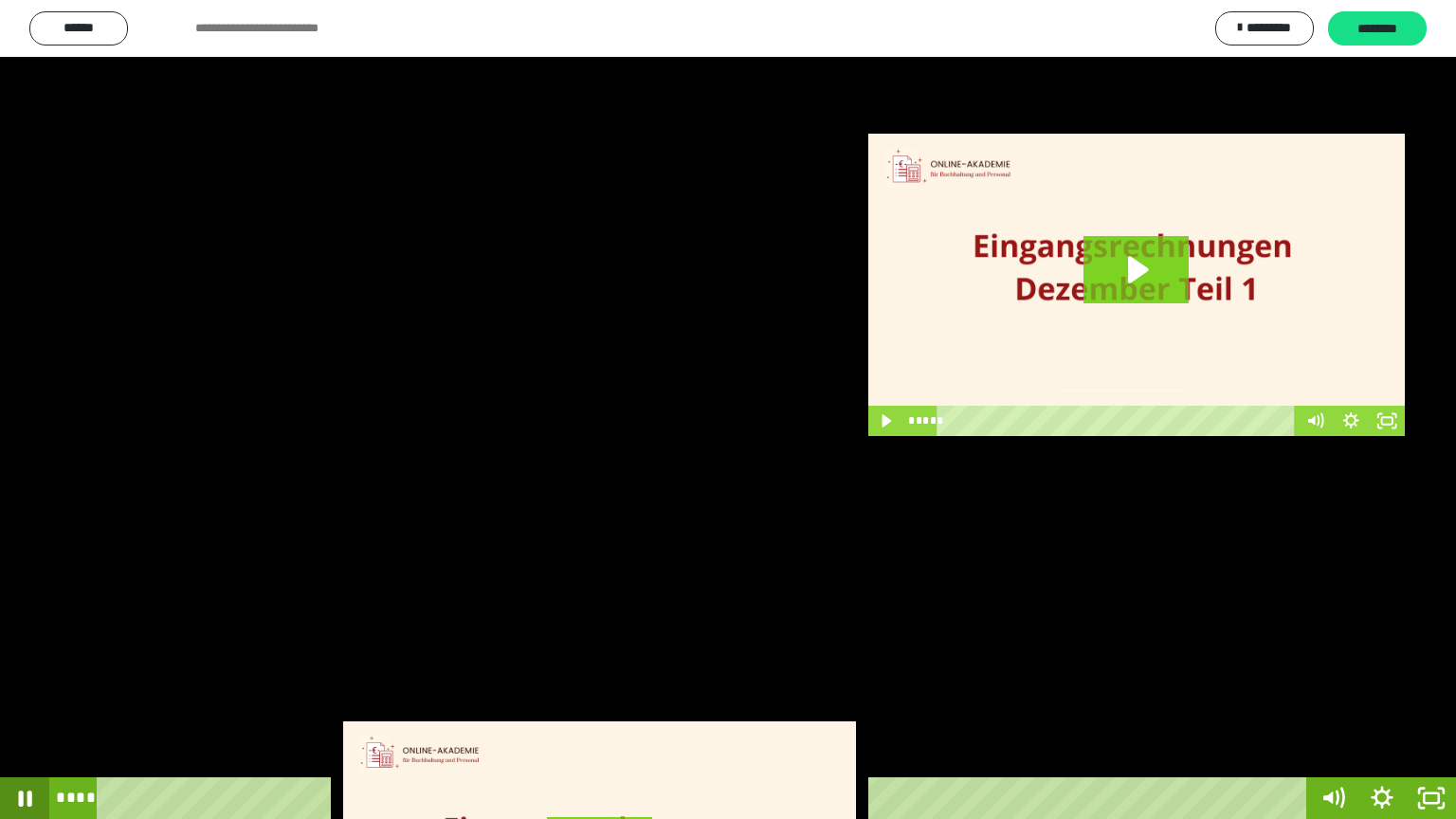 click 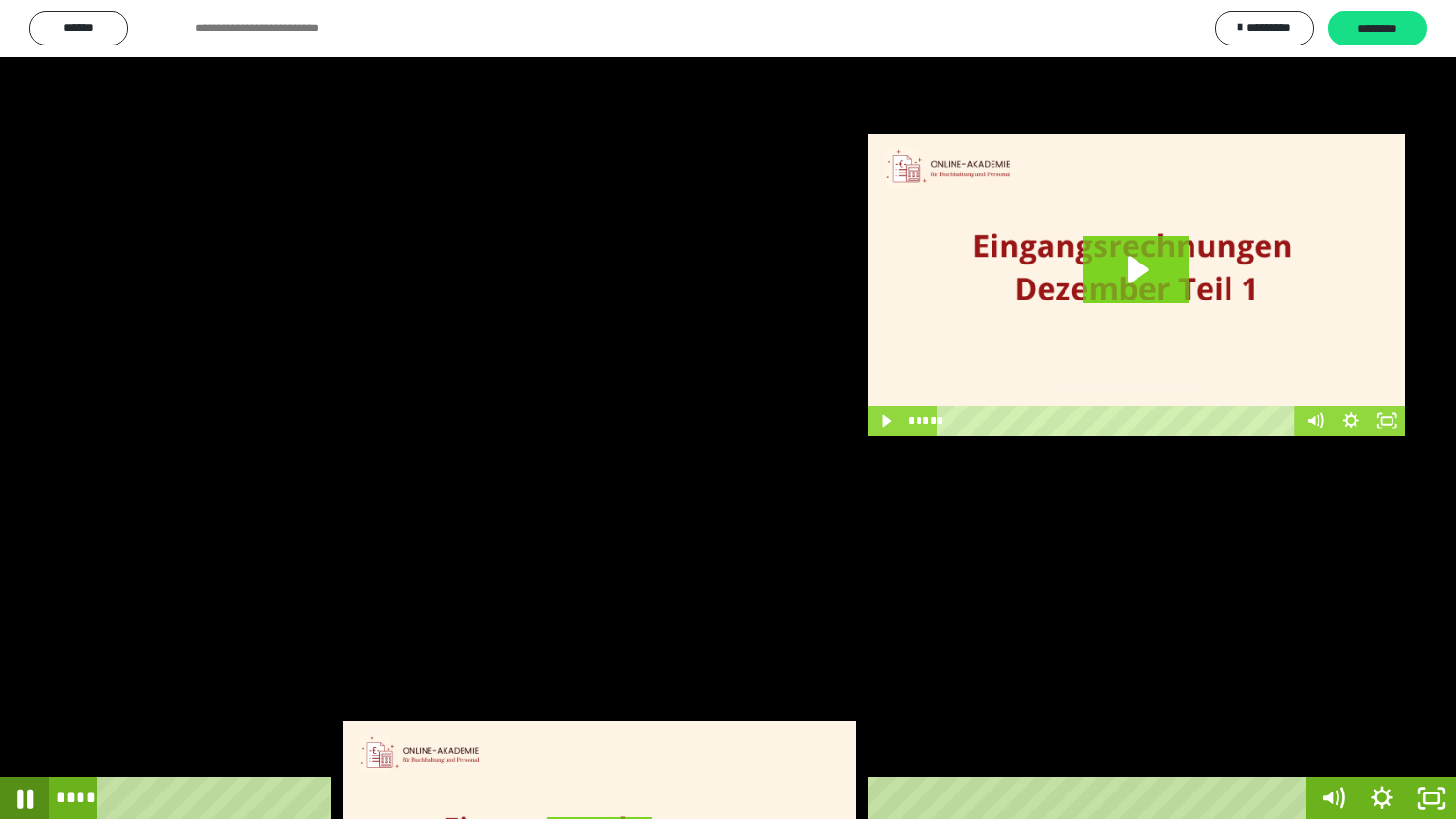 click 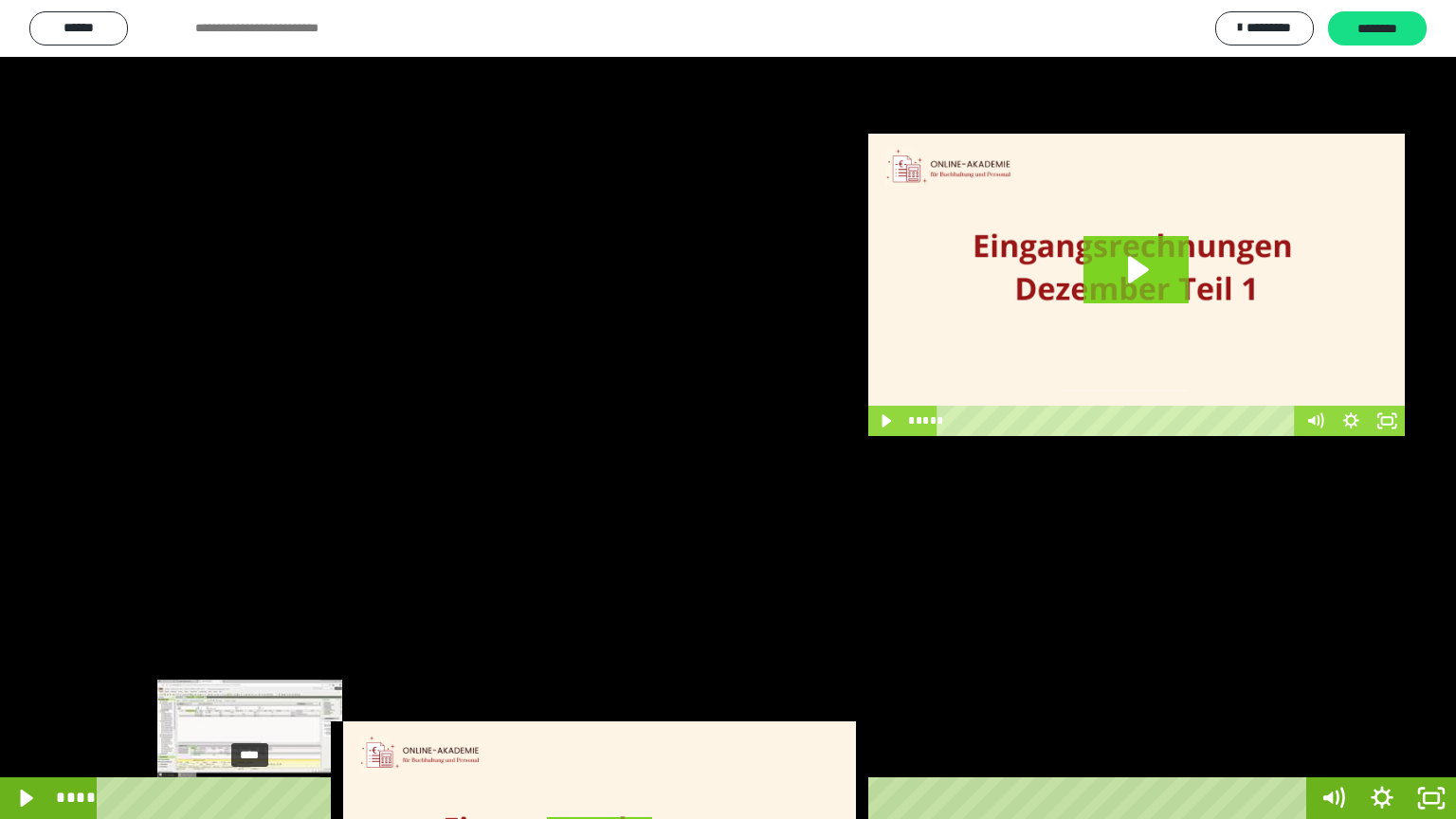 click on "****" at bounding box center [705, 798] 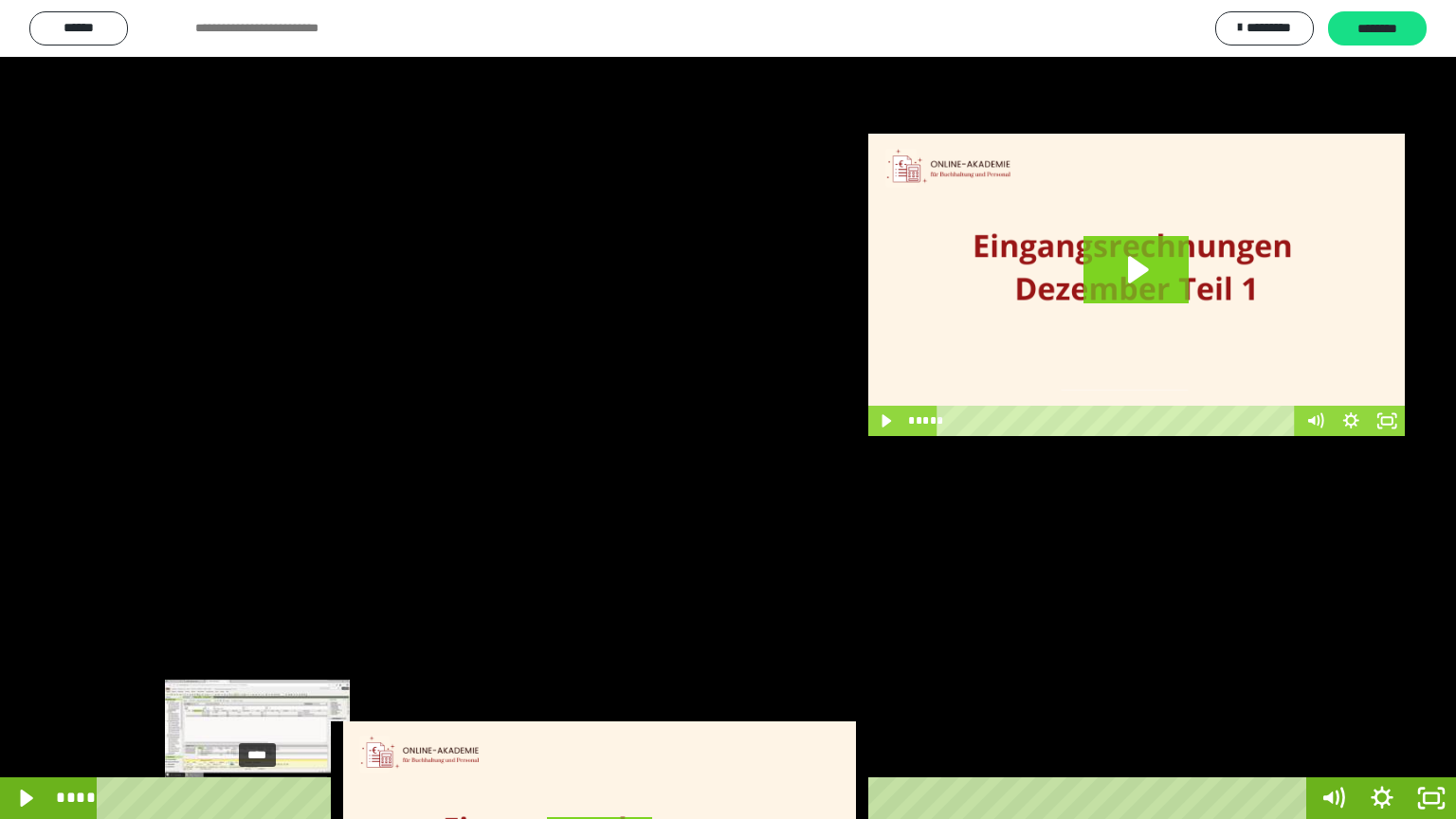 click on "****" at bounding box center [705, 798] 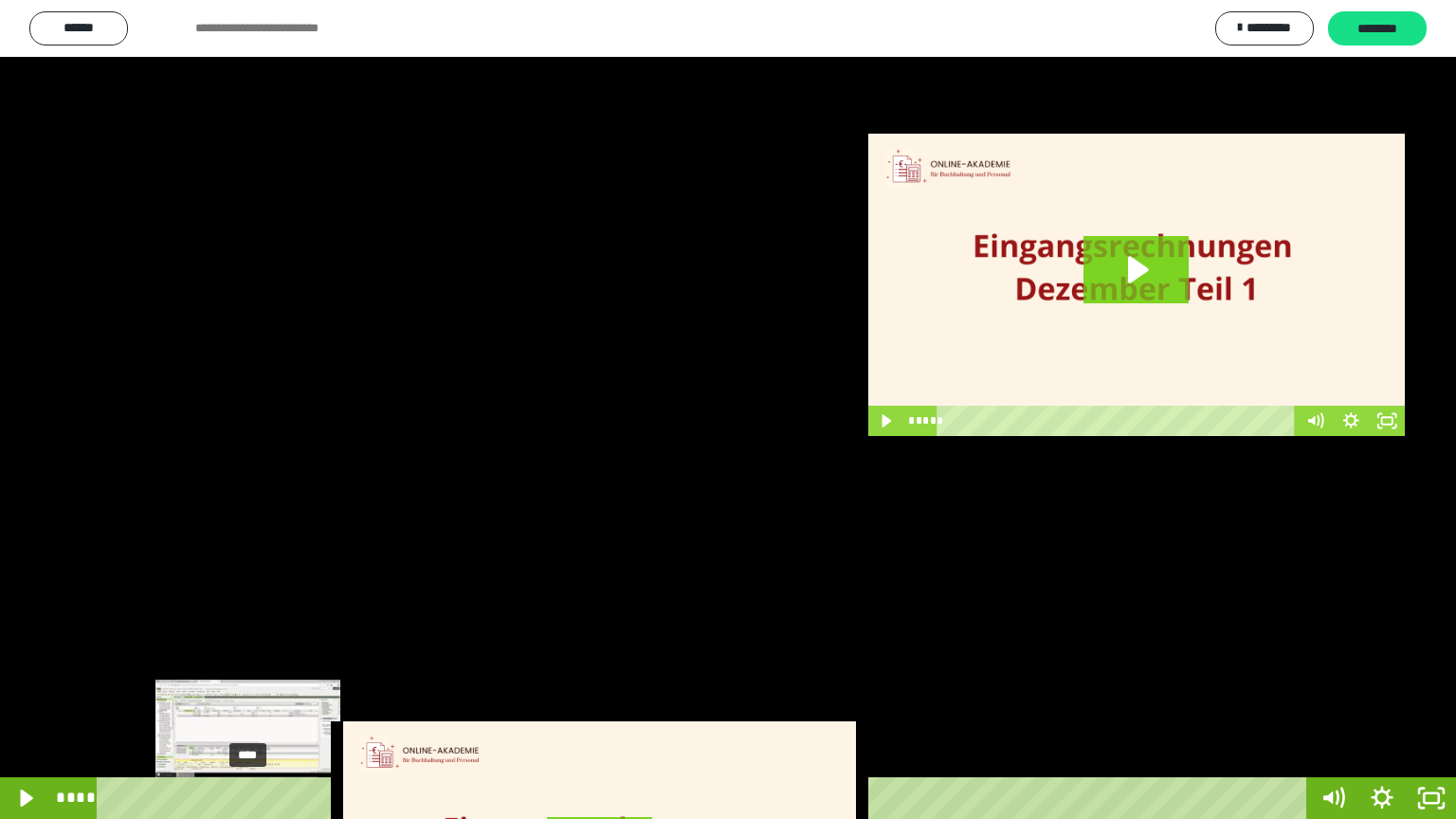 click on "****" at bounding box center [705, 798] 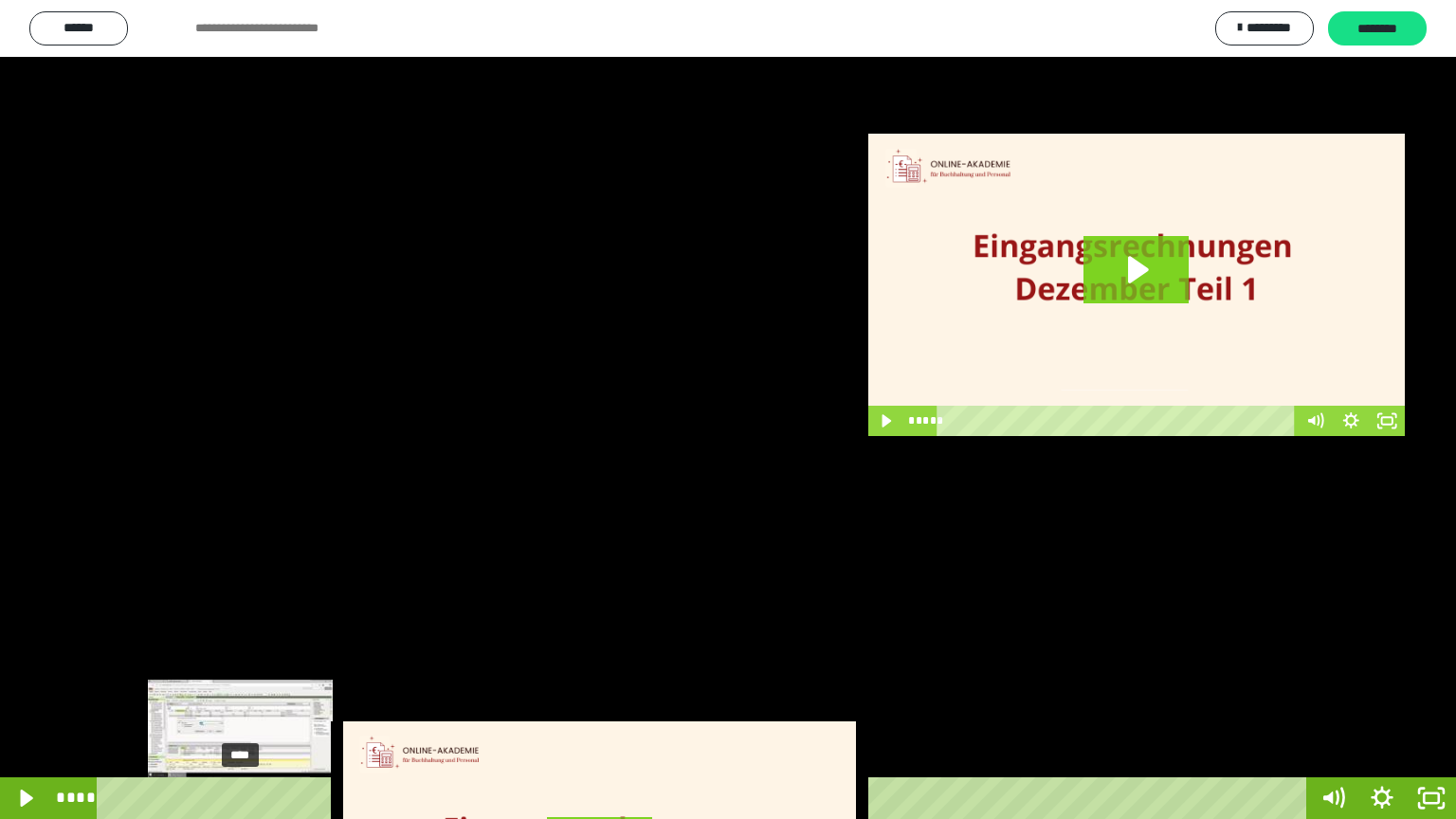 click at bounding box center [247, 798] 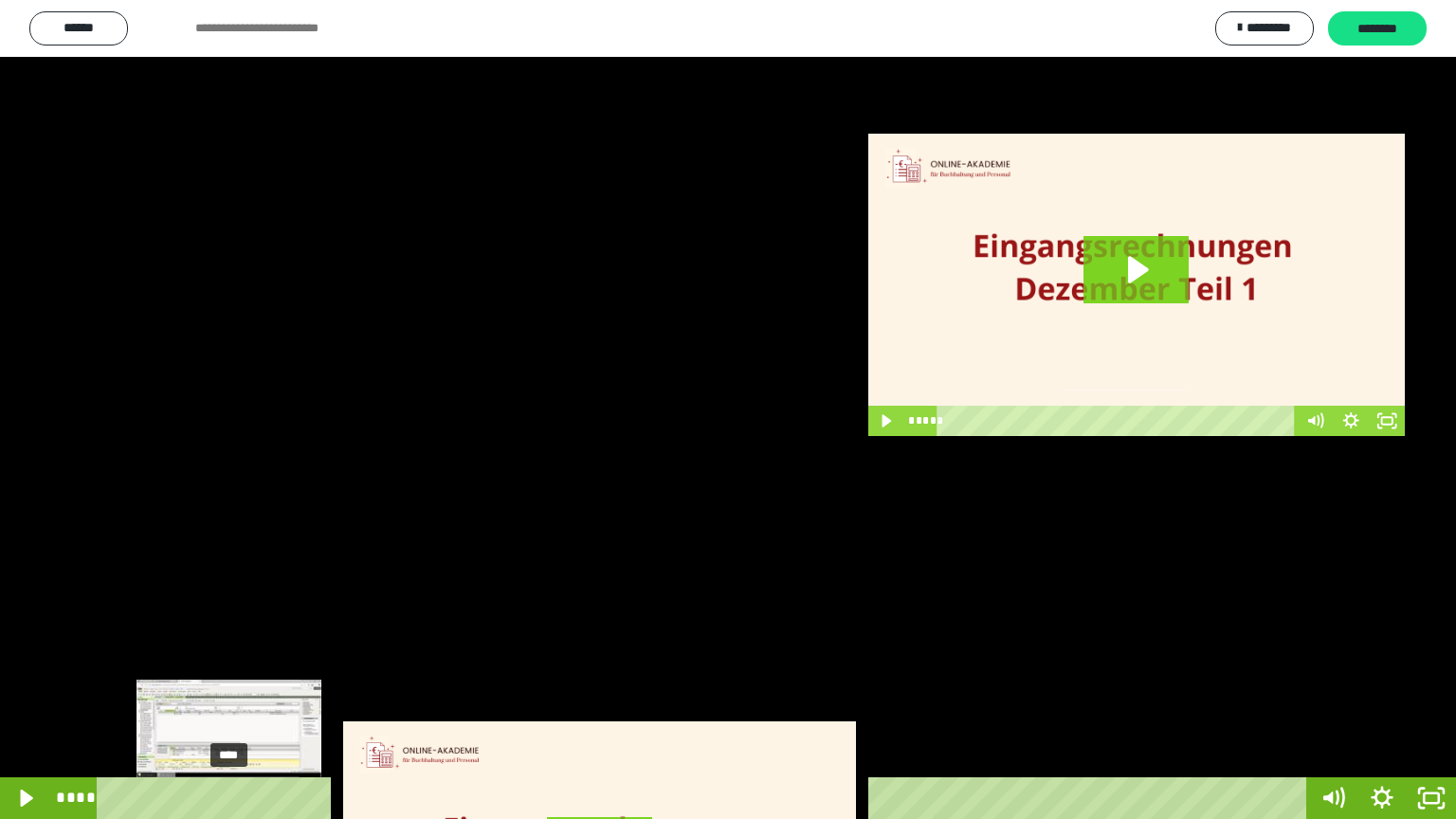 click on "****" at bounding box center (705, 798) 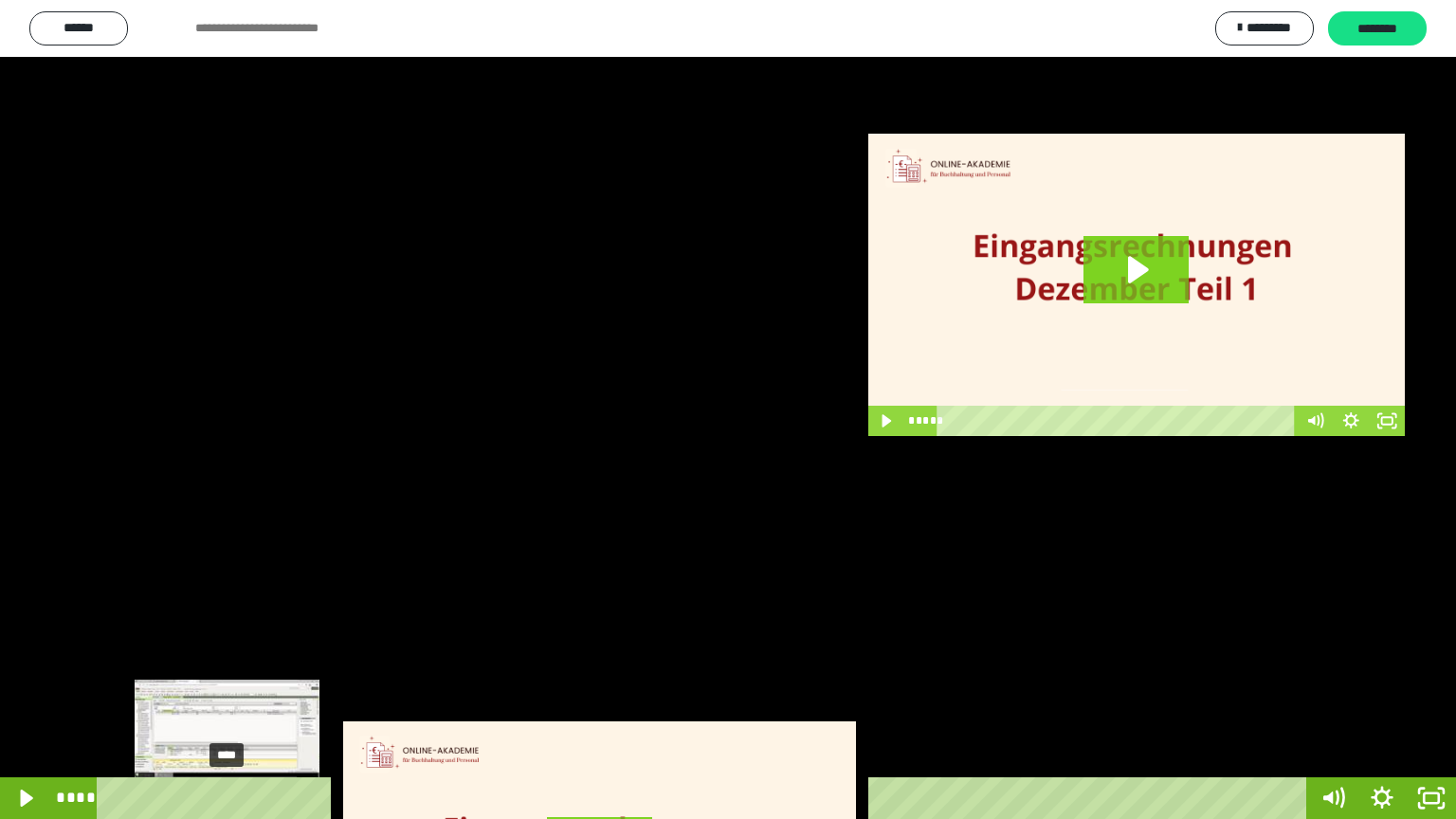 click at bounding box center (230, 798) 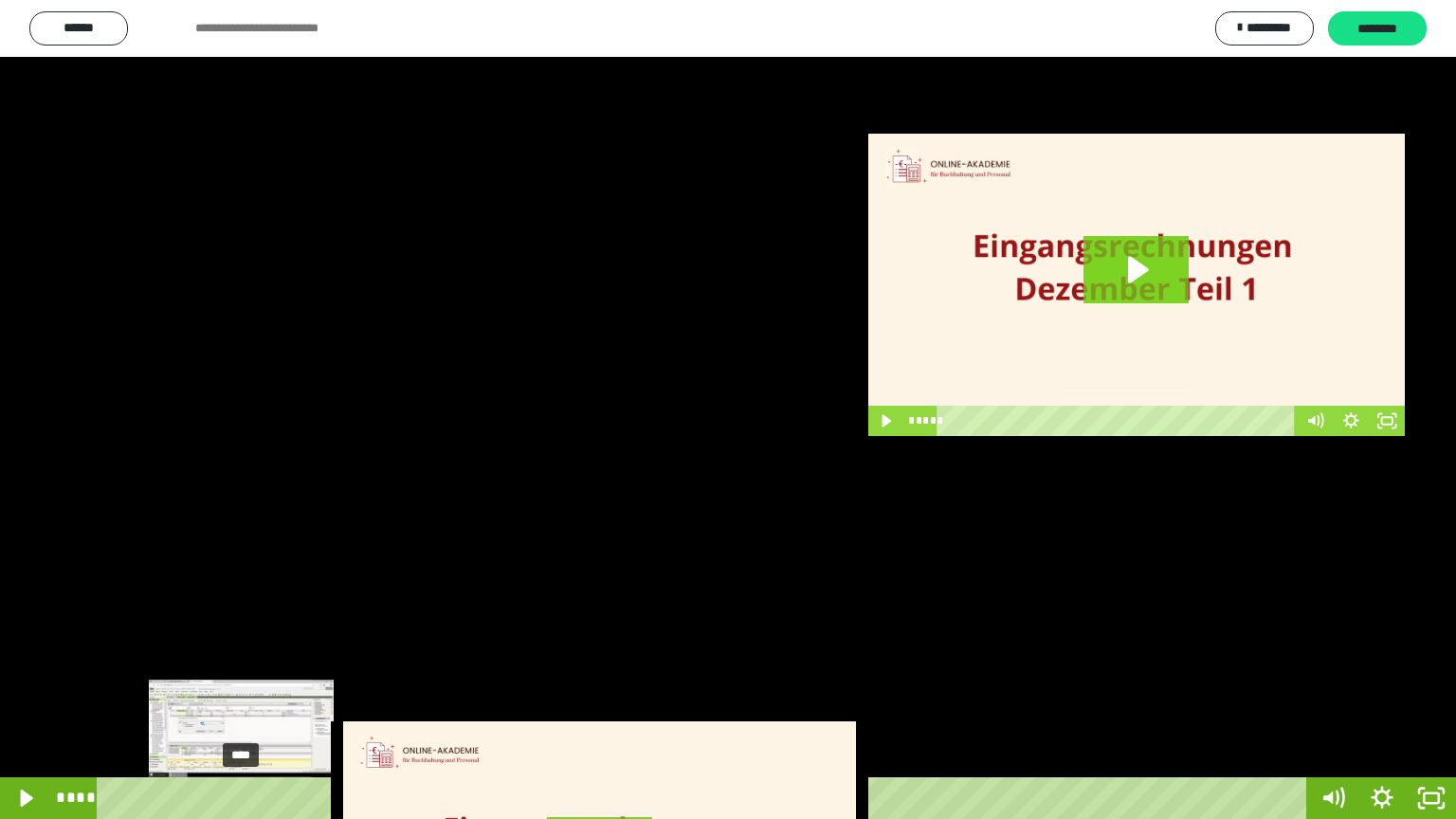 click on "****" at bounding box center (705, 798) 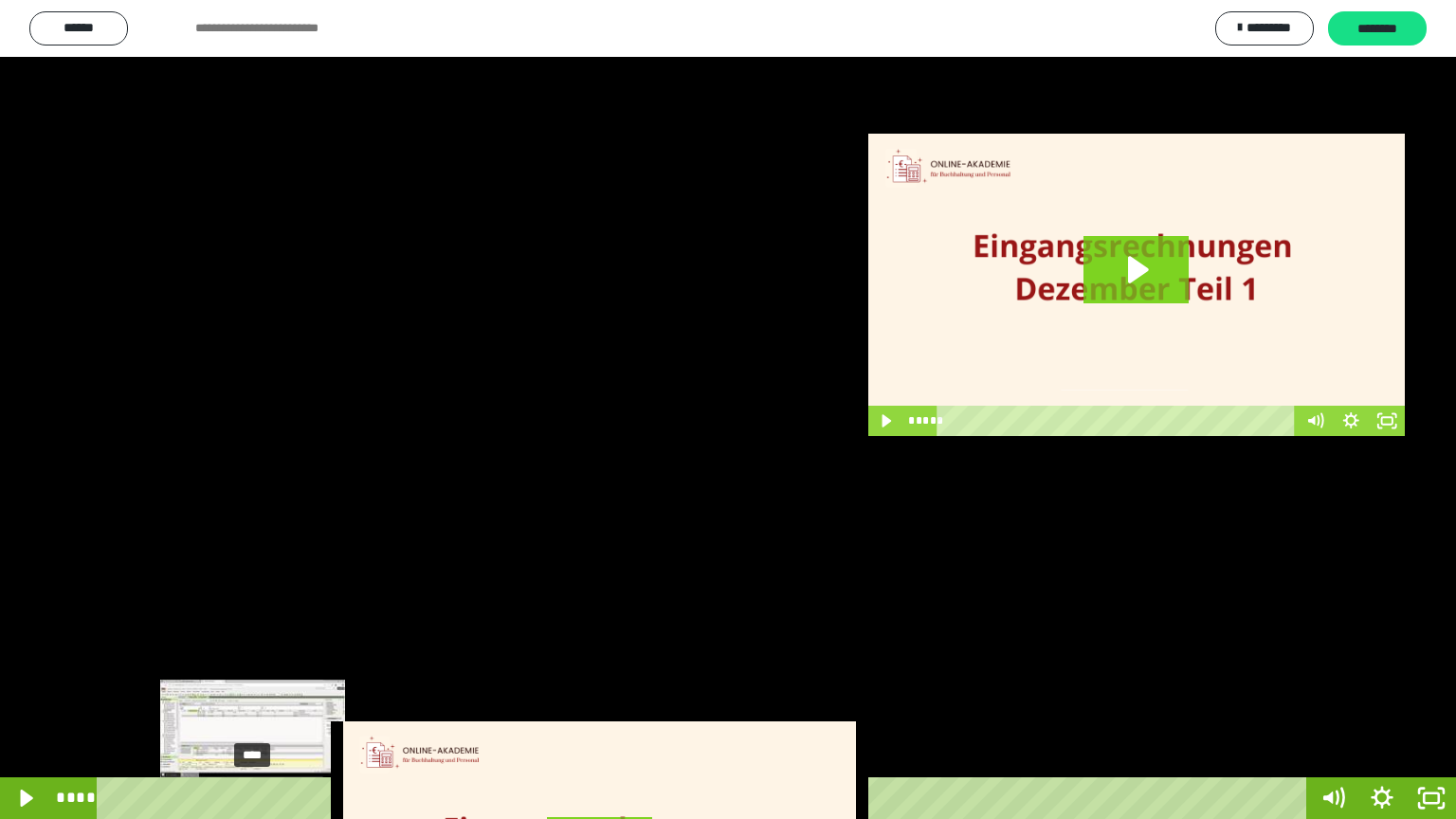 click on "****" at bounding box center [705, 798] 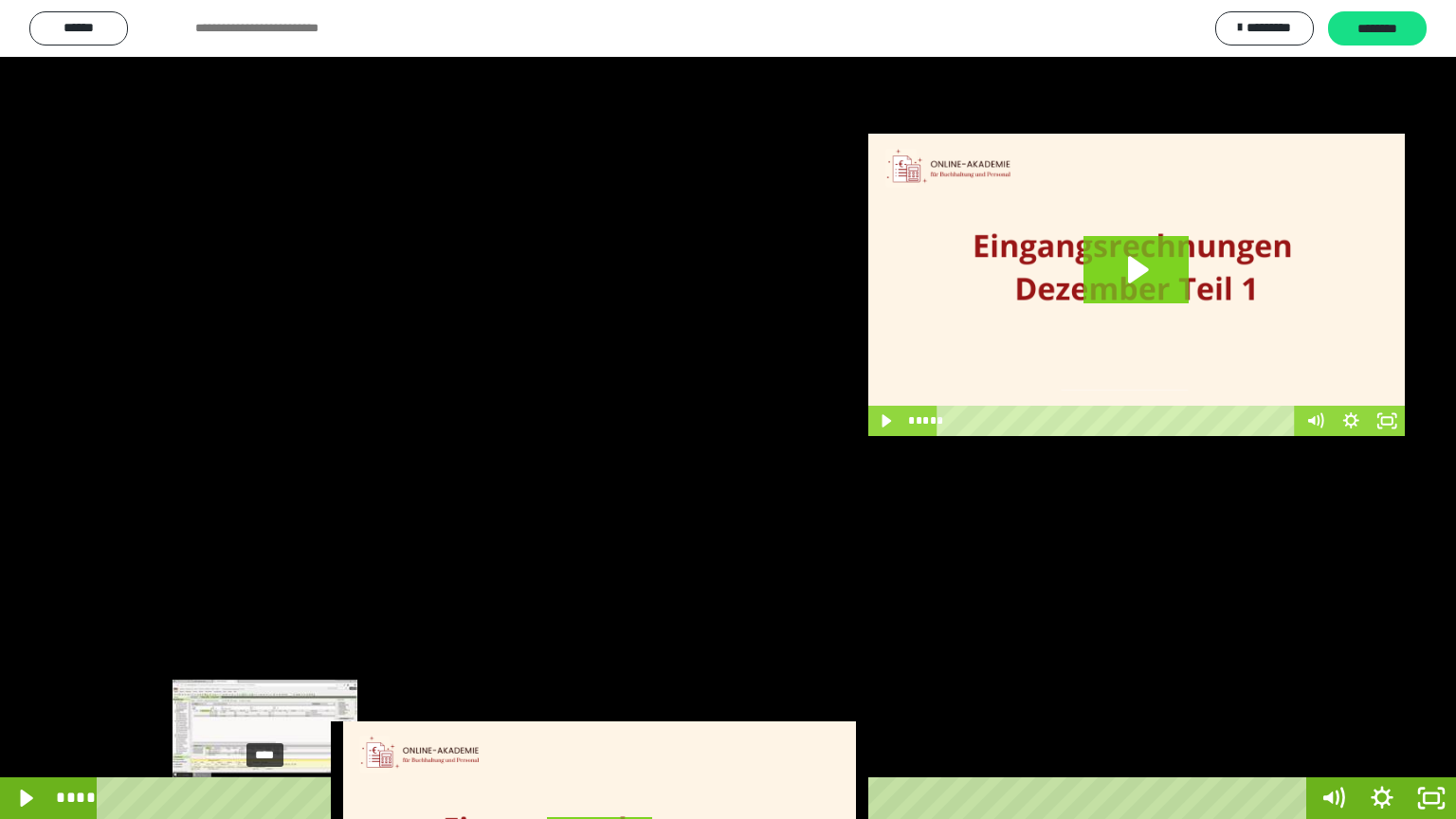 click on "****" at bounding box center (705, 798) 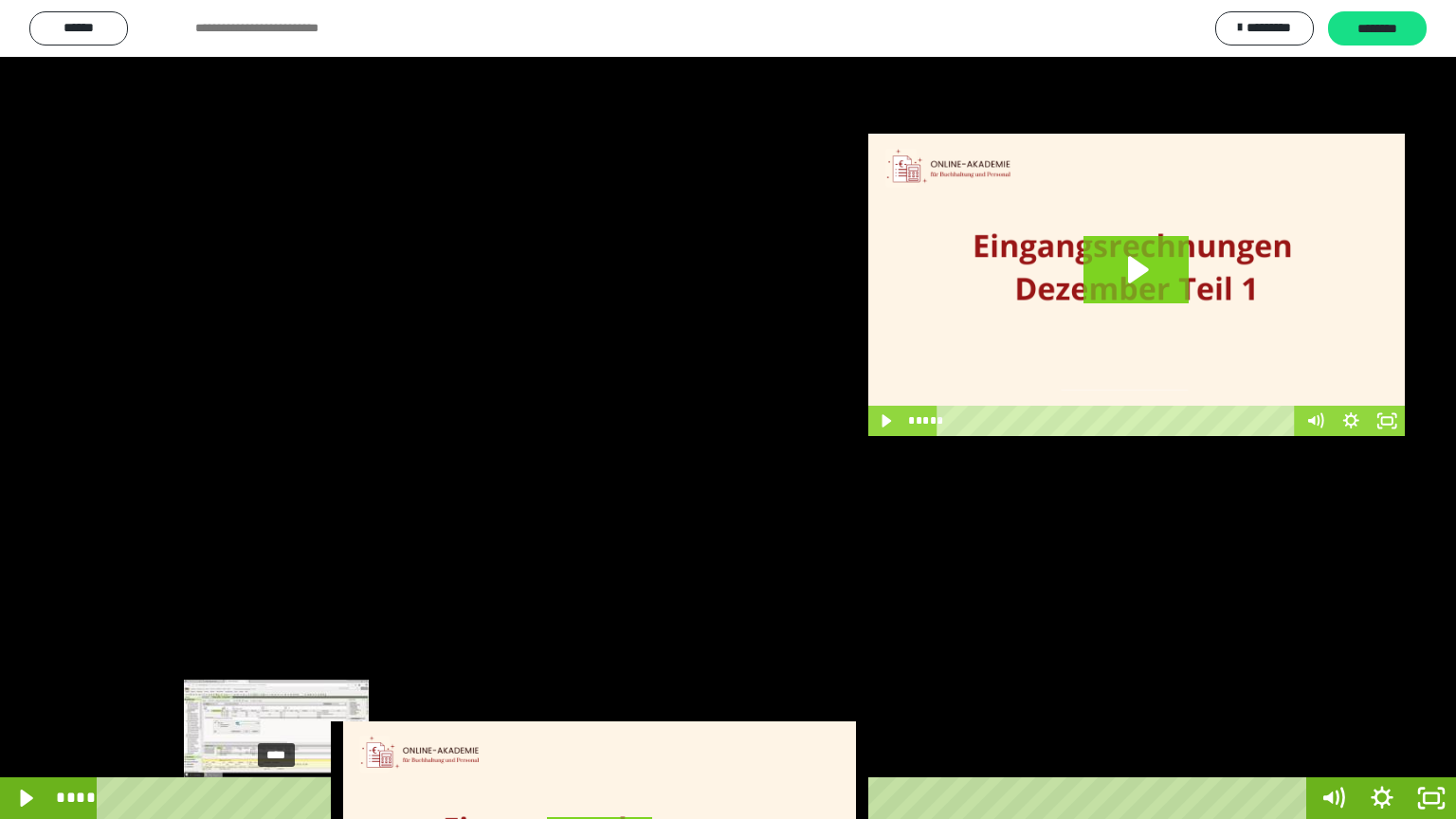 click on "****" at bounding box center (705, 798) 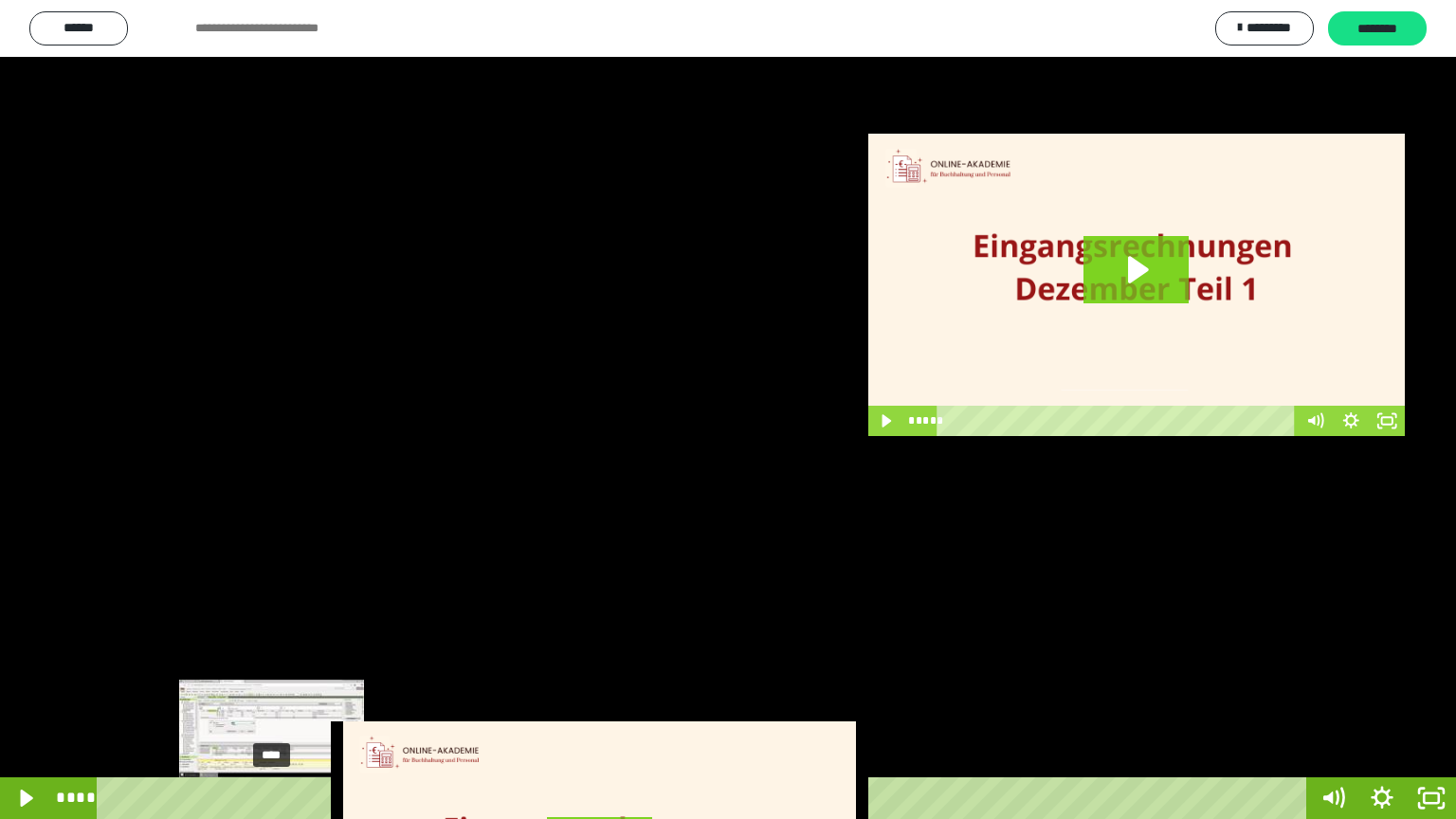 click at bounding box center [271, 798] 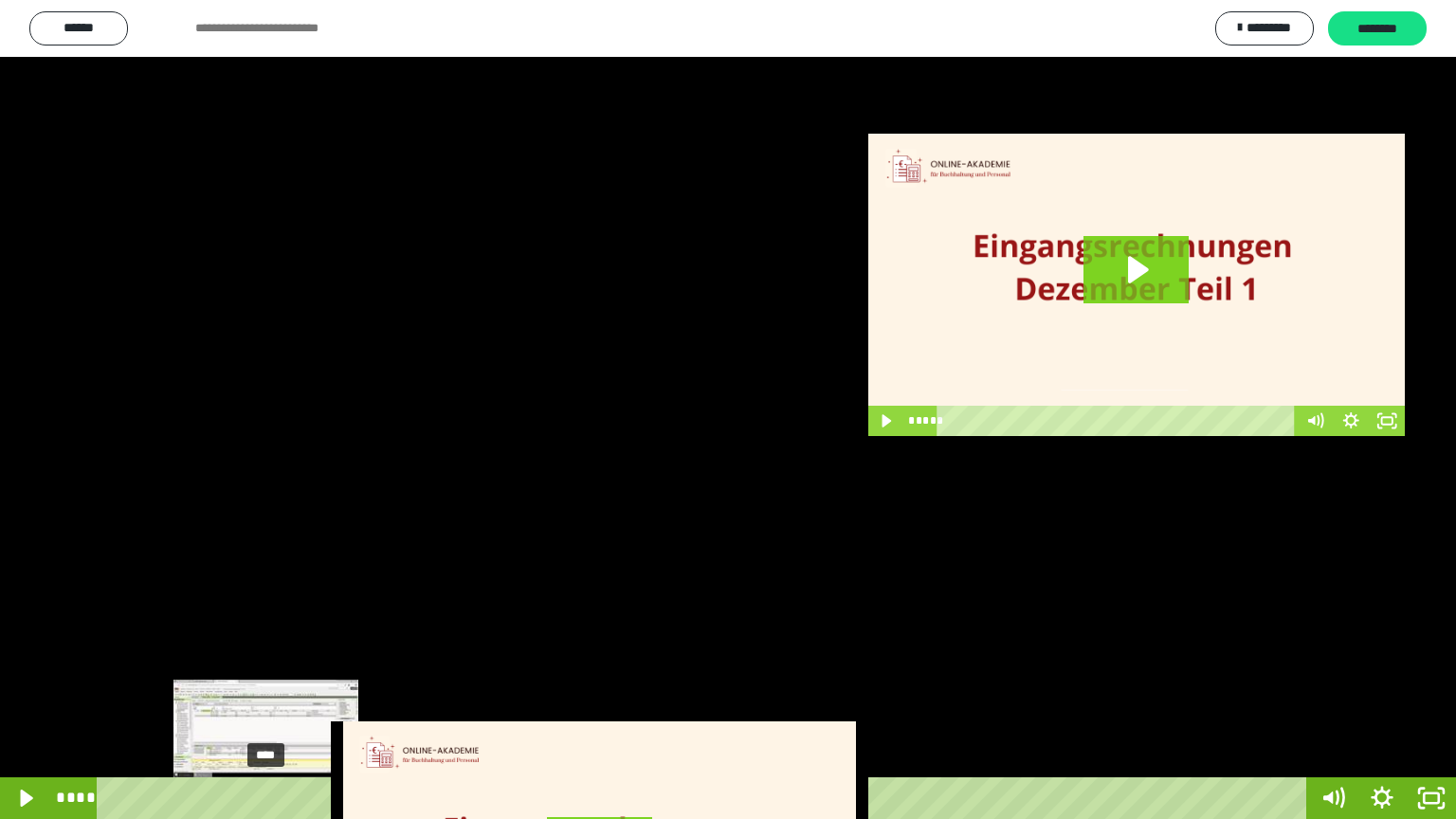 click at bounding box center [265, 798] 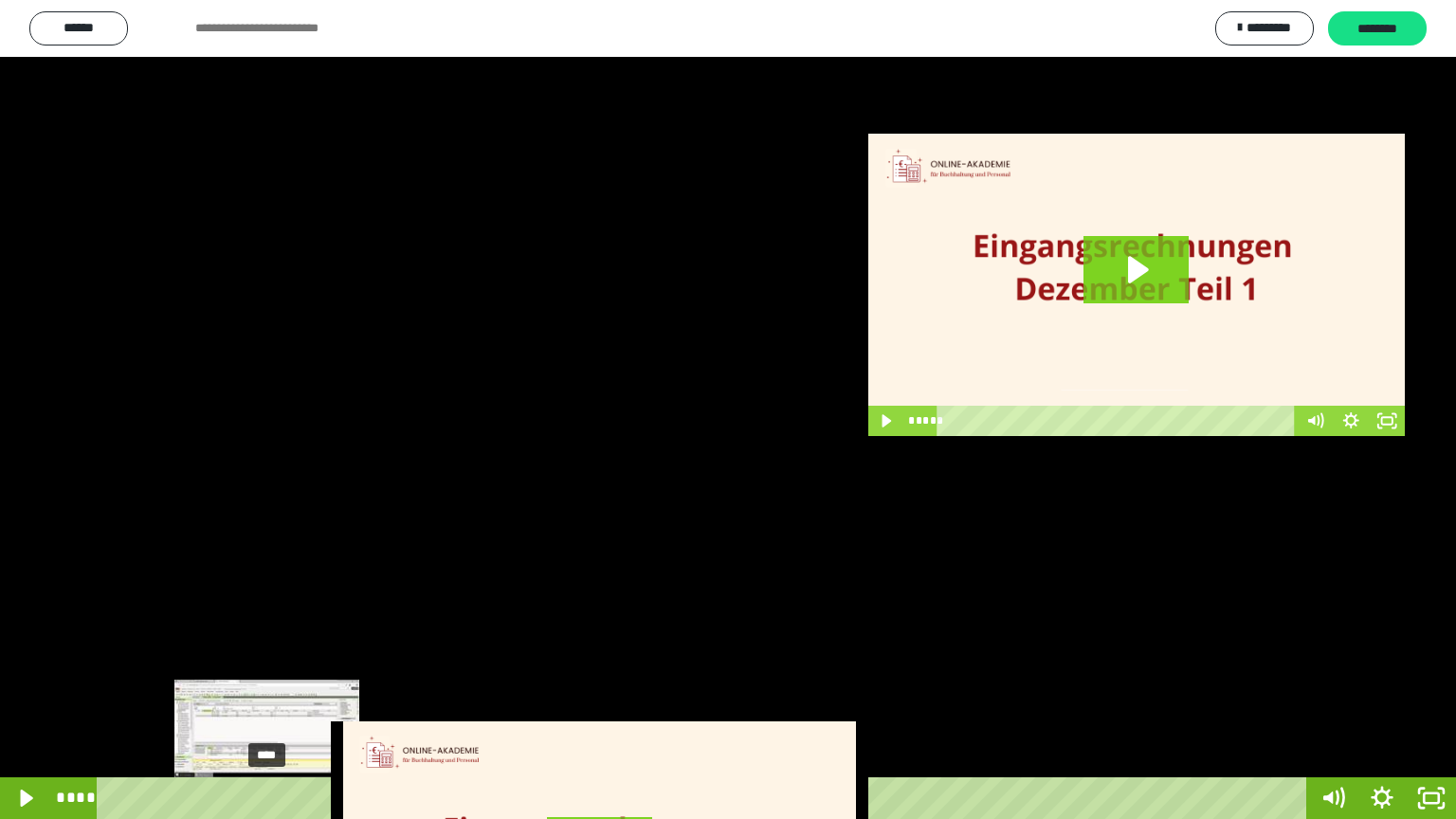 click at bounding box center [266, 798] 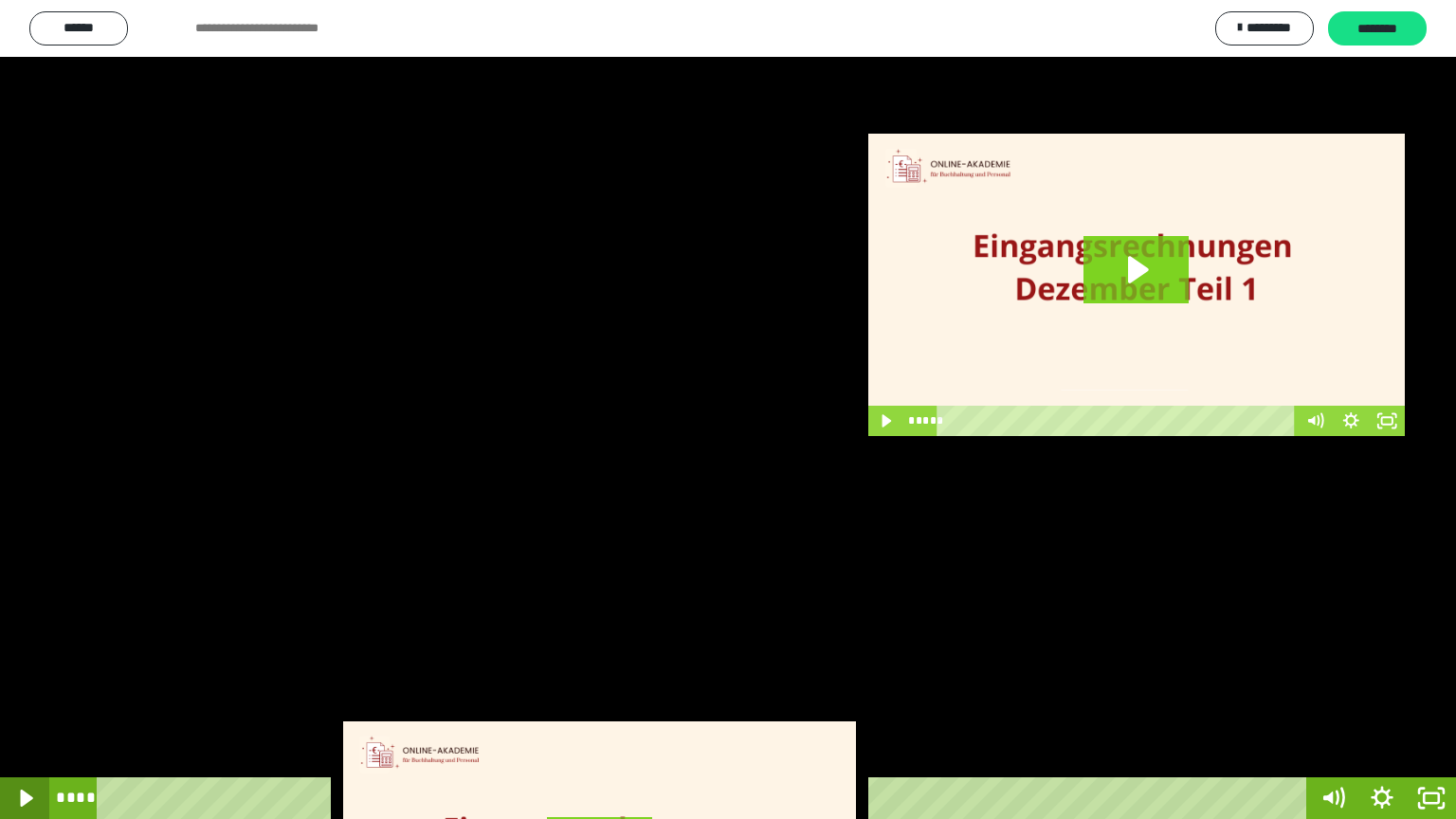 click 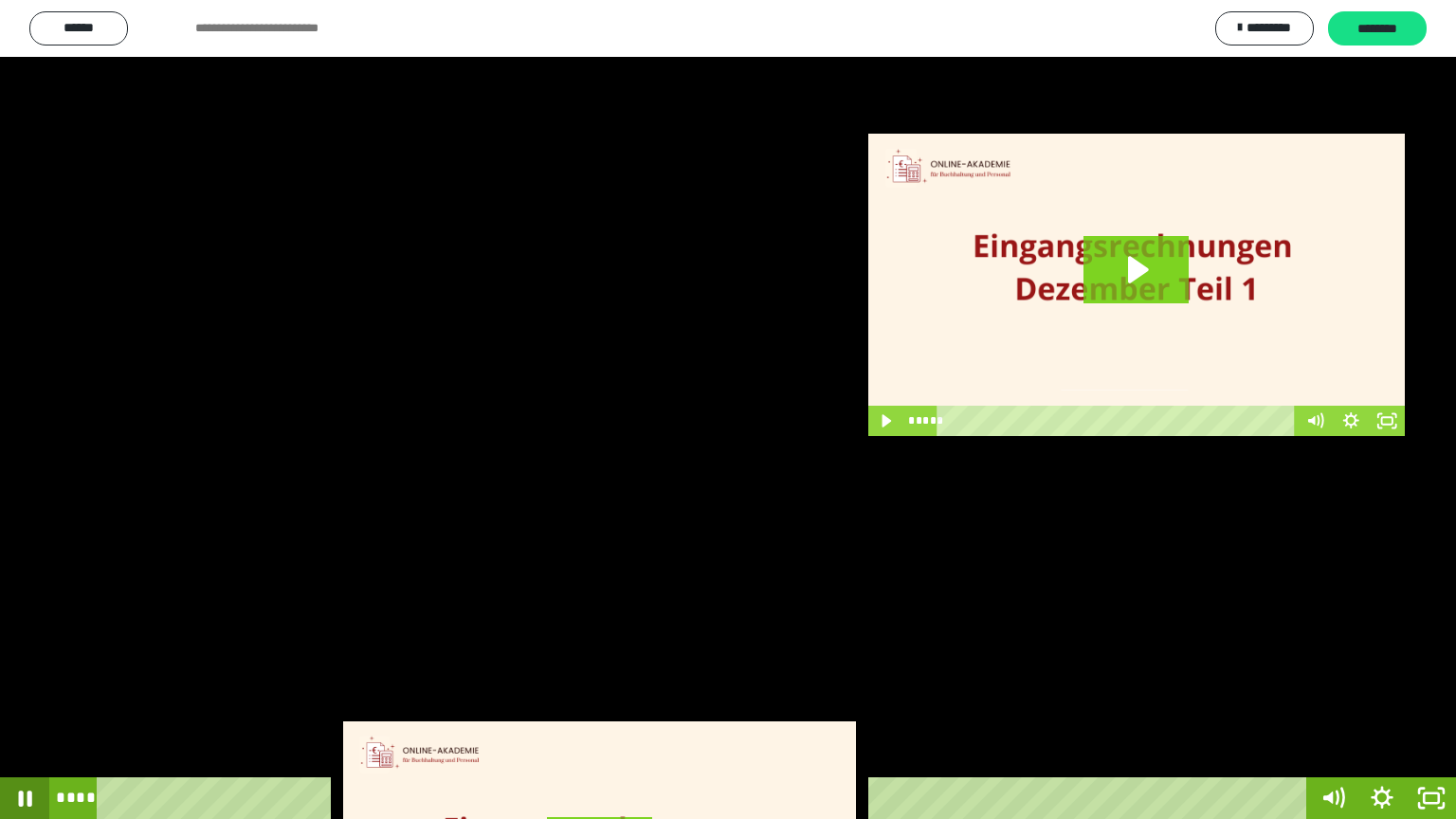 click 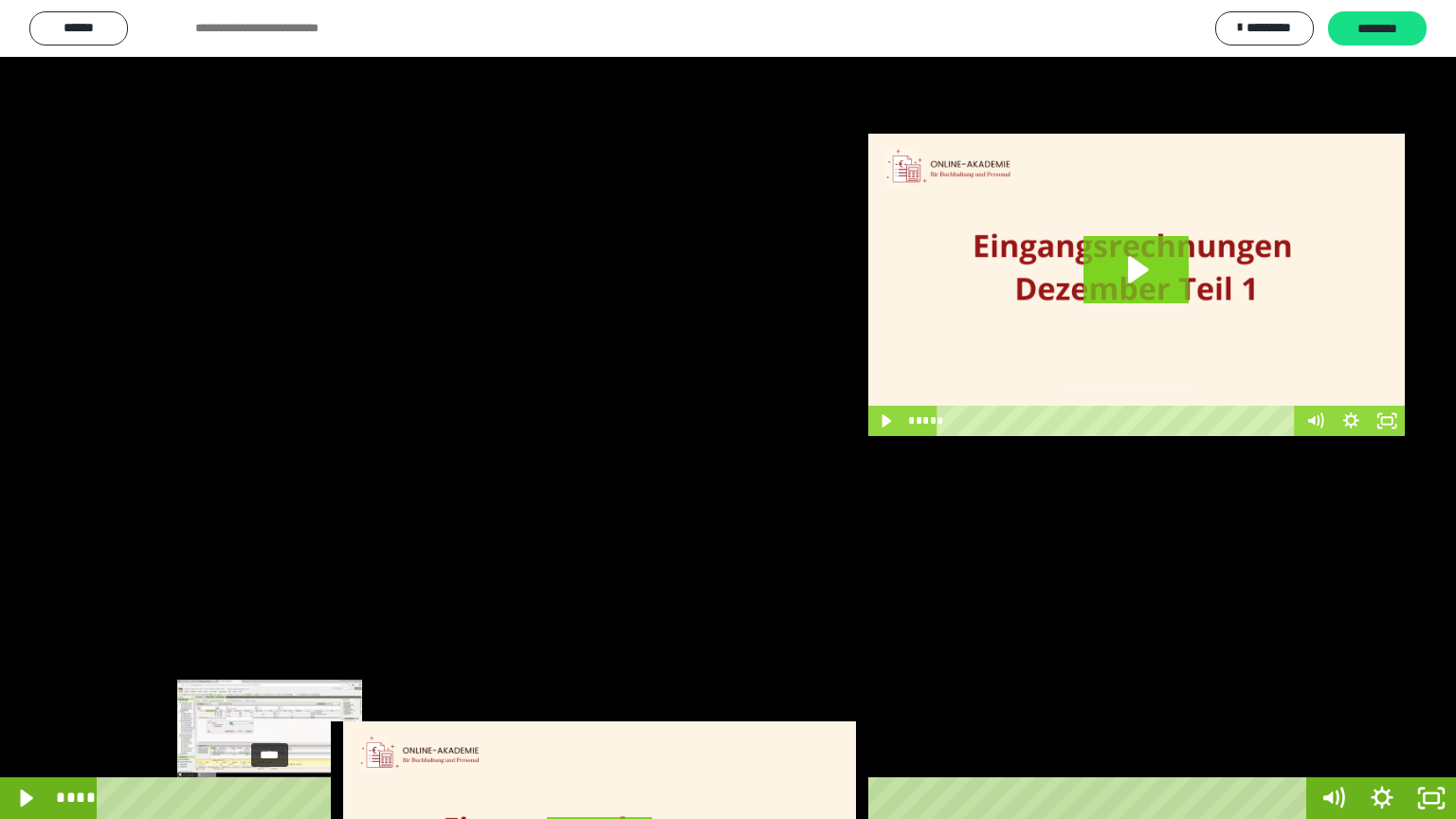 click at bounding box center [269, 798] 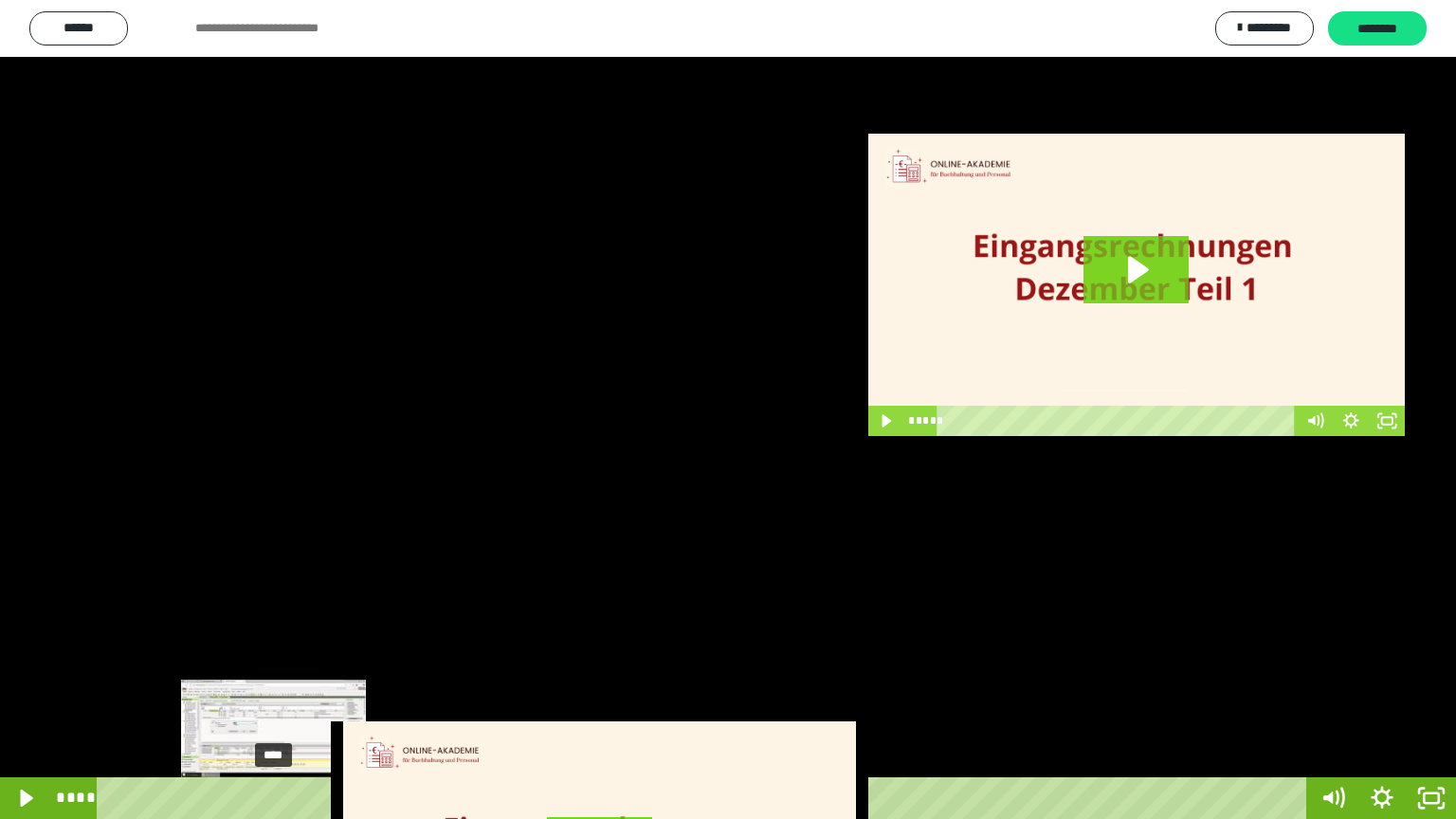 click on "****" at bounding box center [705, 798] 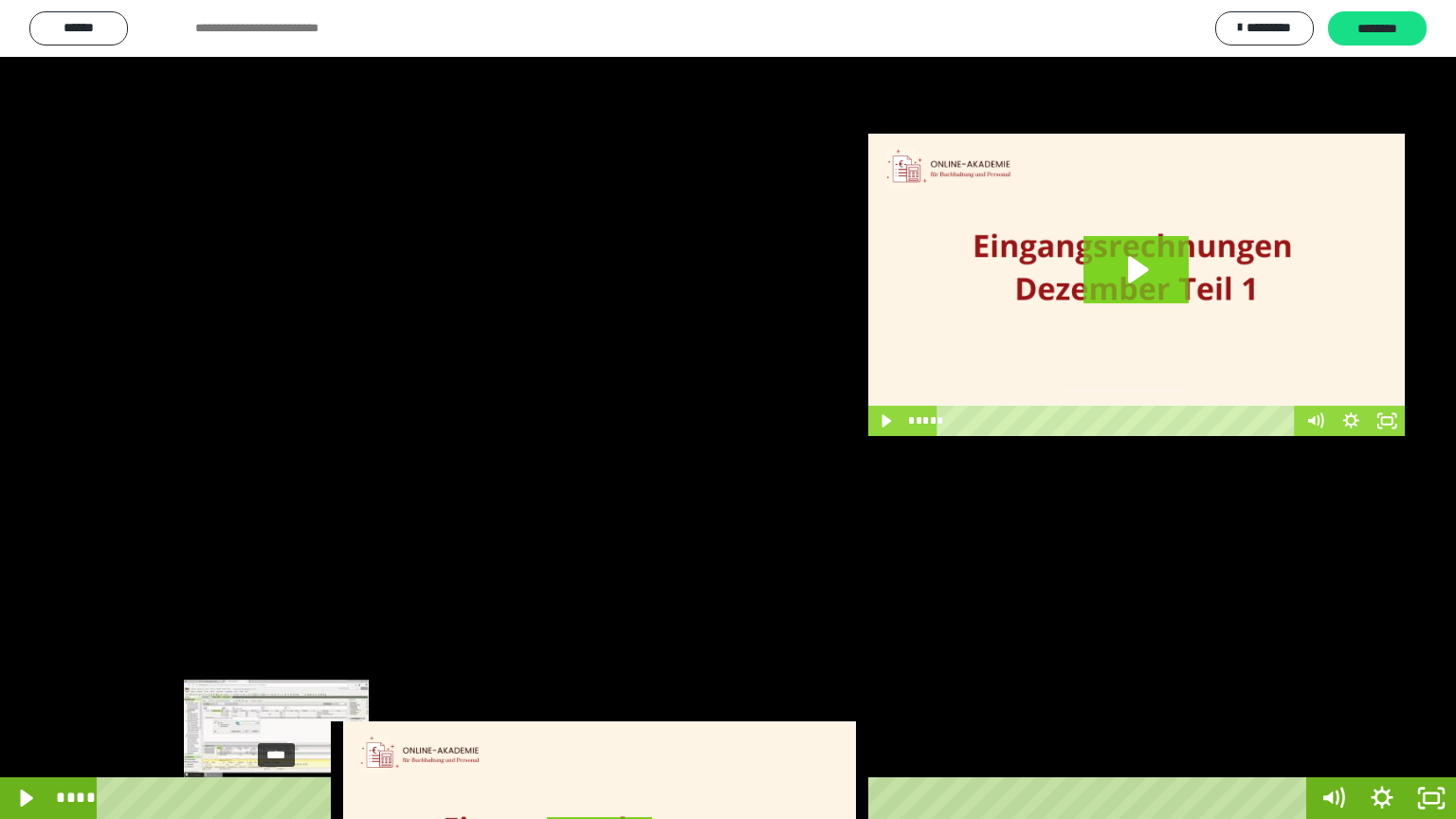 click at bounding box center (273, 798) 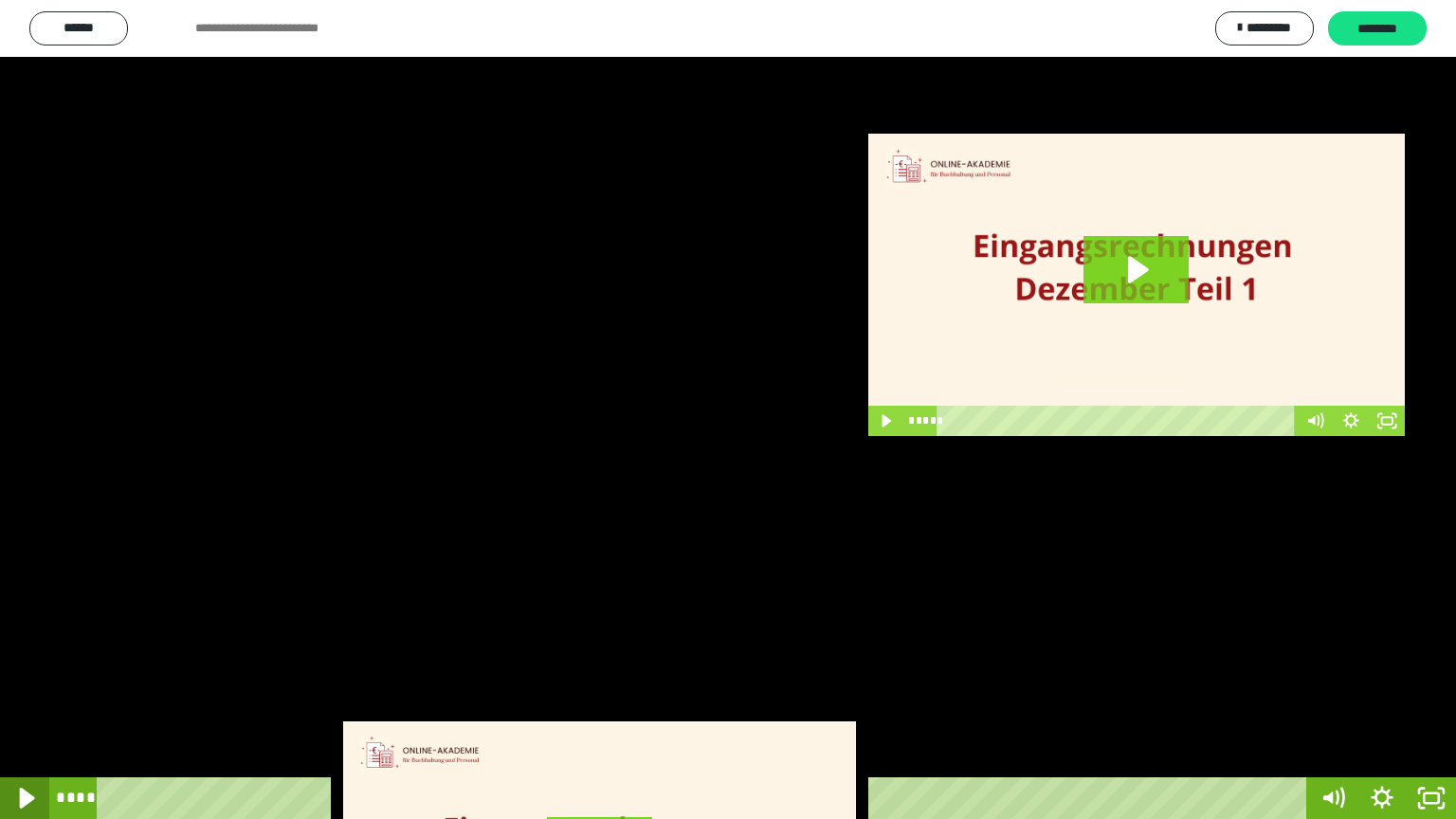 click 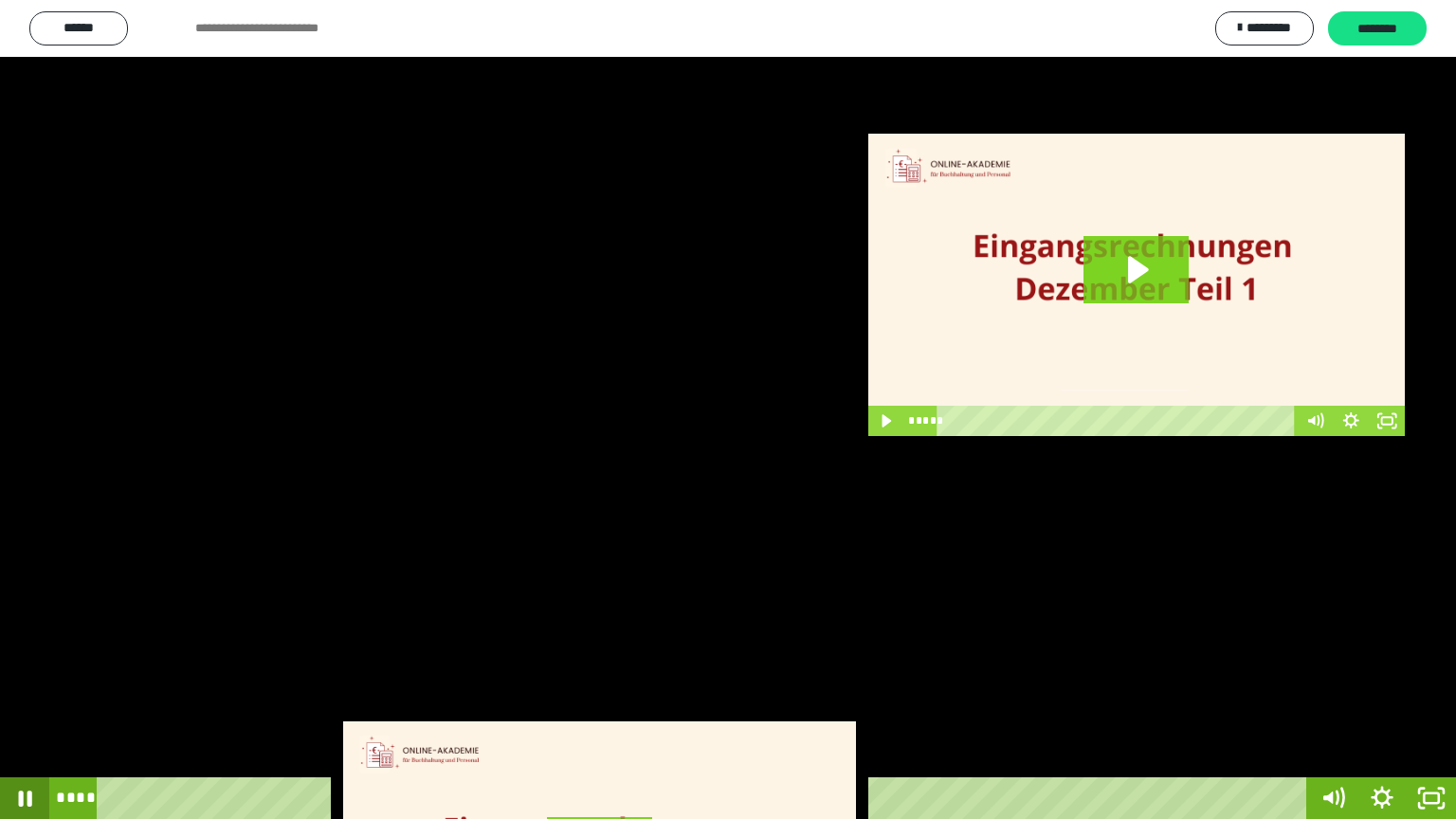 click 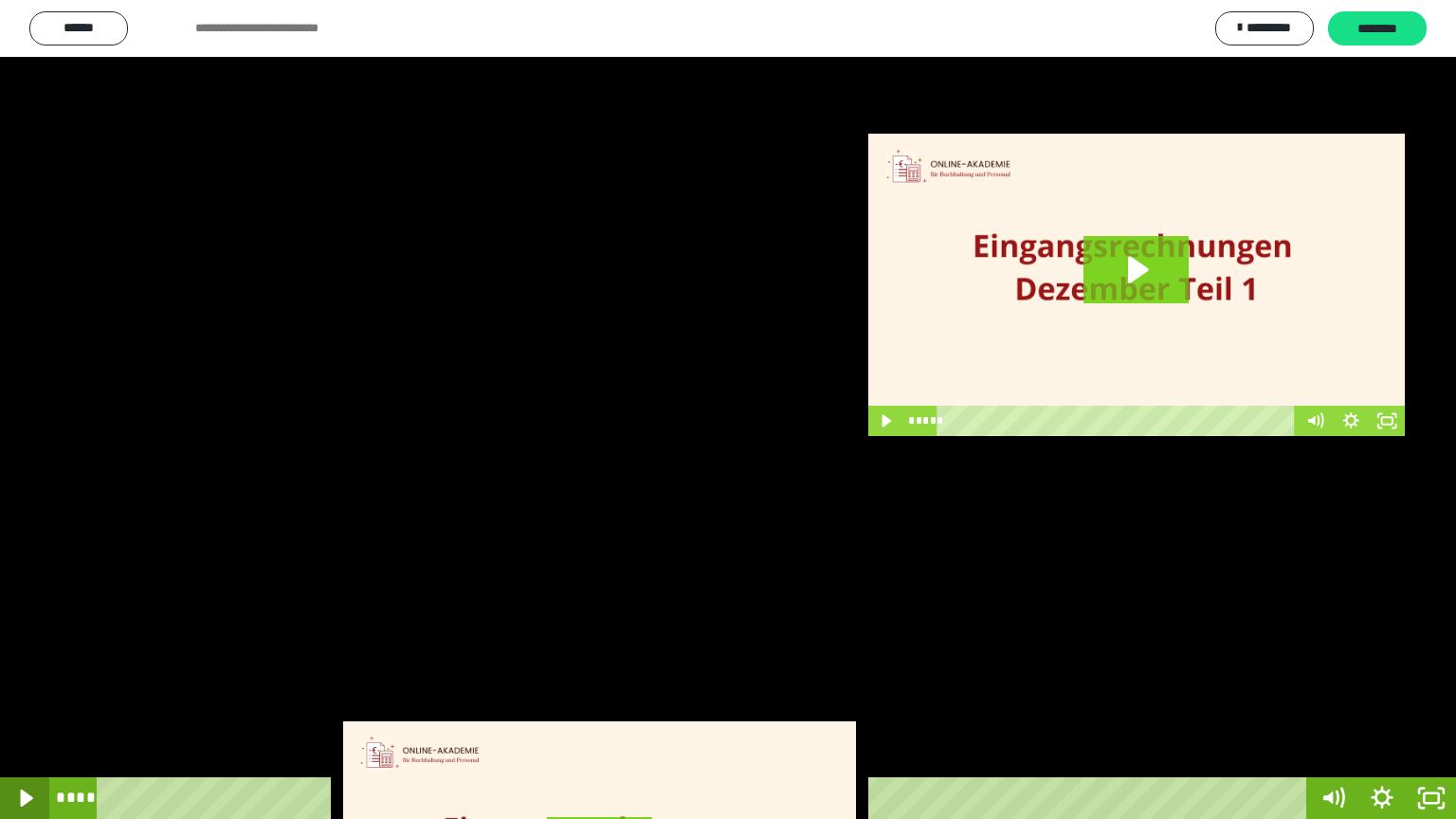 click 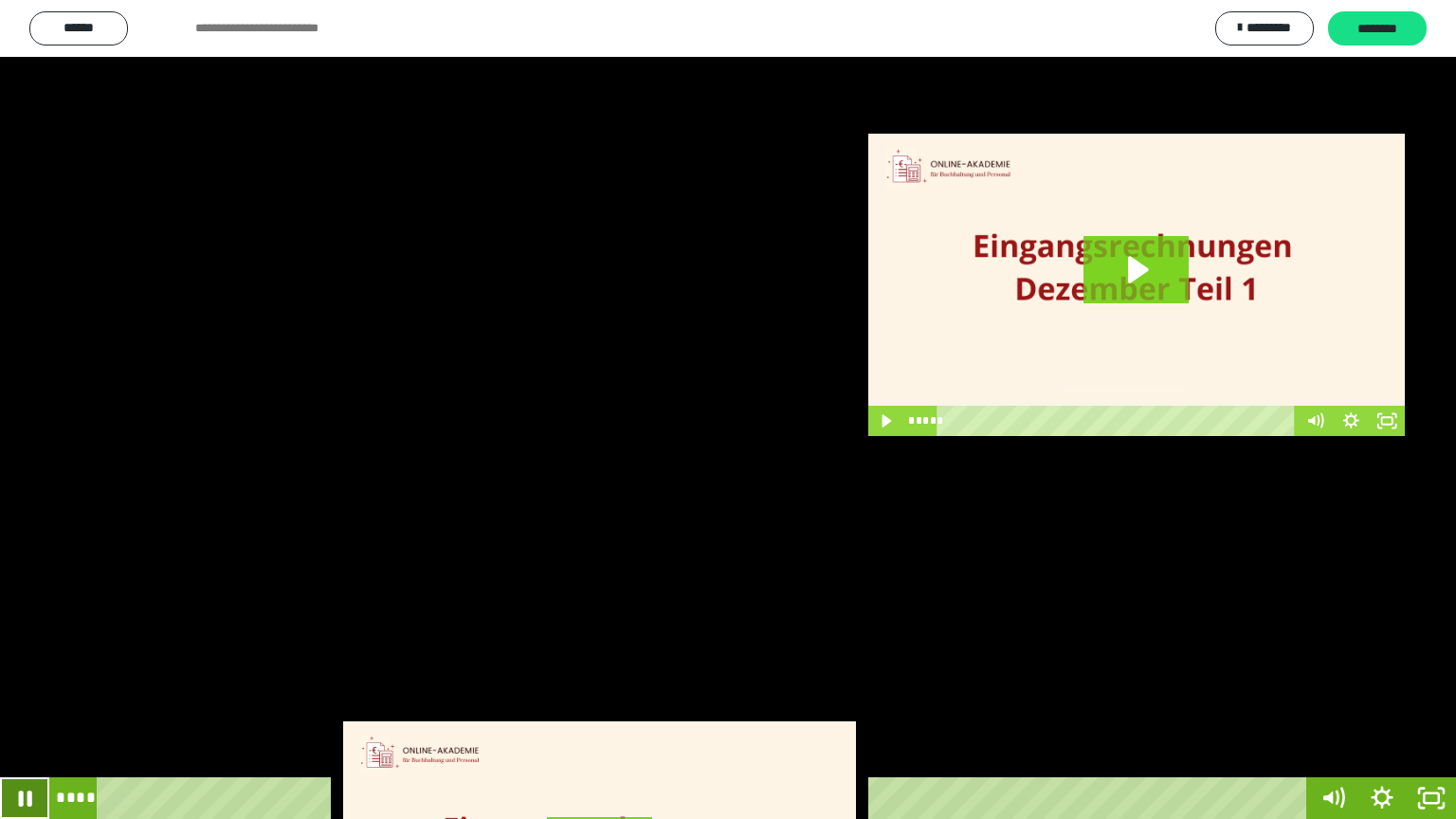click 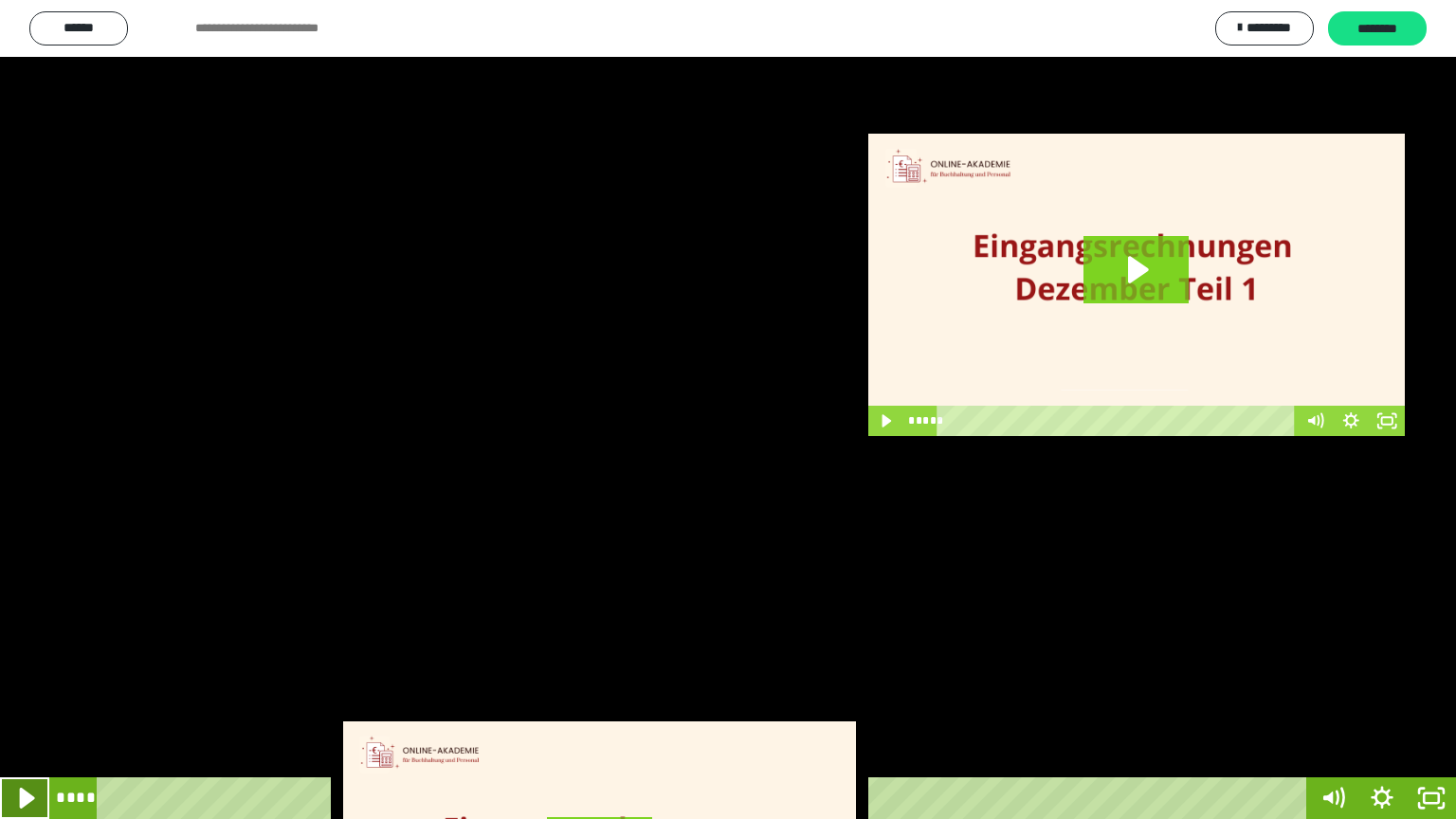 click 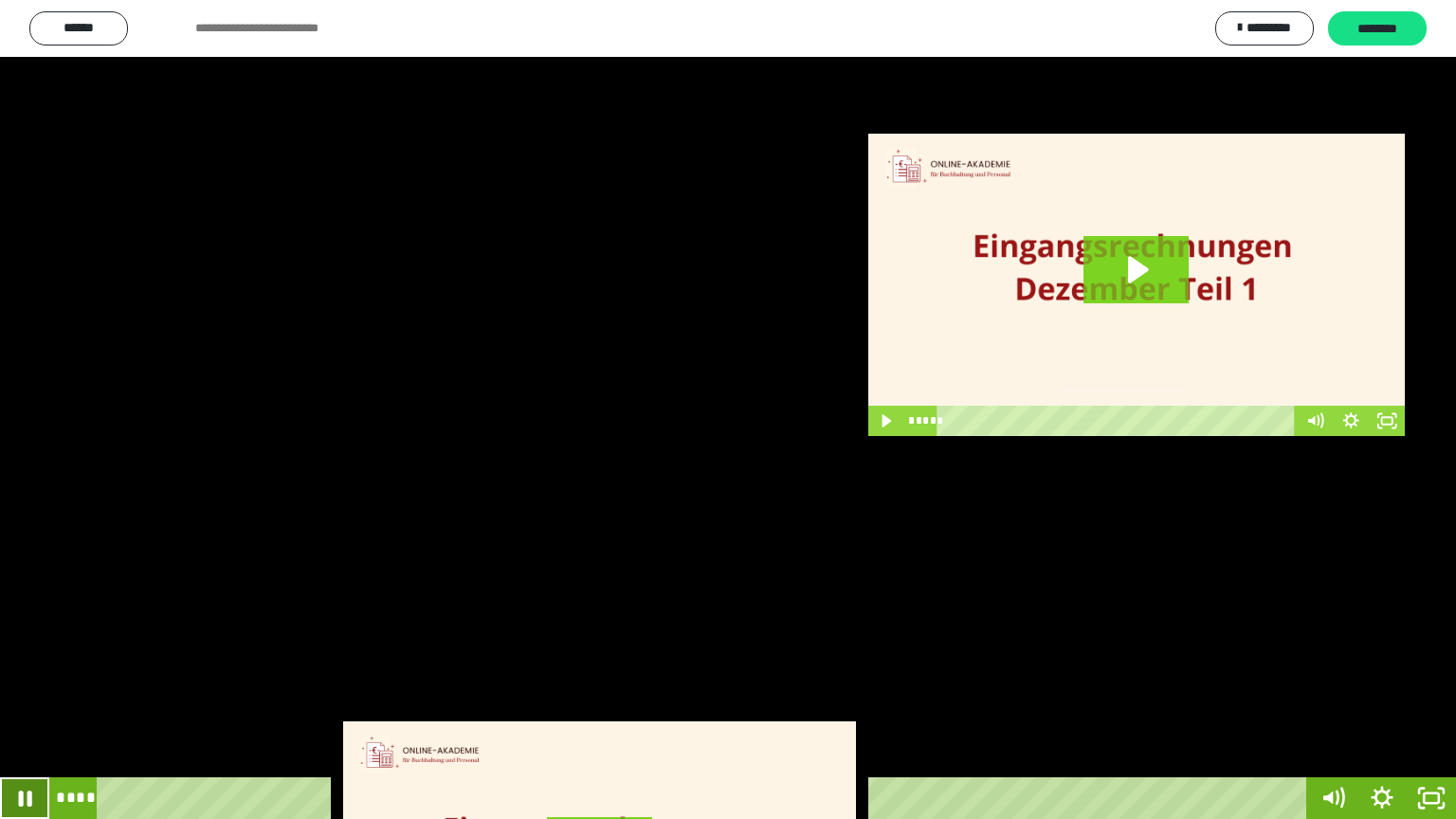 click 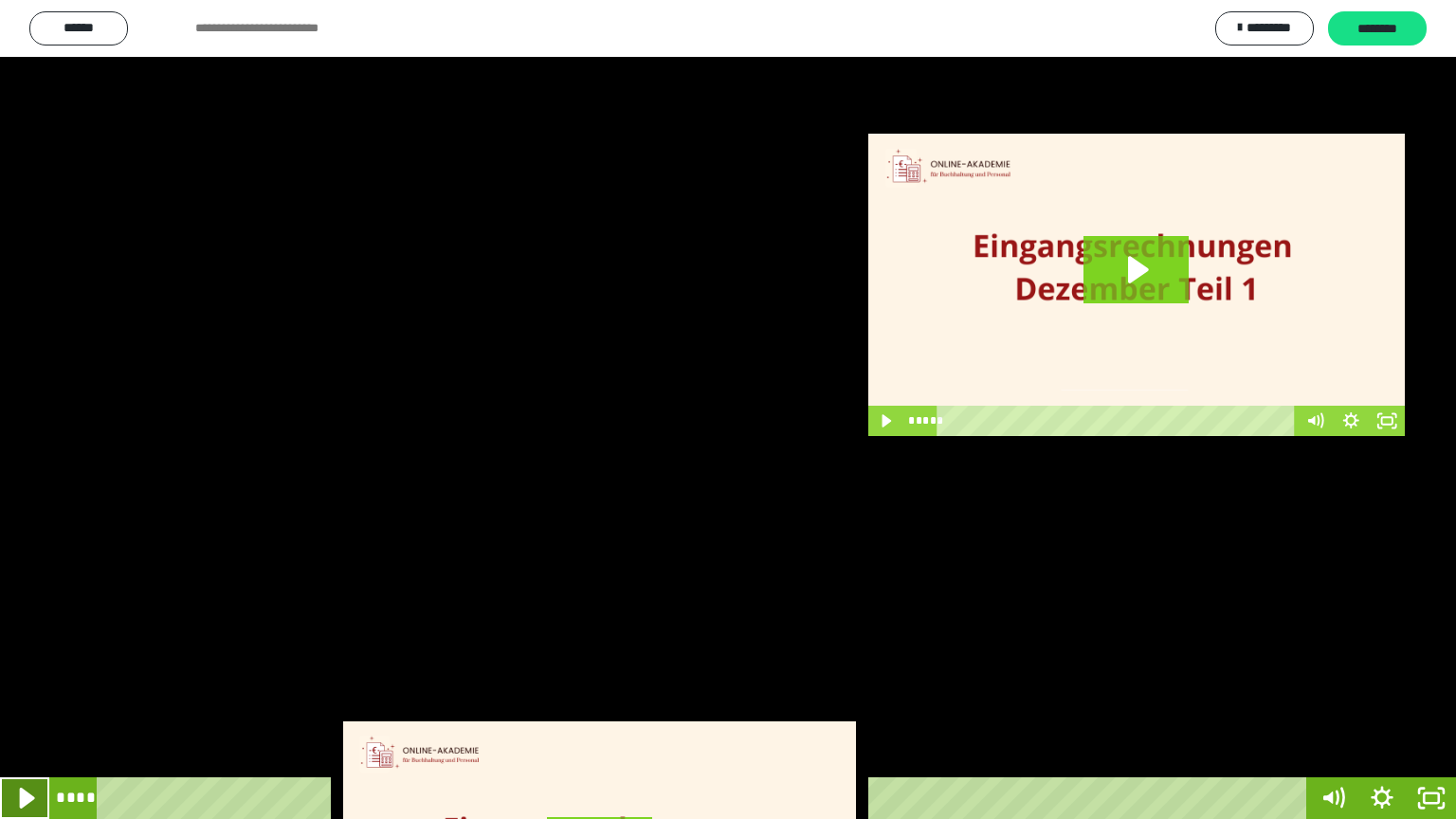 click 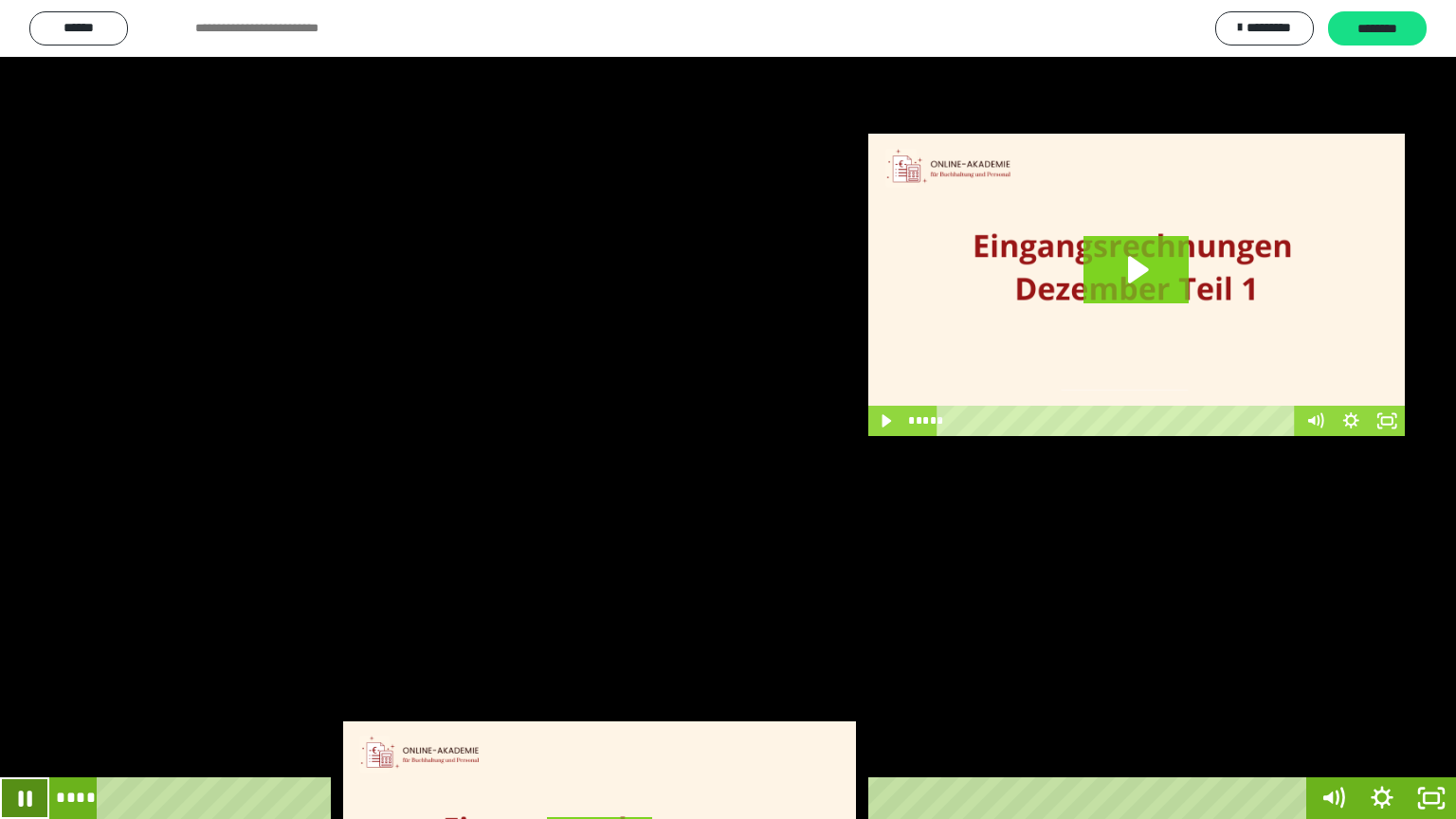 click 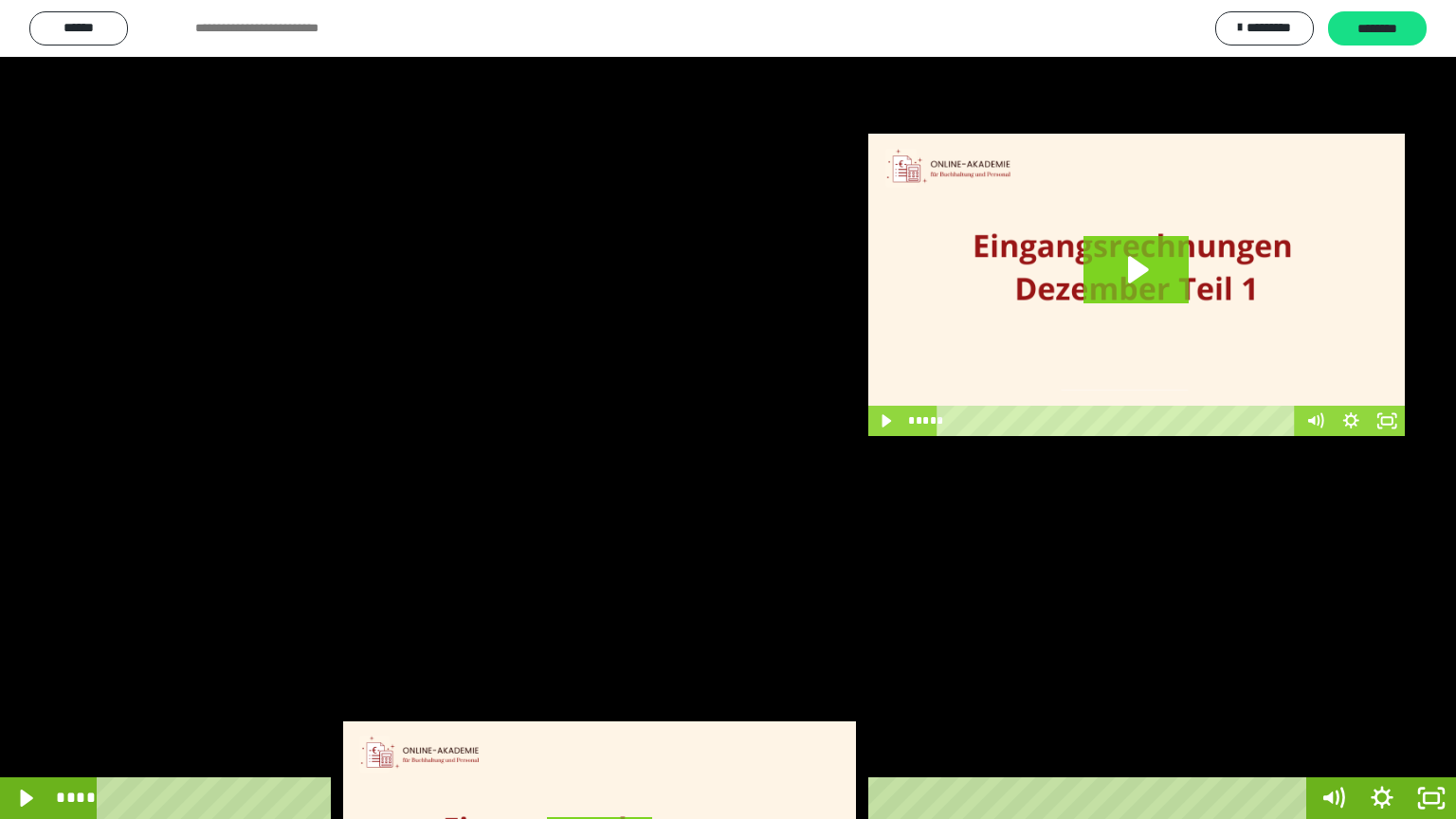 click at bounding box center (728, 410) 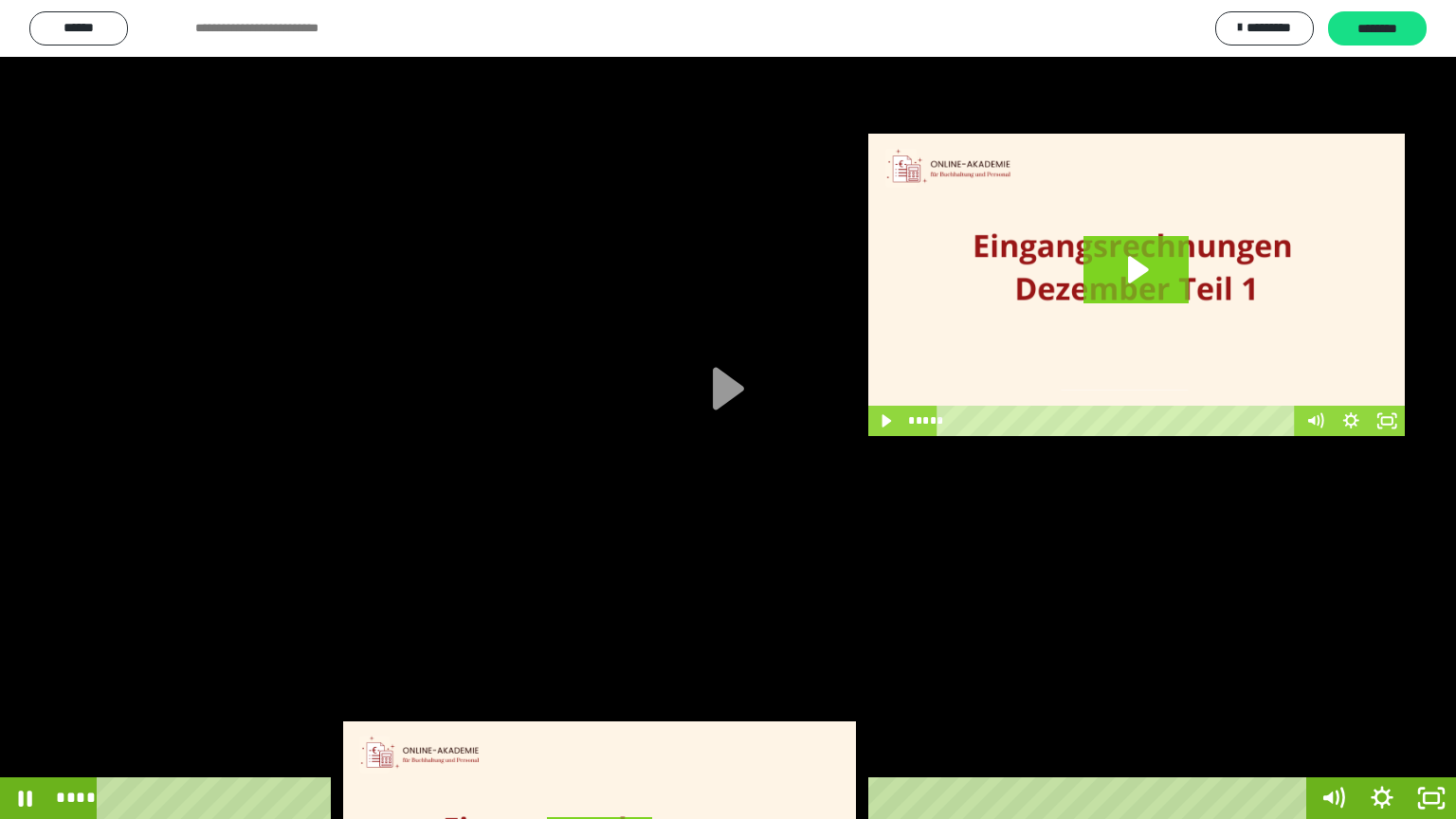 click at bounding box center [728, 410] 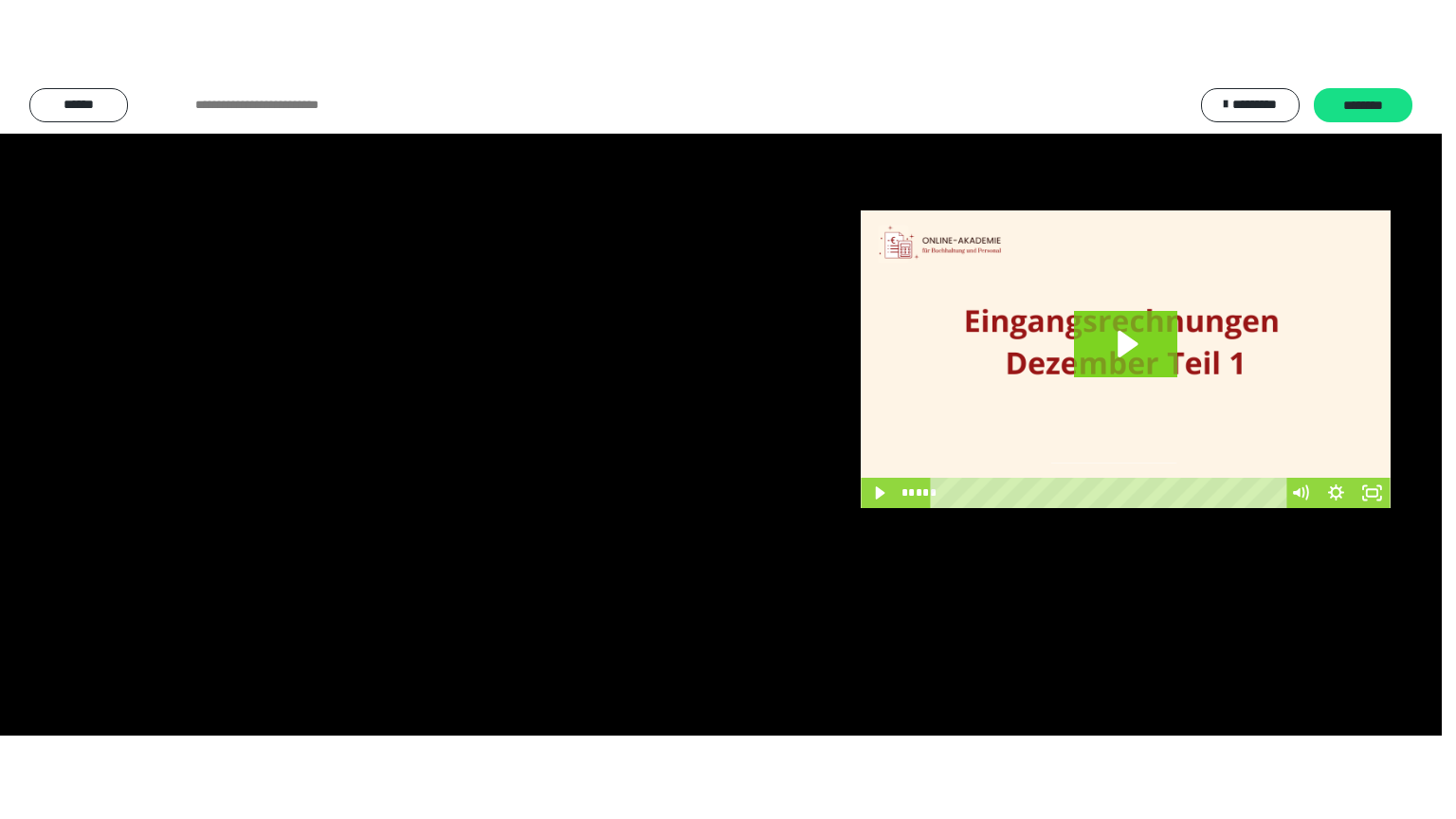 scroll, scrollTop: 2749, scrollLeft: 0, axis: vertical 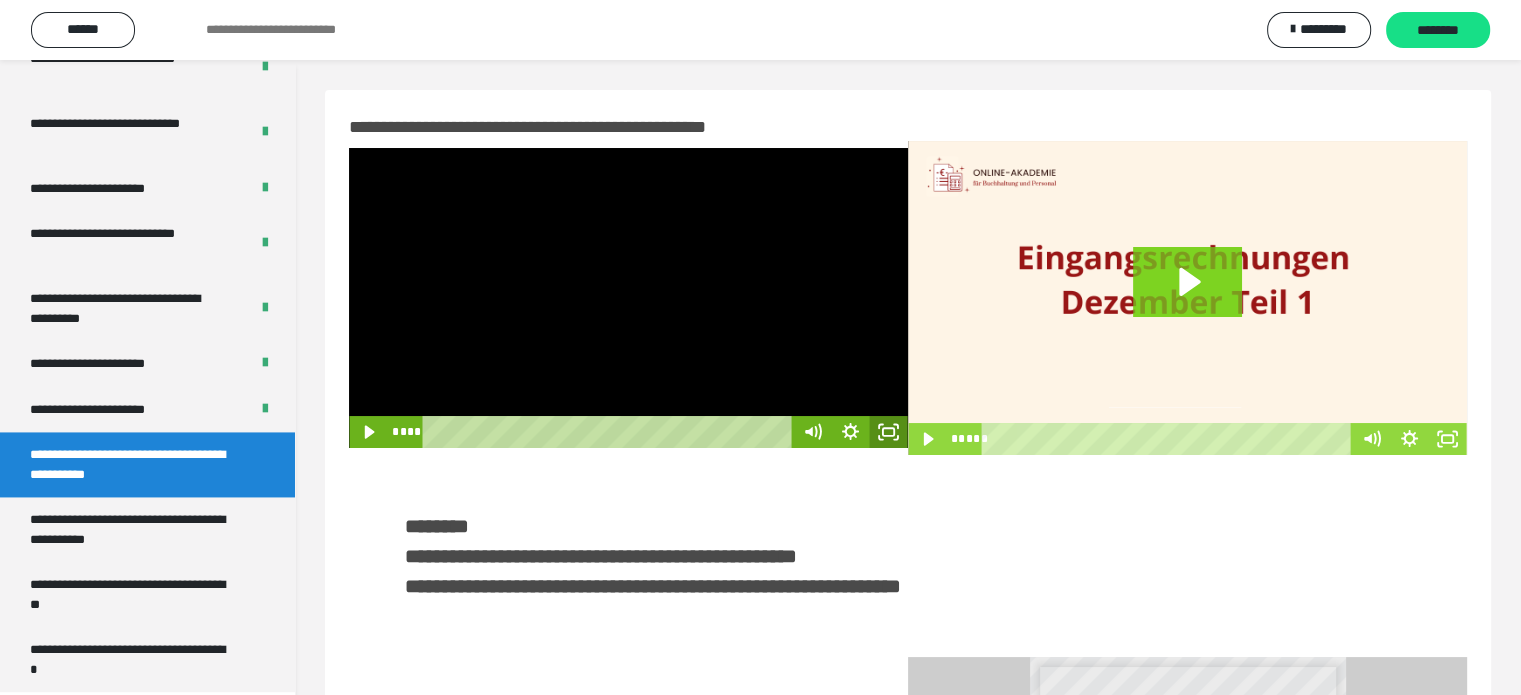 click 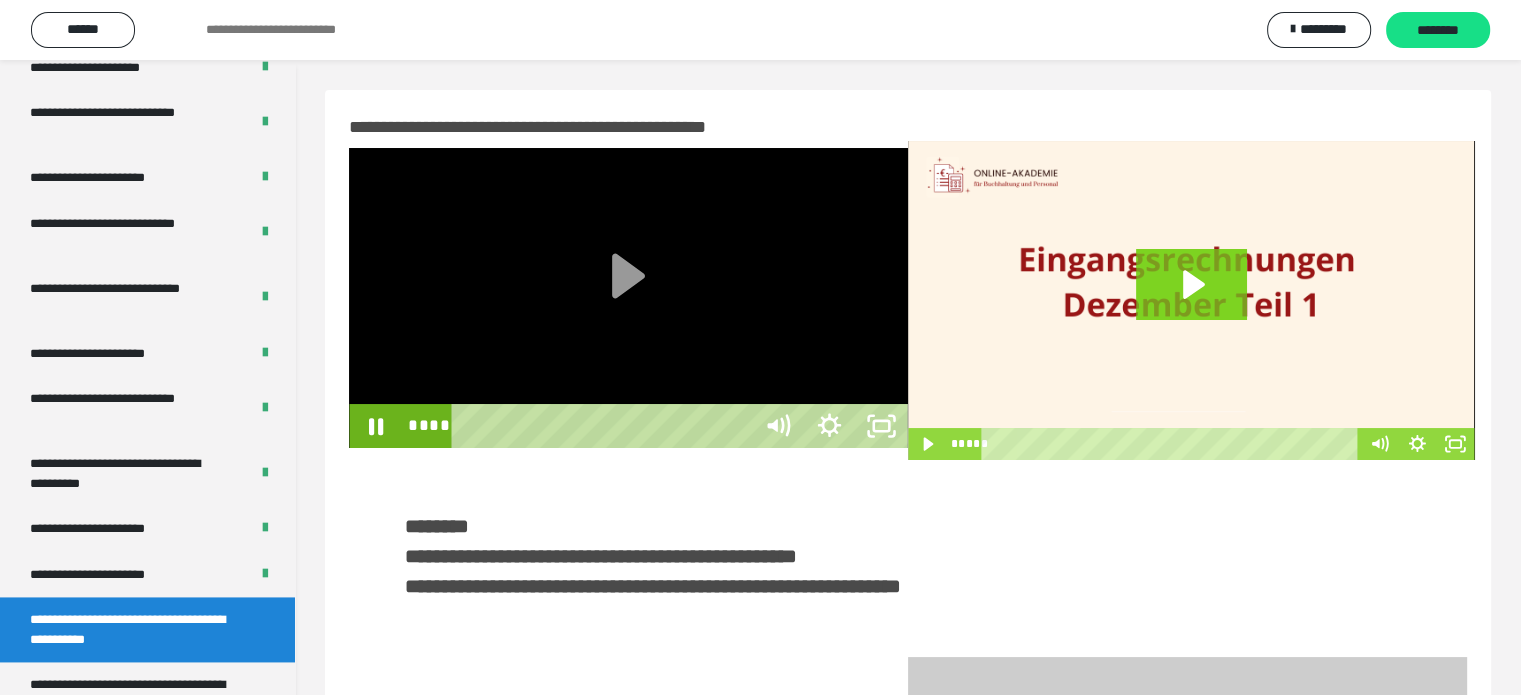 scroll, scrollTop: 2731, scrollLeft: 0, axis: vertical 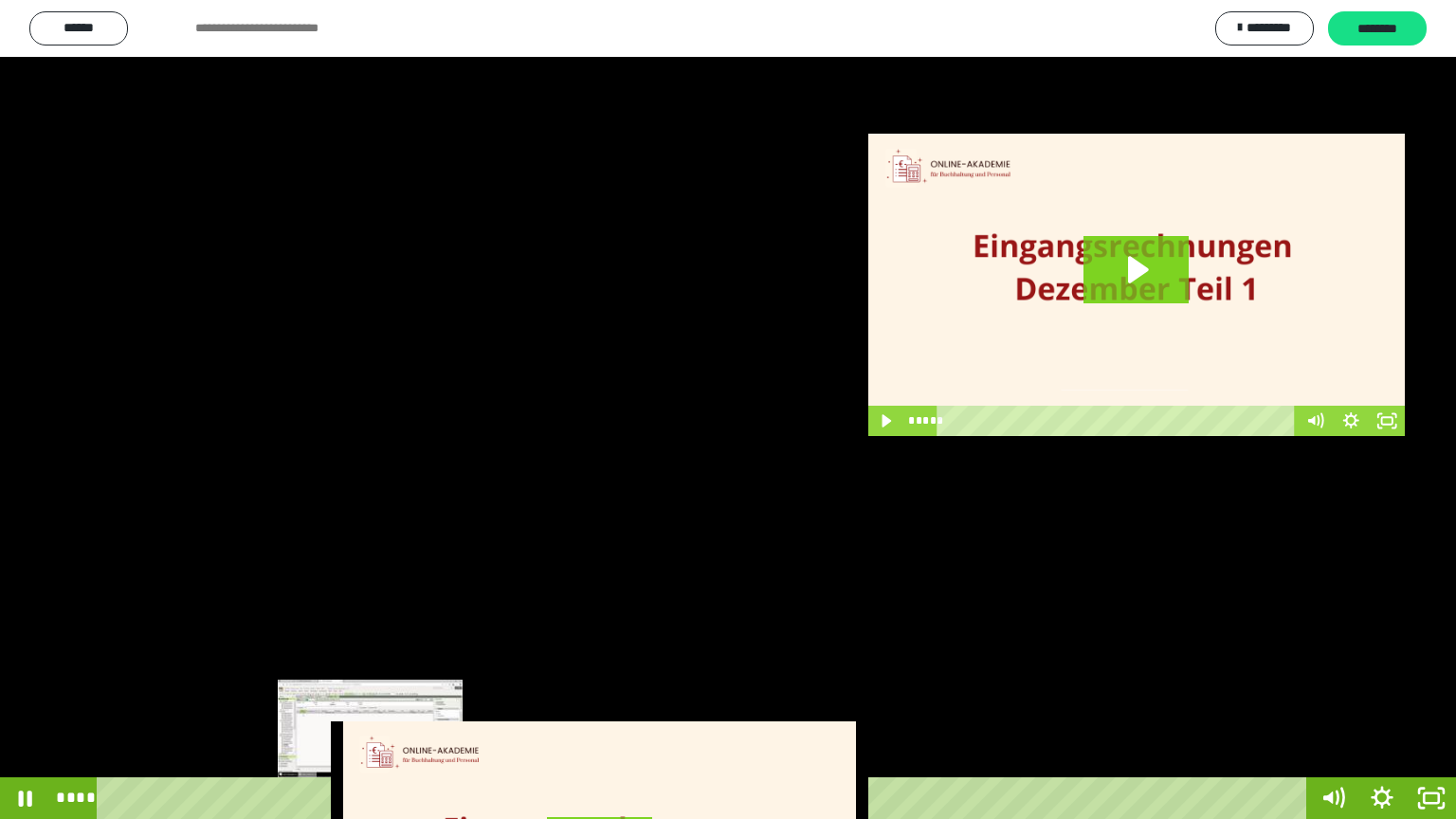 click on "****" at bounding box center [705, 798] 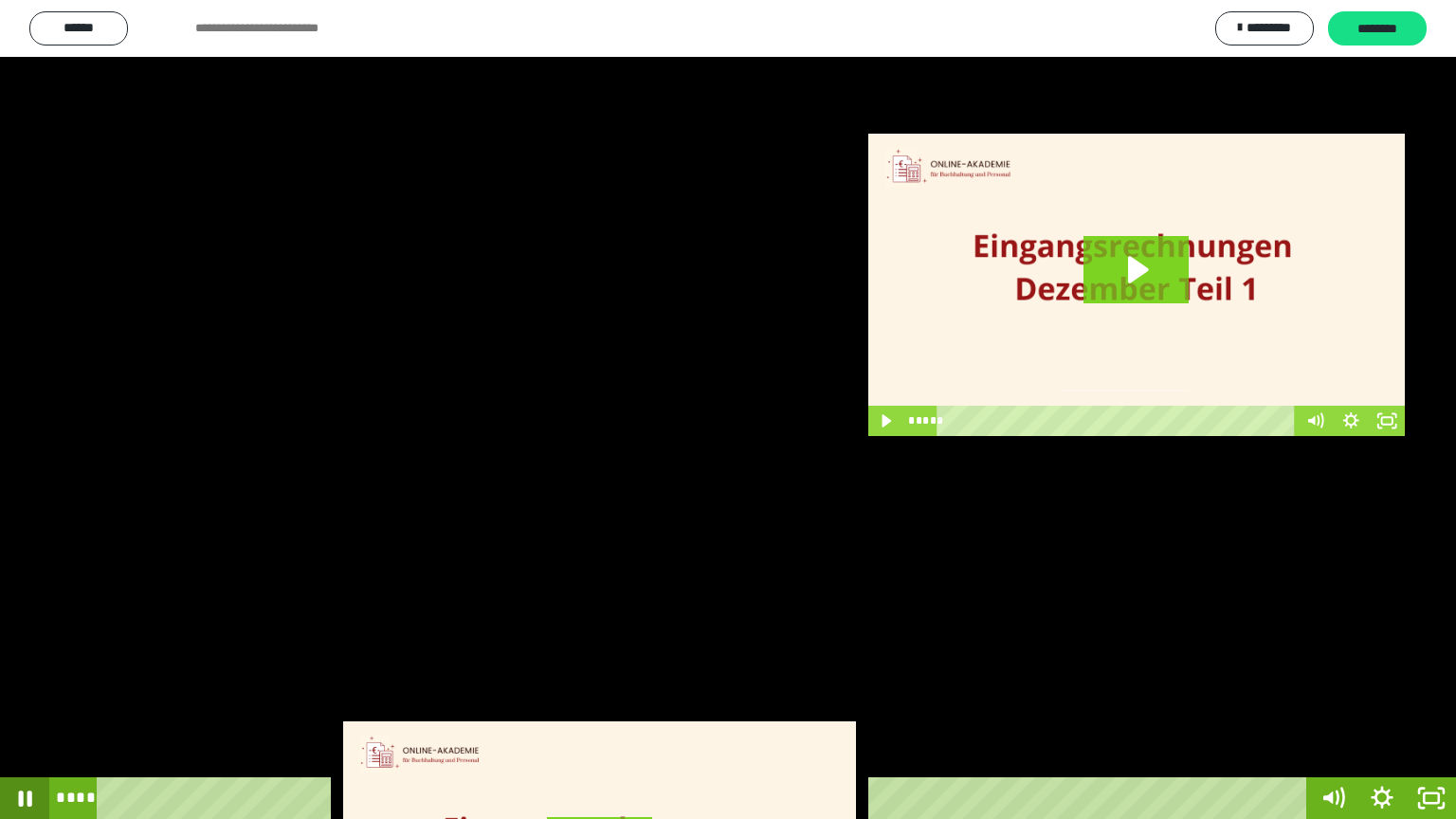 click 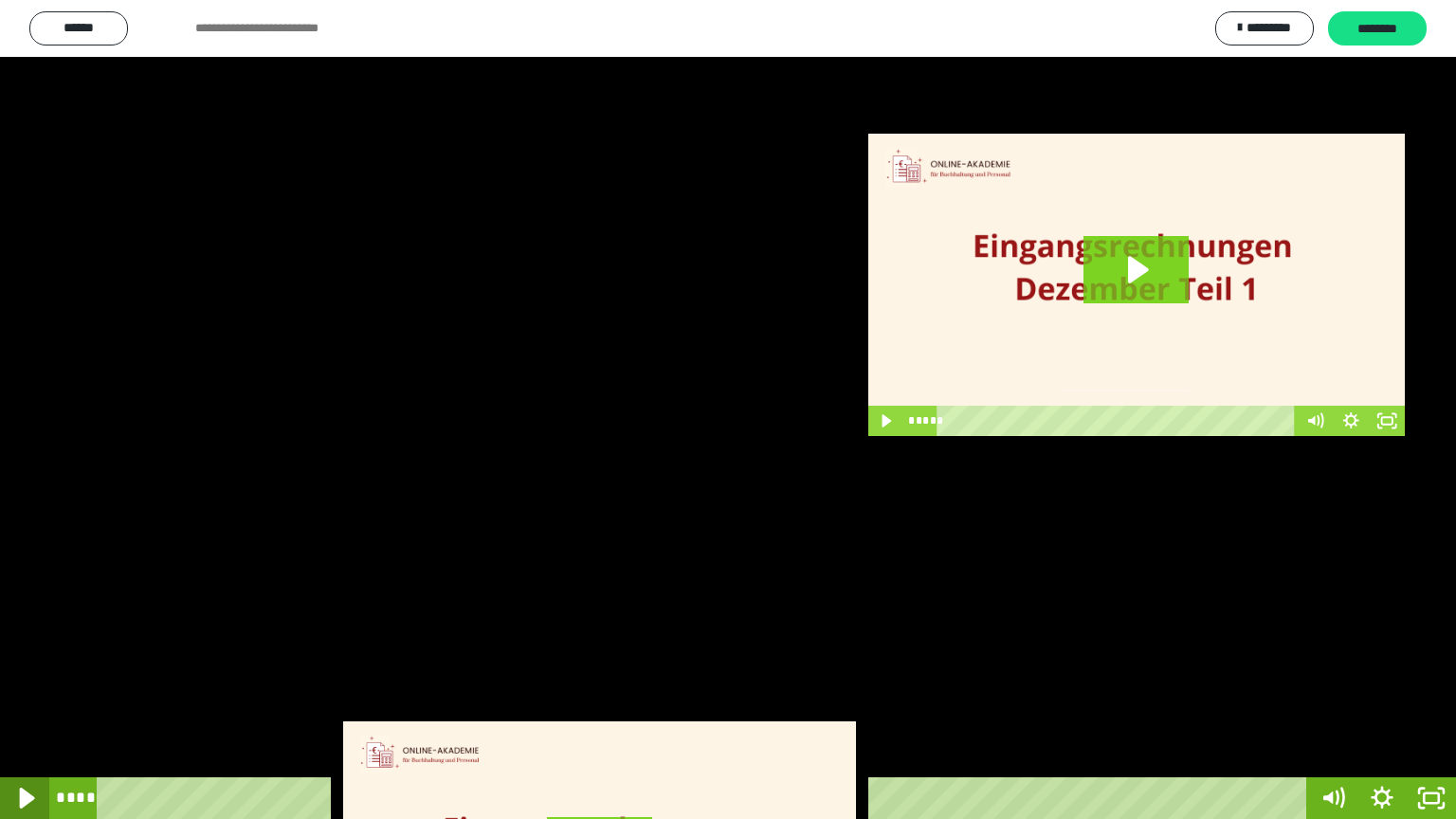 click 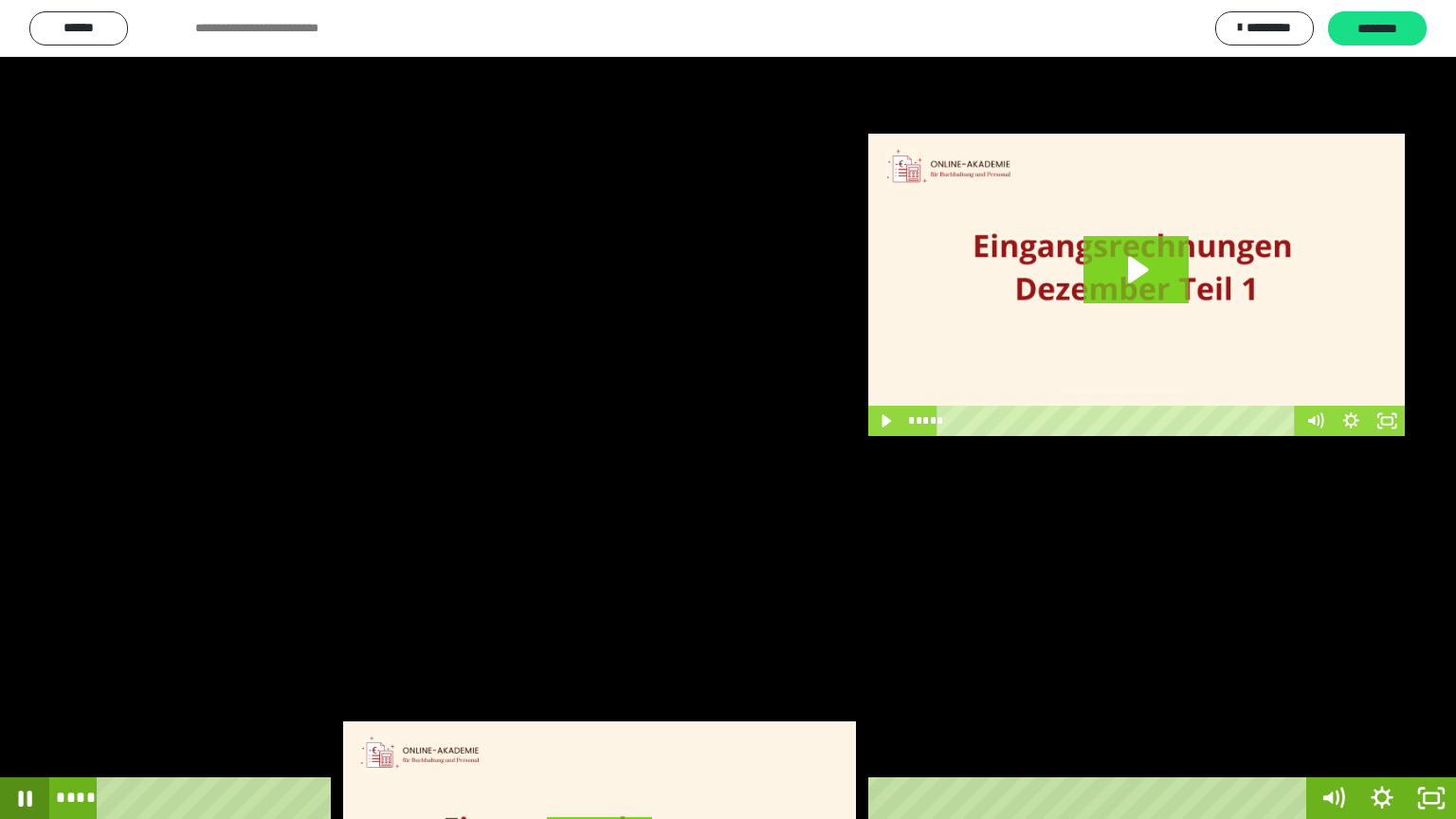 click 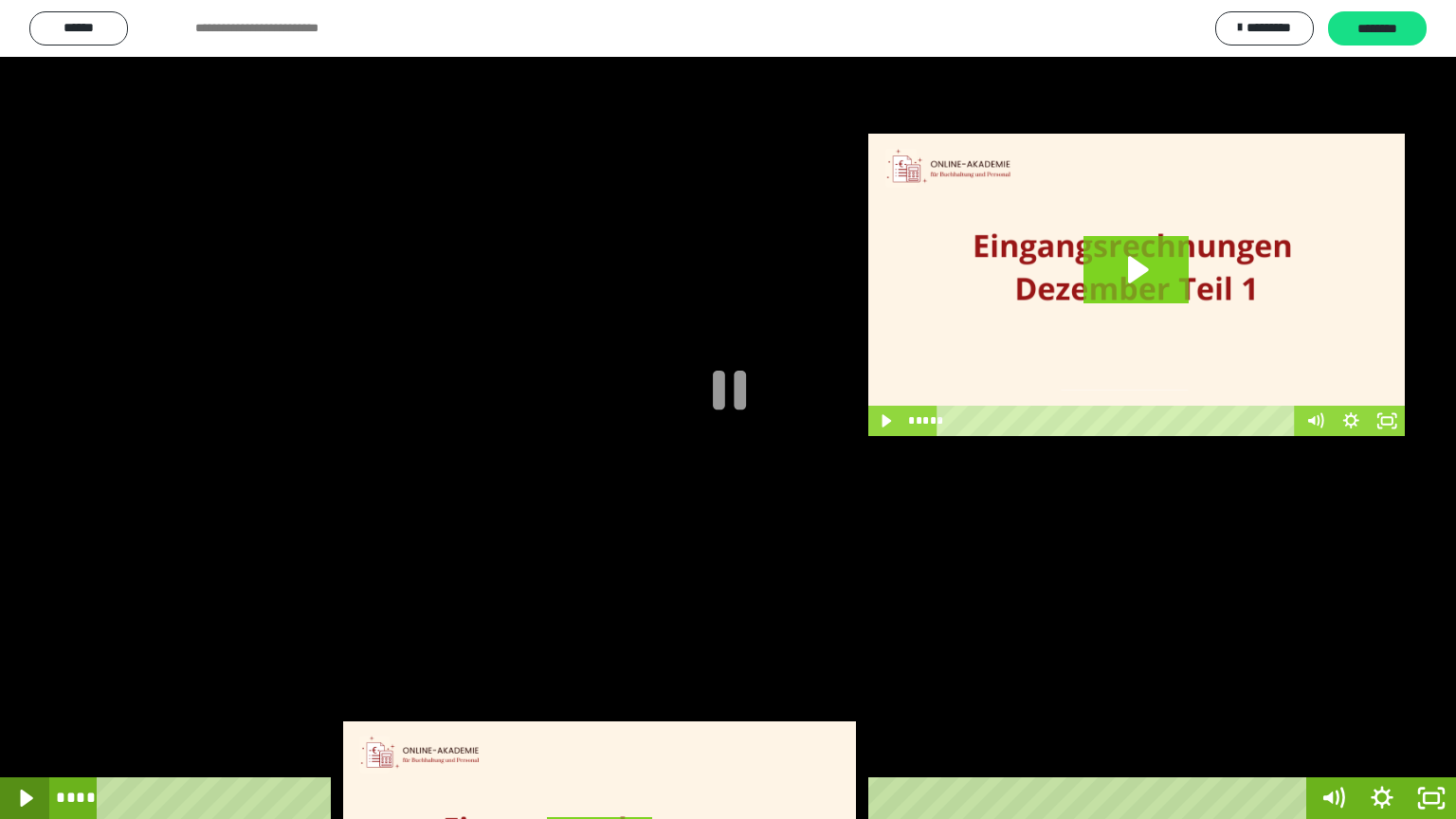 click 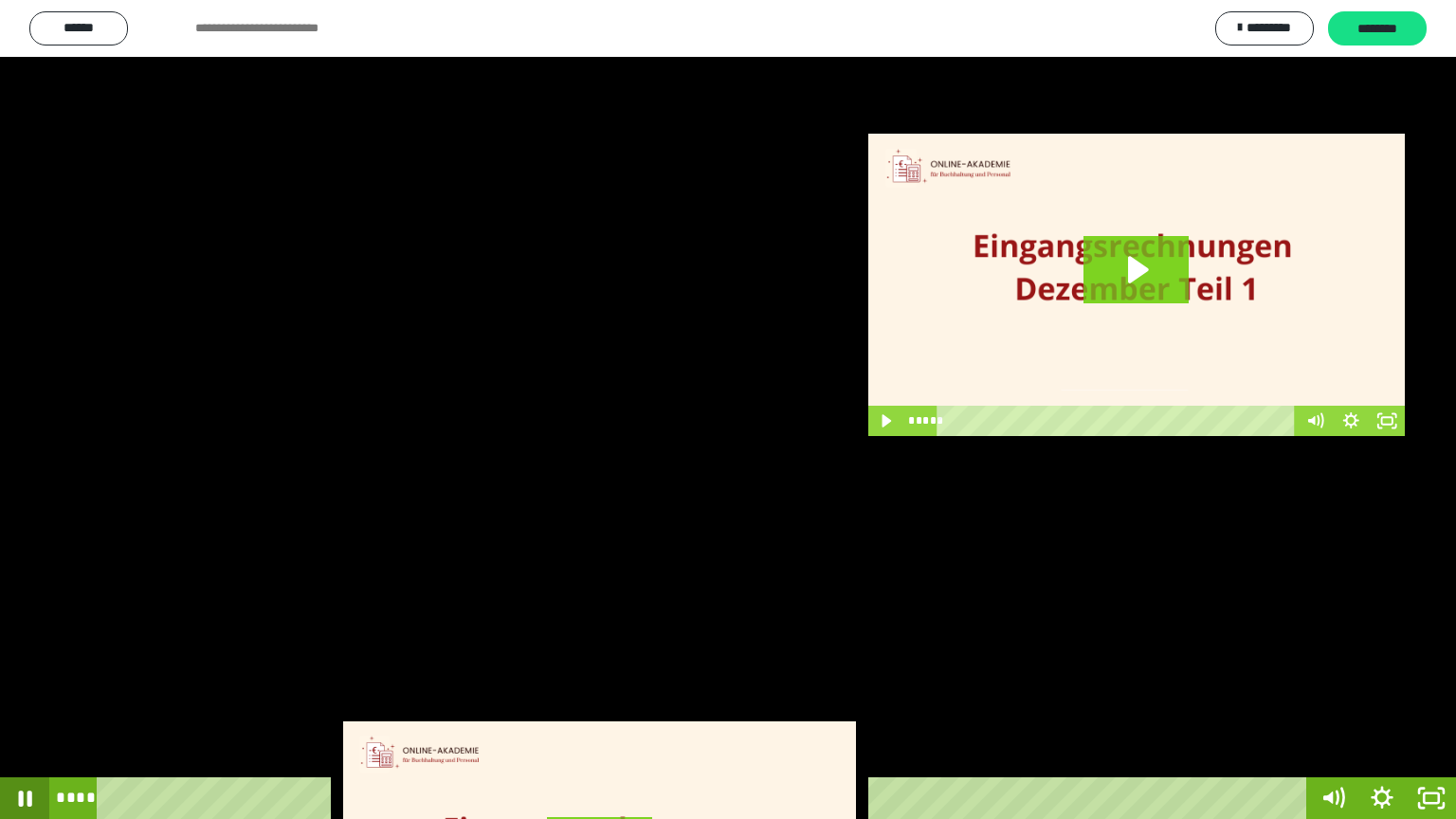 click 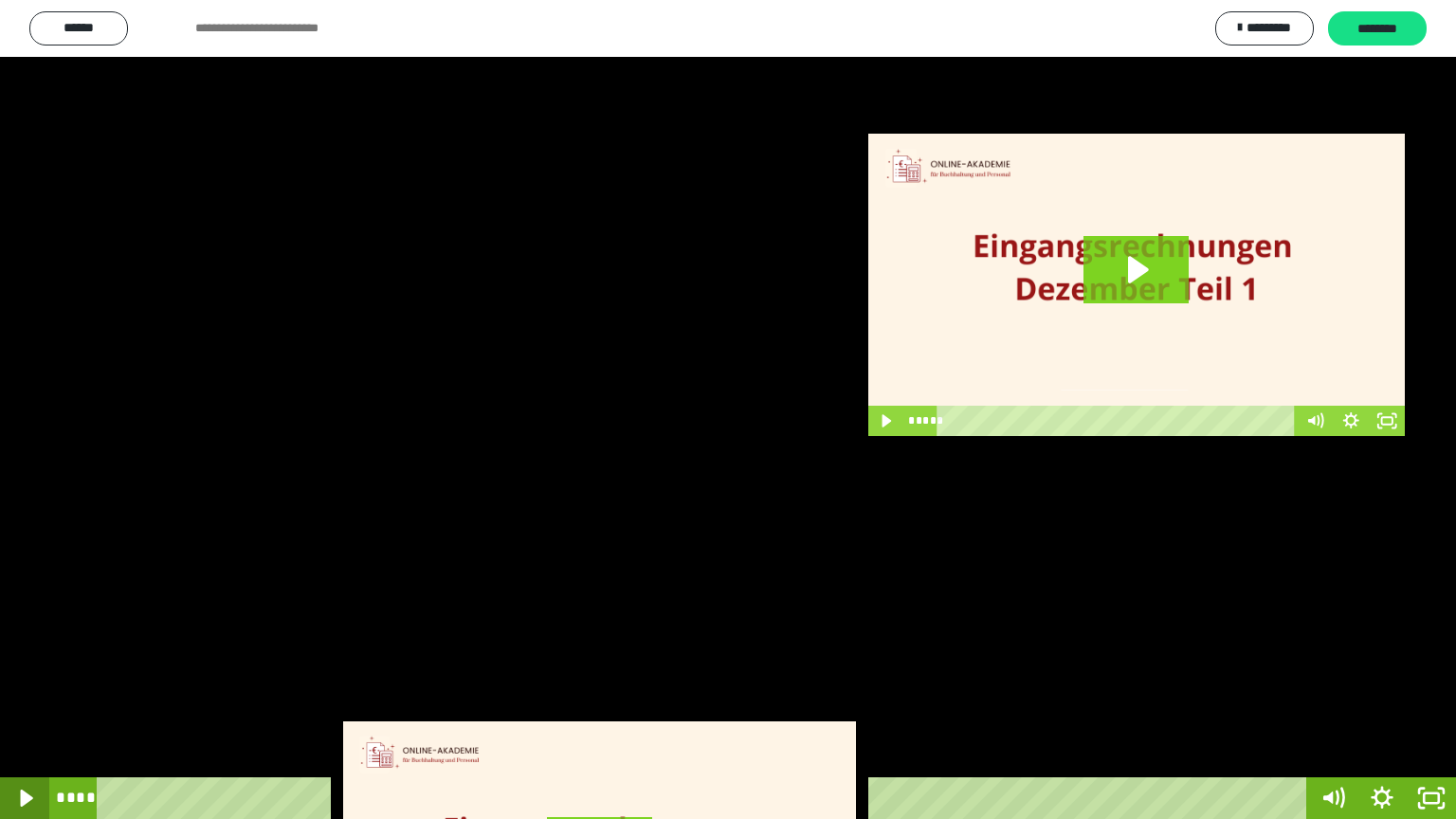 click 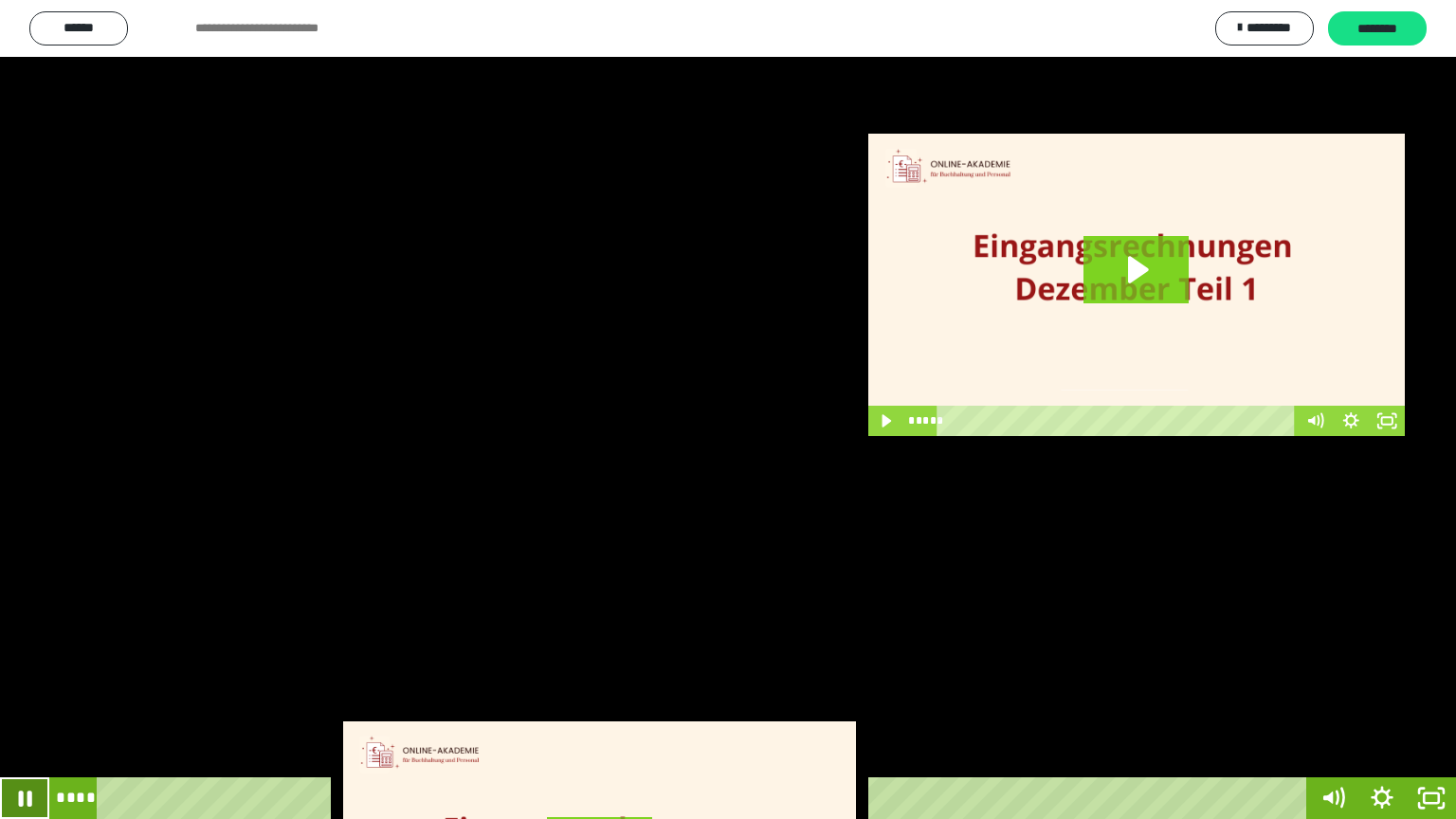 click 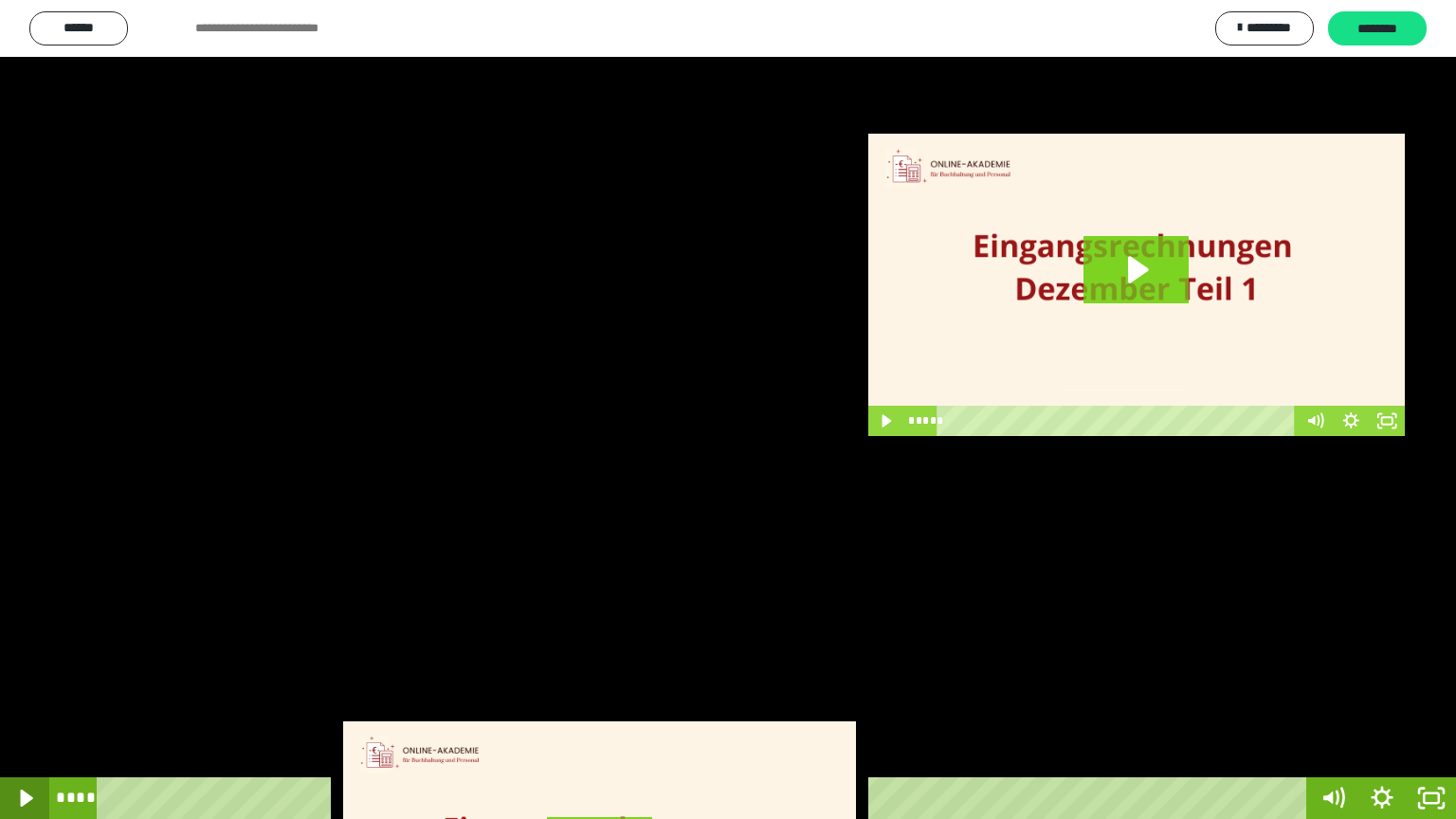 click 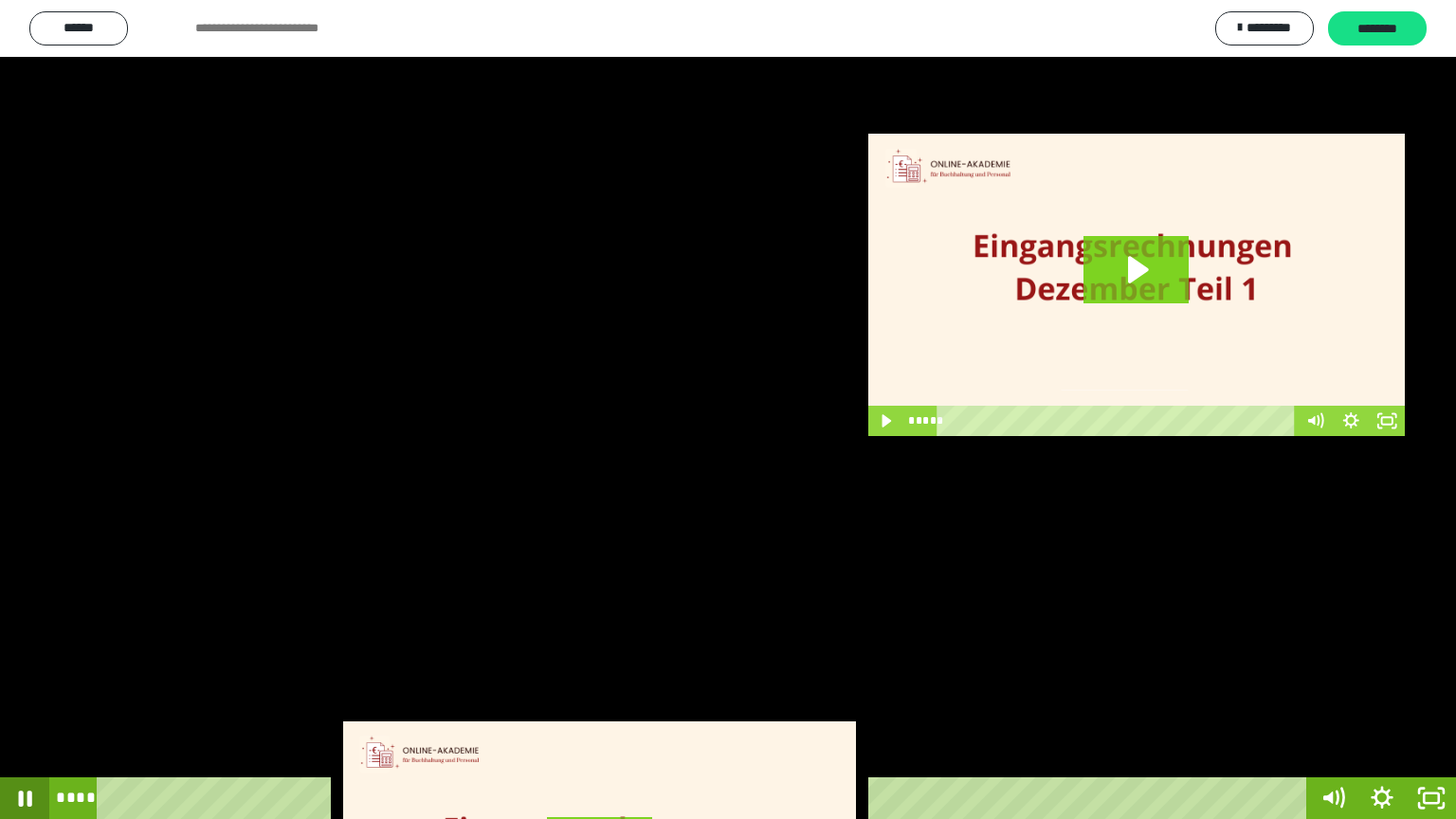 click 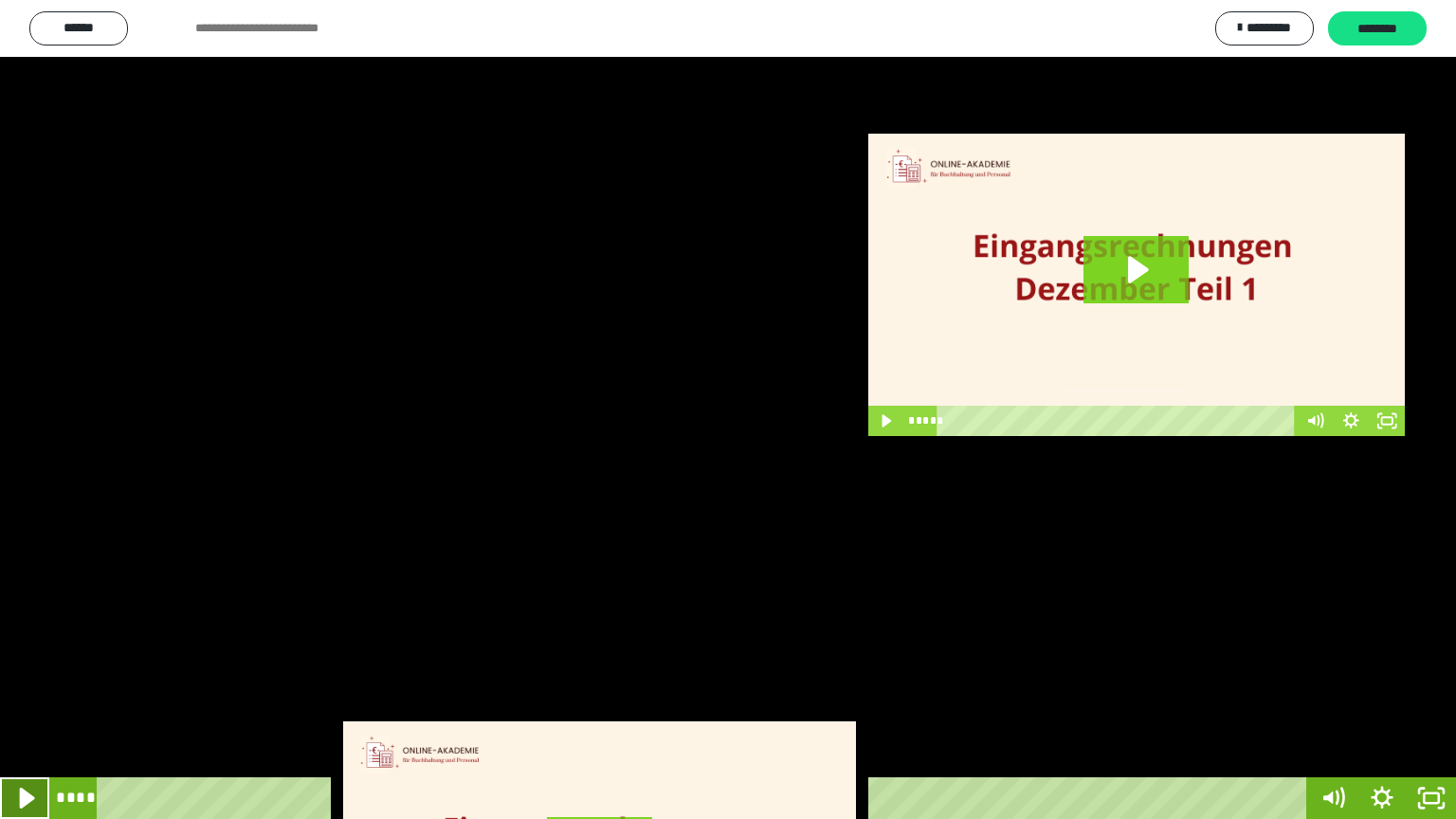 click 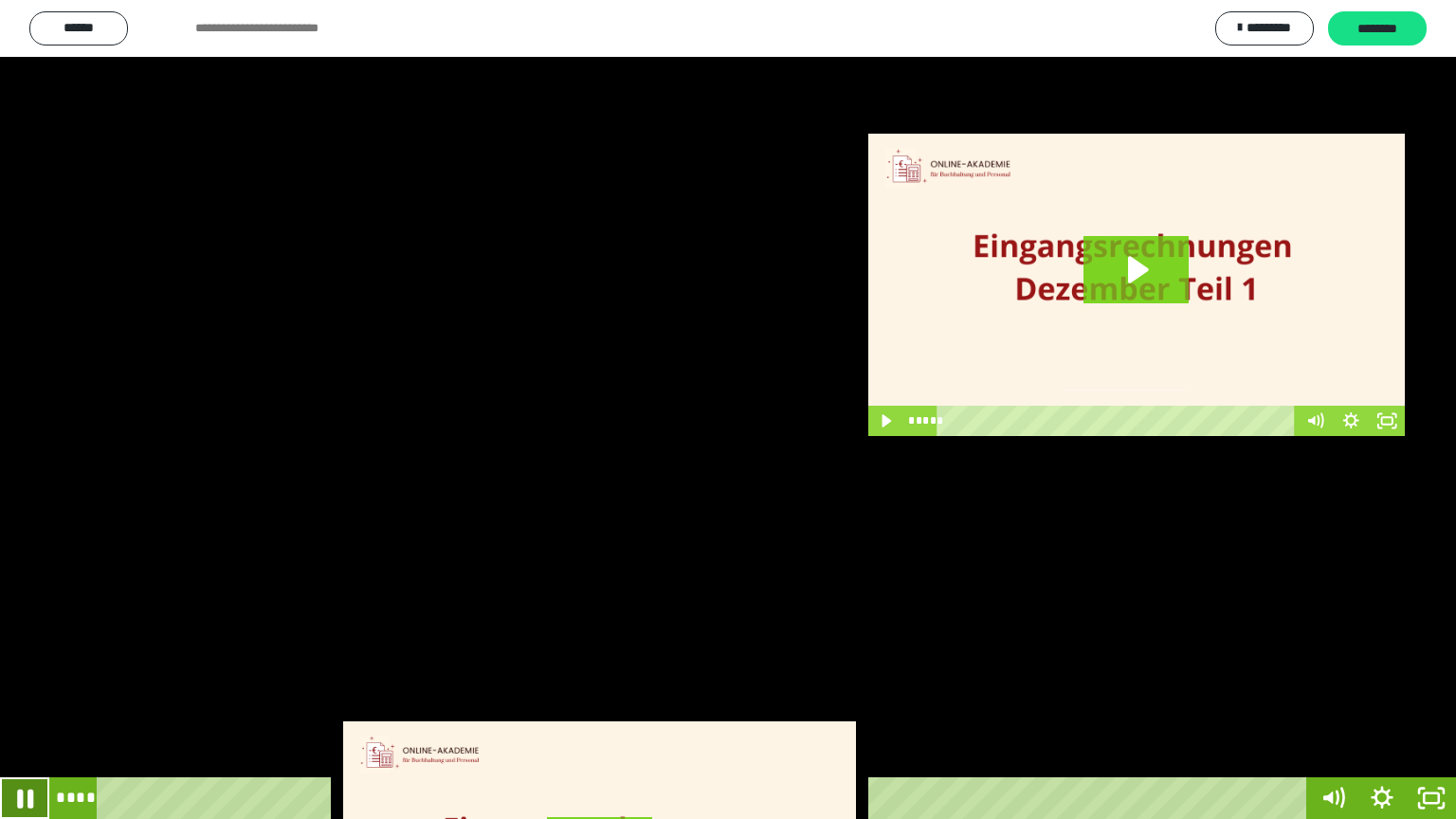 click 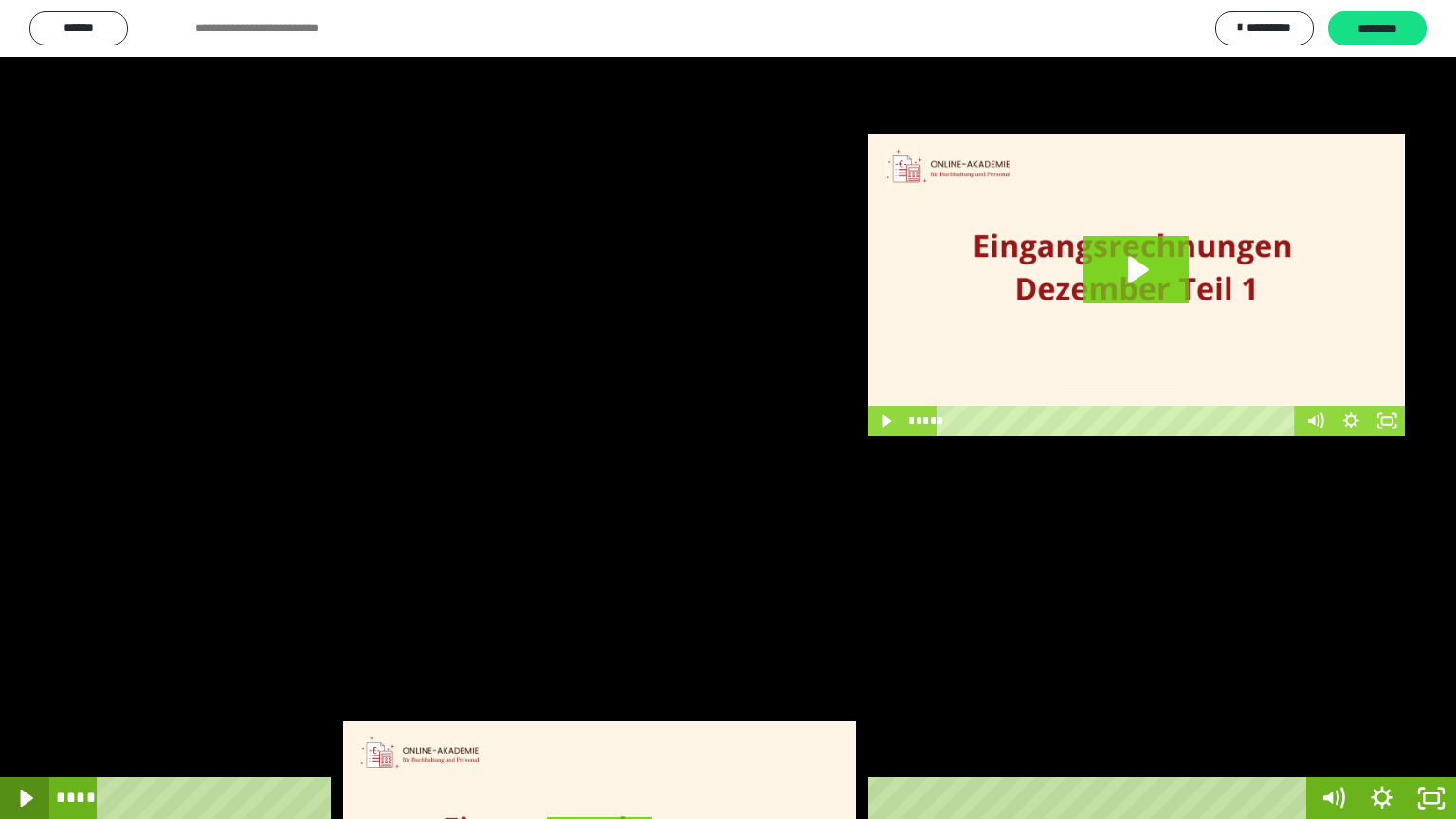 click 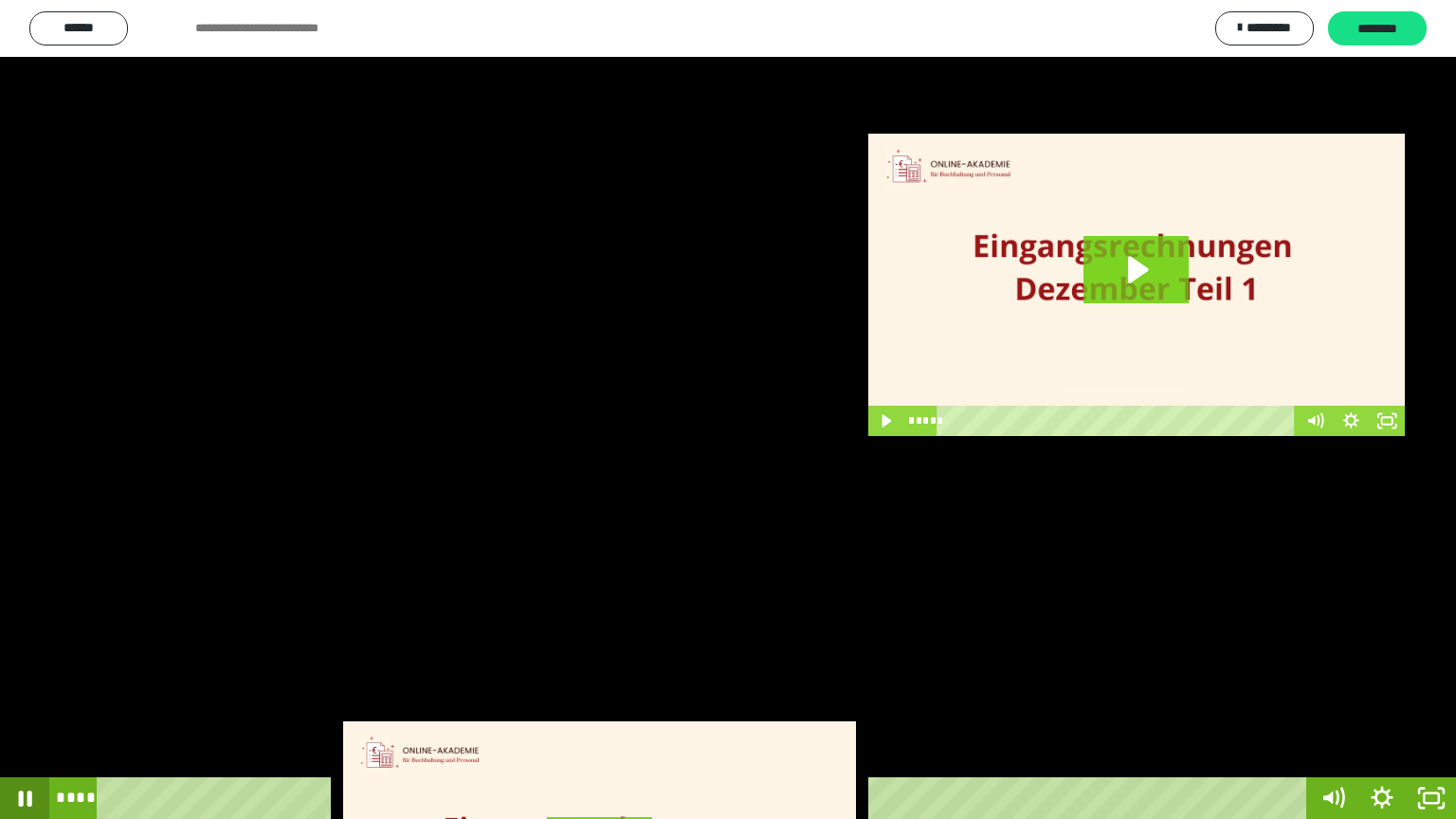 click 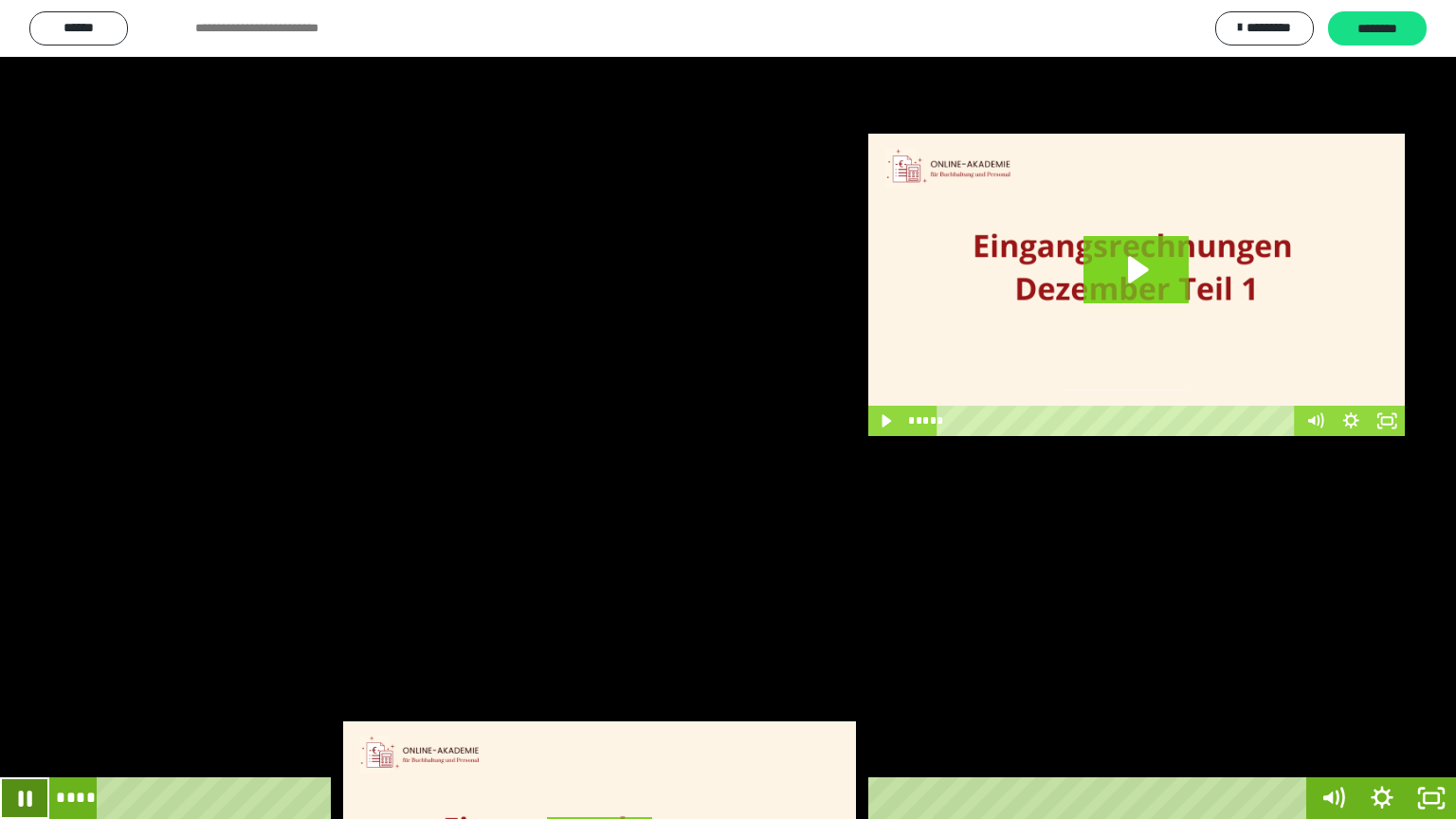 click 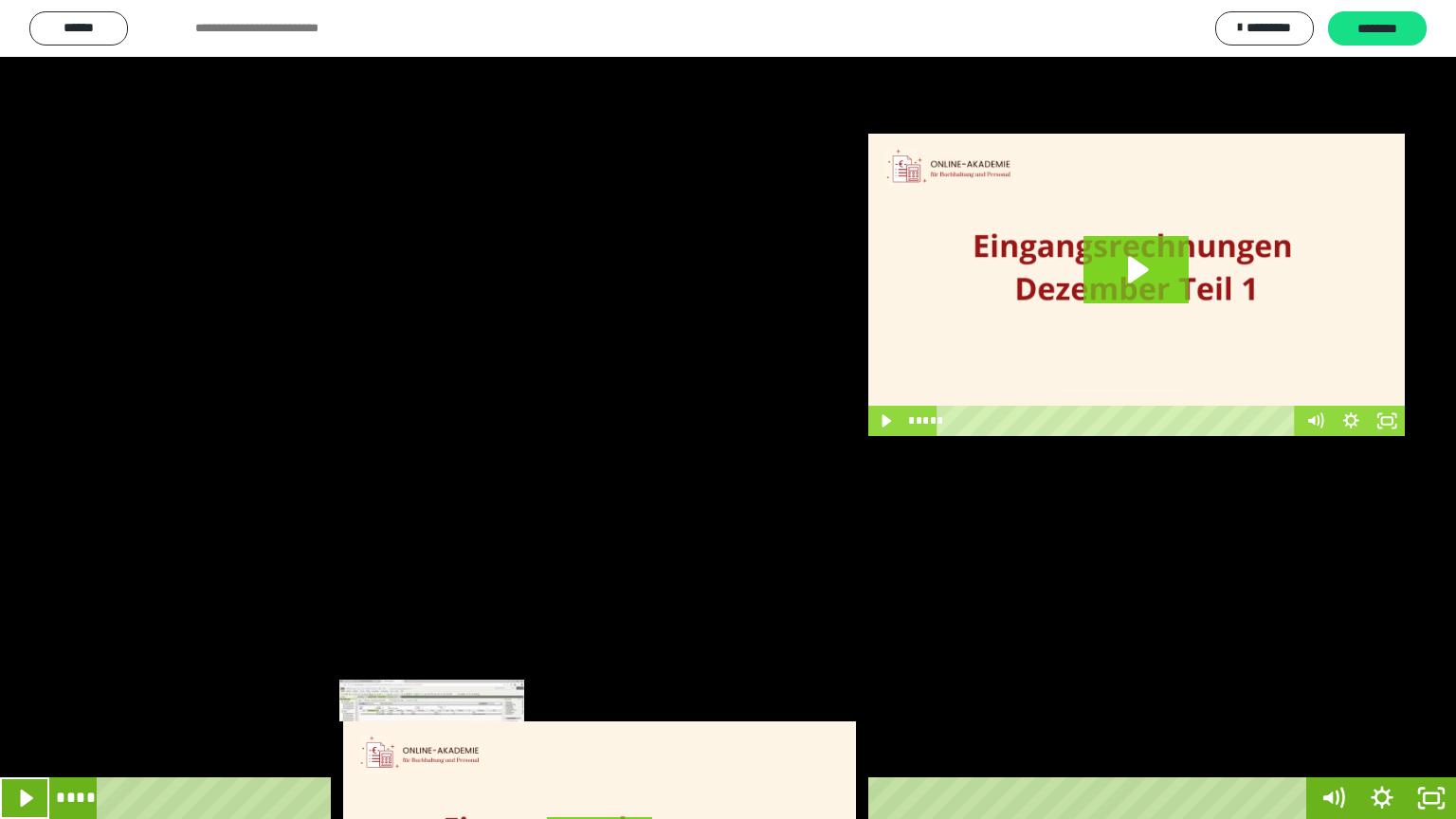 click at bounding box center (438, 798) 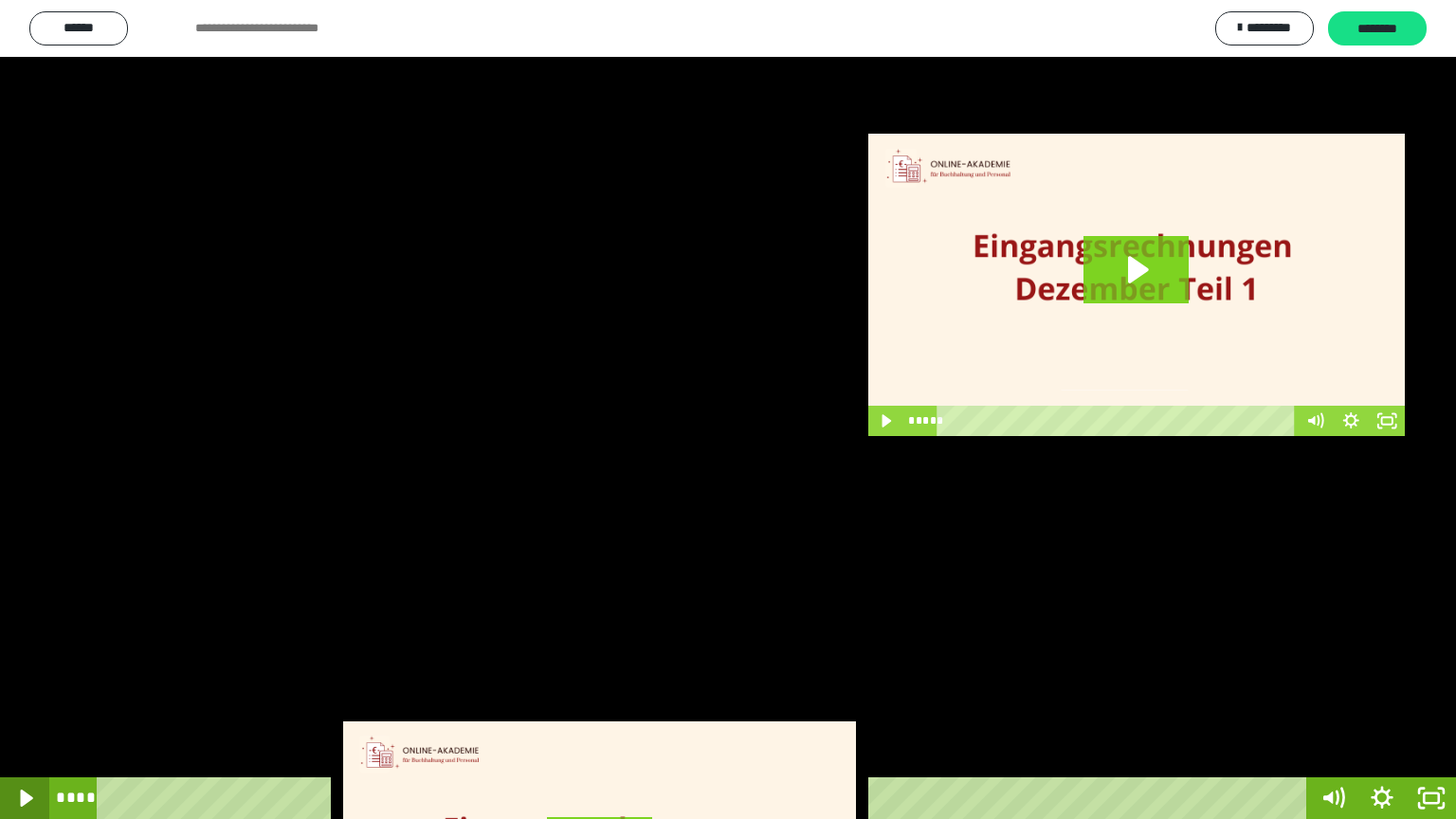 click 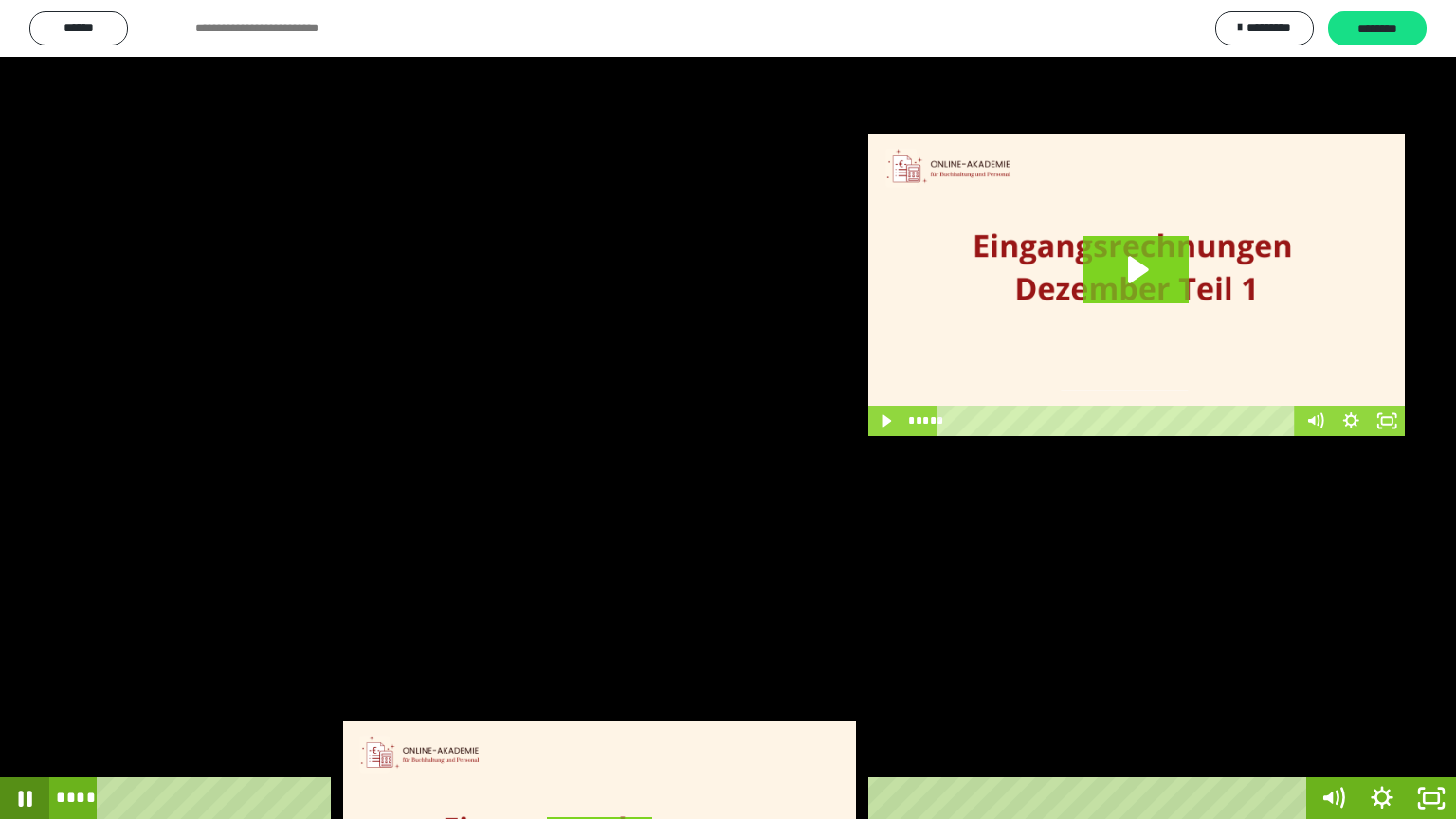 click 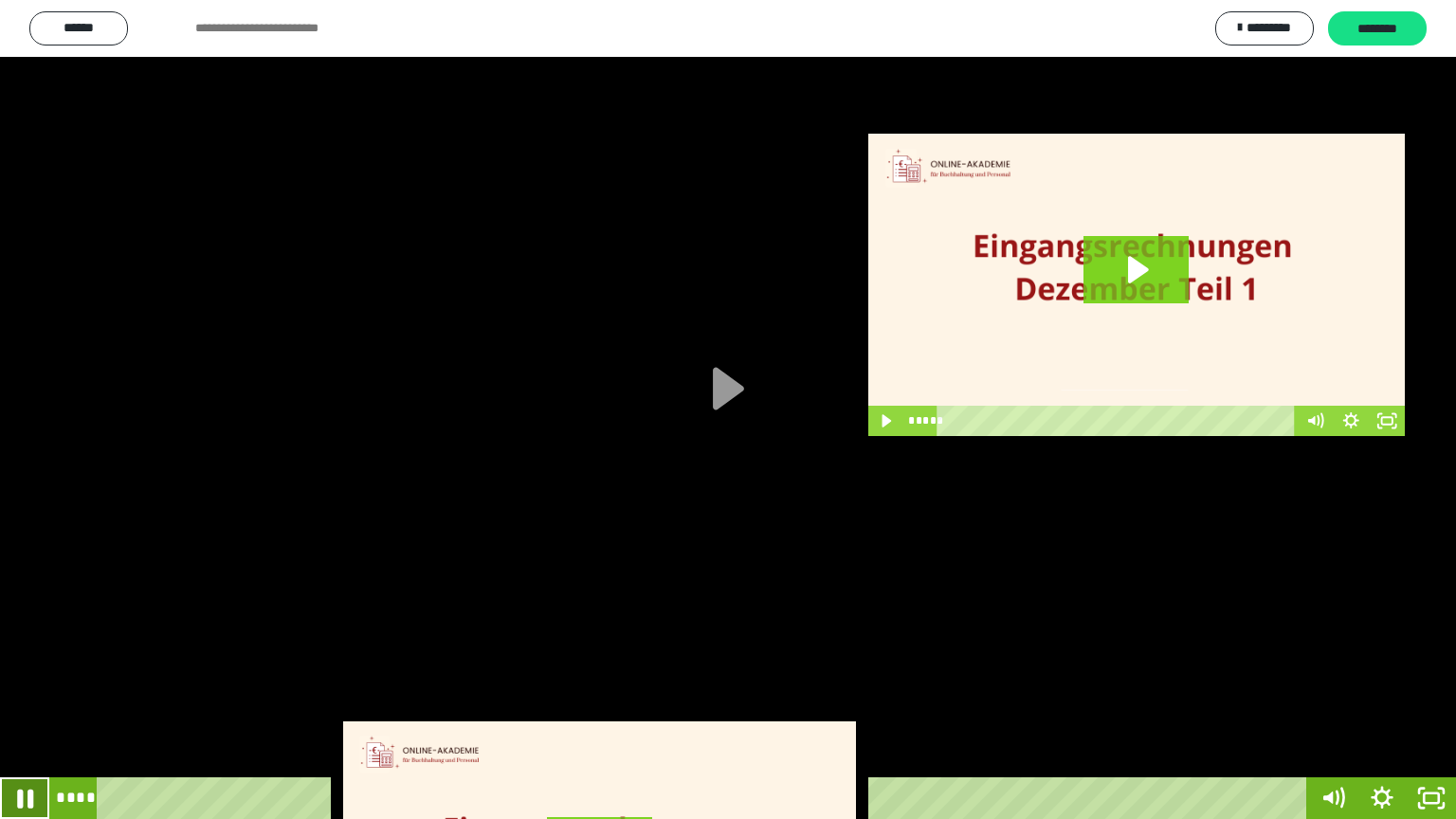 click 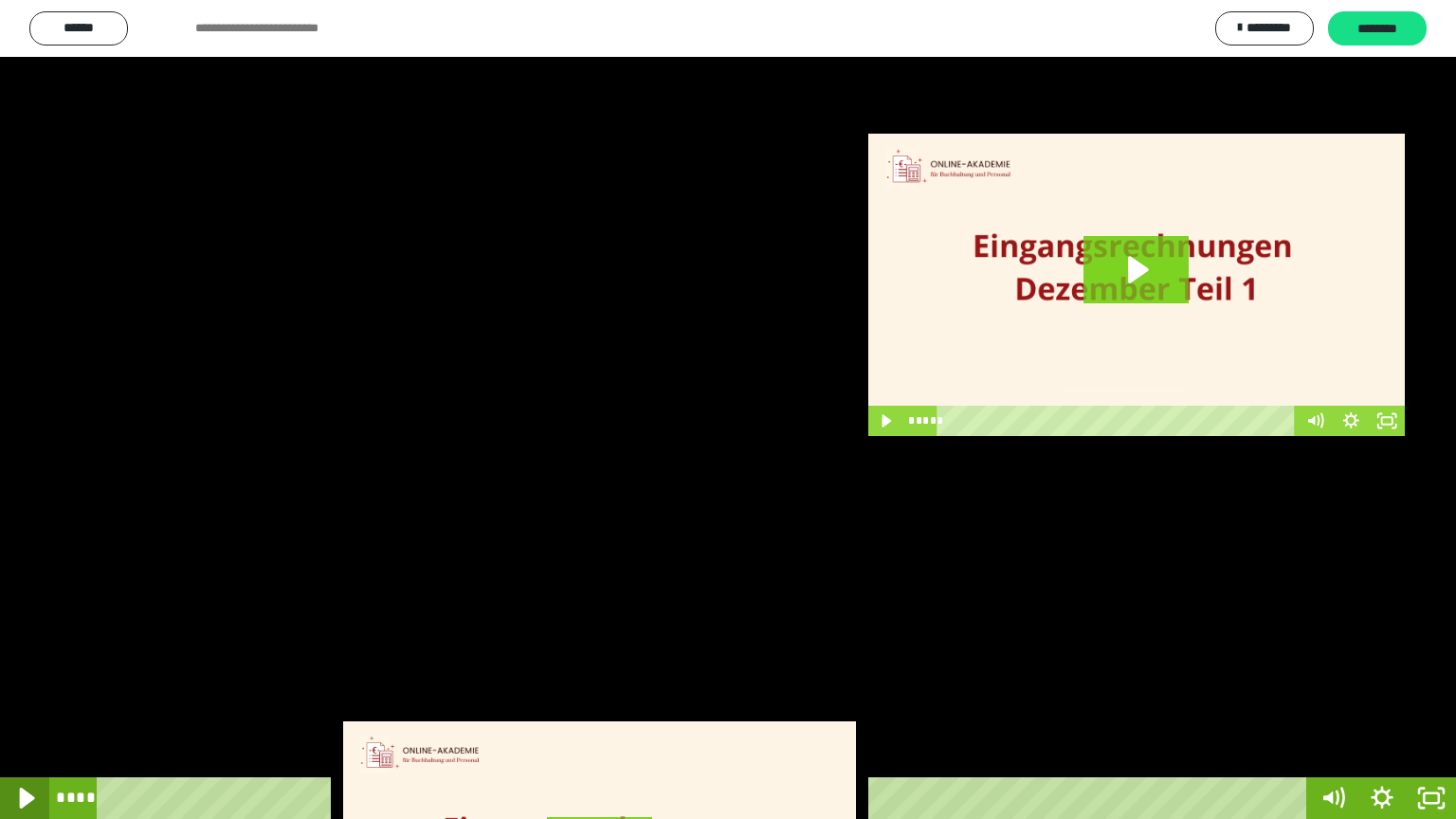 click 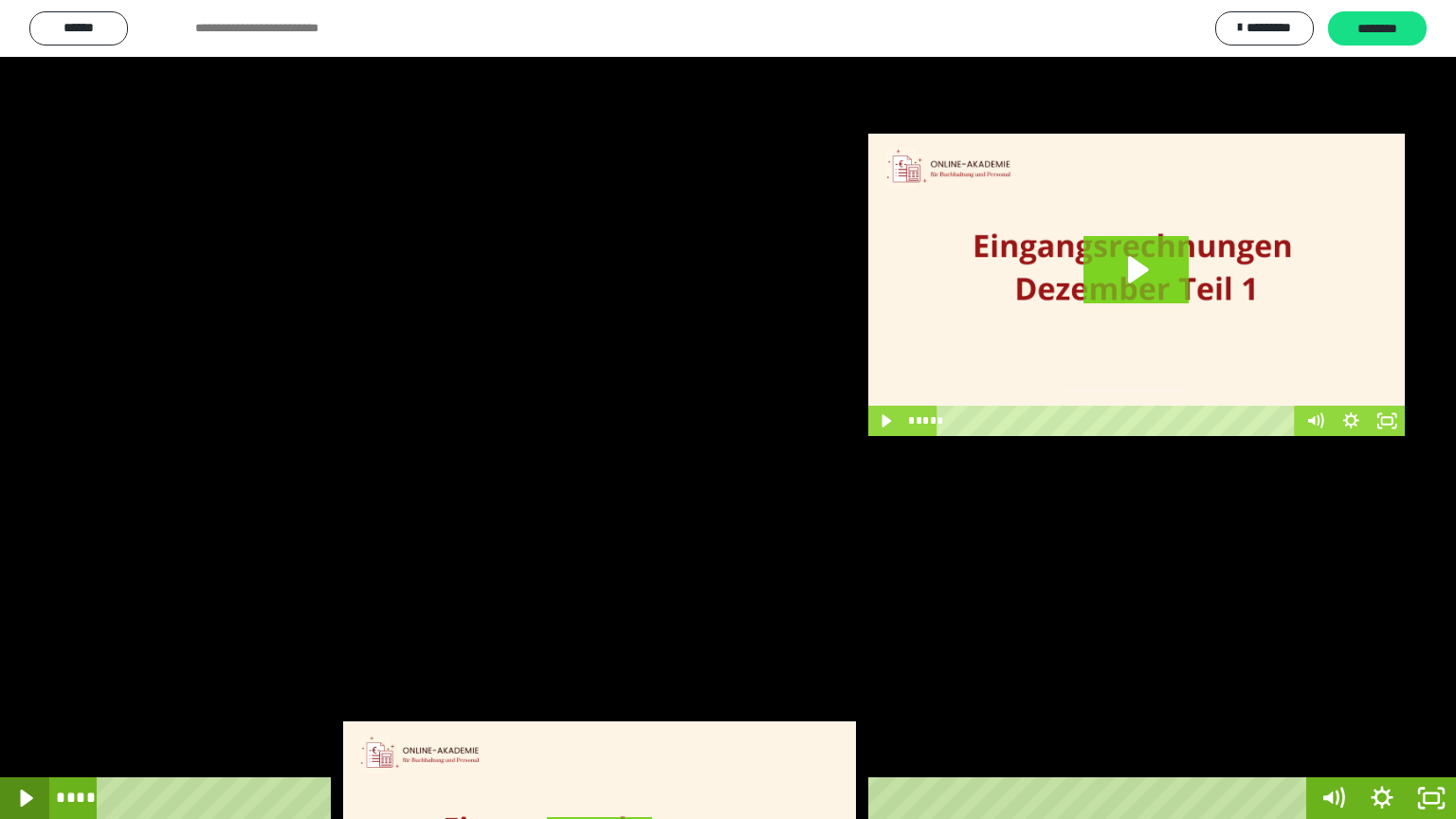 click 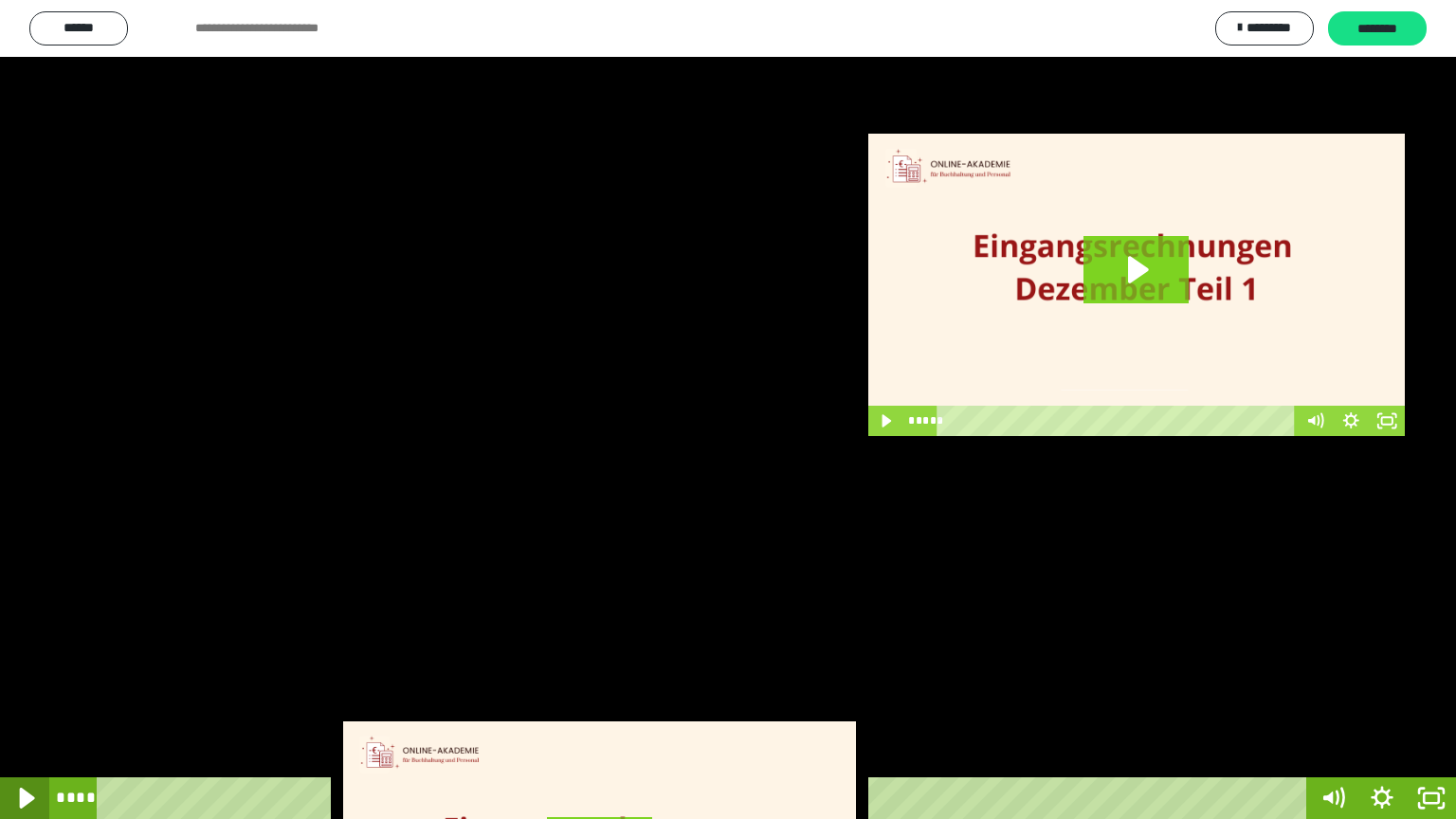 click 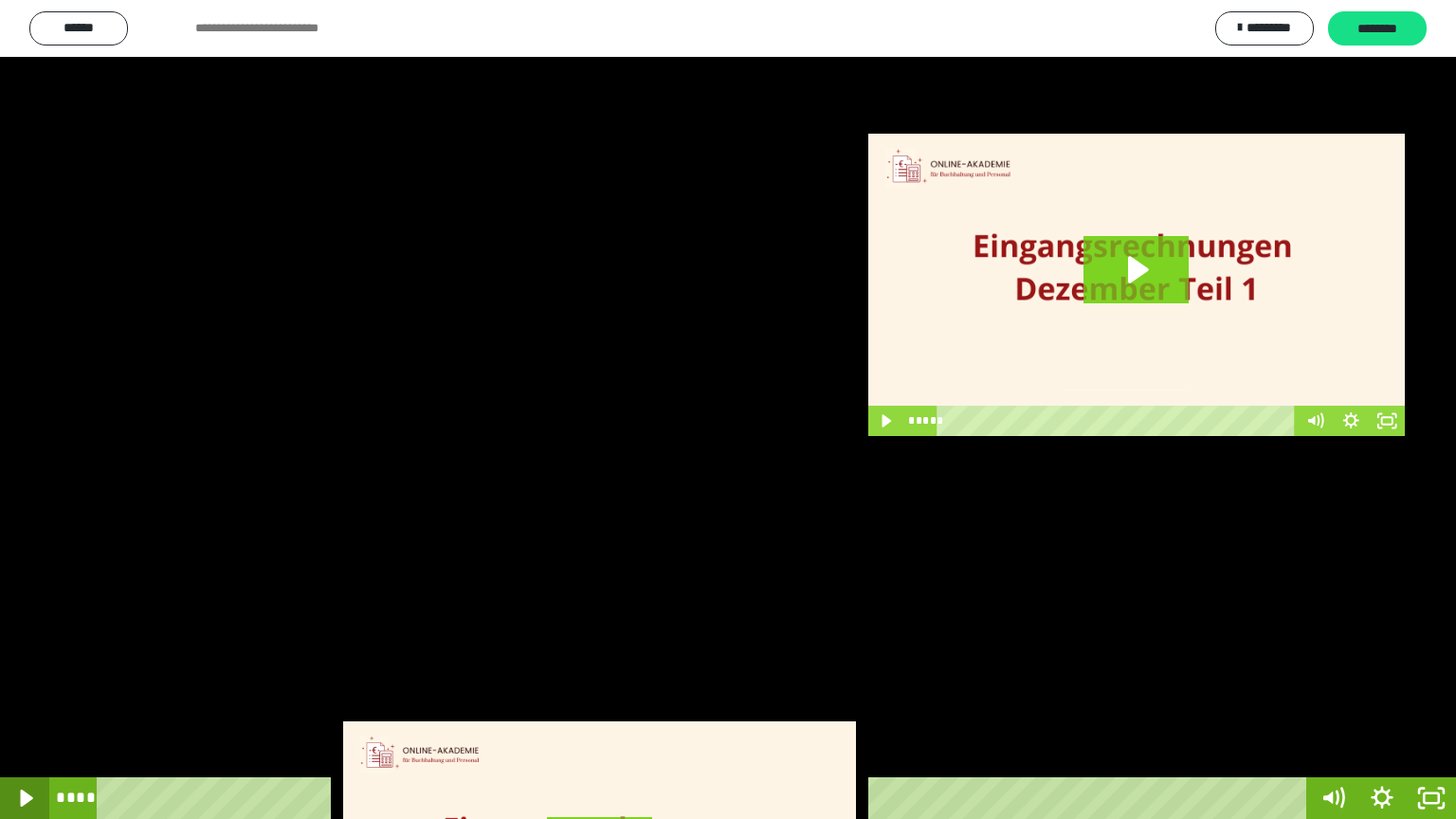 click 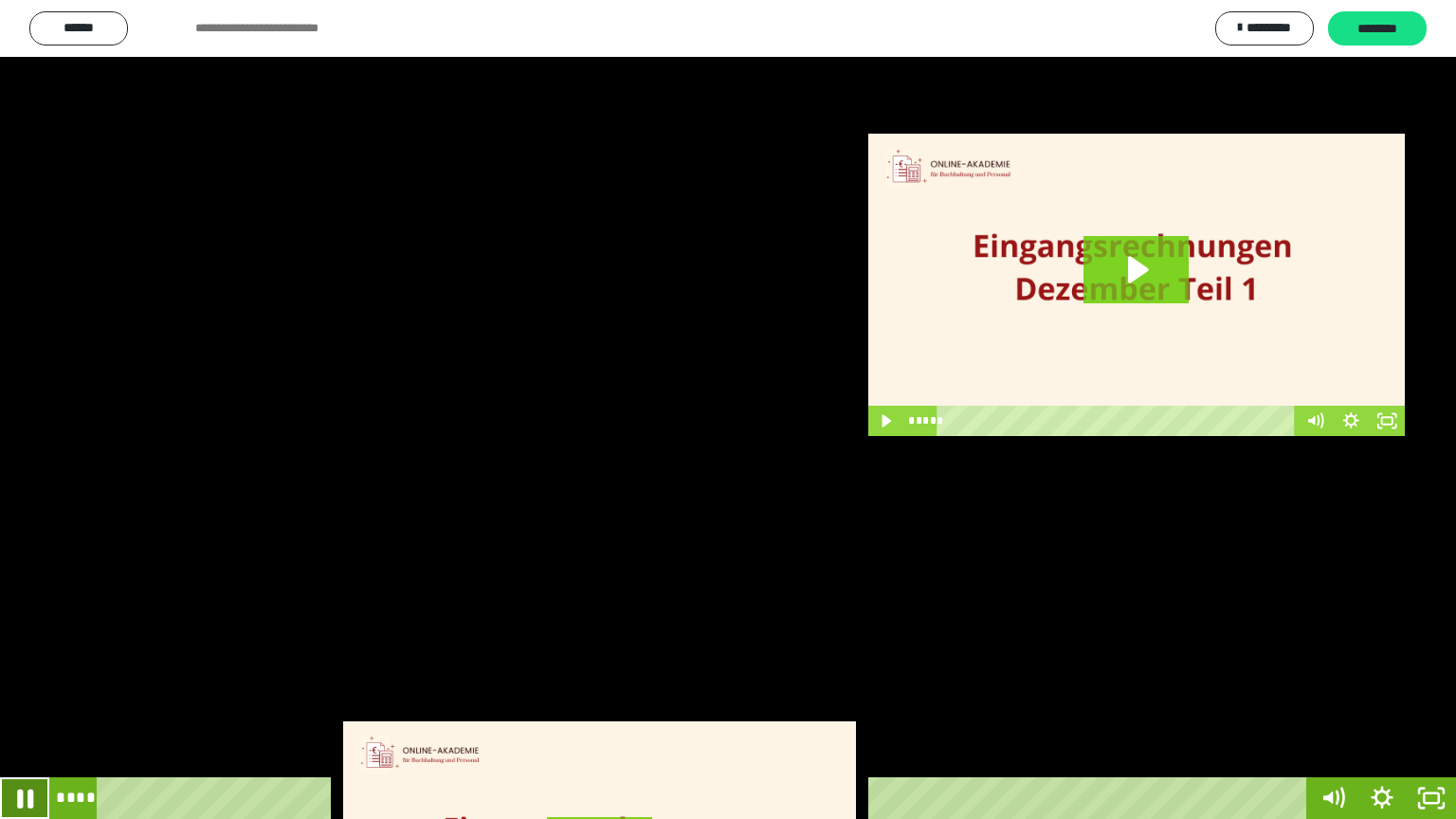 click 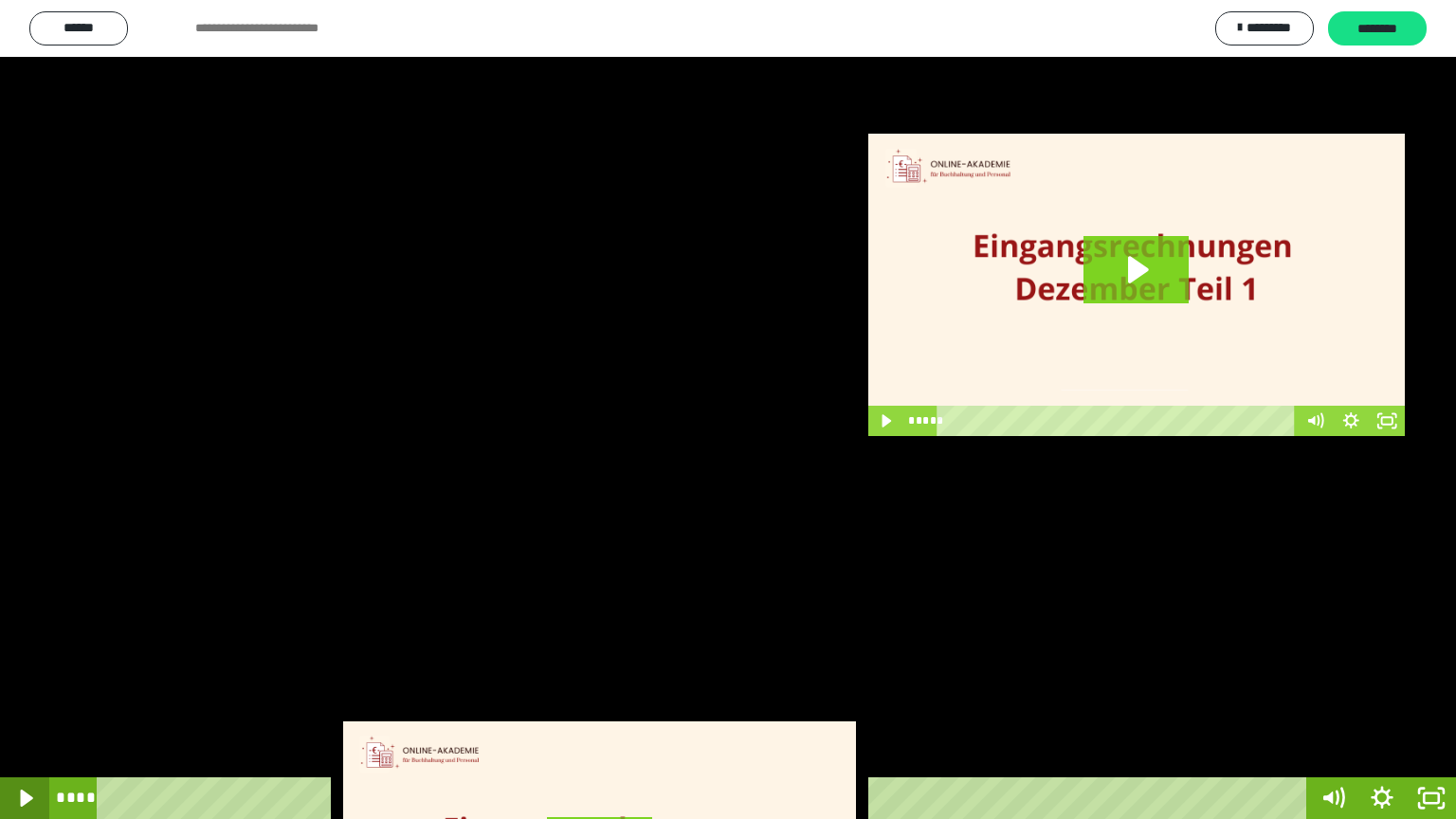 click 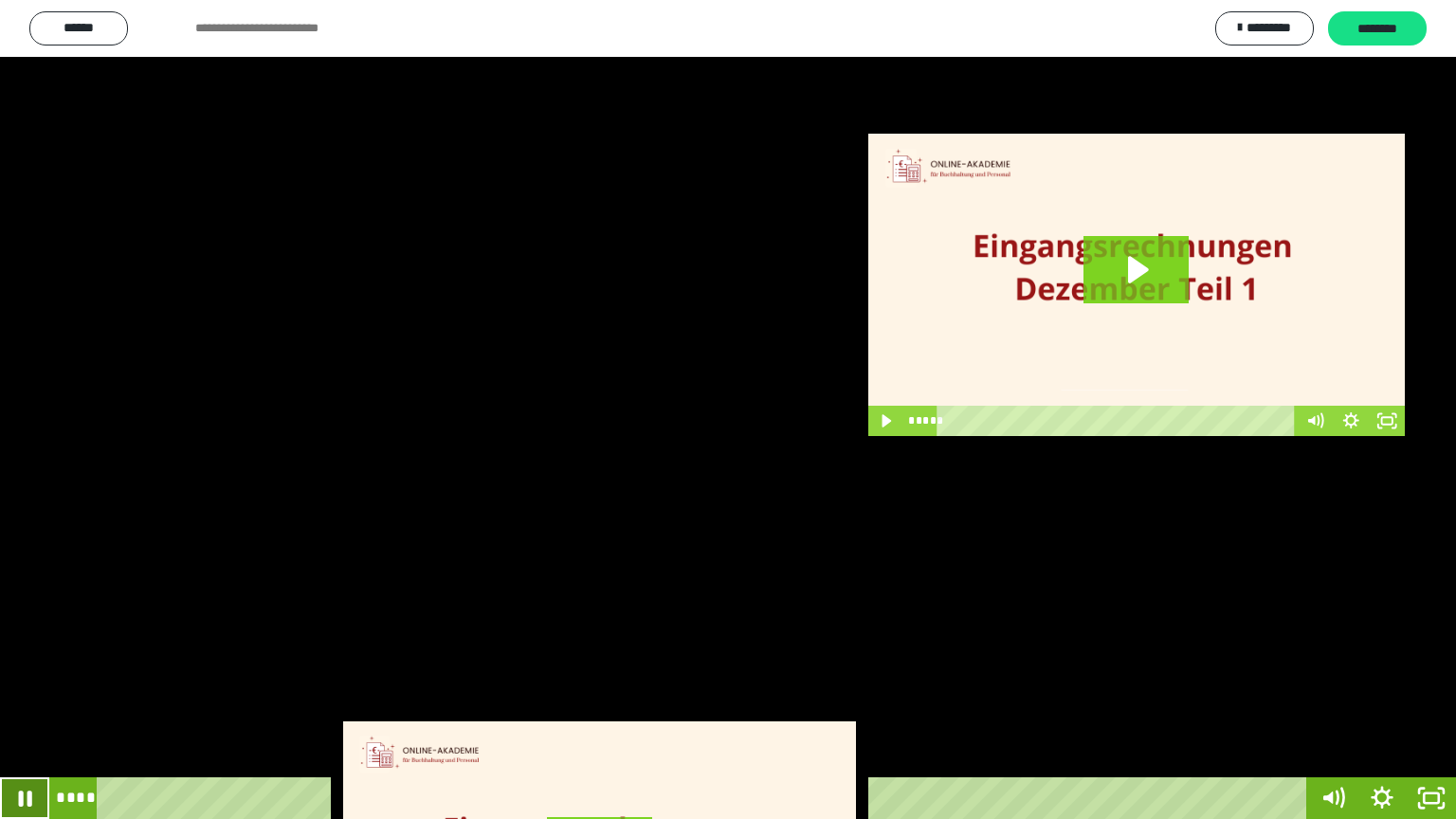click 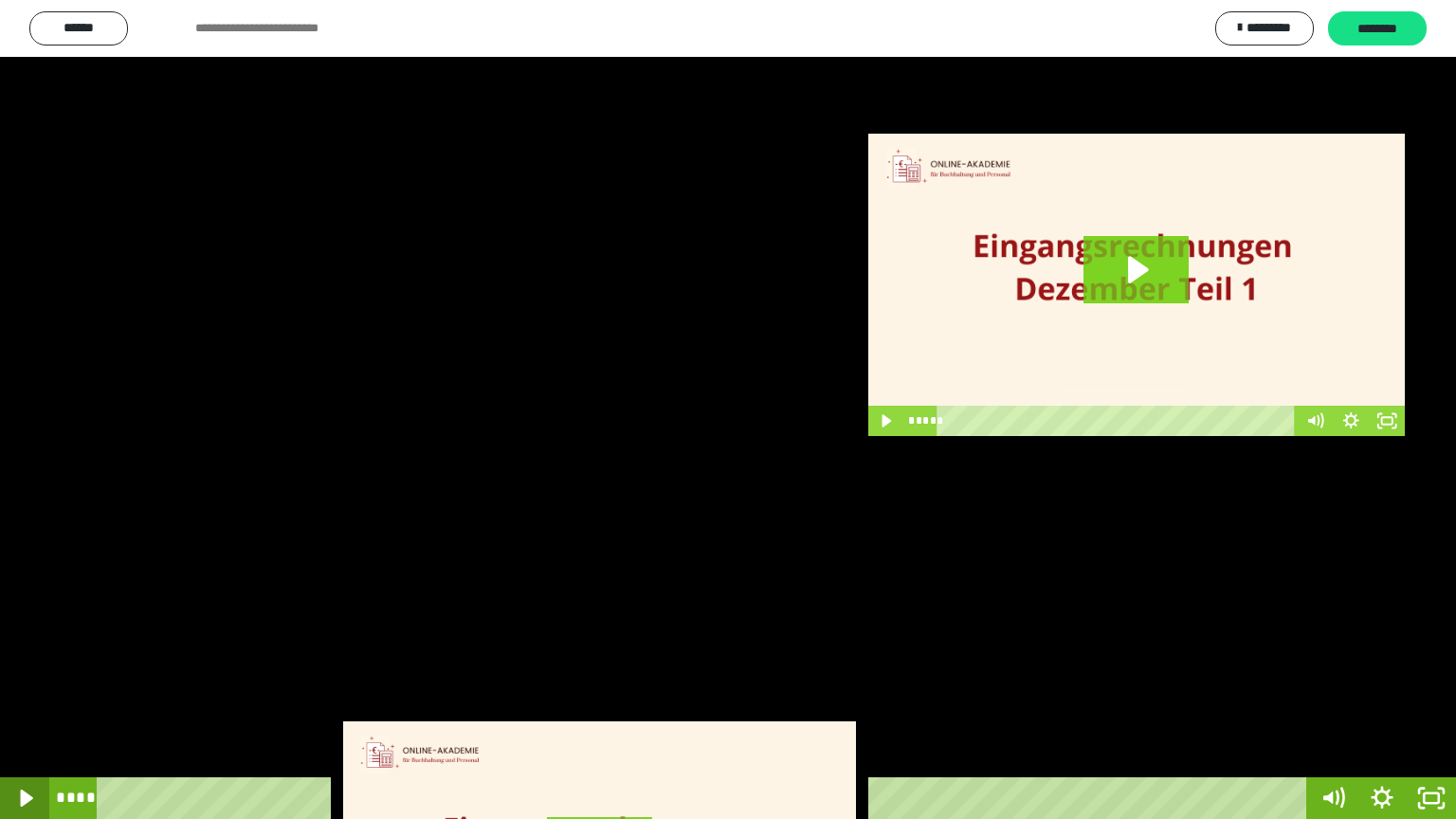 click 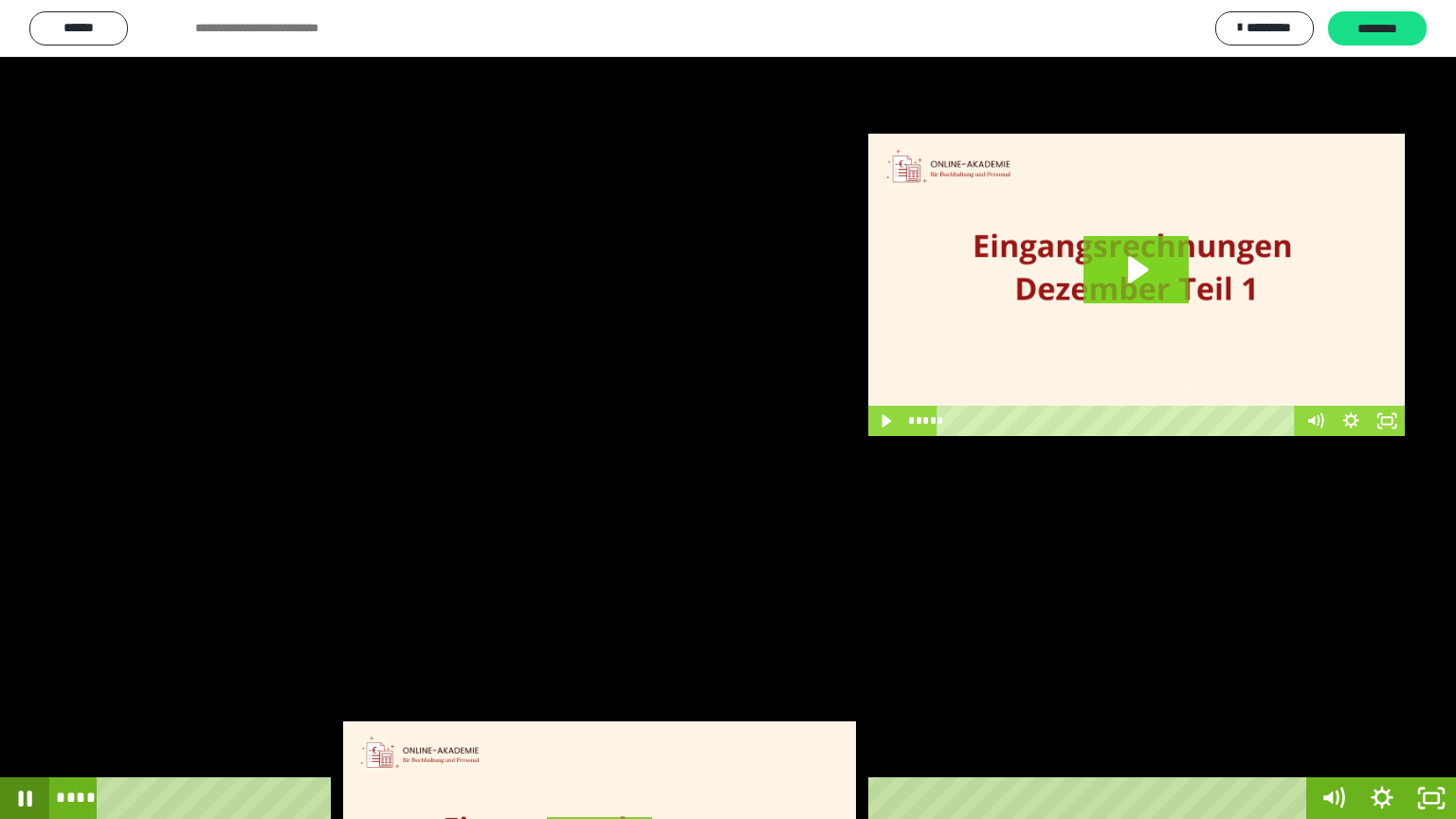 click 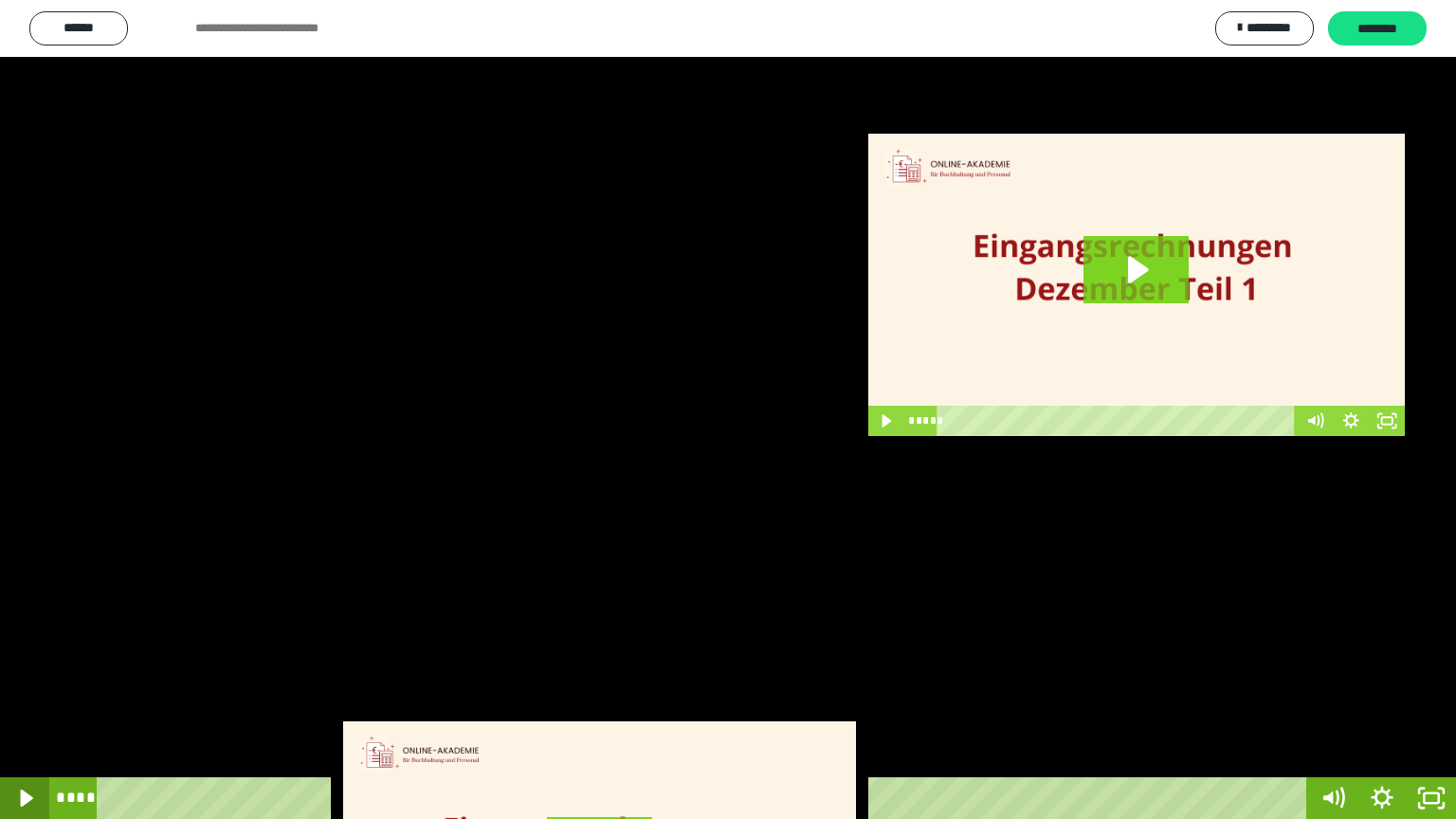 click 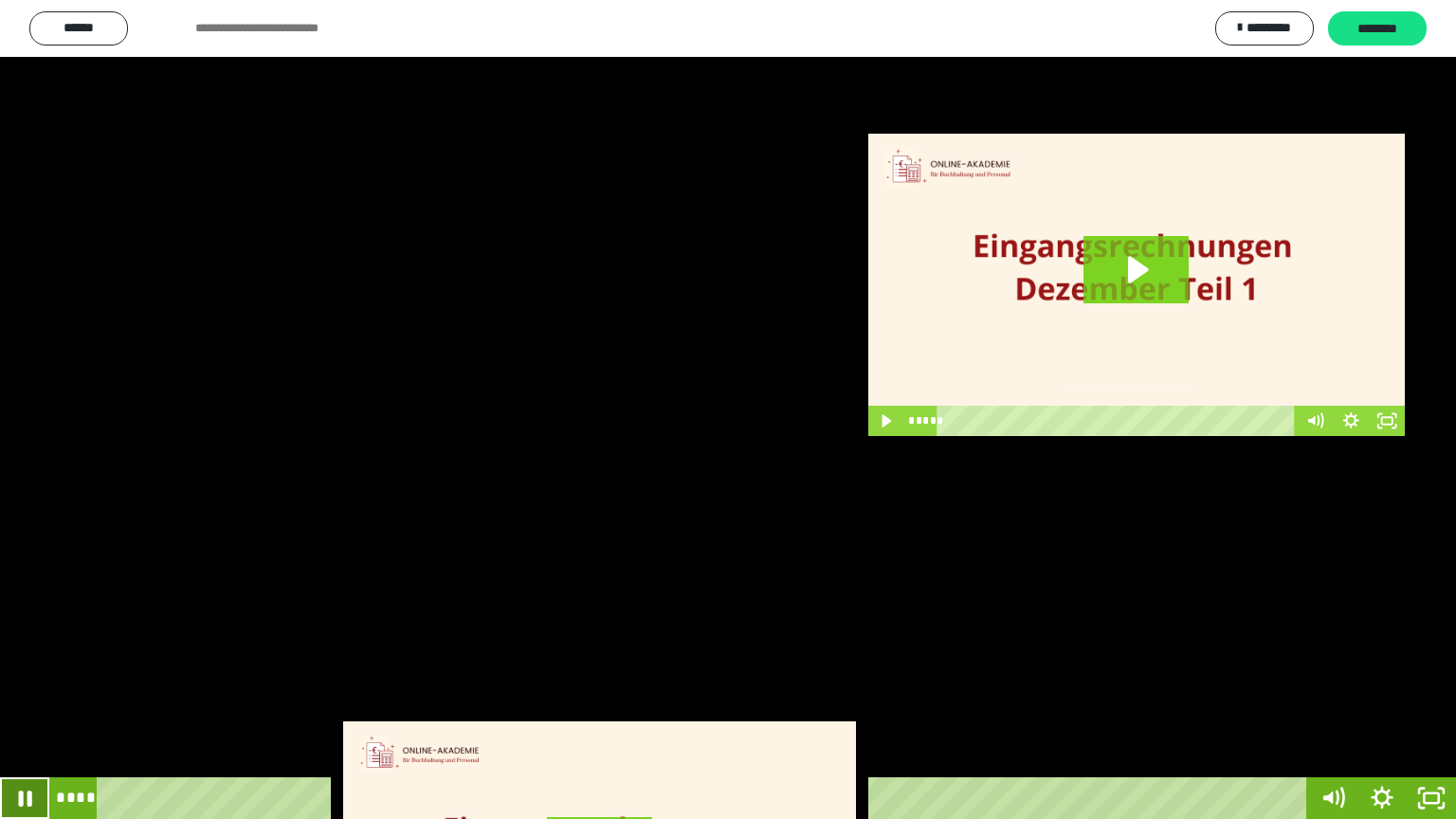 click 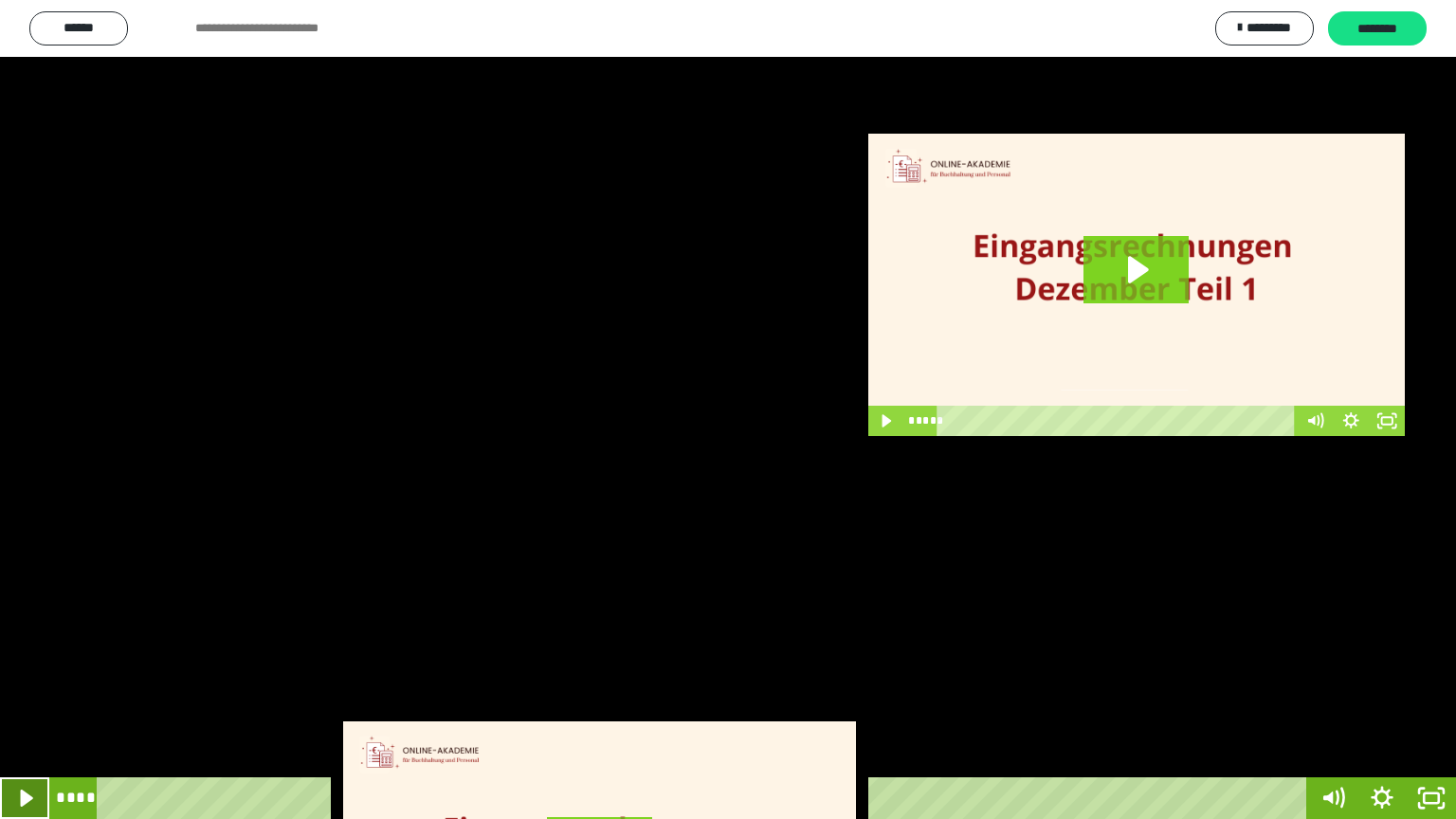 click 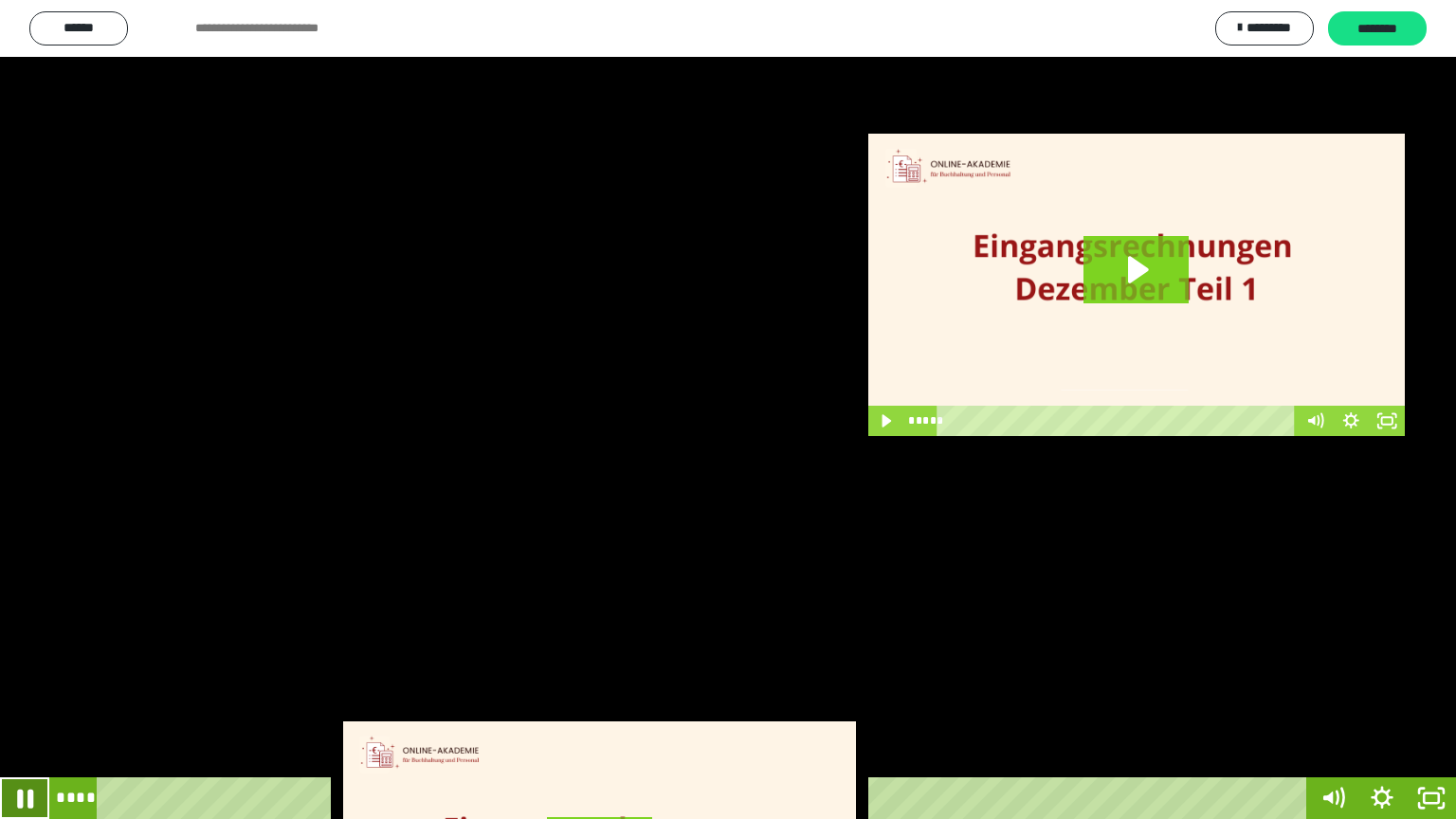click 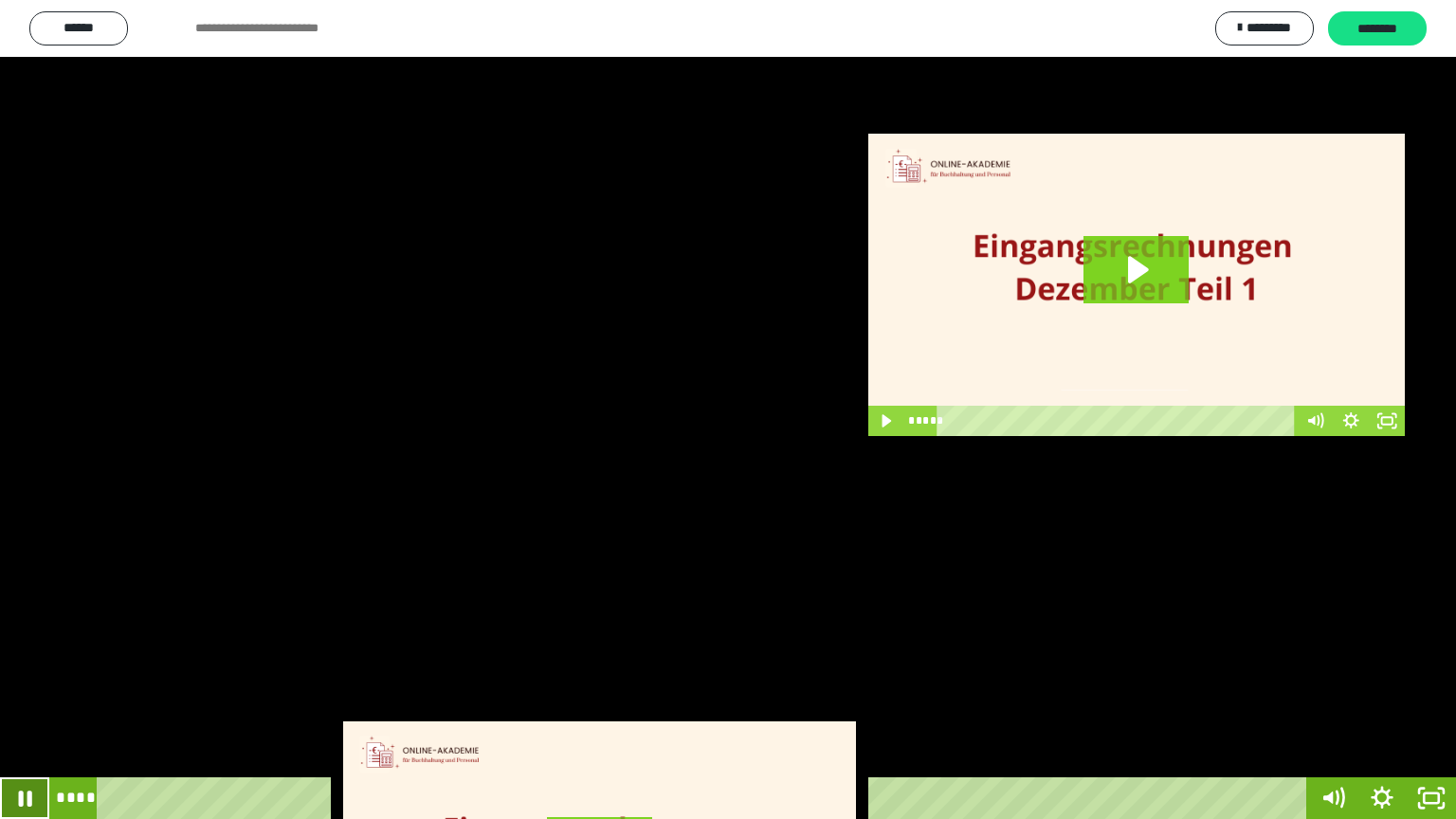 click 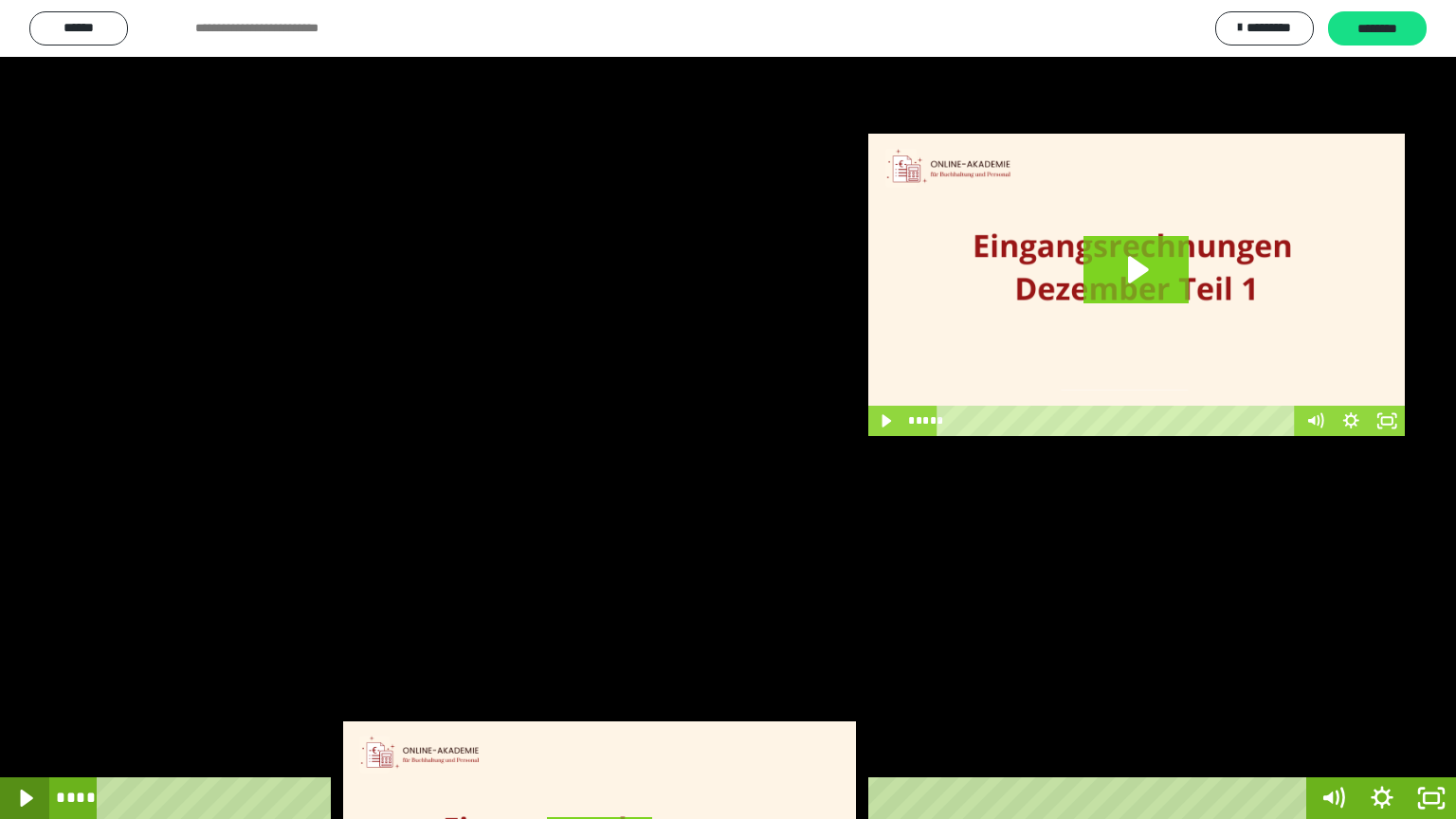 click 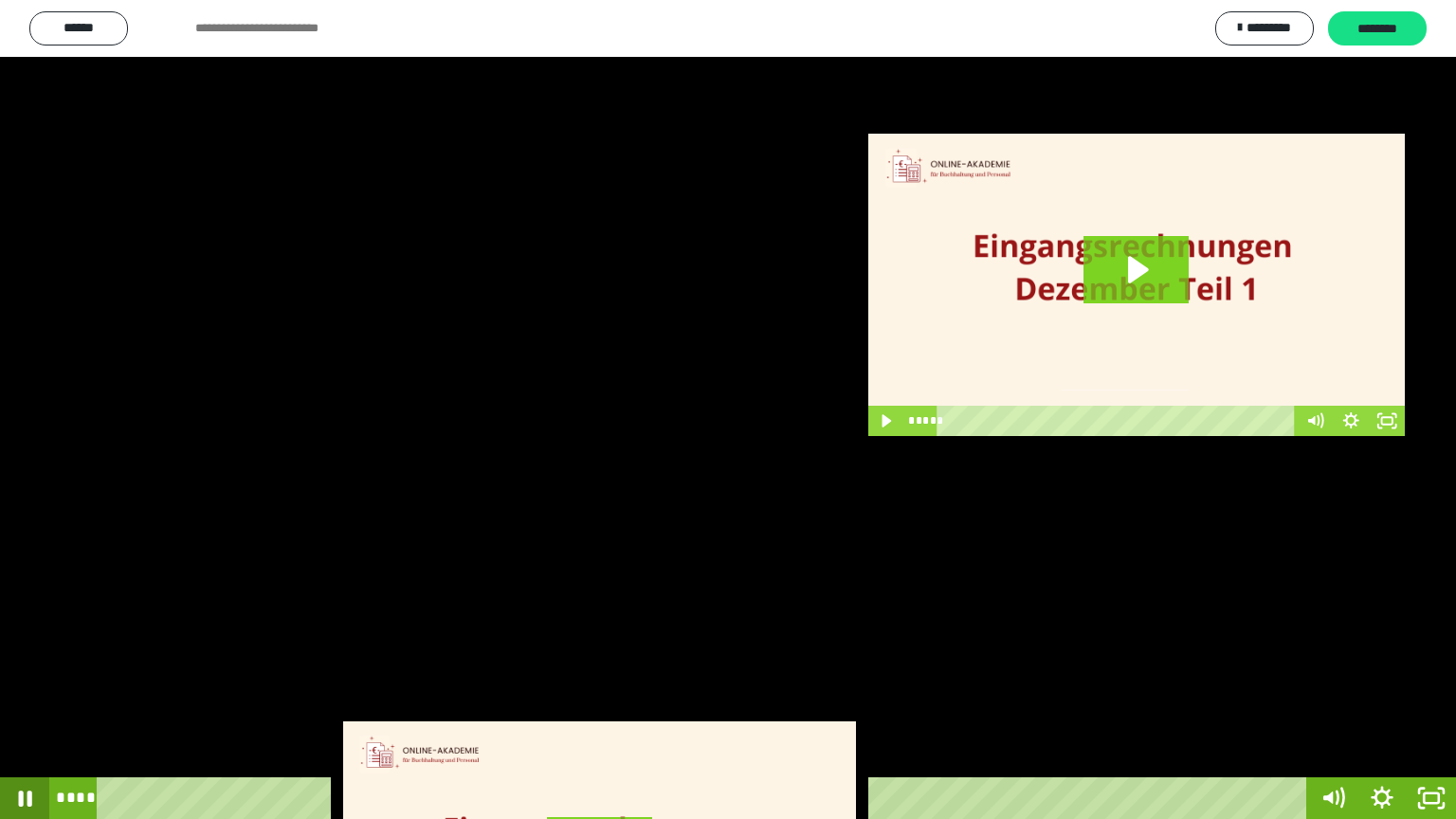click 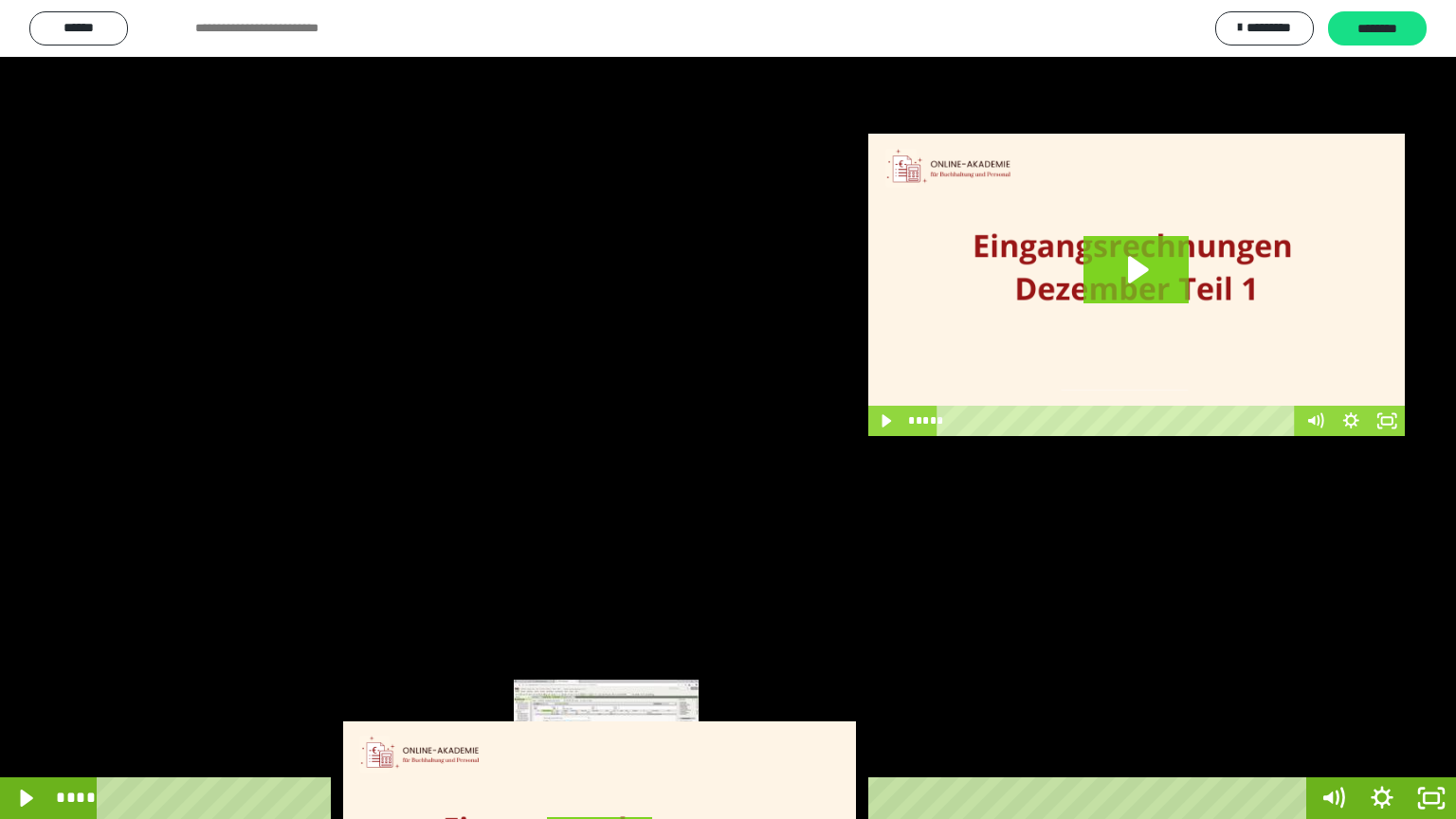 click on "****" at bounding box center [705, 798] 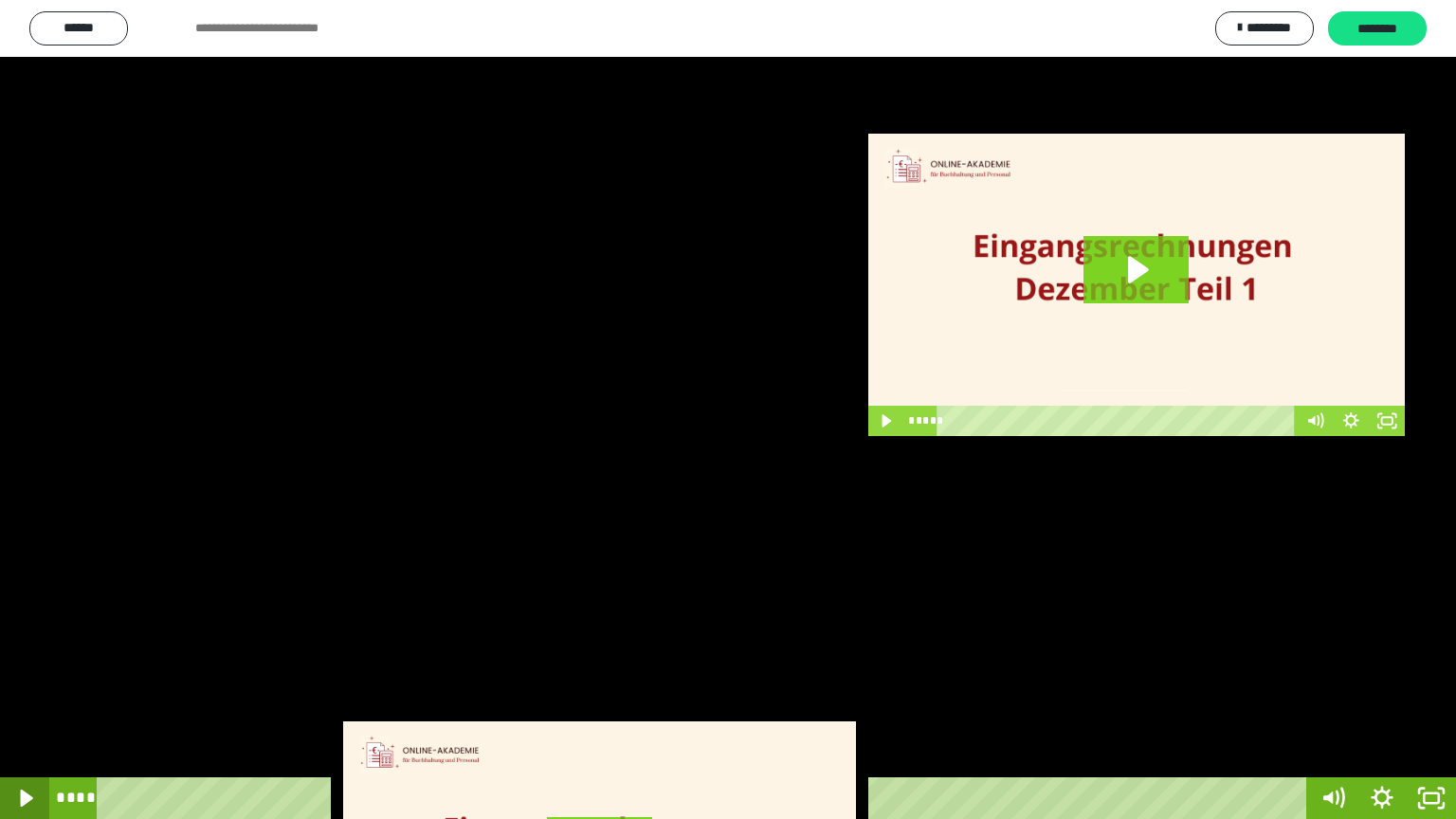 click 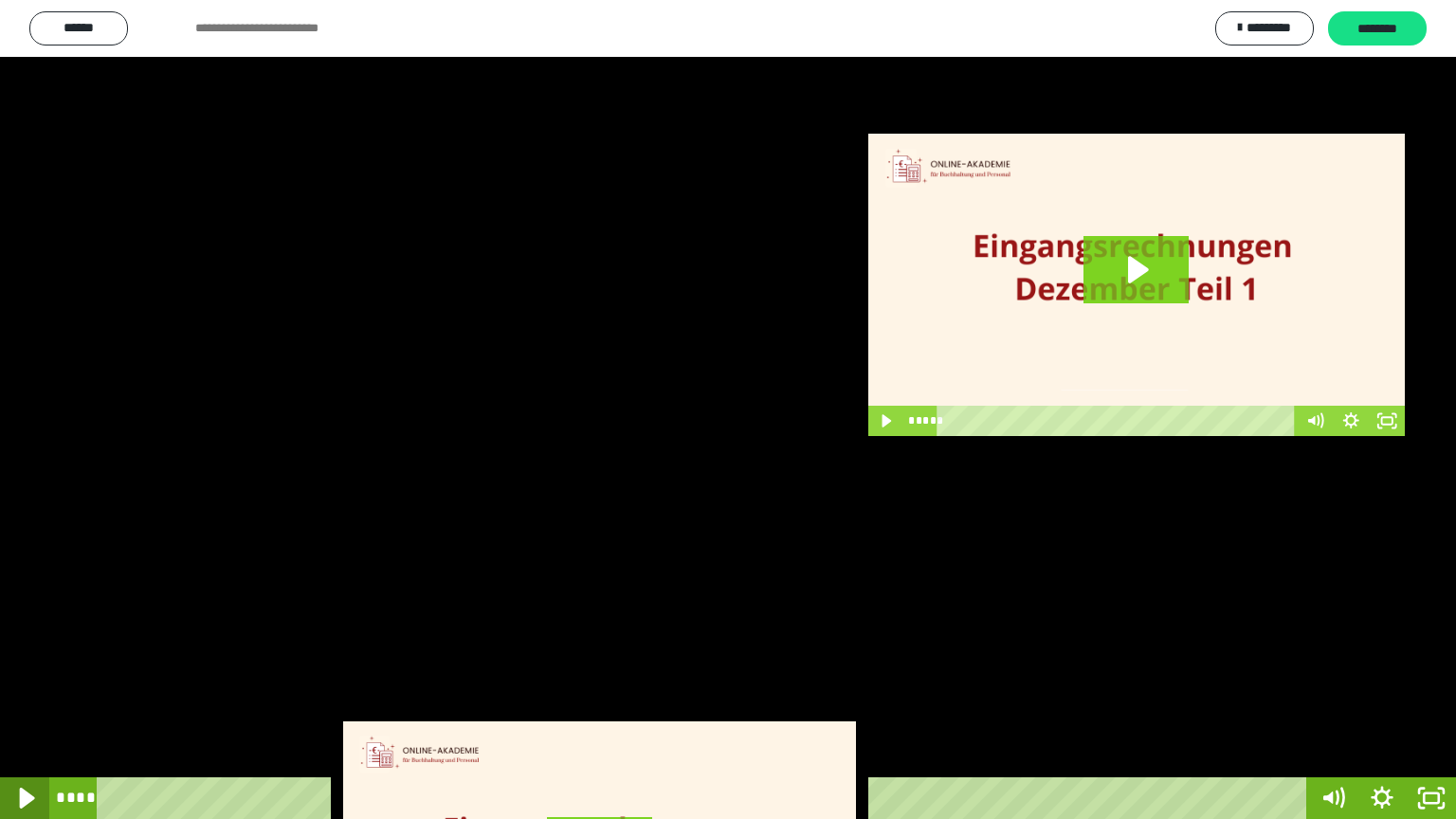click 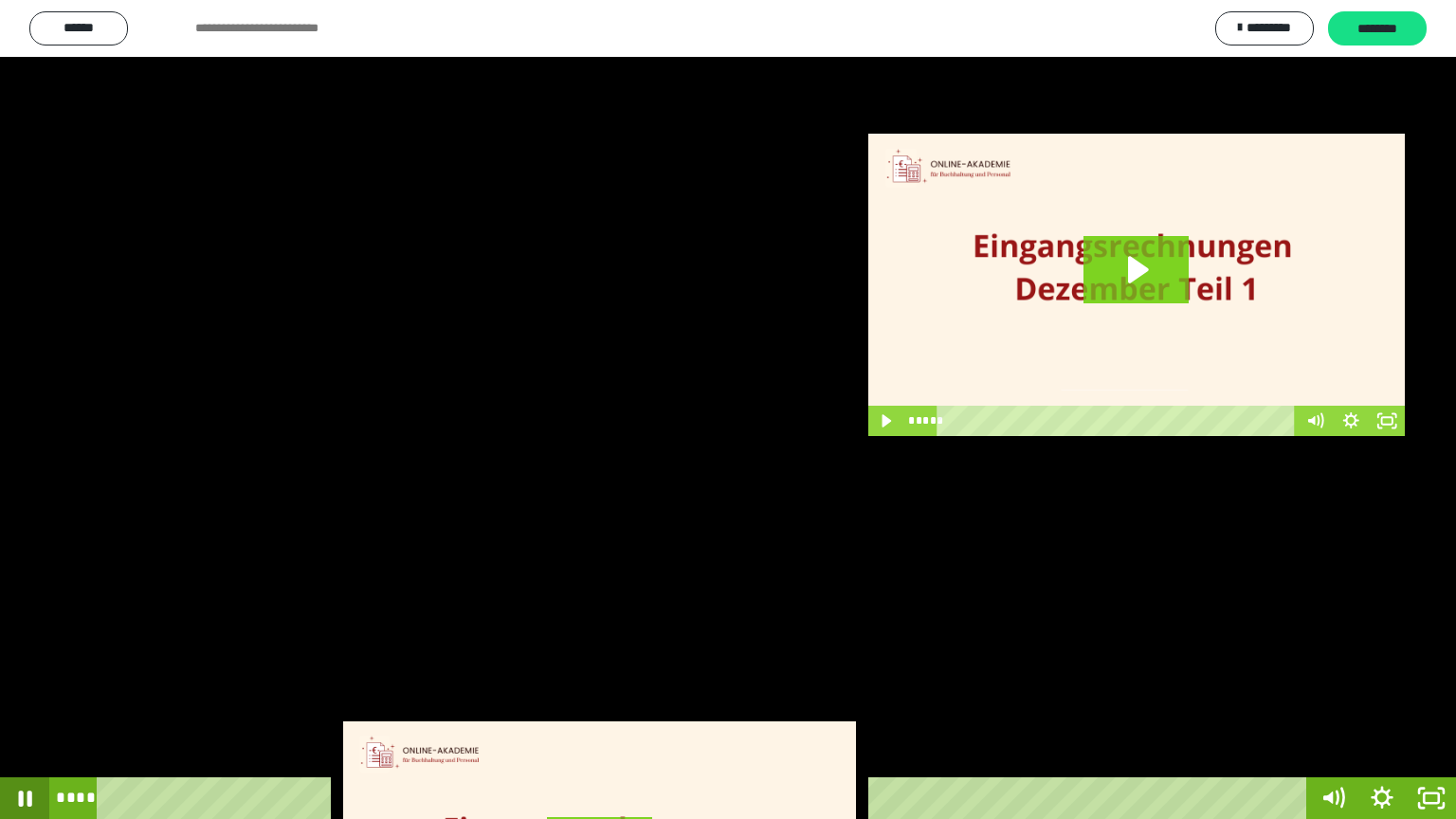 click 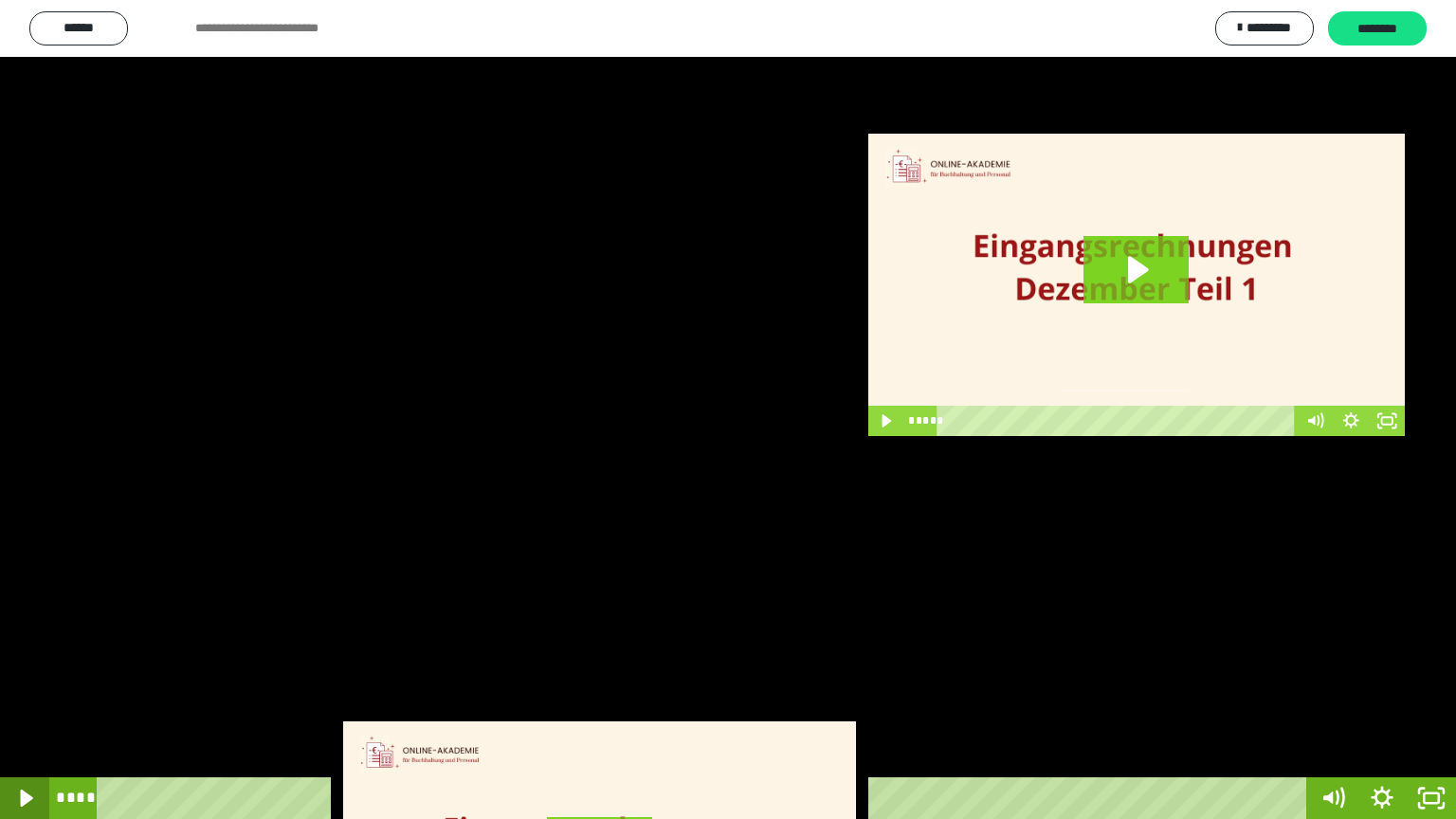 click 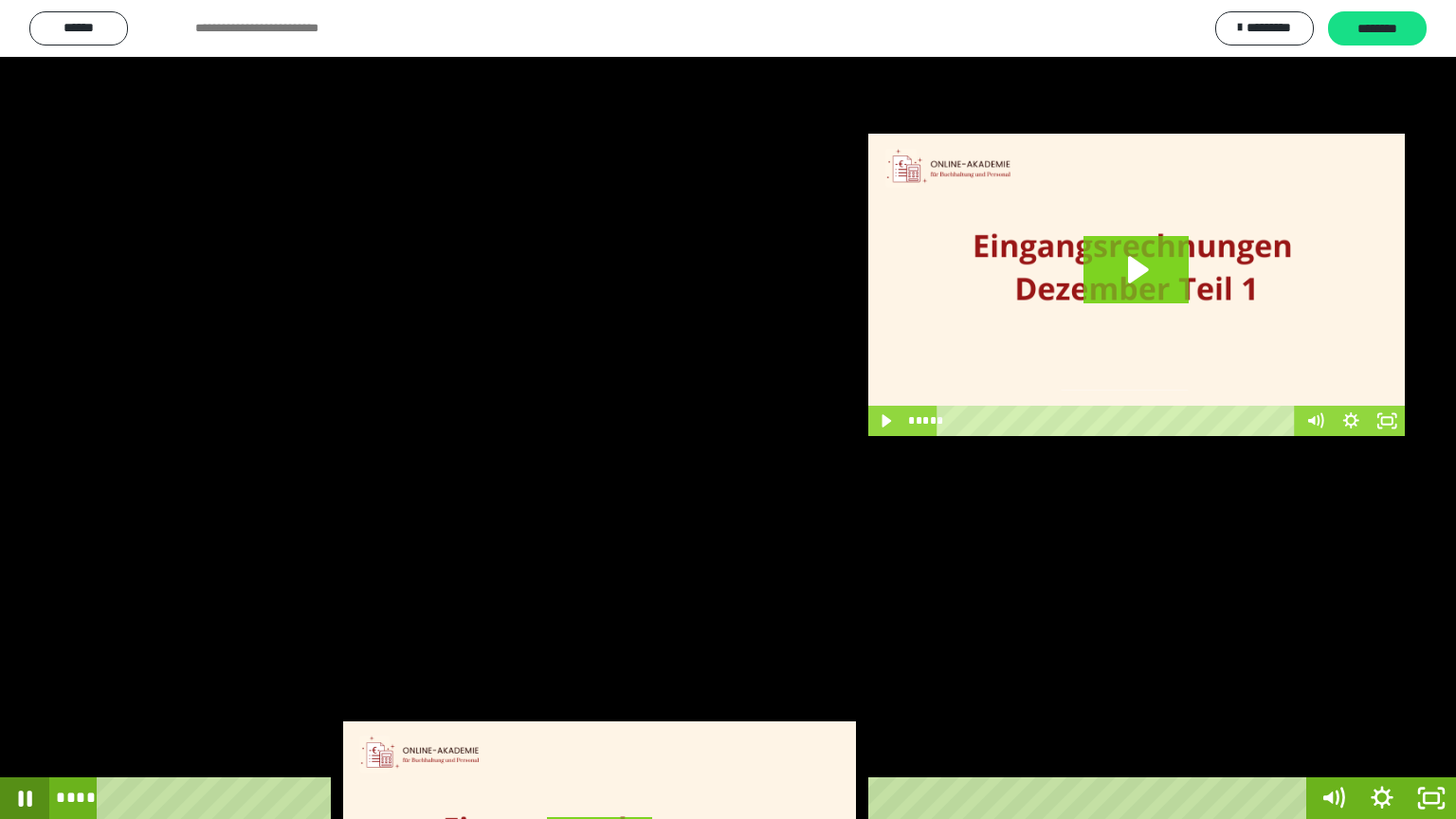 click 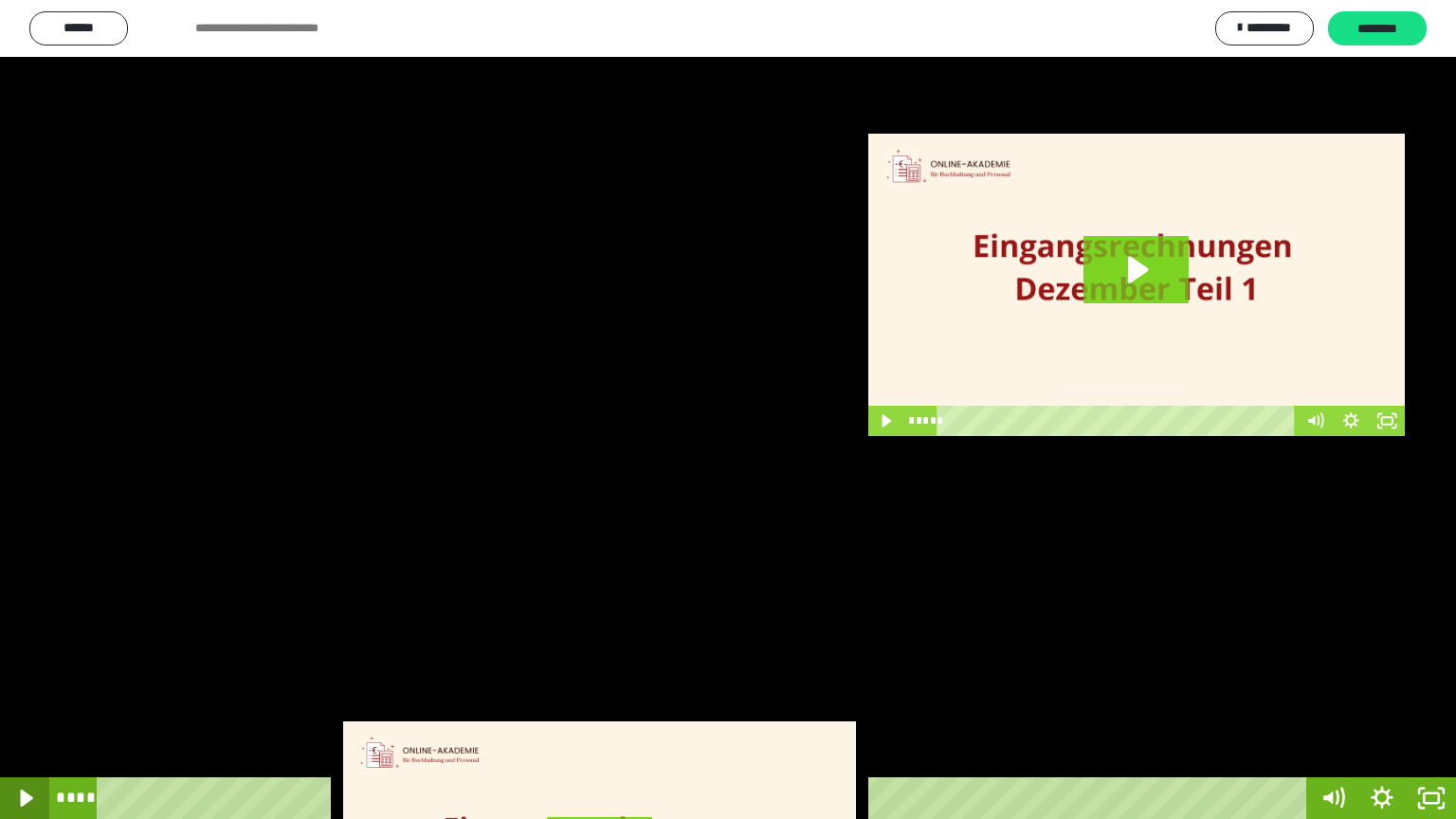 click 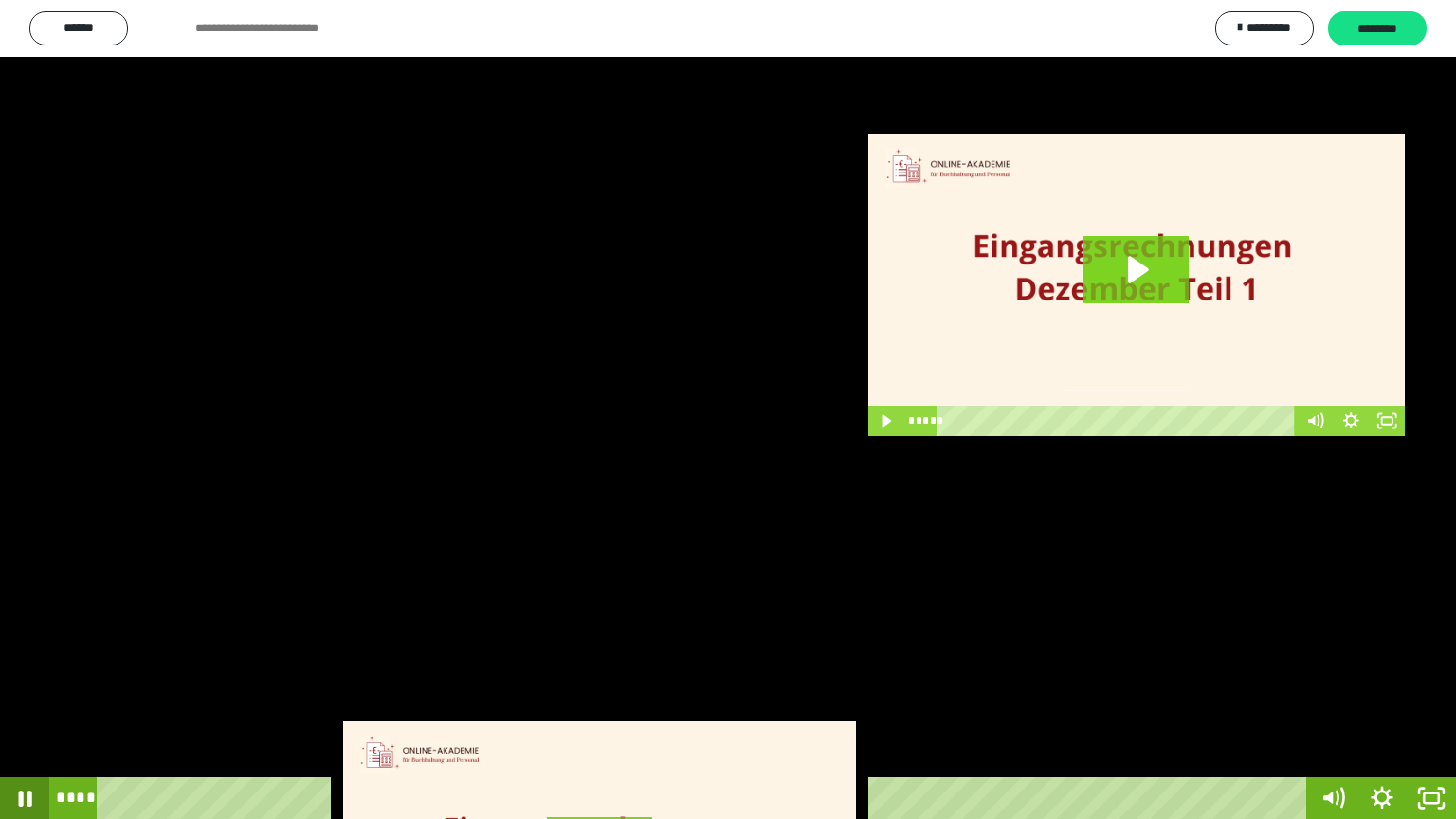 click 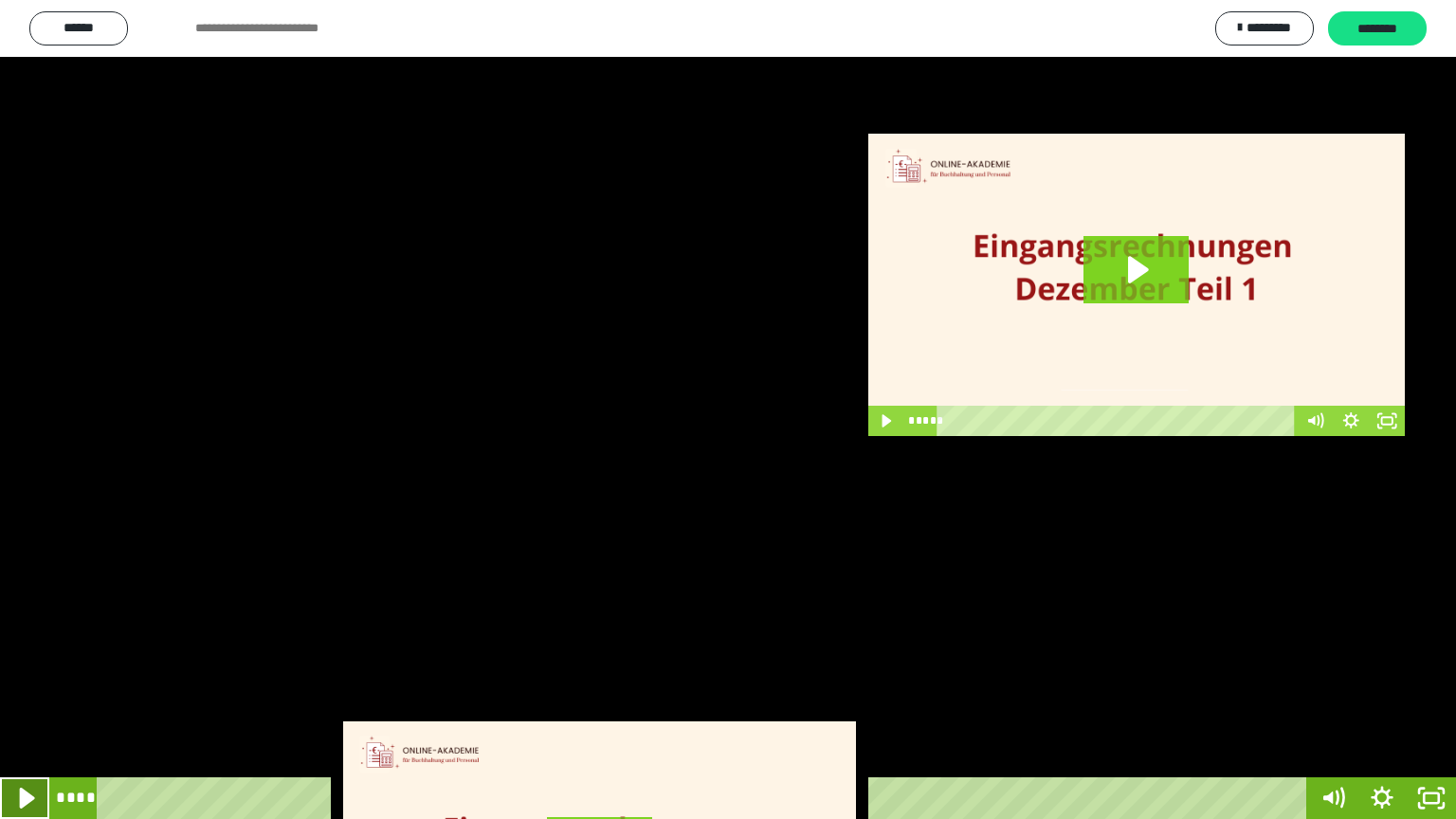 click 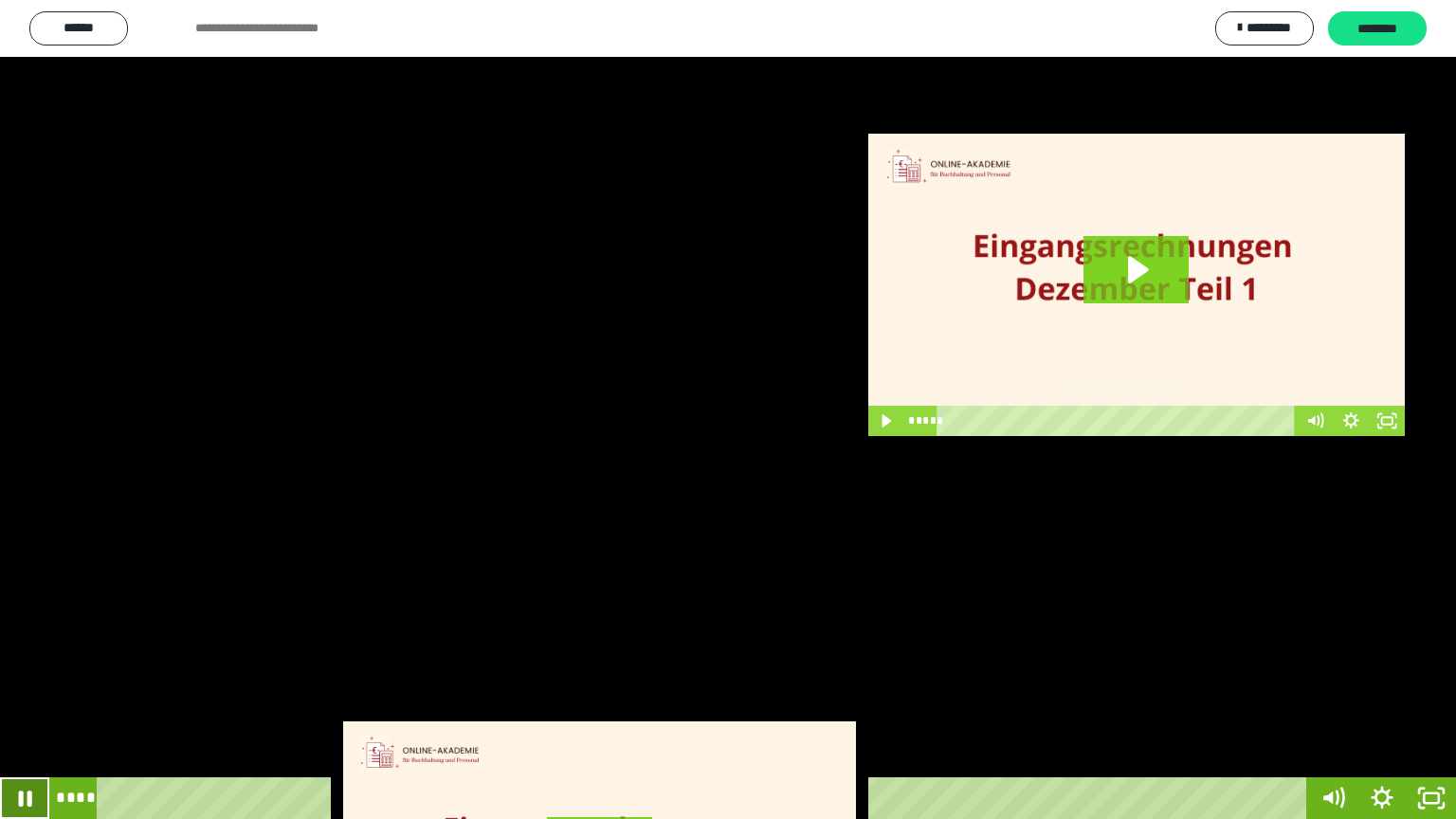 click 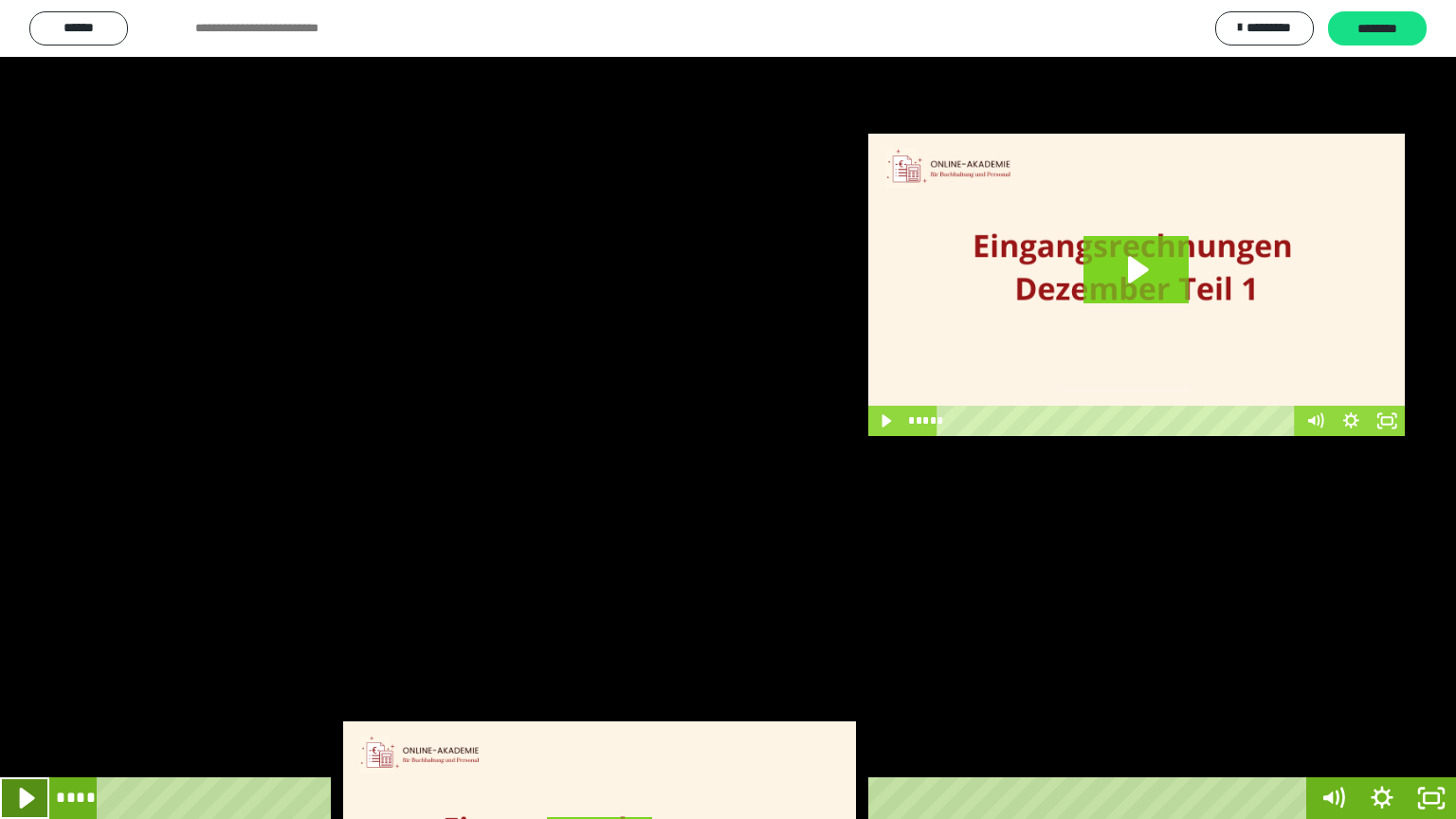 click 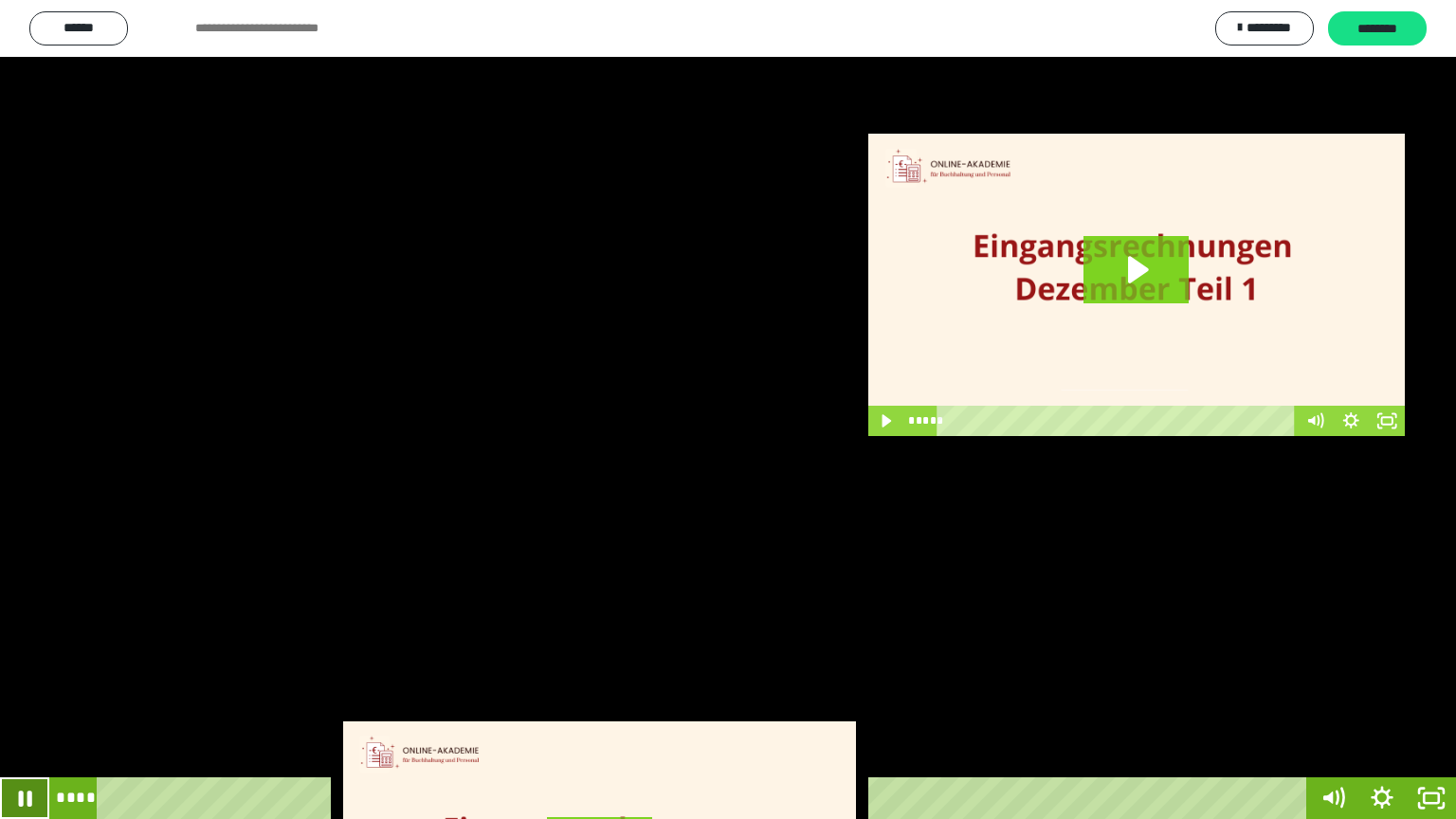 click 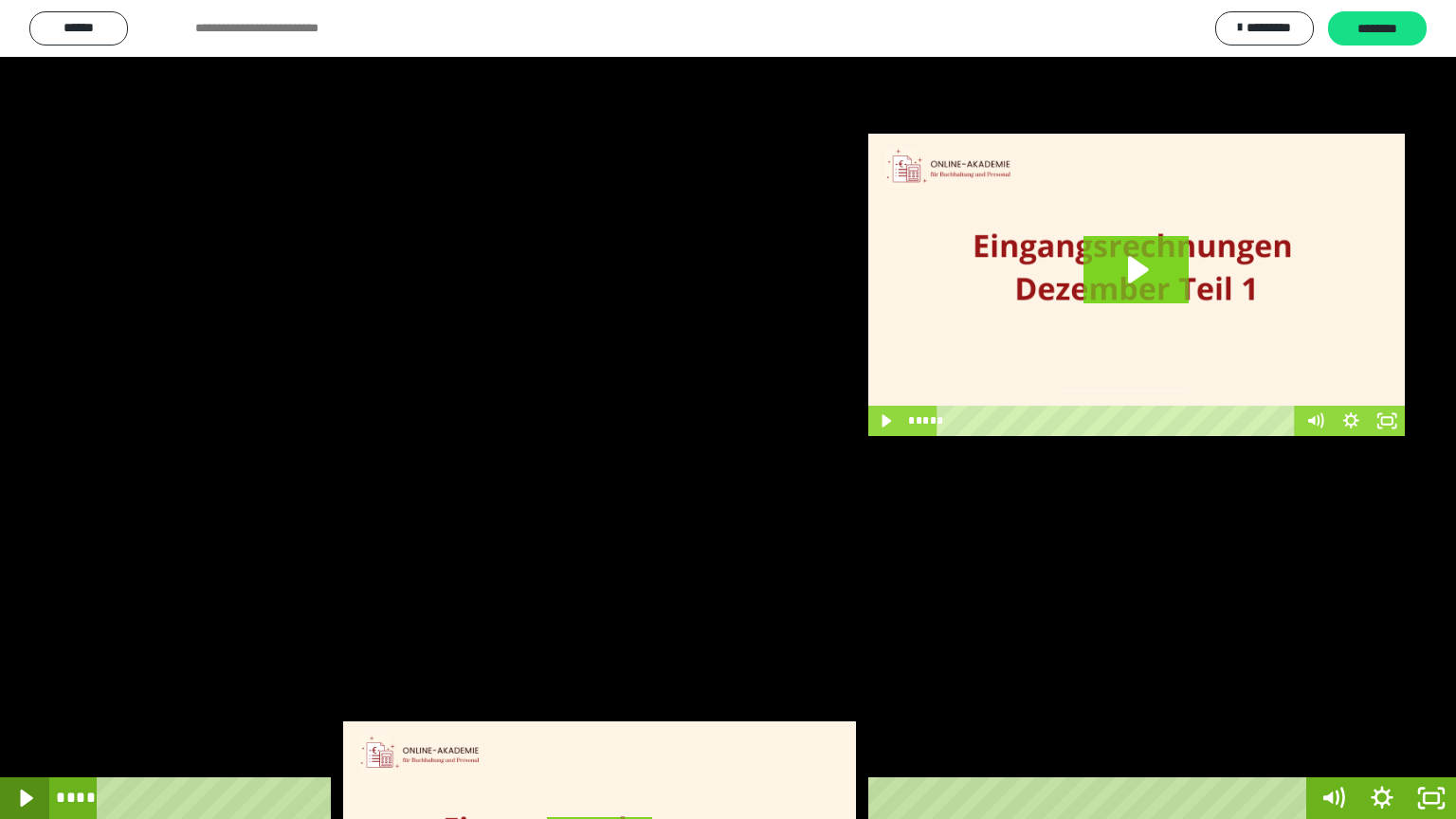 click 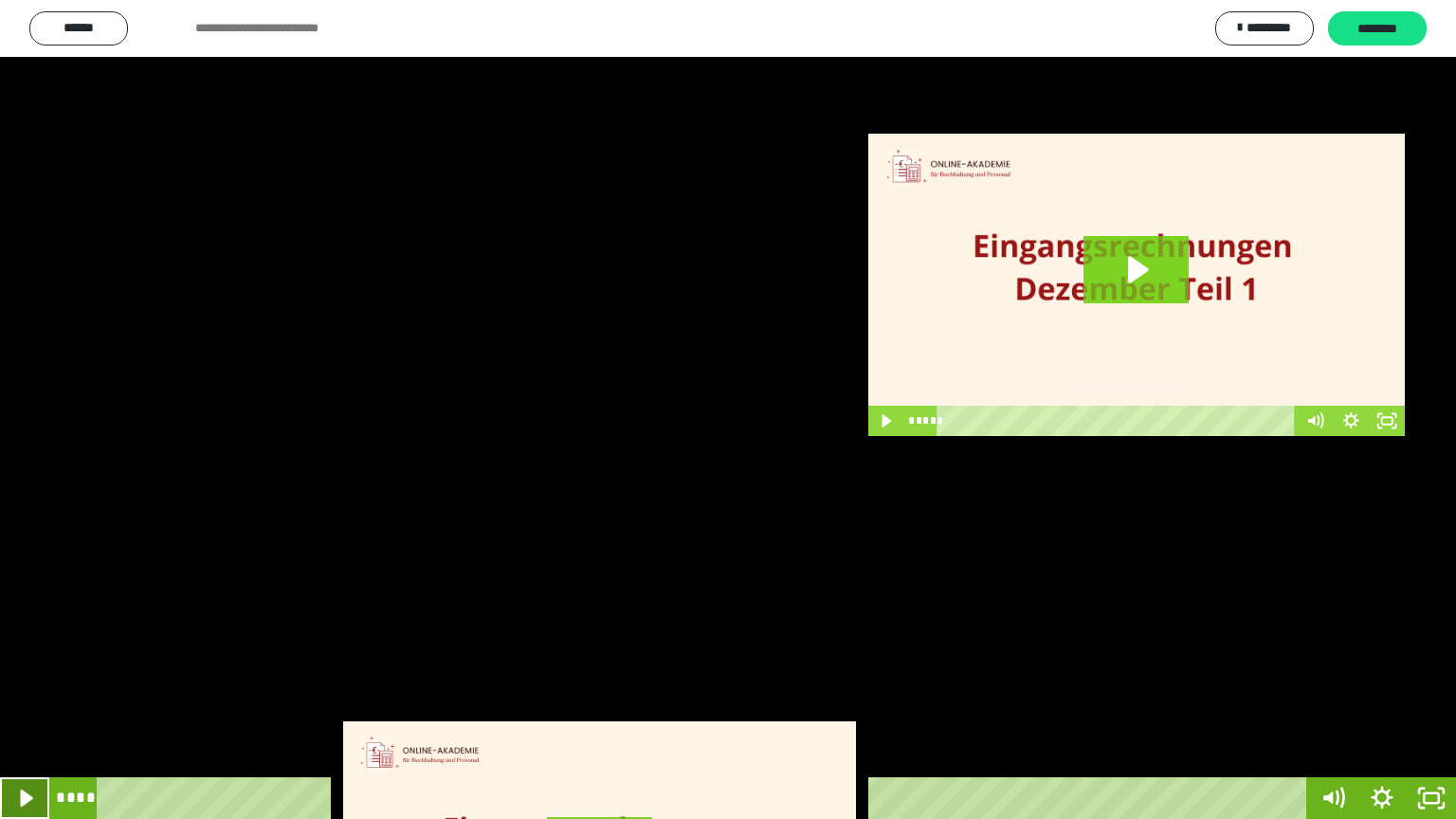 click 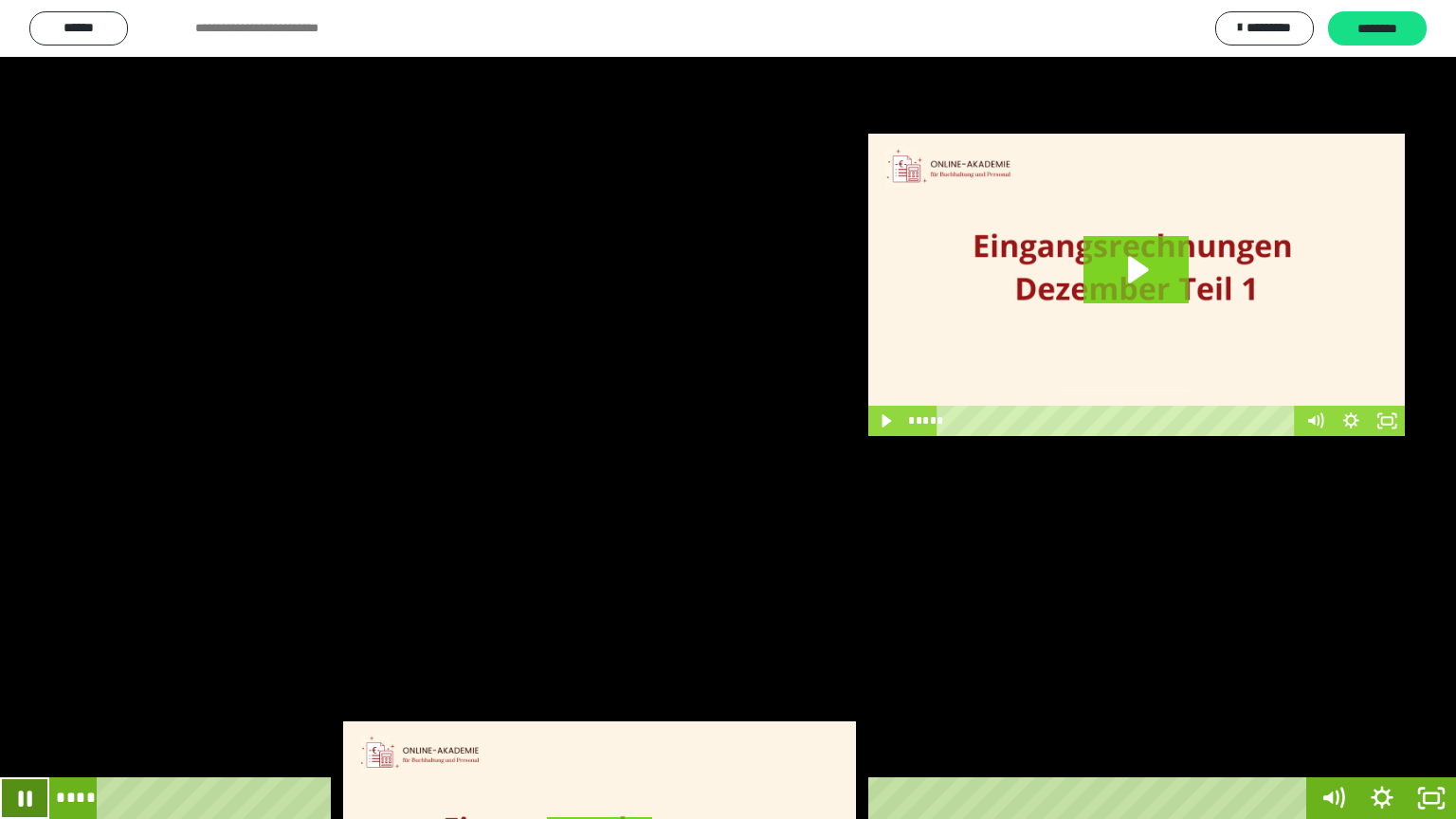 click 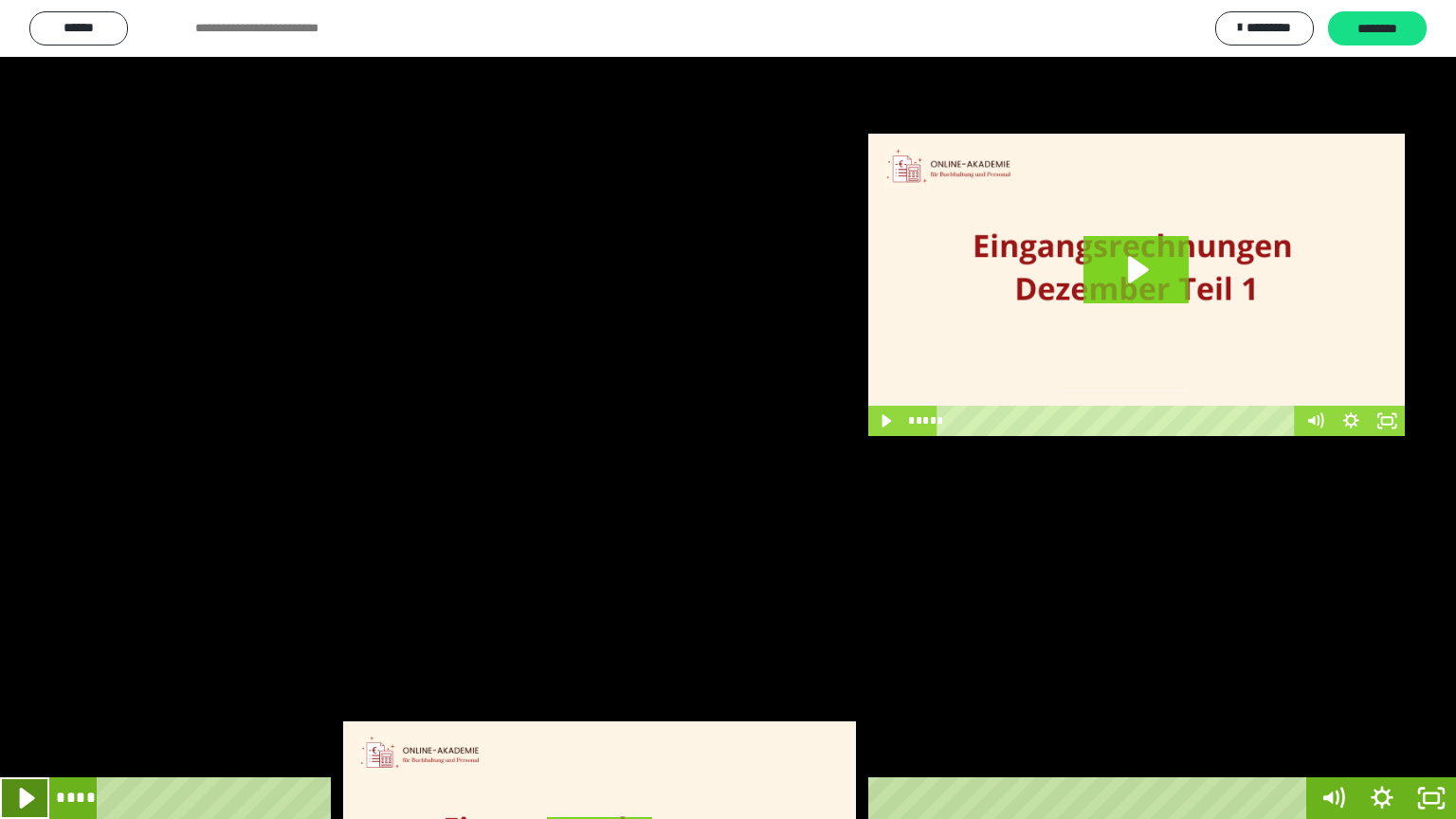 click 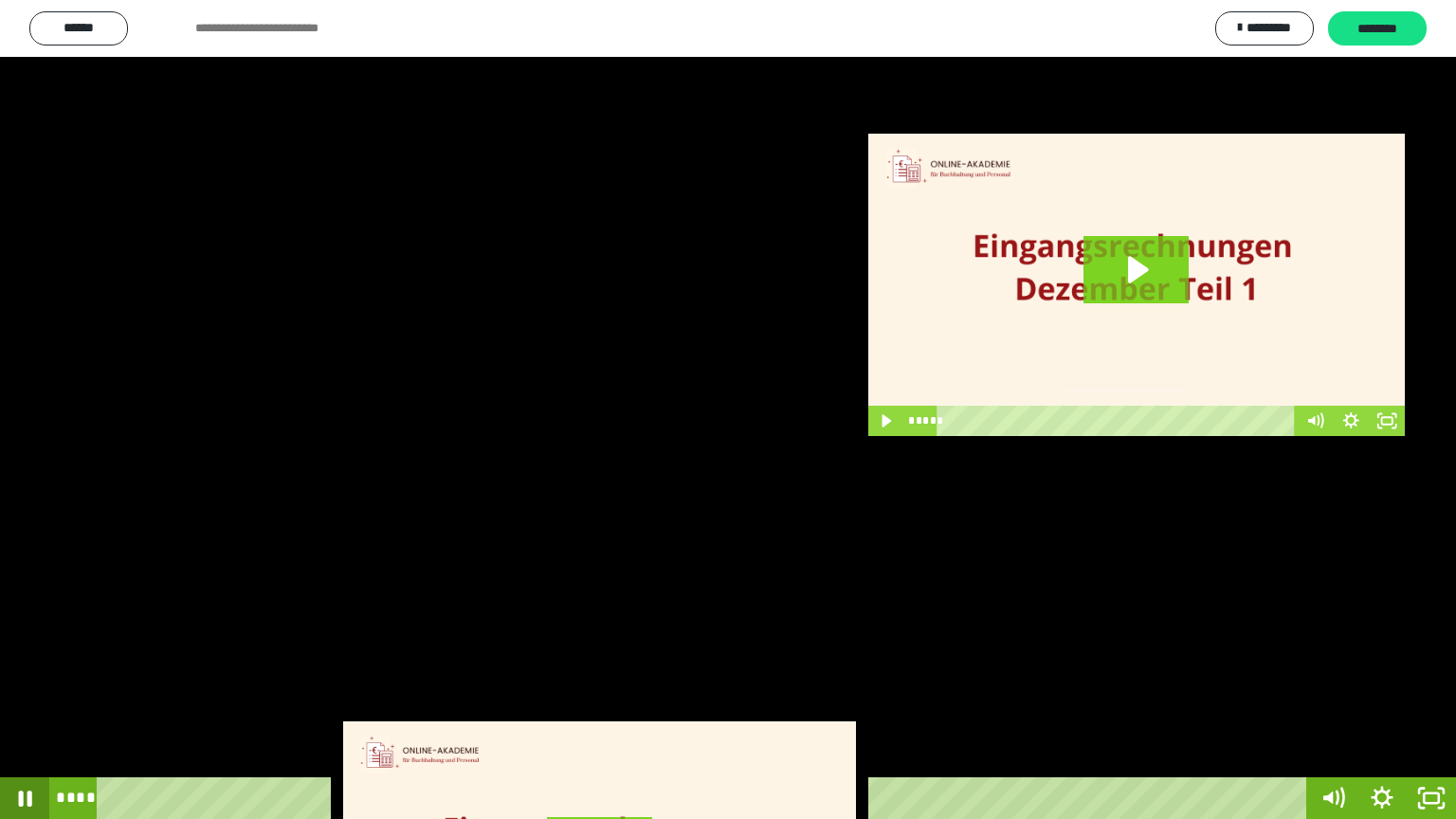 click 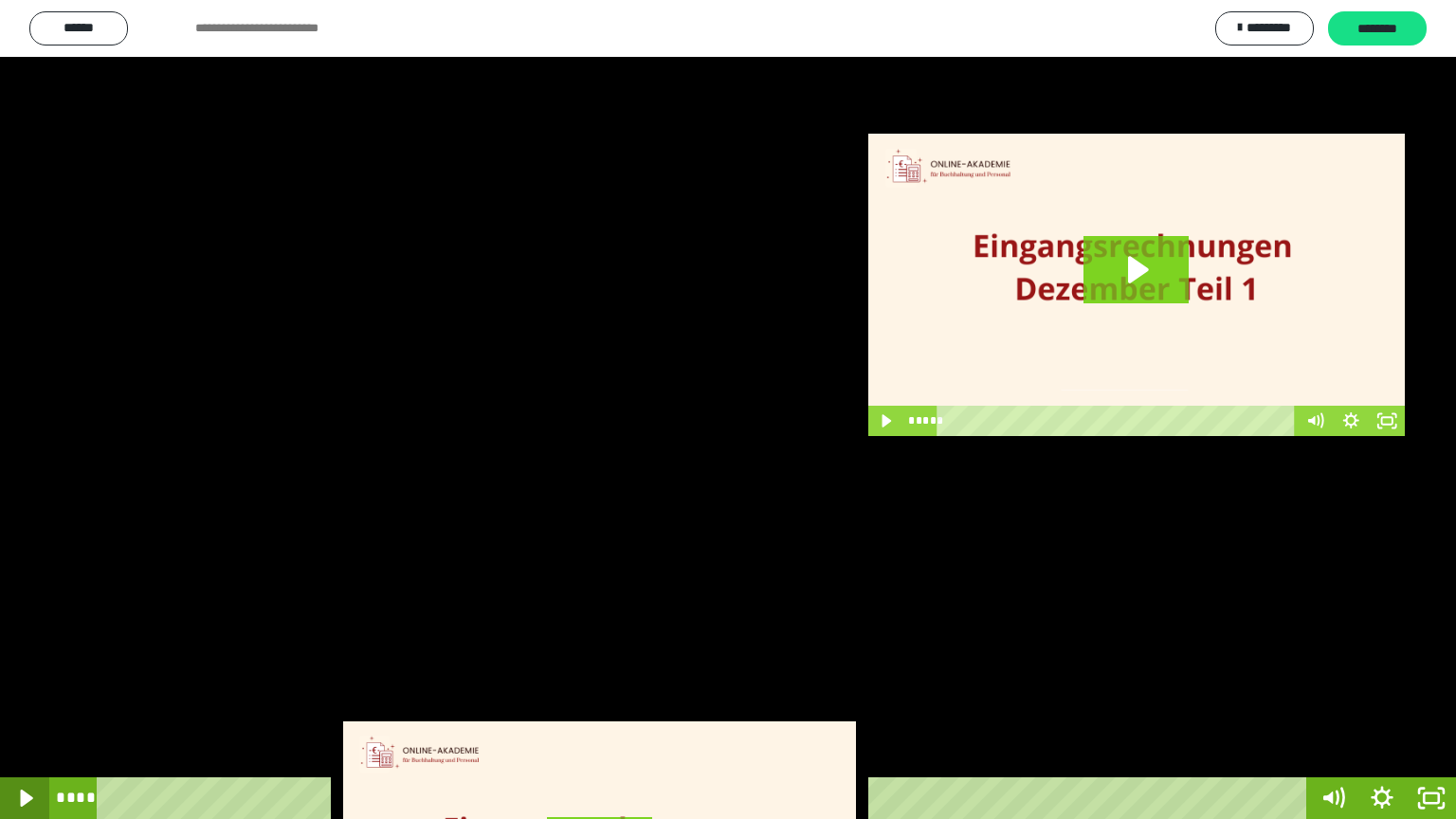 click 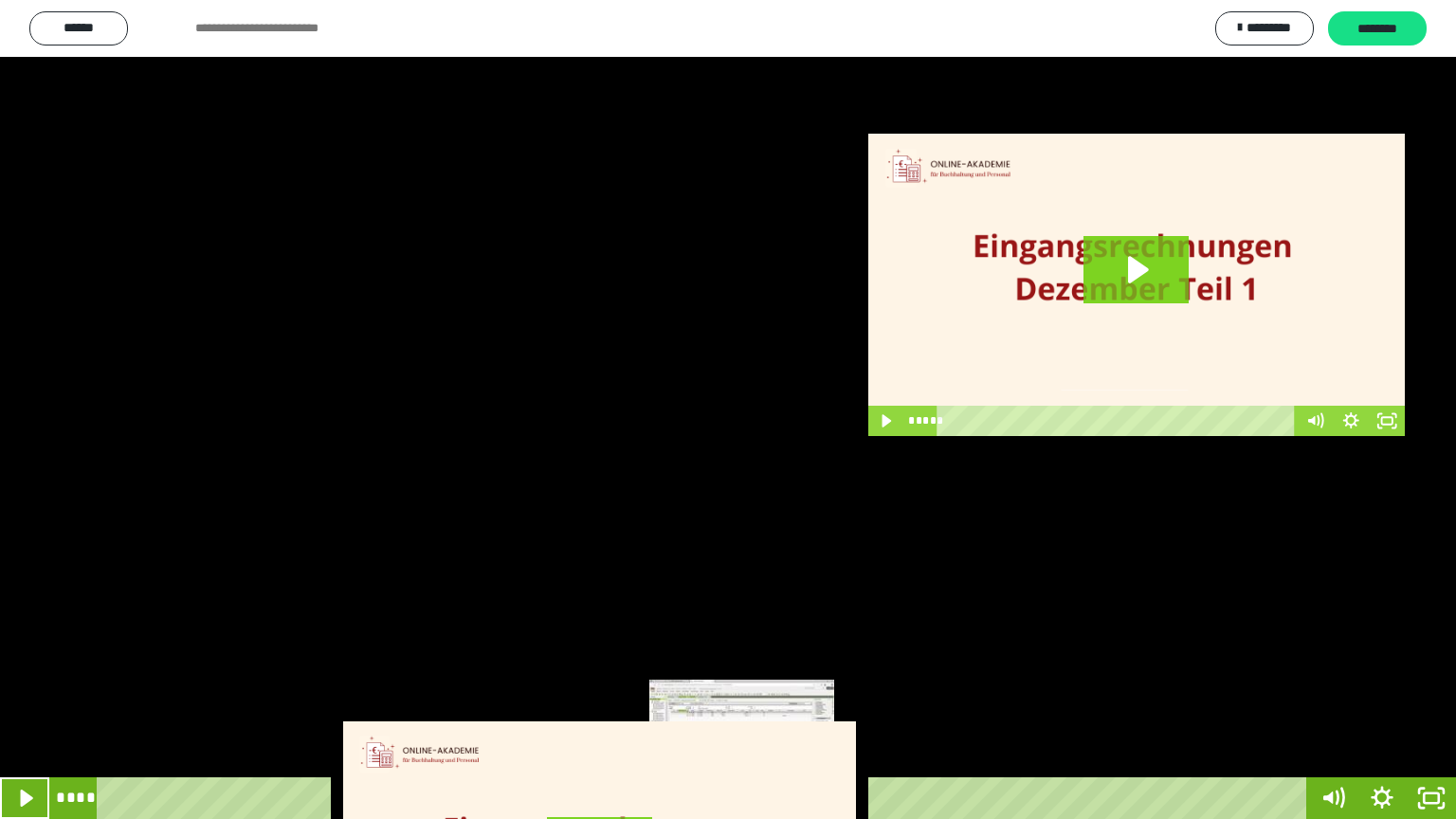 click on "****" at bounding box center [705, 798] 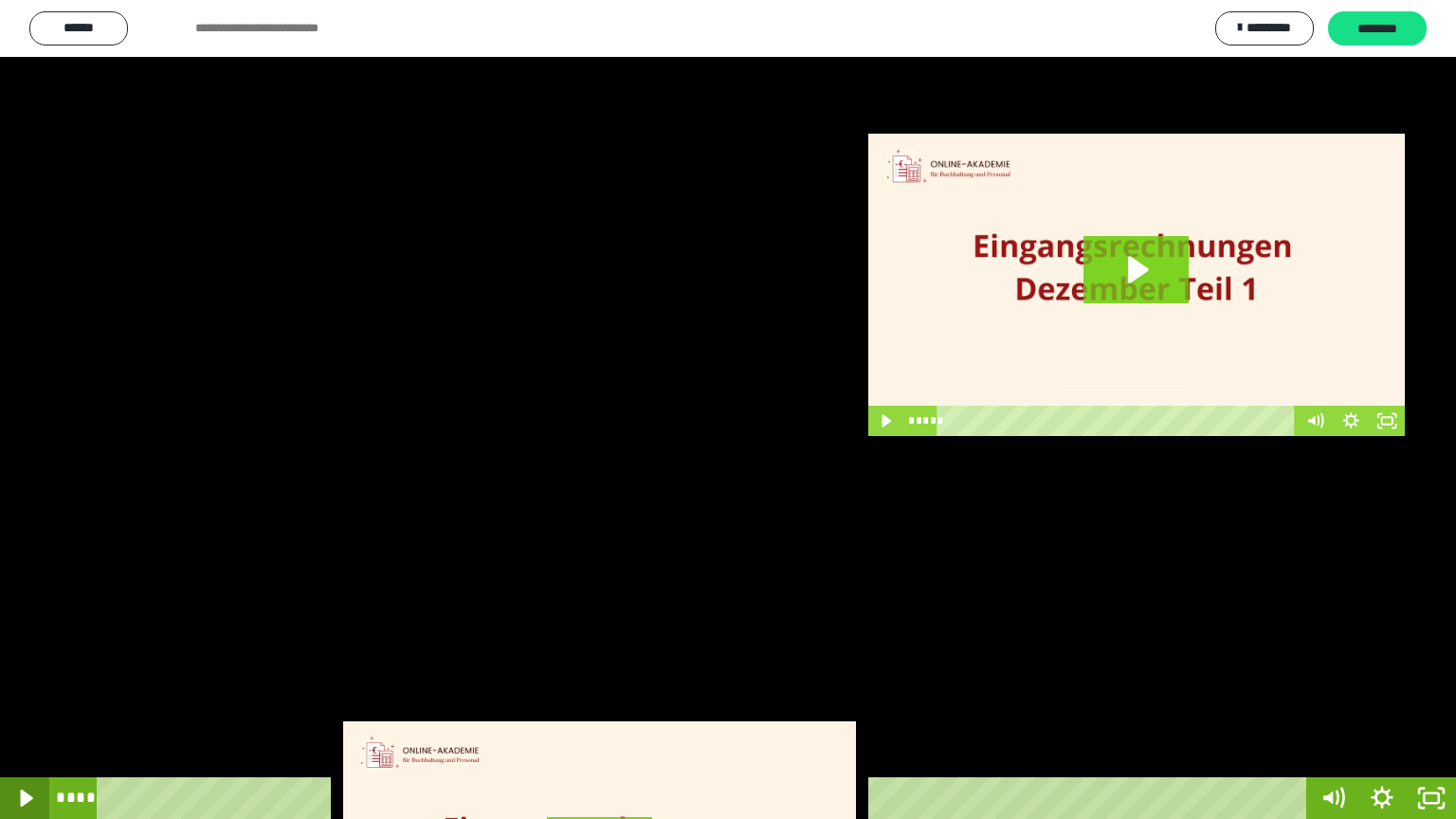 click 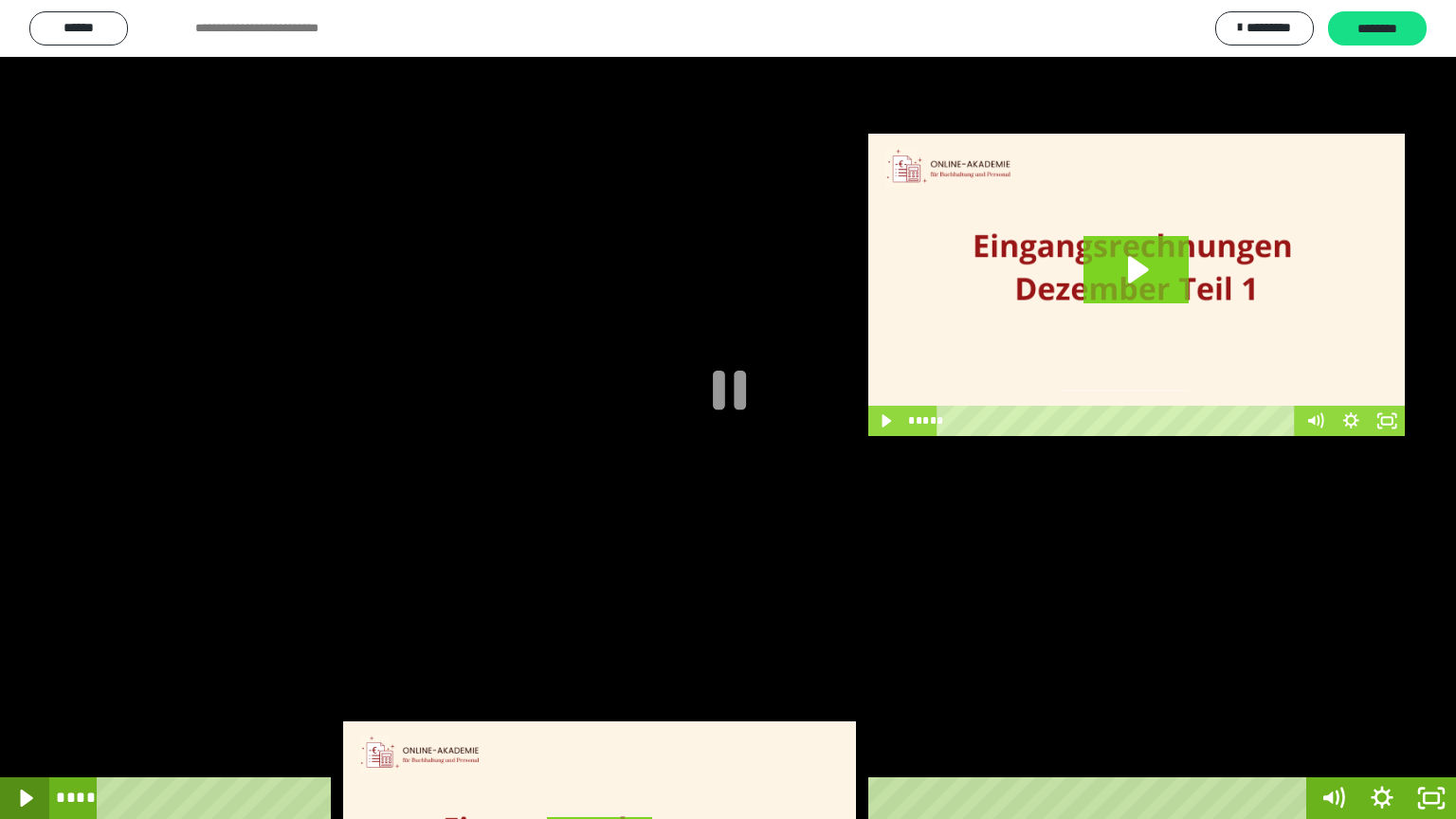 click 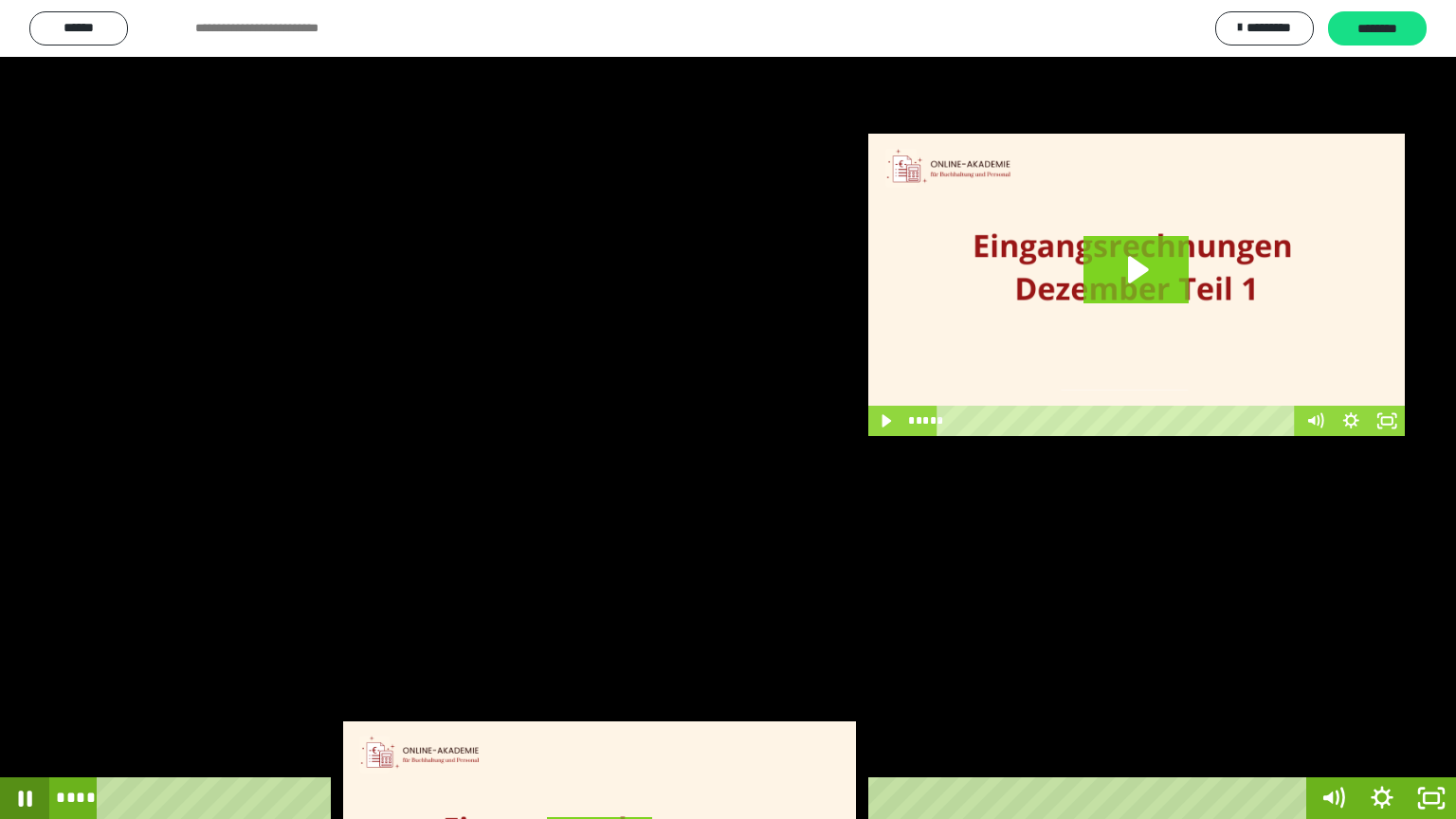 click 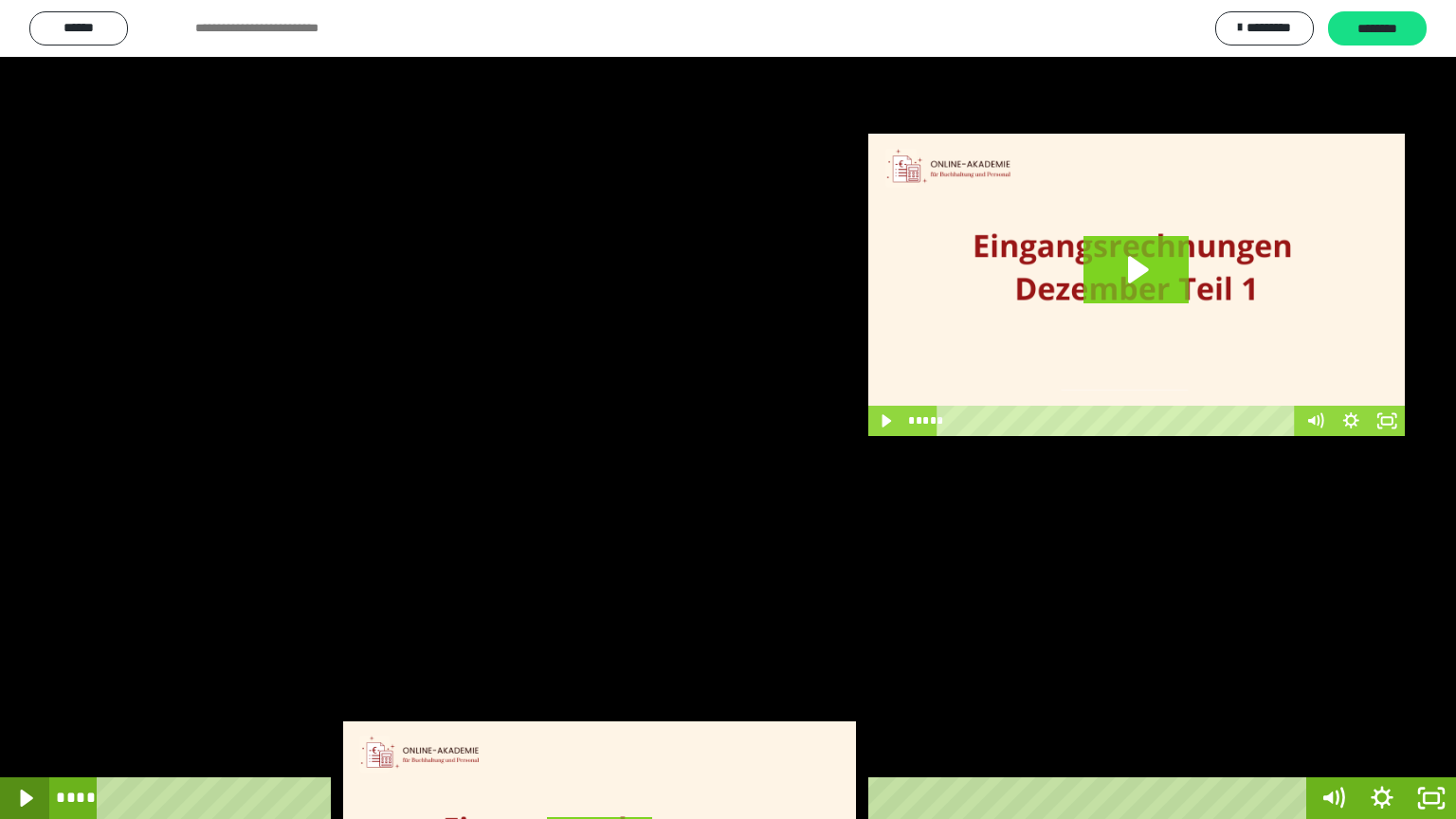 click 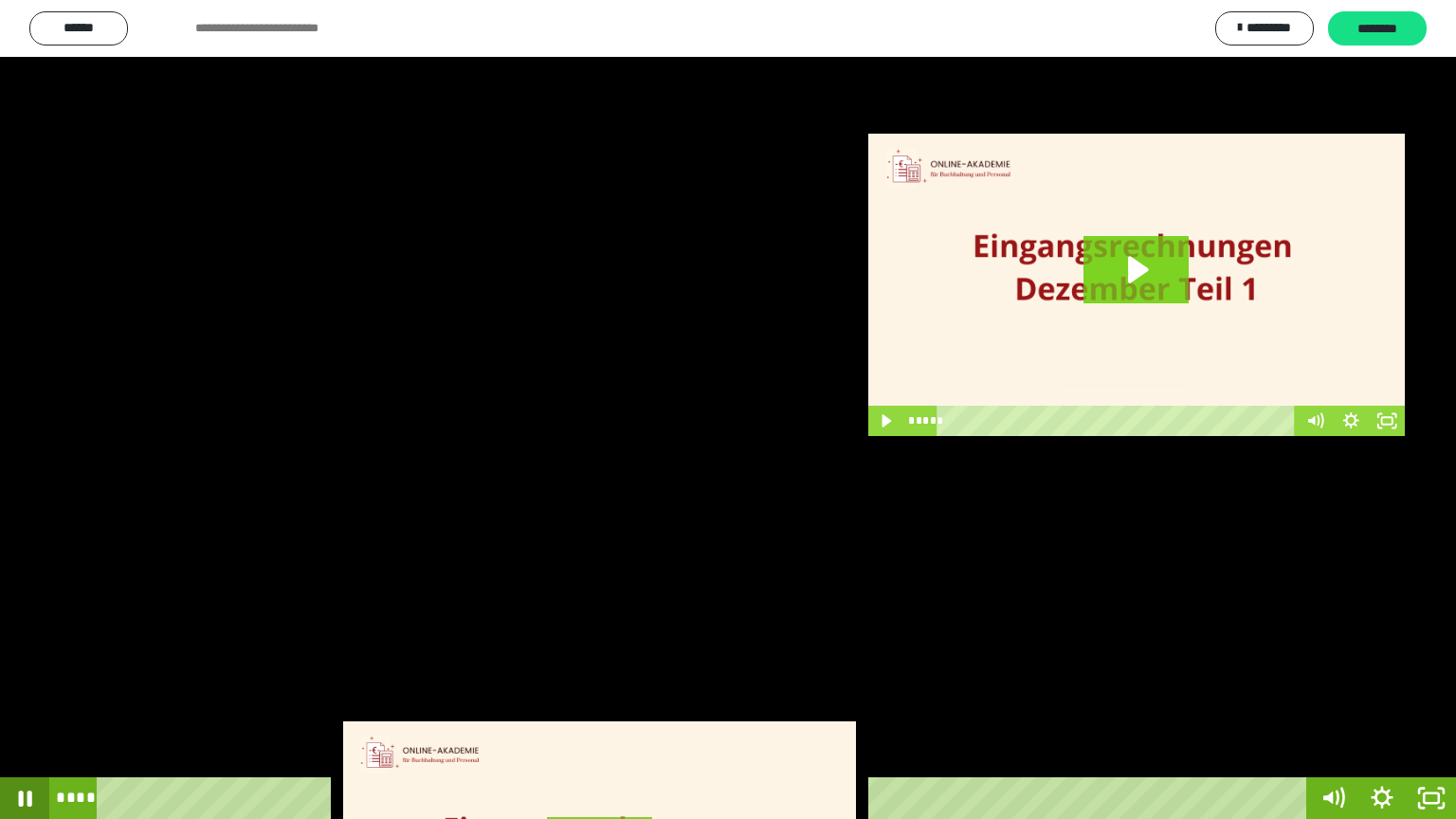 click 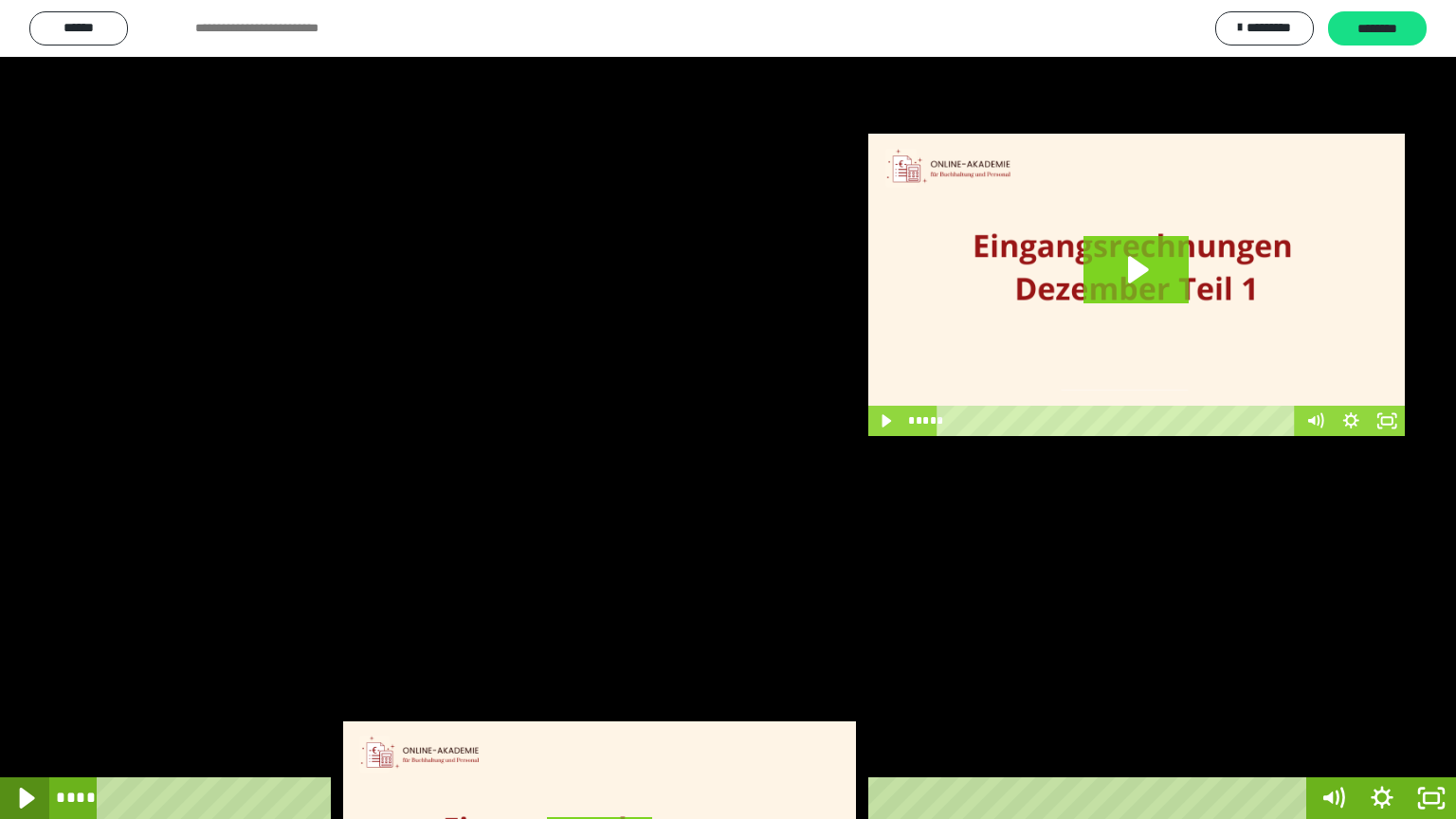 click 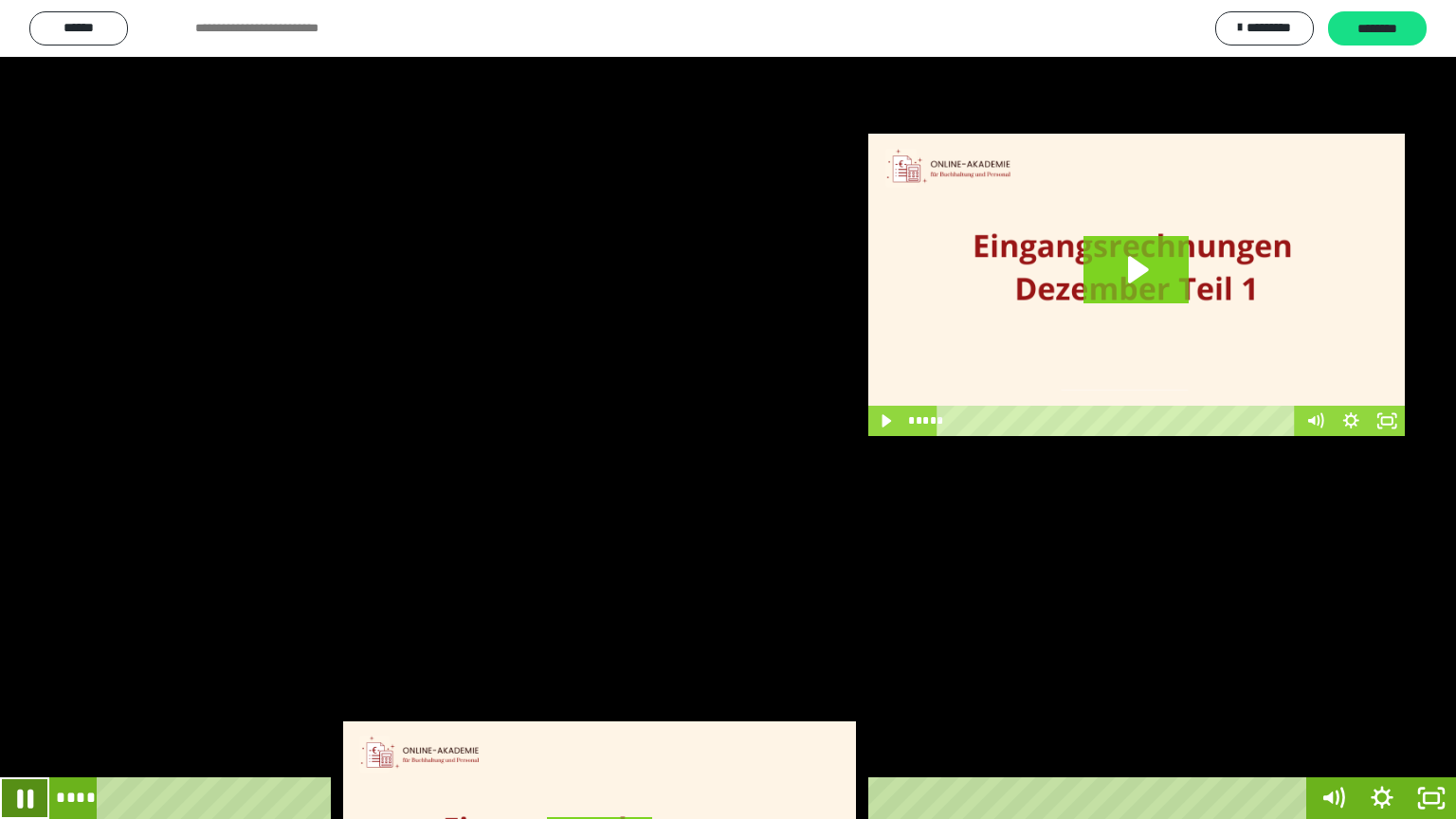 click 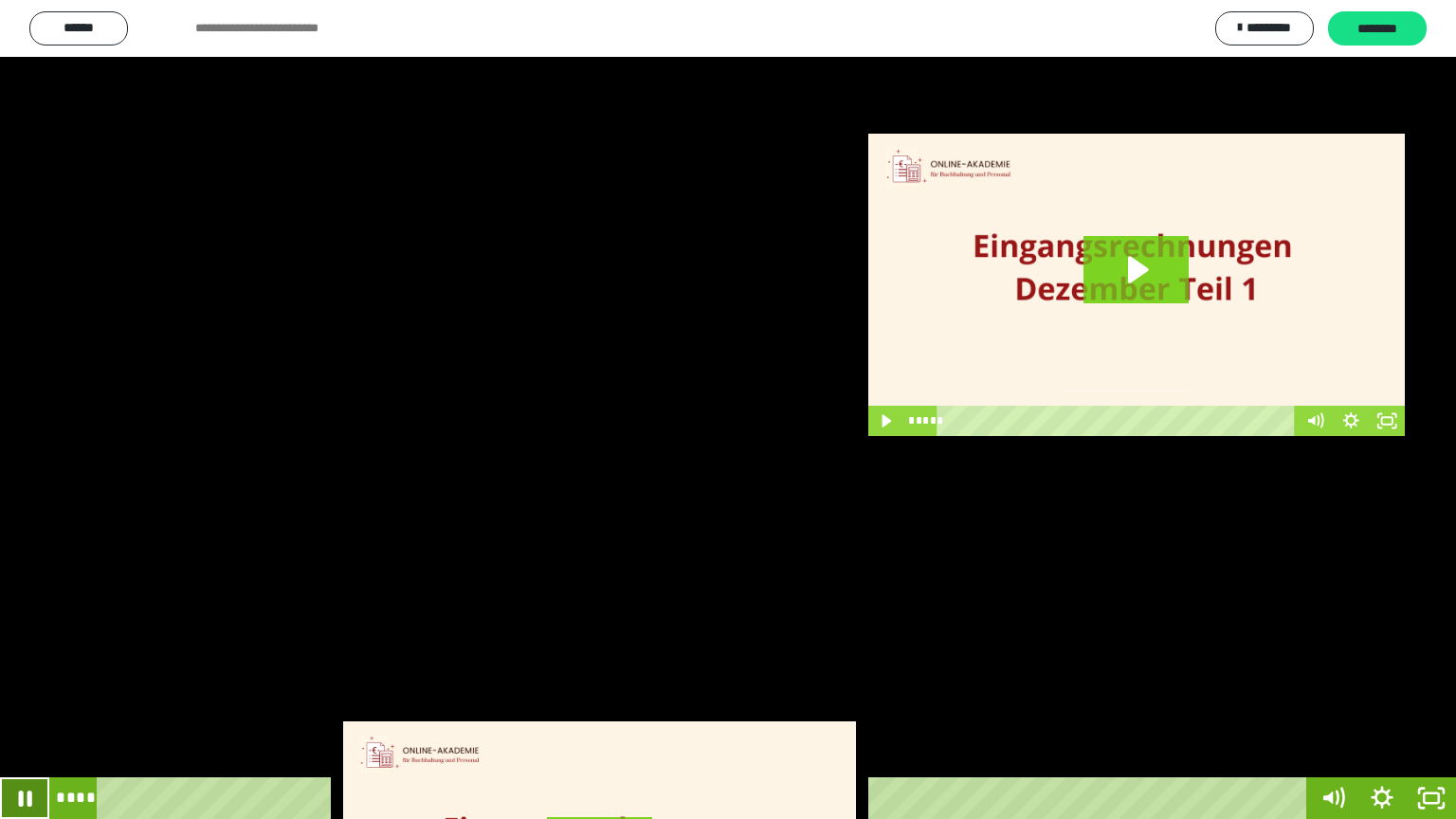 click 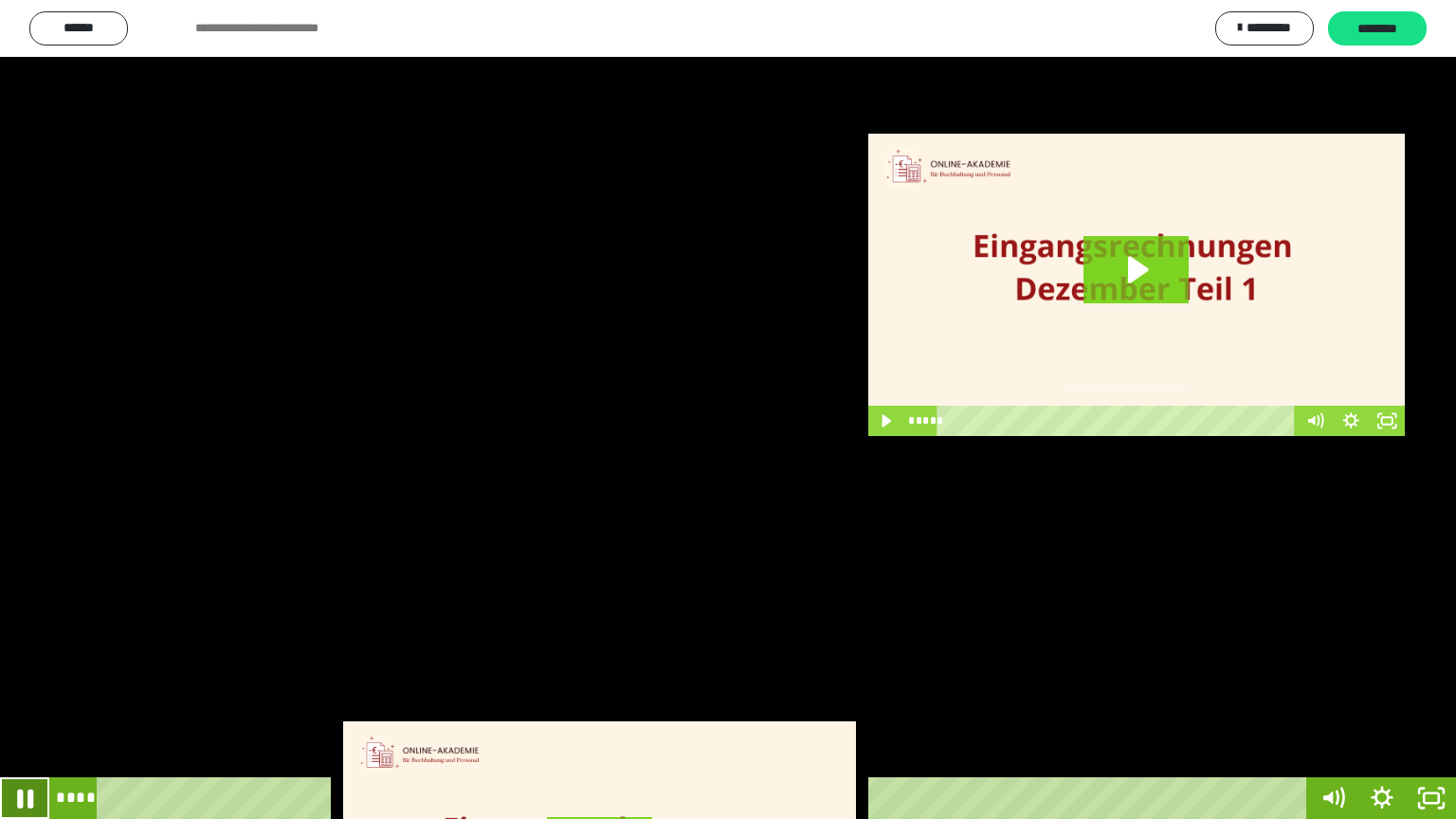 click 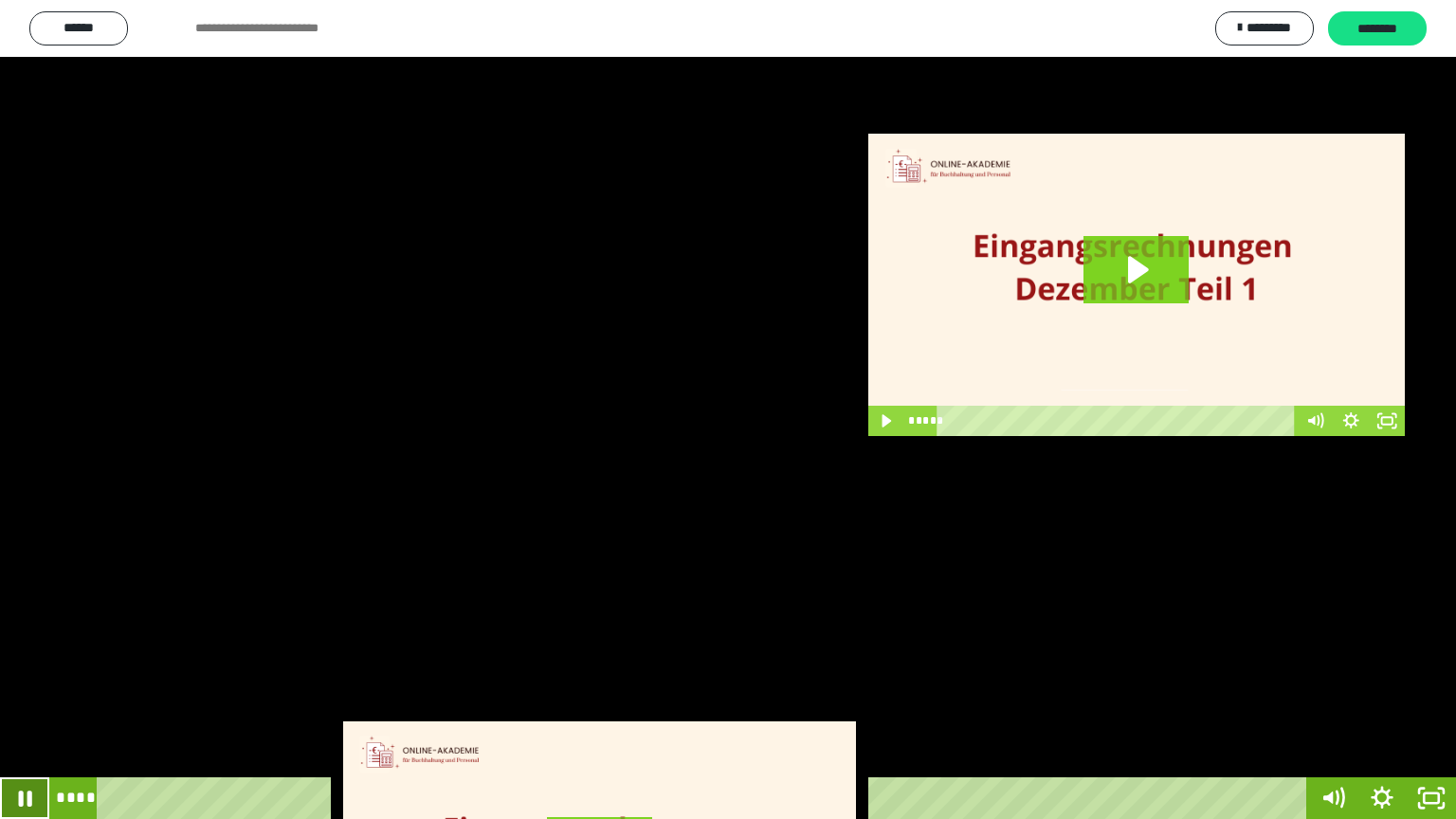 click 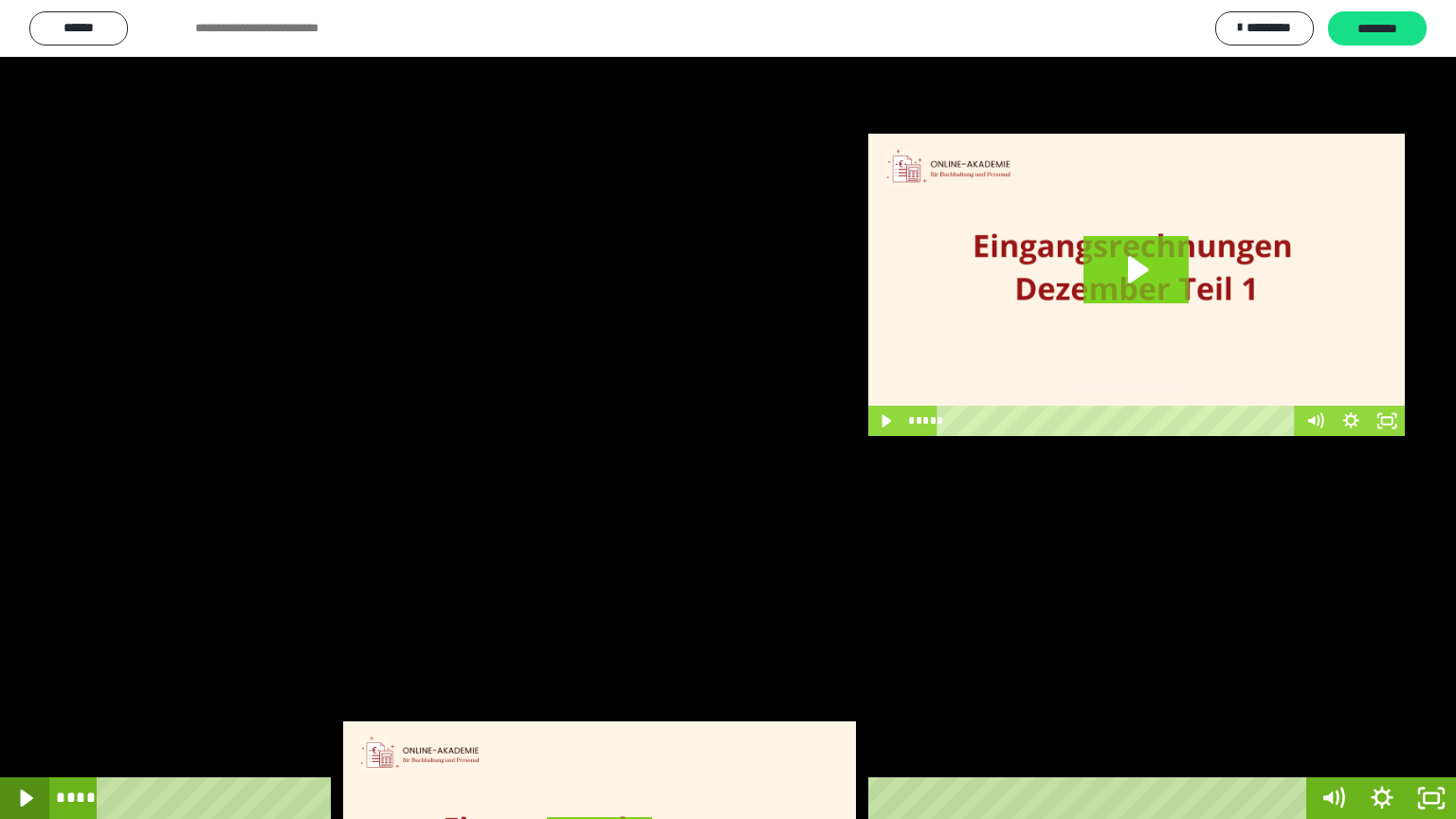 click 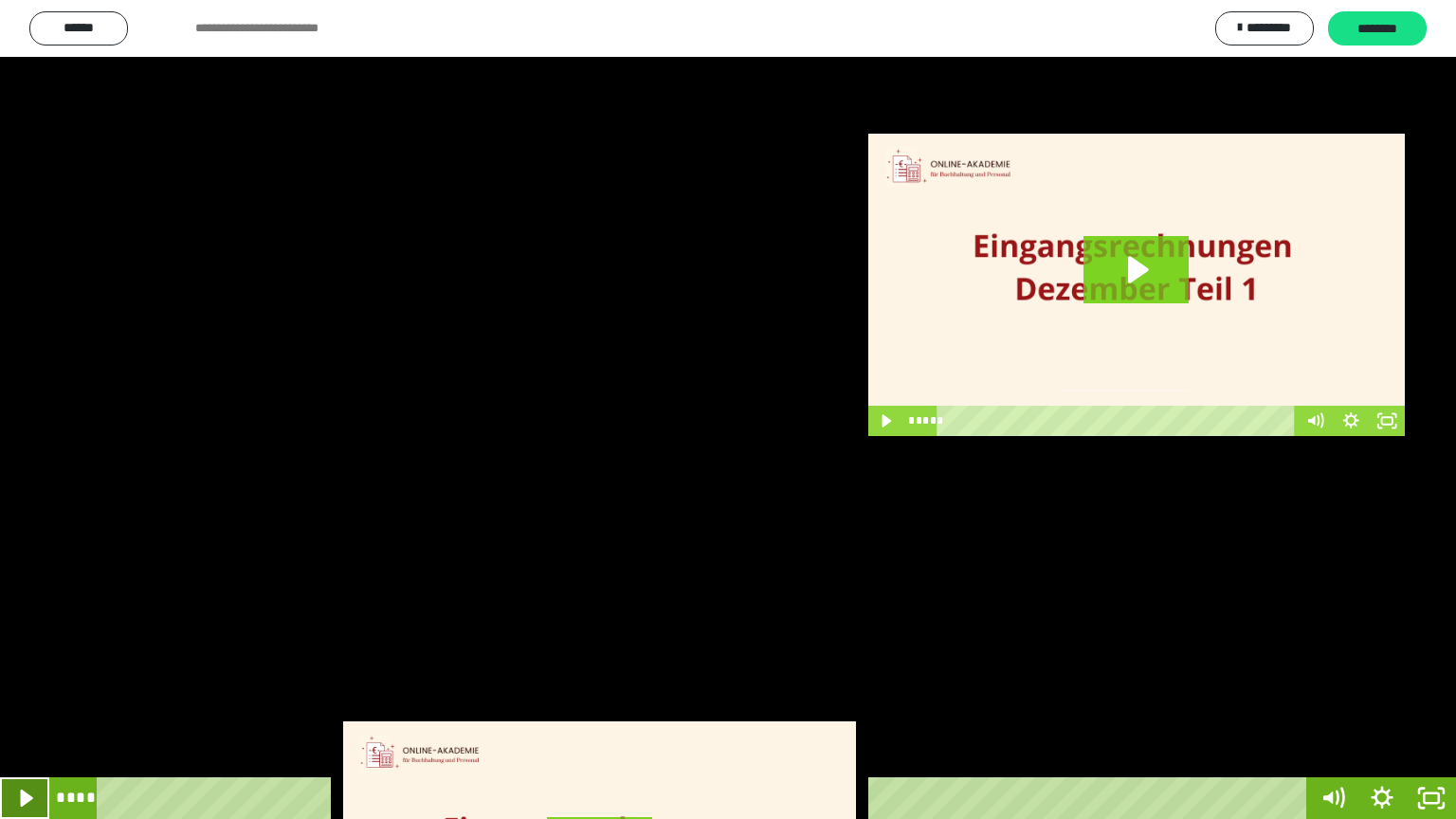 click 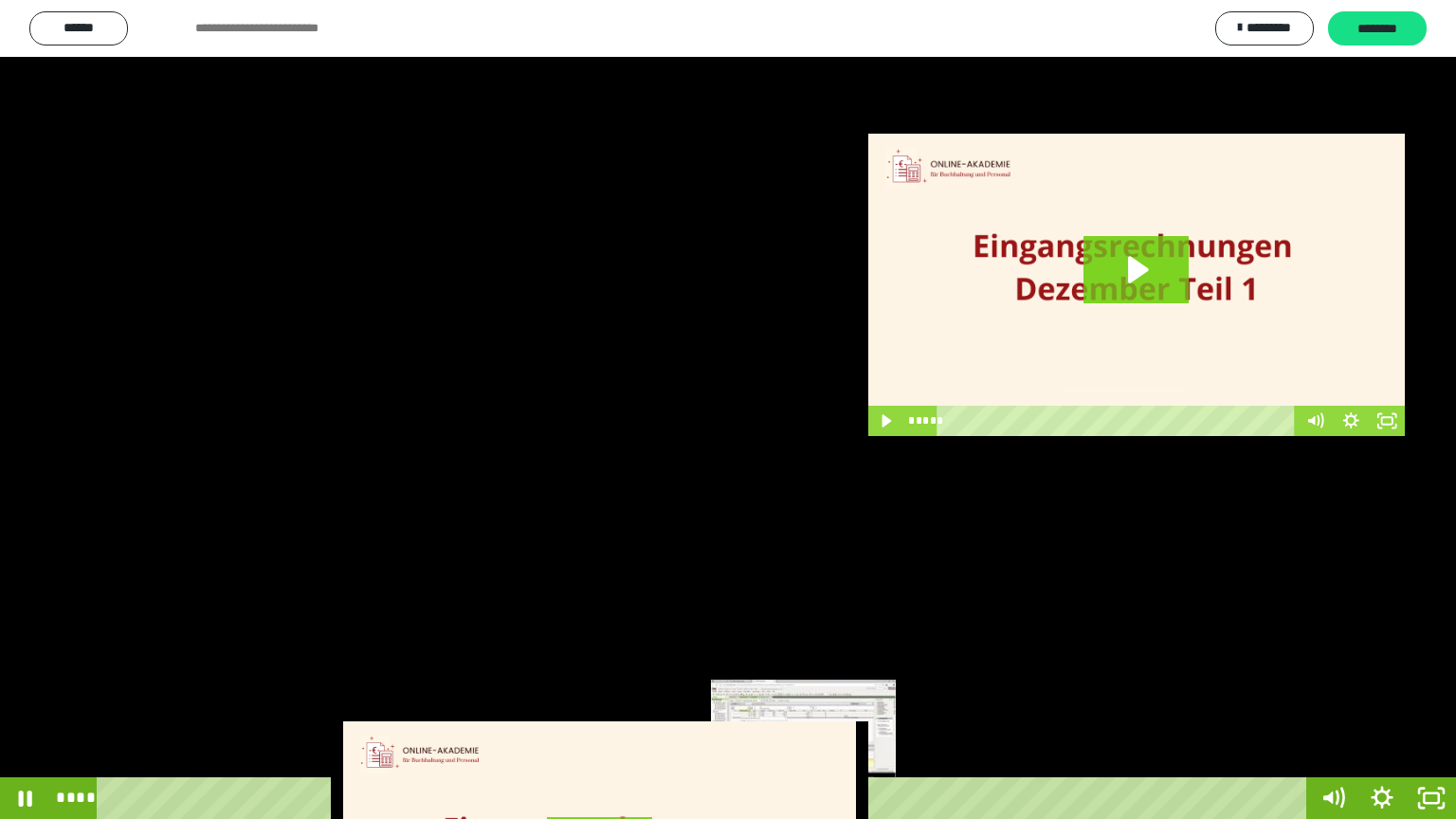 click at bounding box center (803, 798) 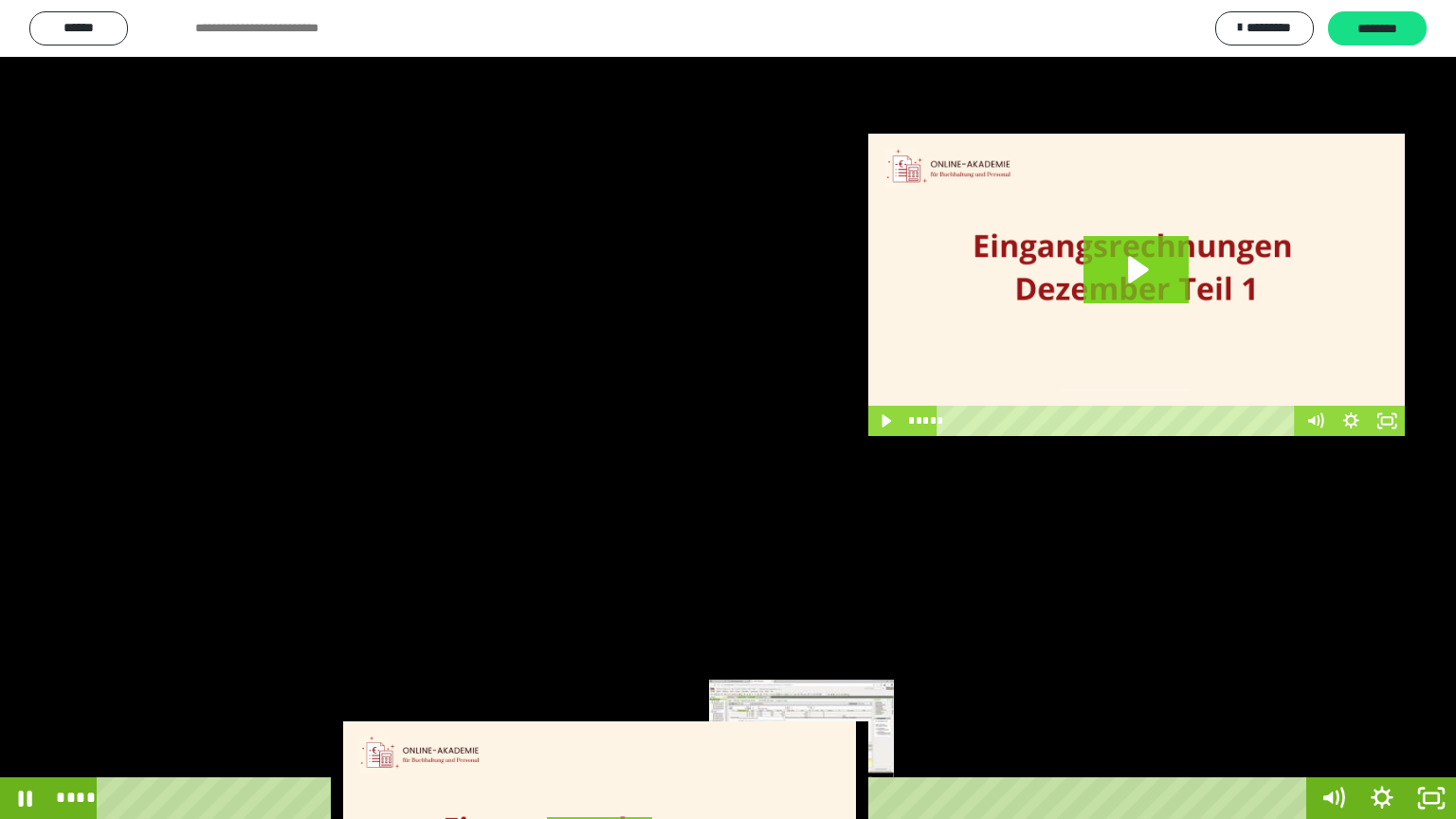 click at bounding box center [804, 798] 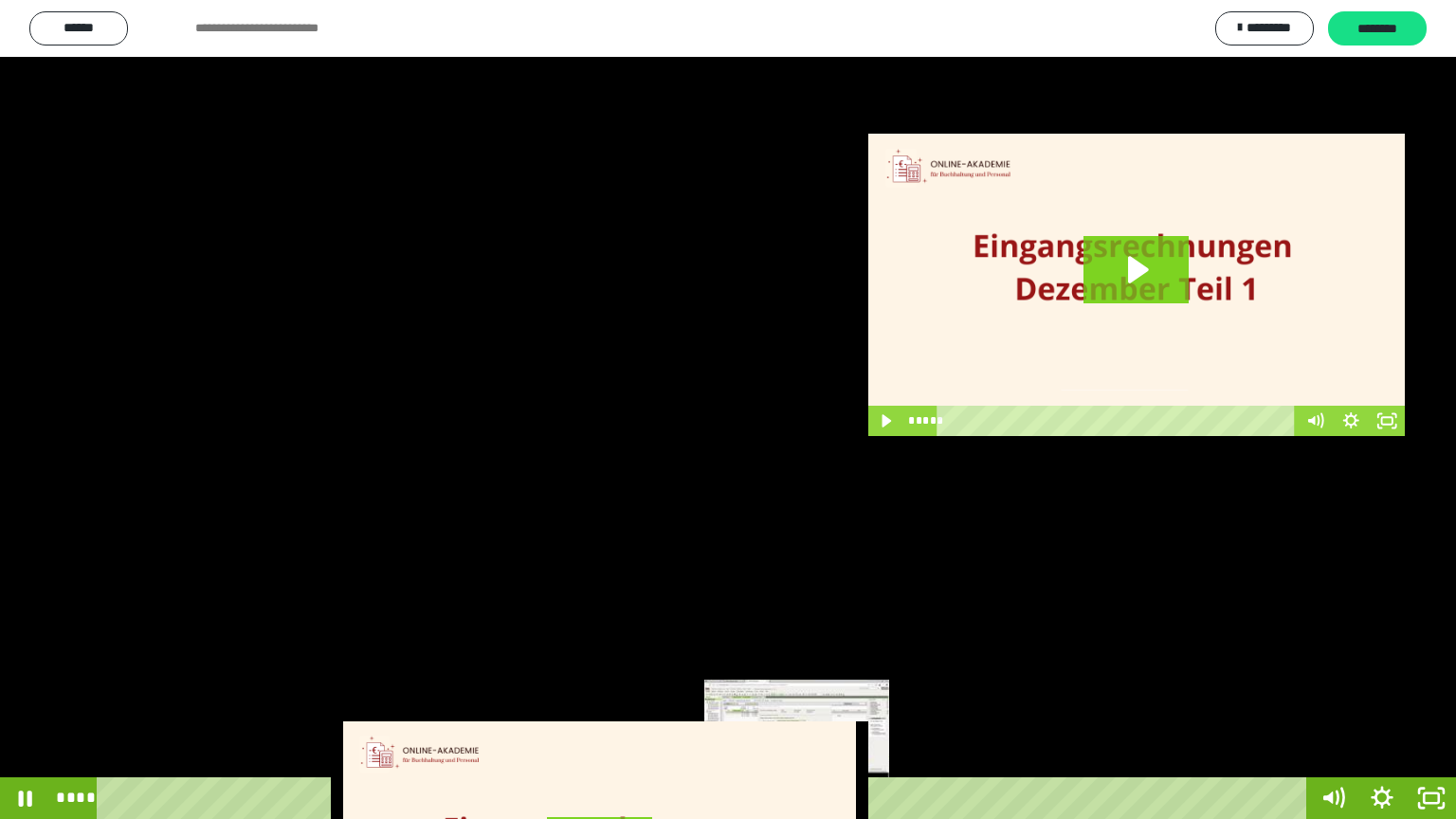 click at bounding box center (803, 798) 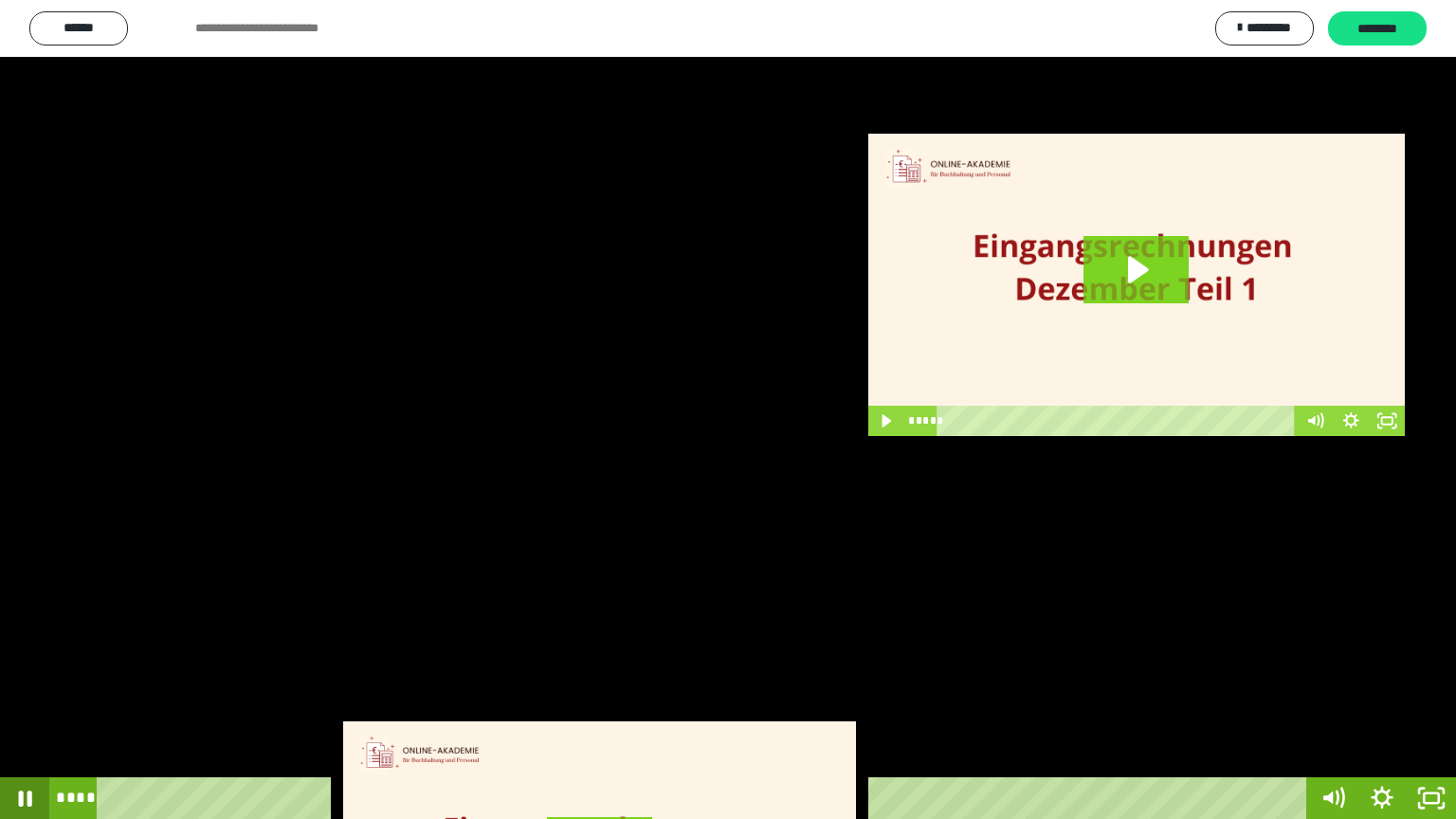 click 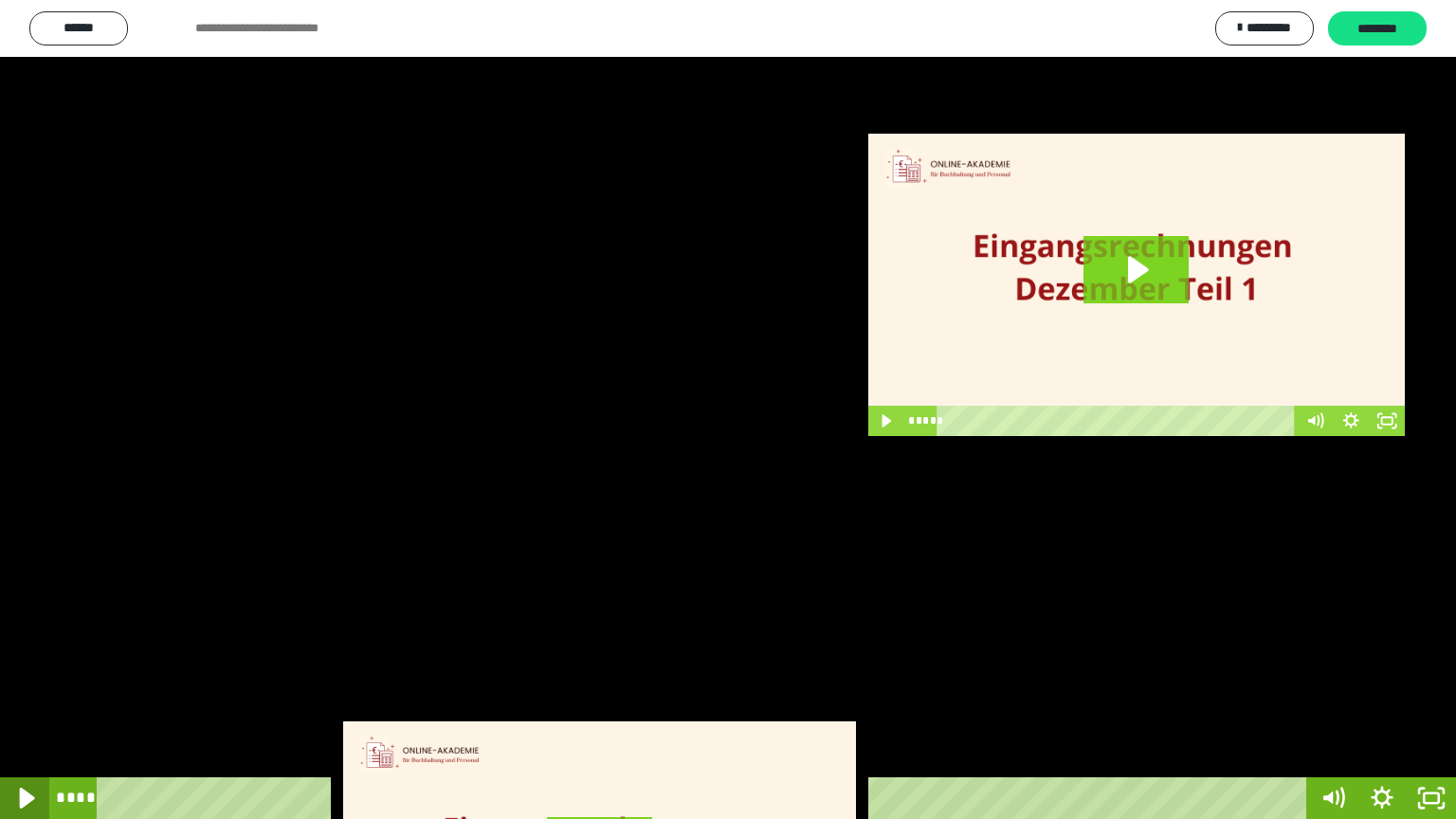 click 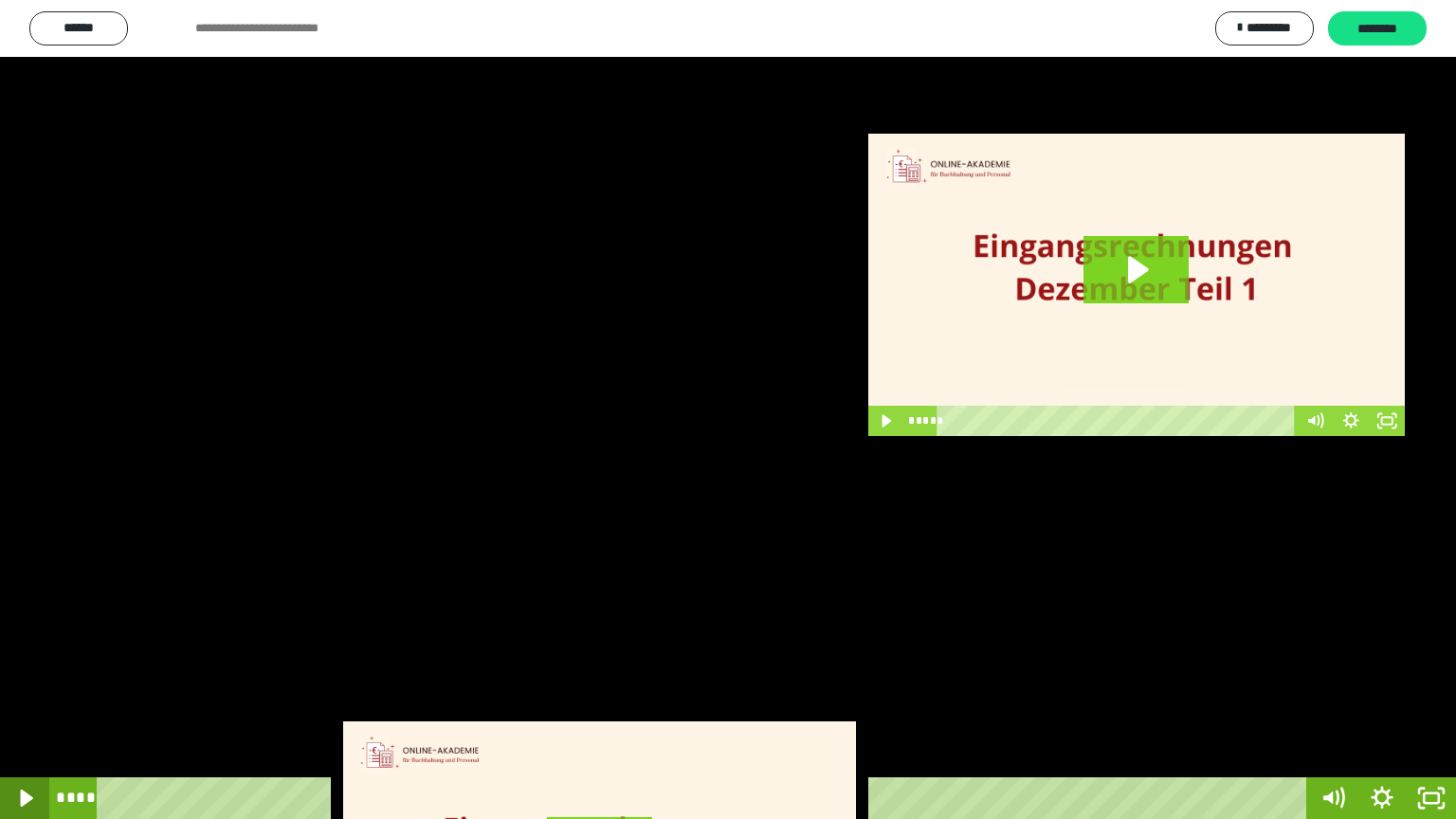 click 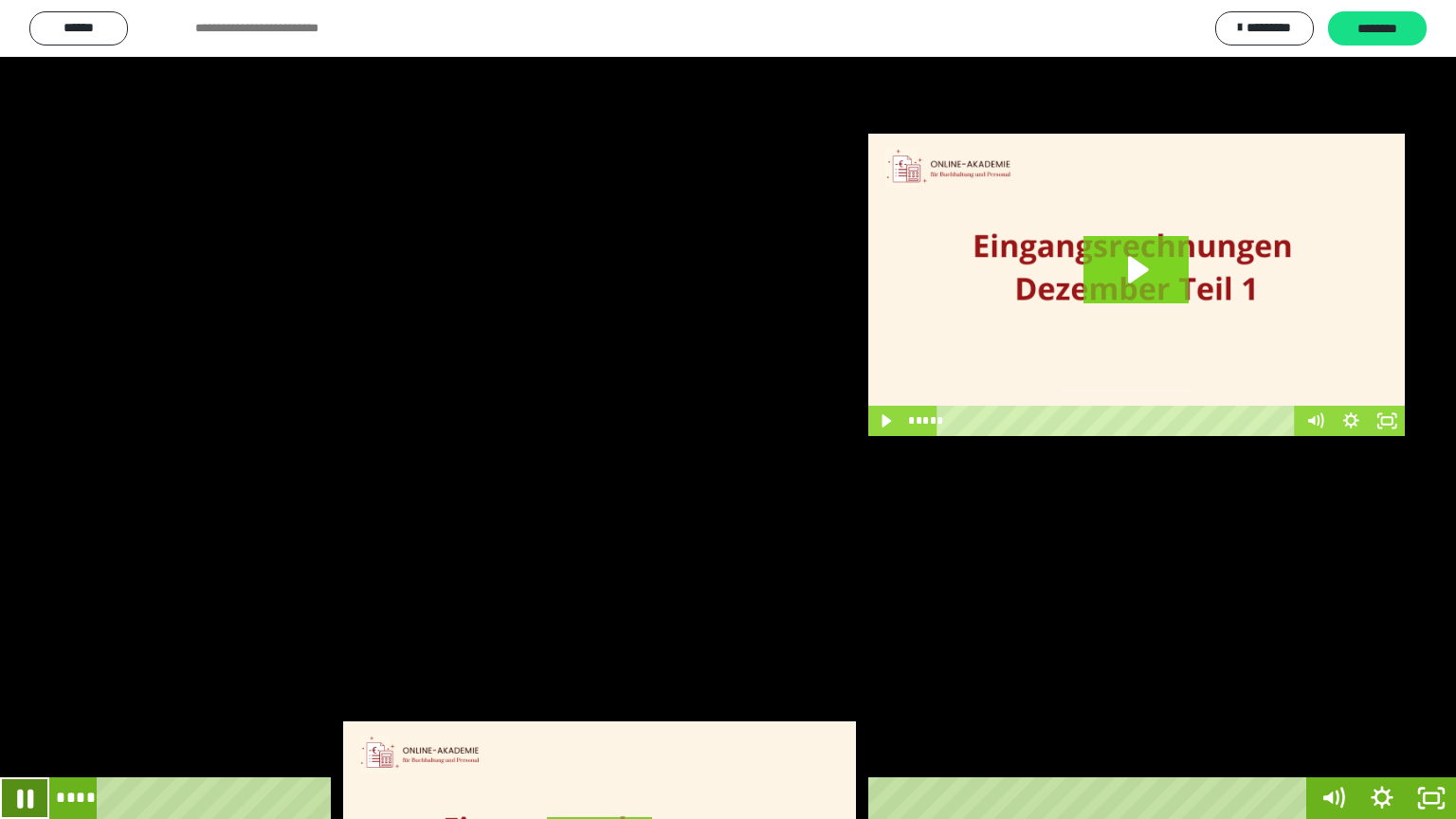 click 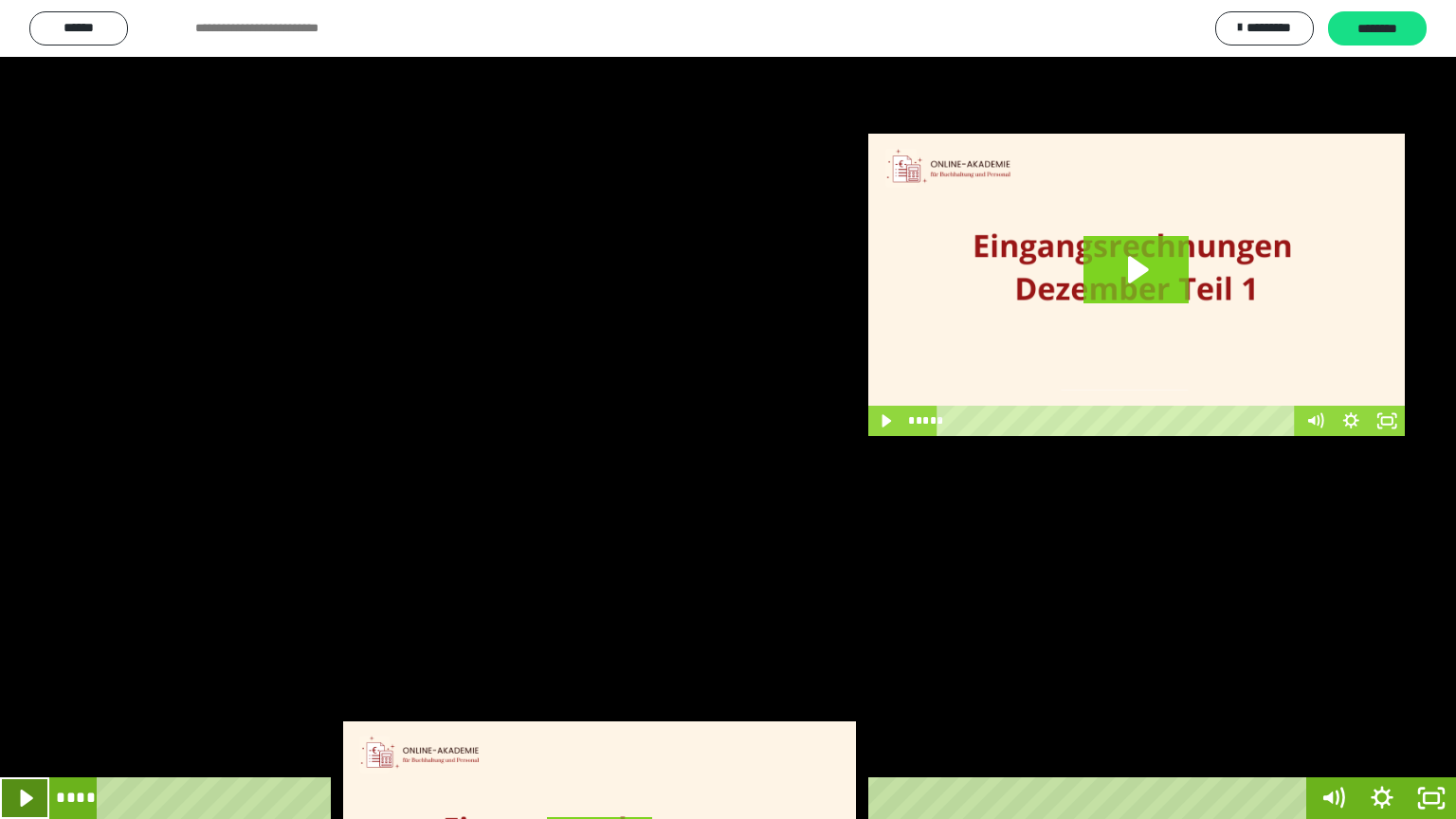 click 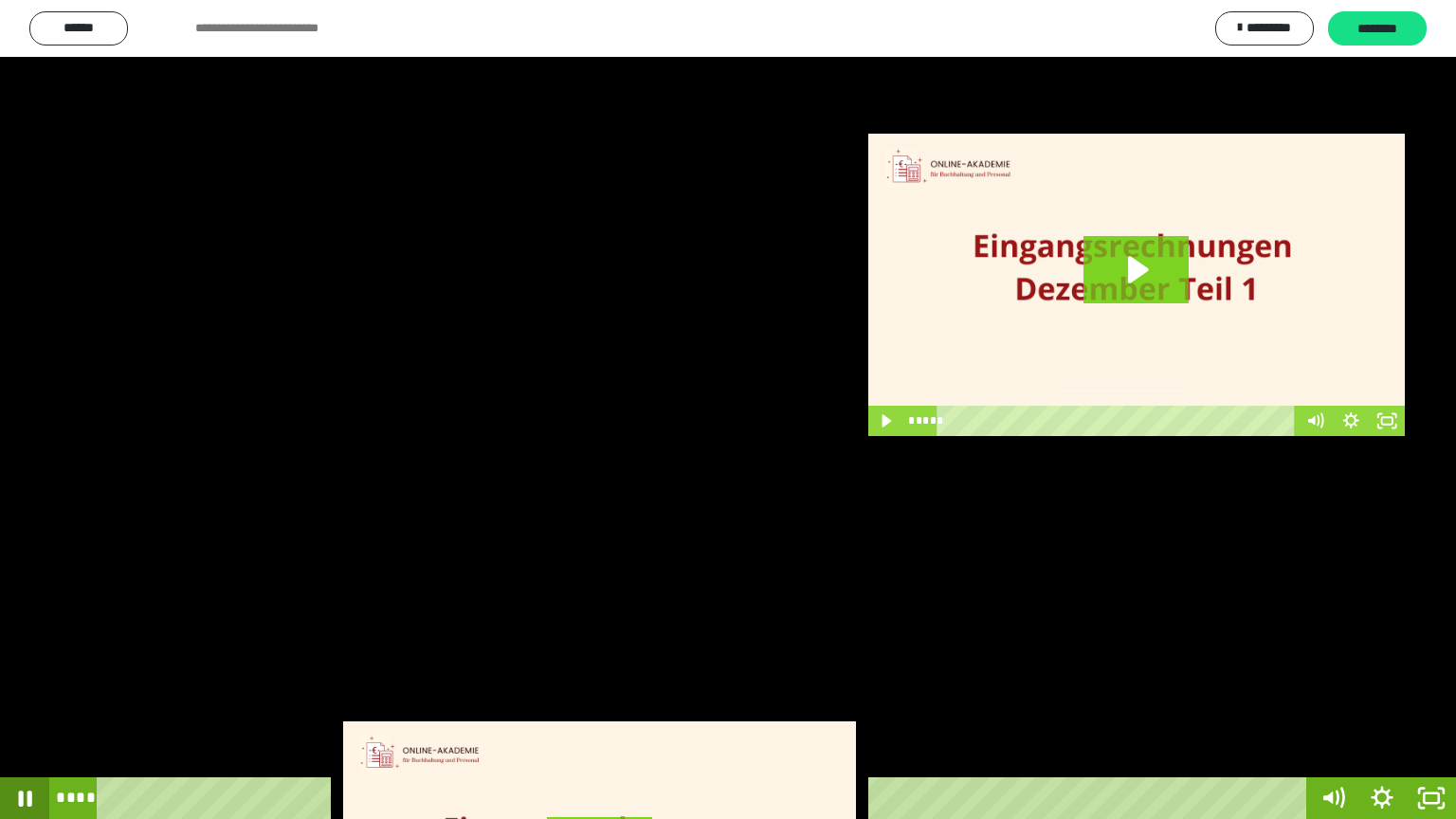 click 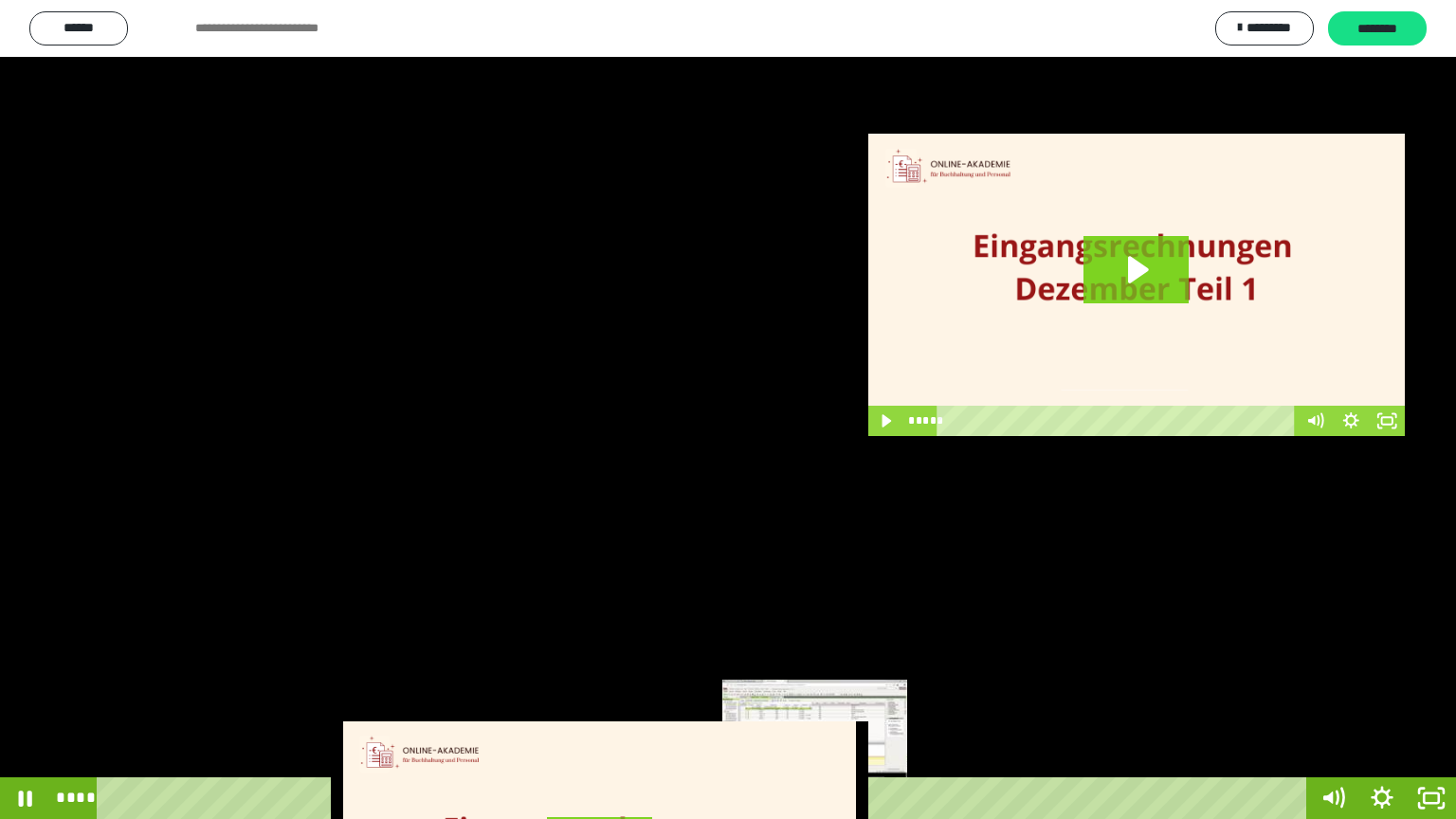 click on "****" at bounding box center [705, 798] 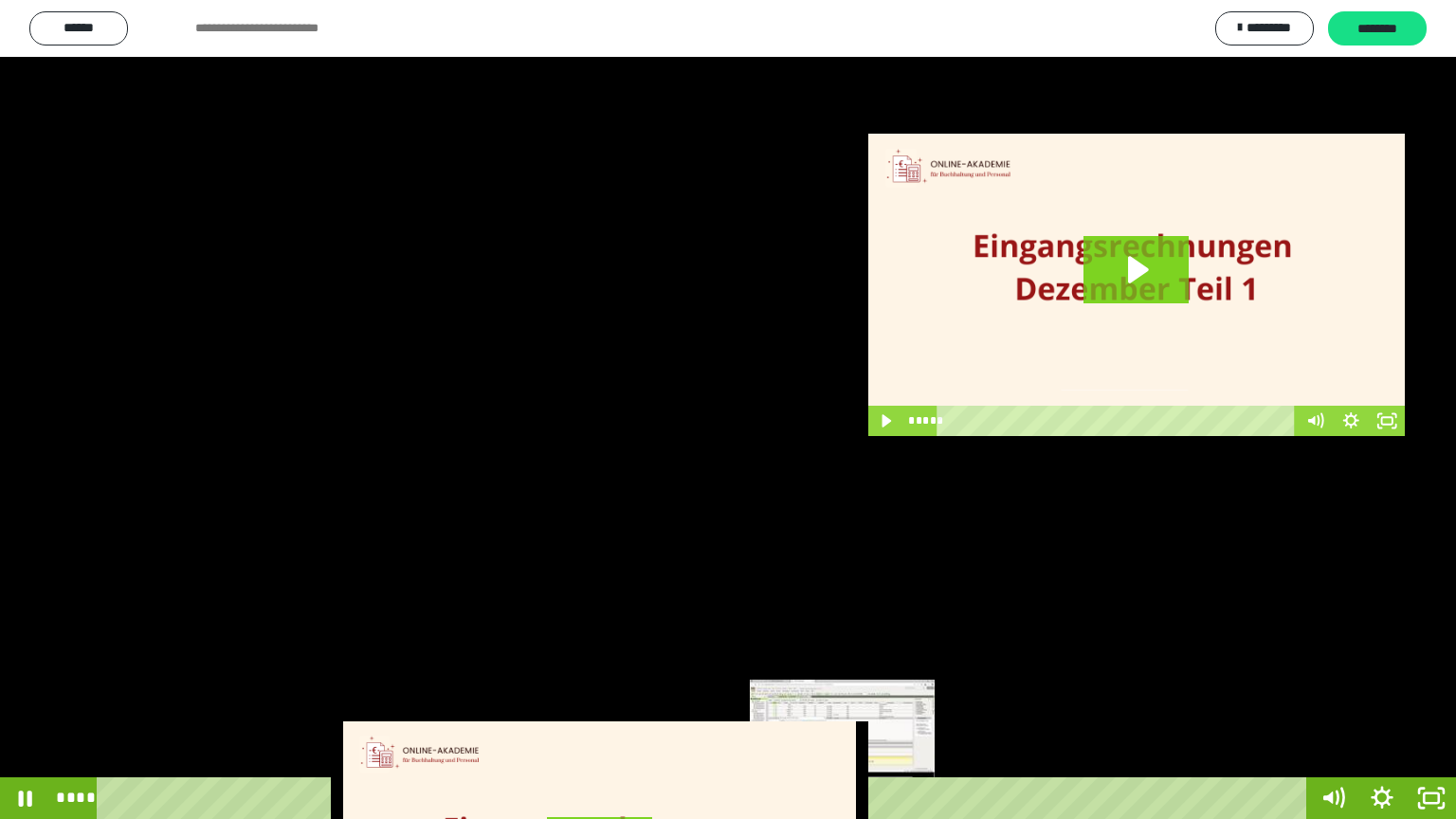 click at bounding box center (847, 798) 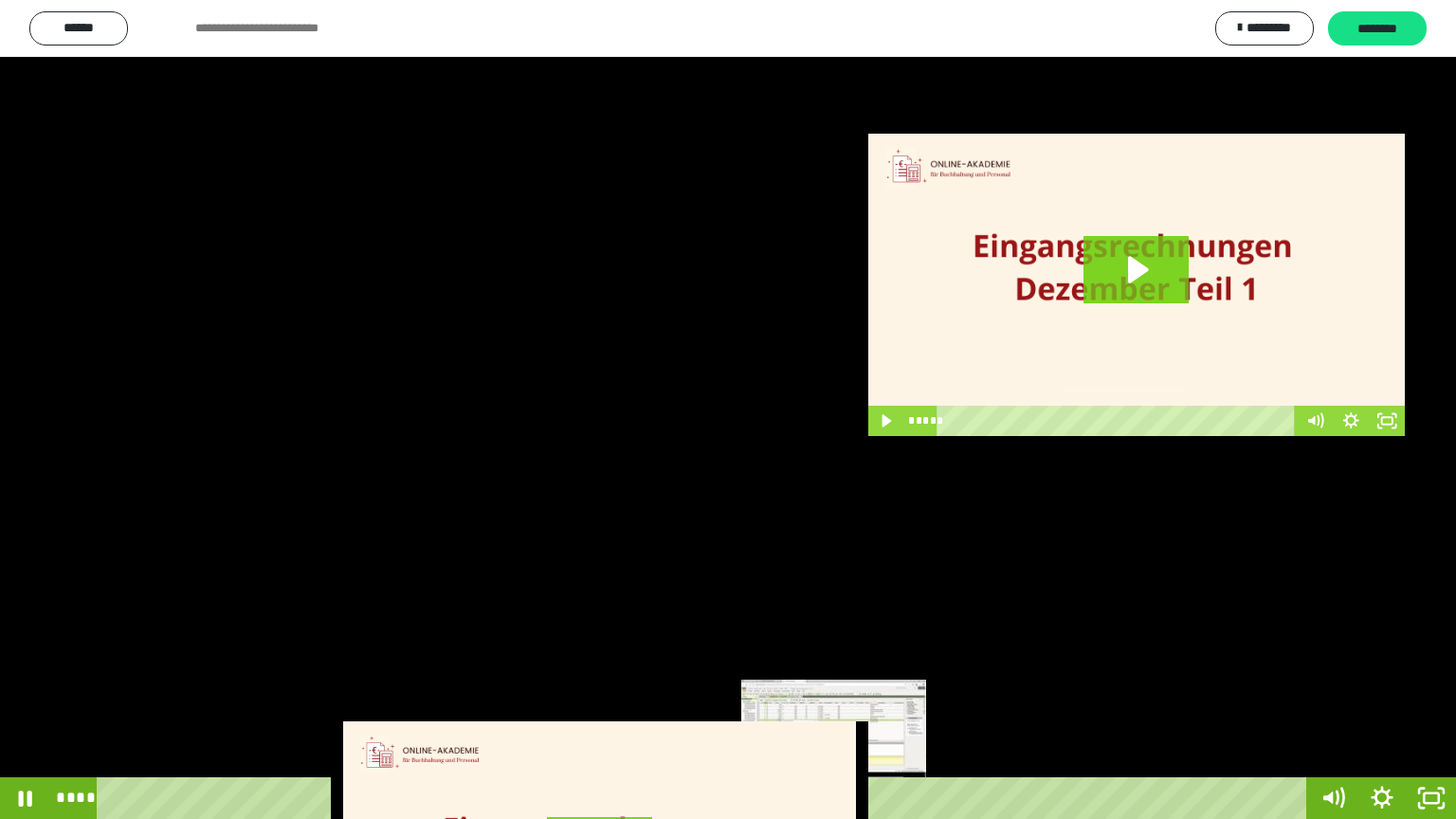 click on "****" at bounding box center [705, 798] 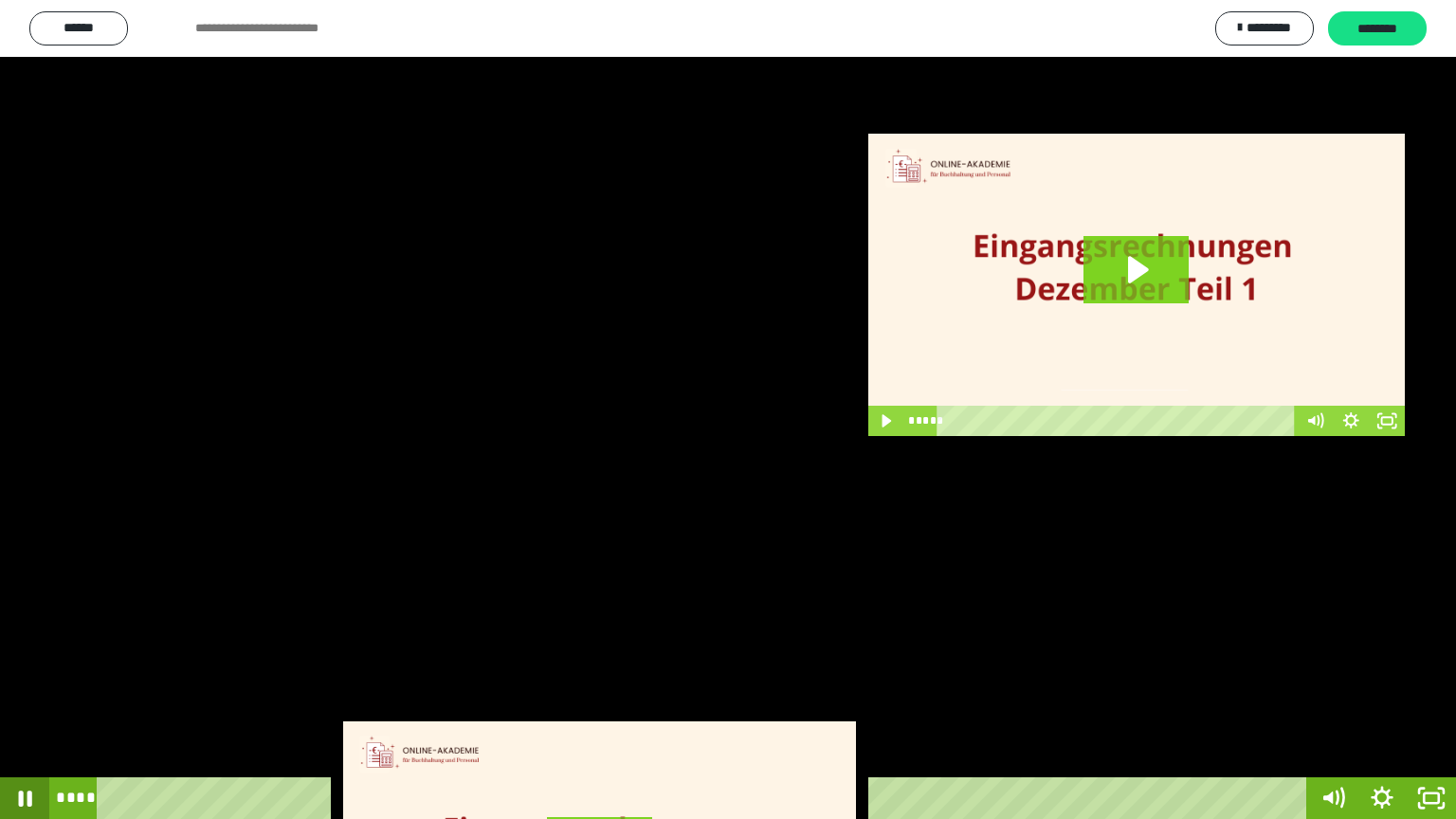 click 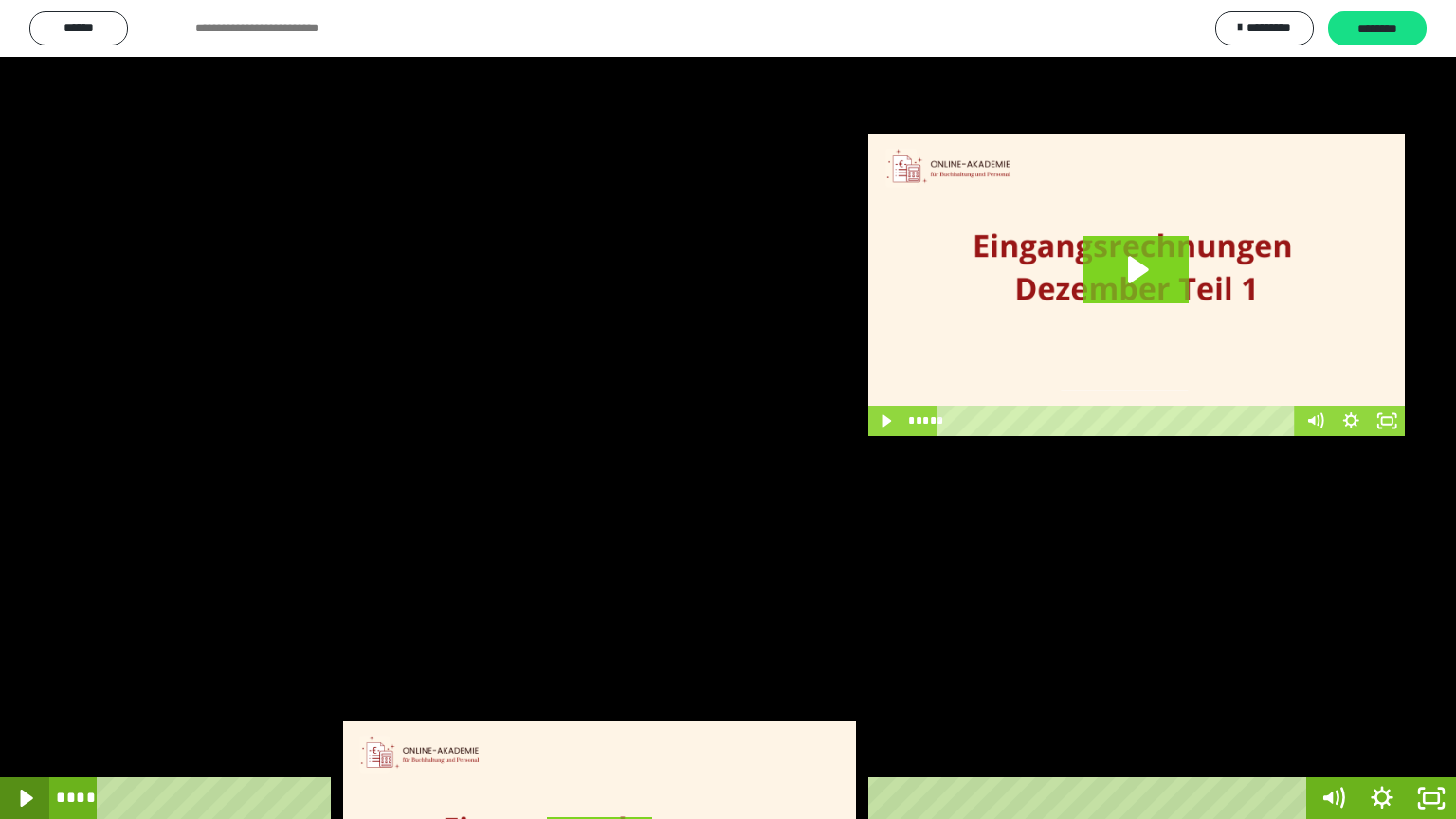 click 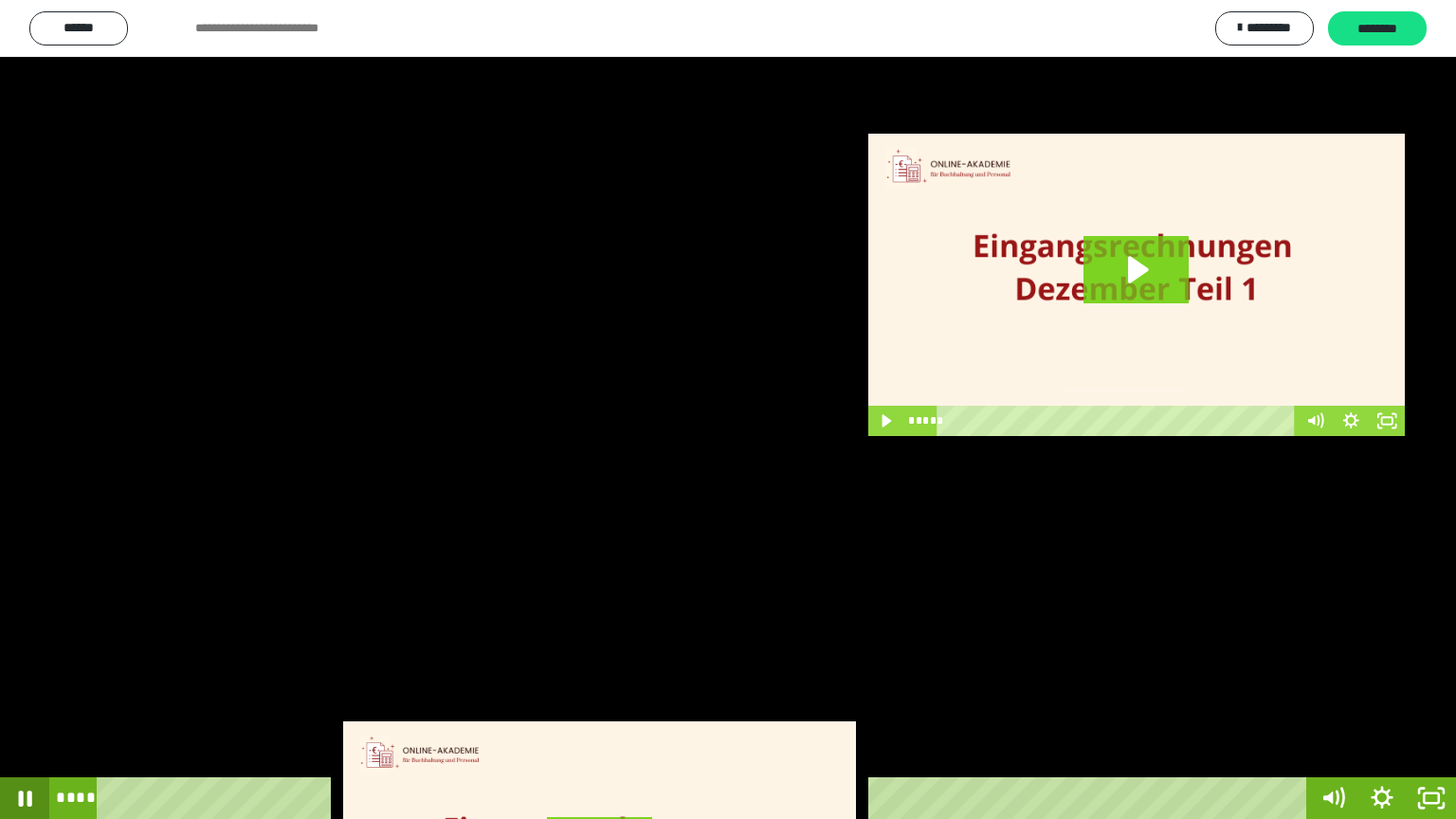 click 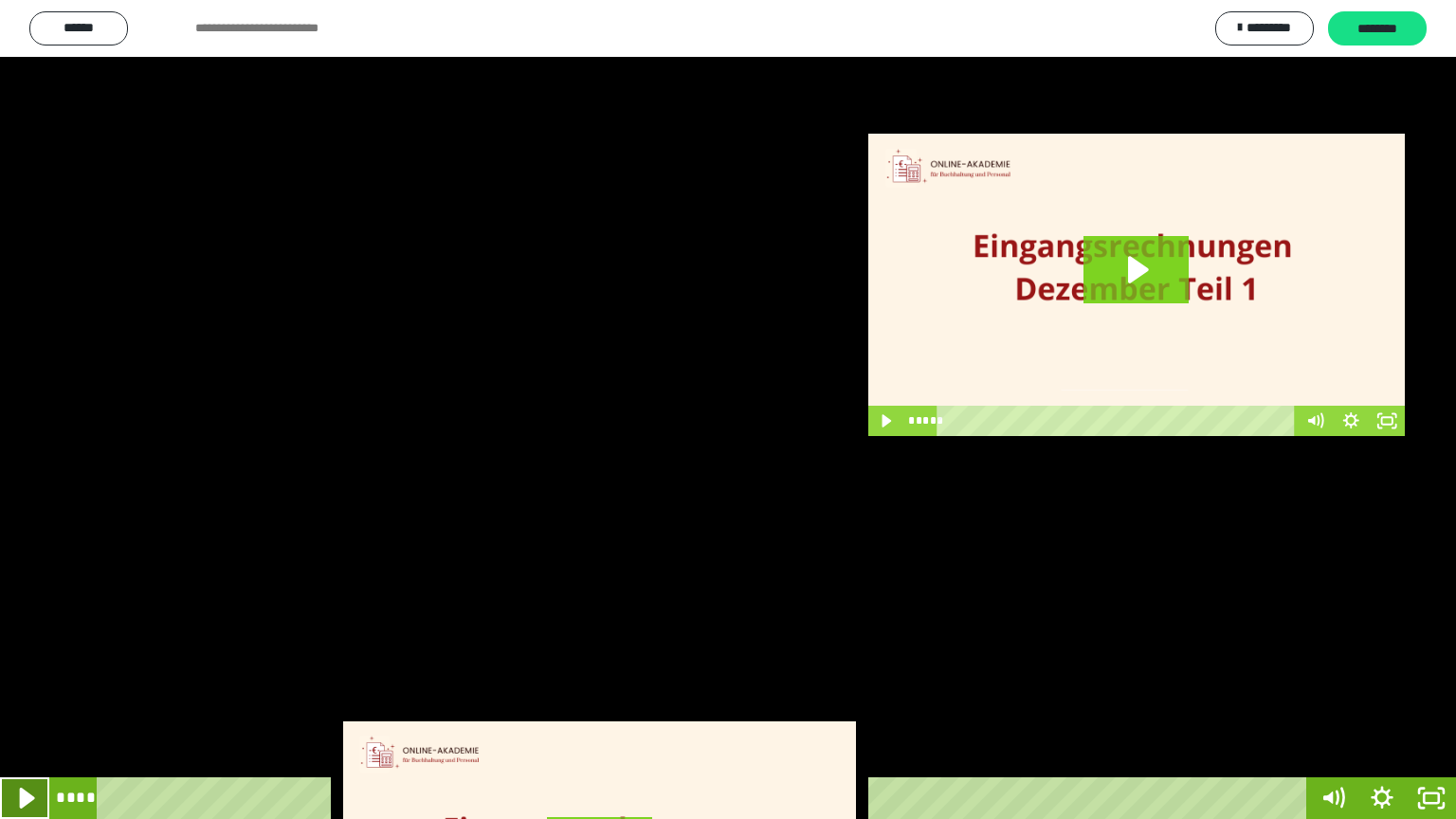 click 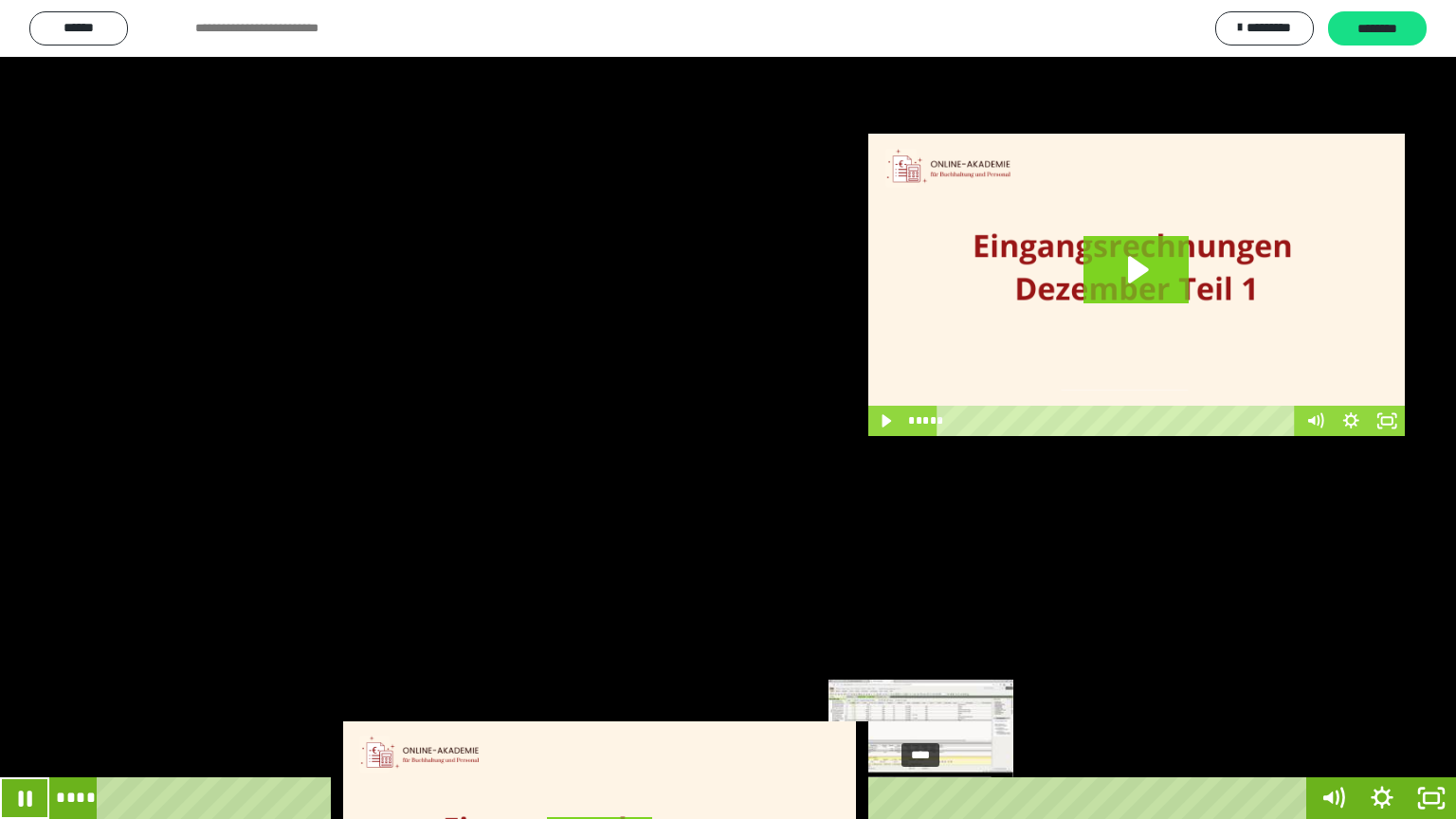 click on "****" at bounding box center [705, 798] 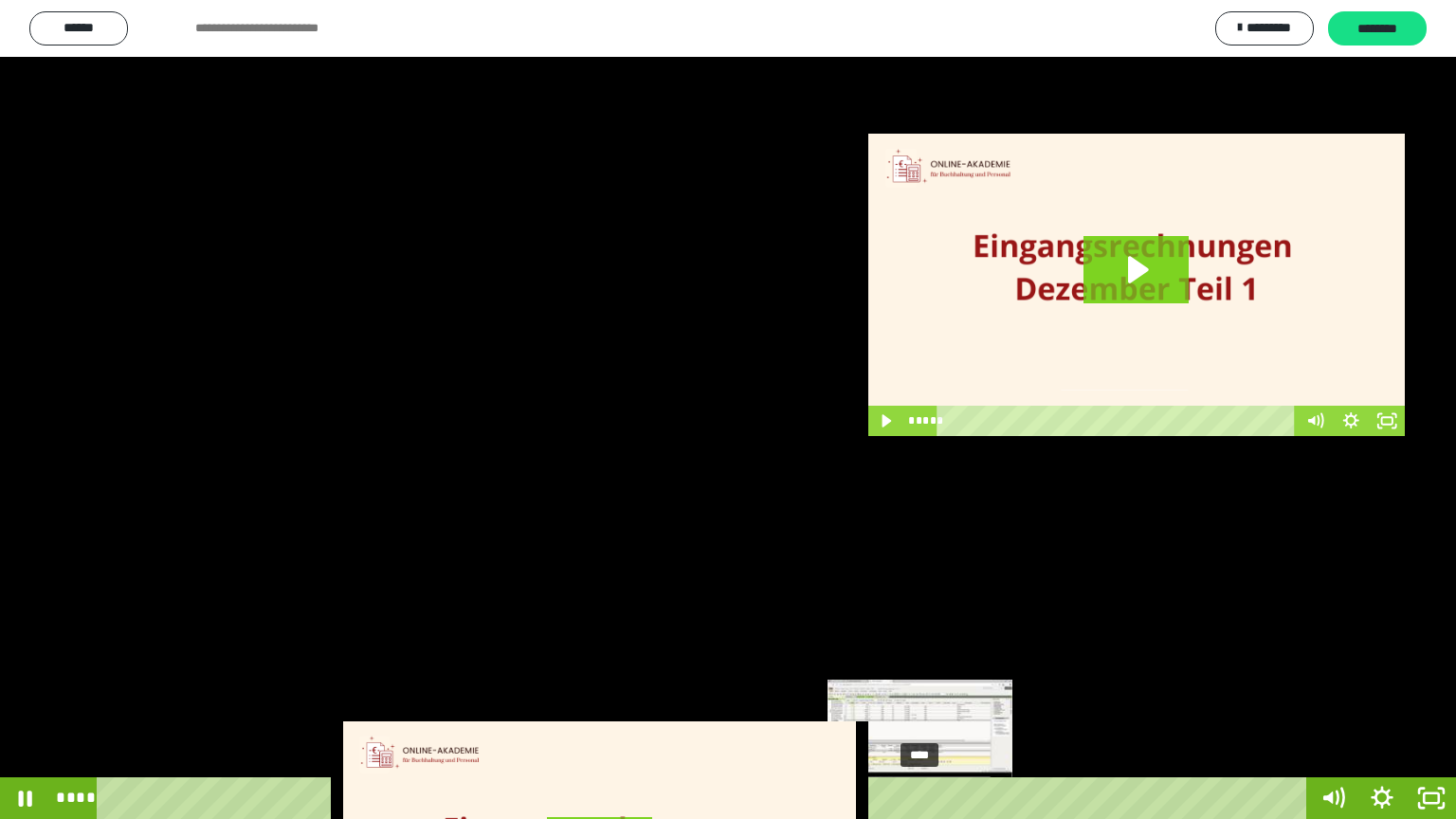 click at bounding box center [920, 798] 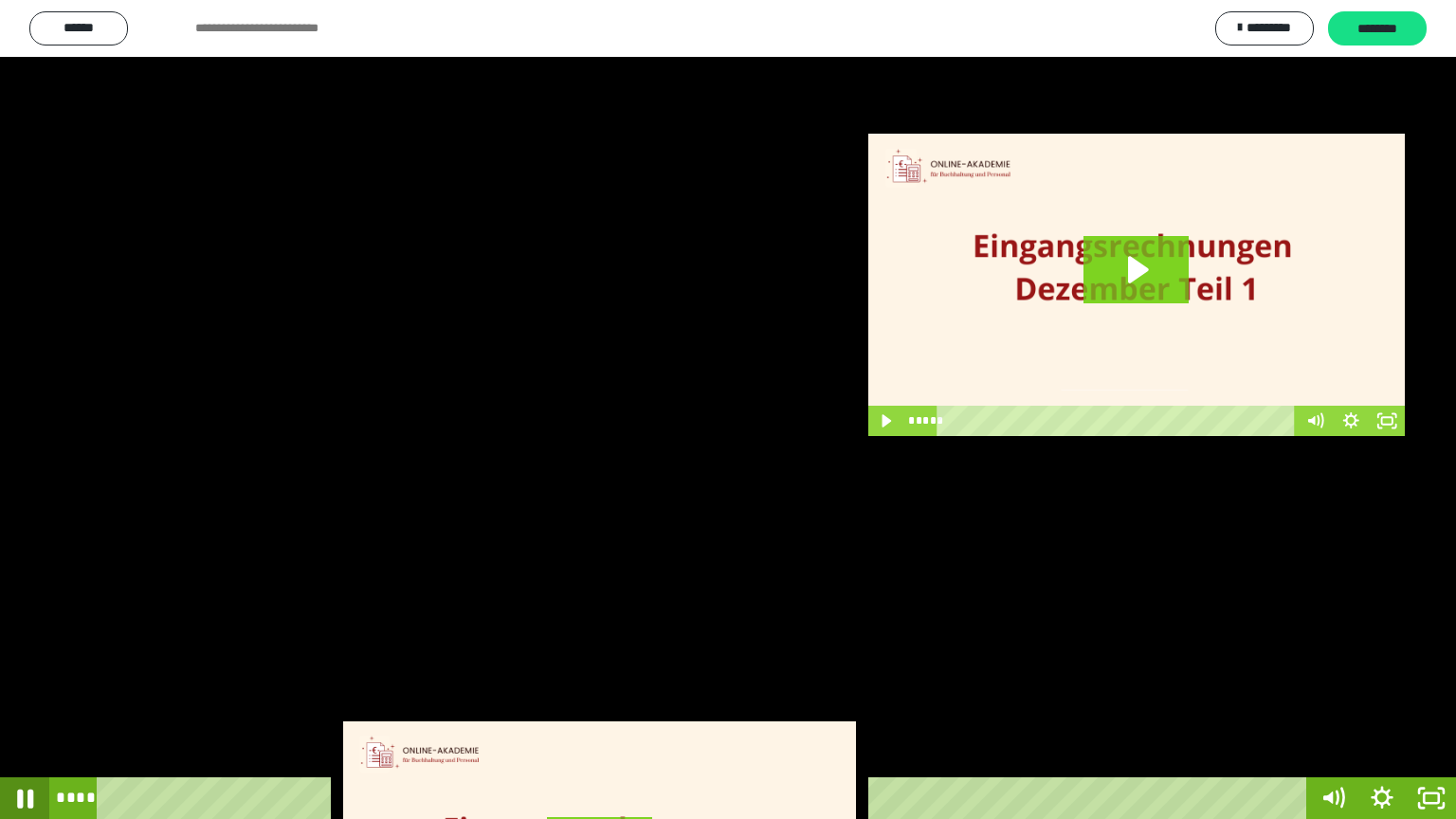 click 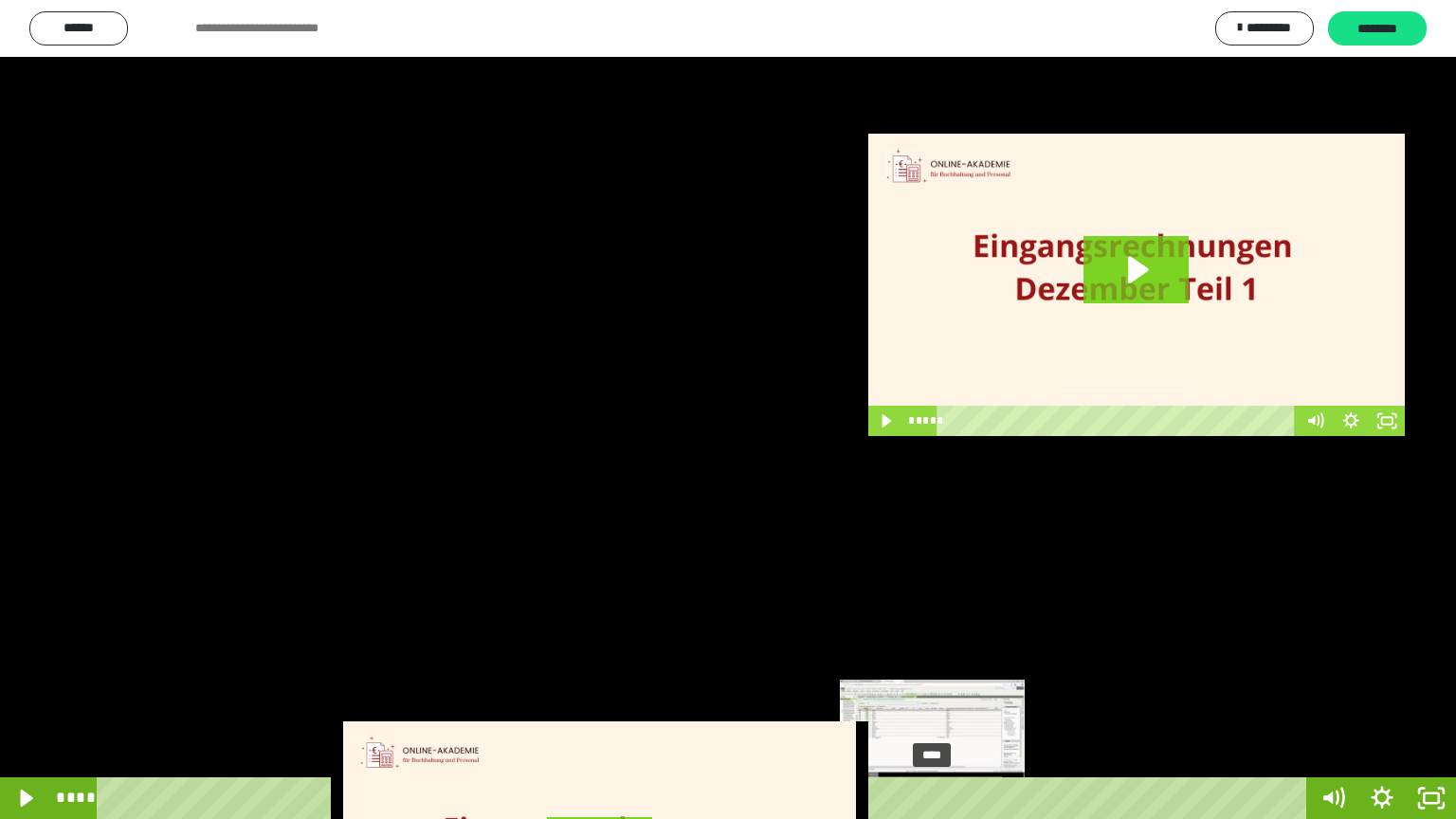 click at bounding box center [939, 798] 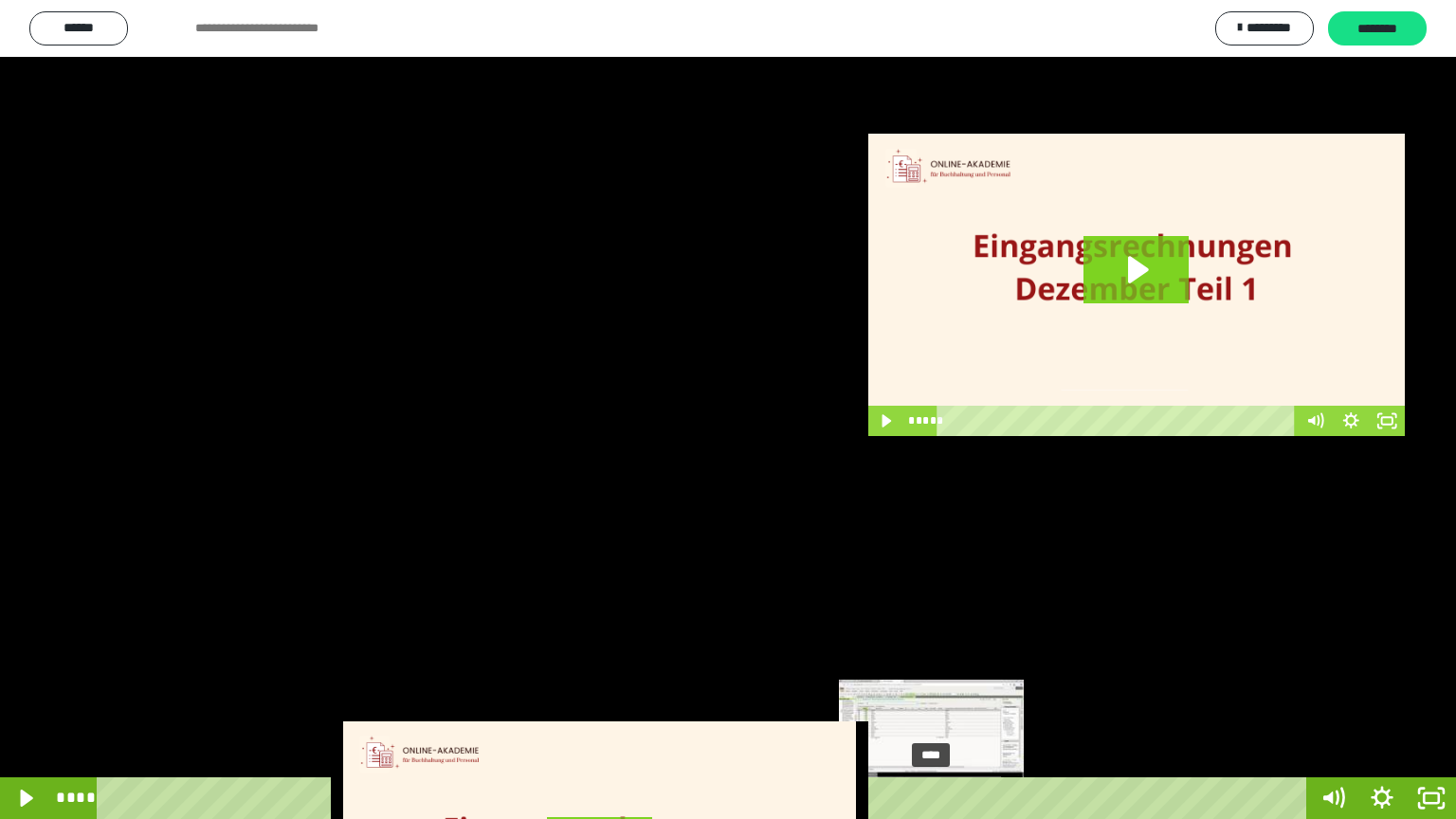 click at bounding box center [932, 798] 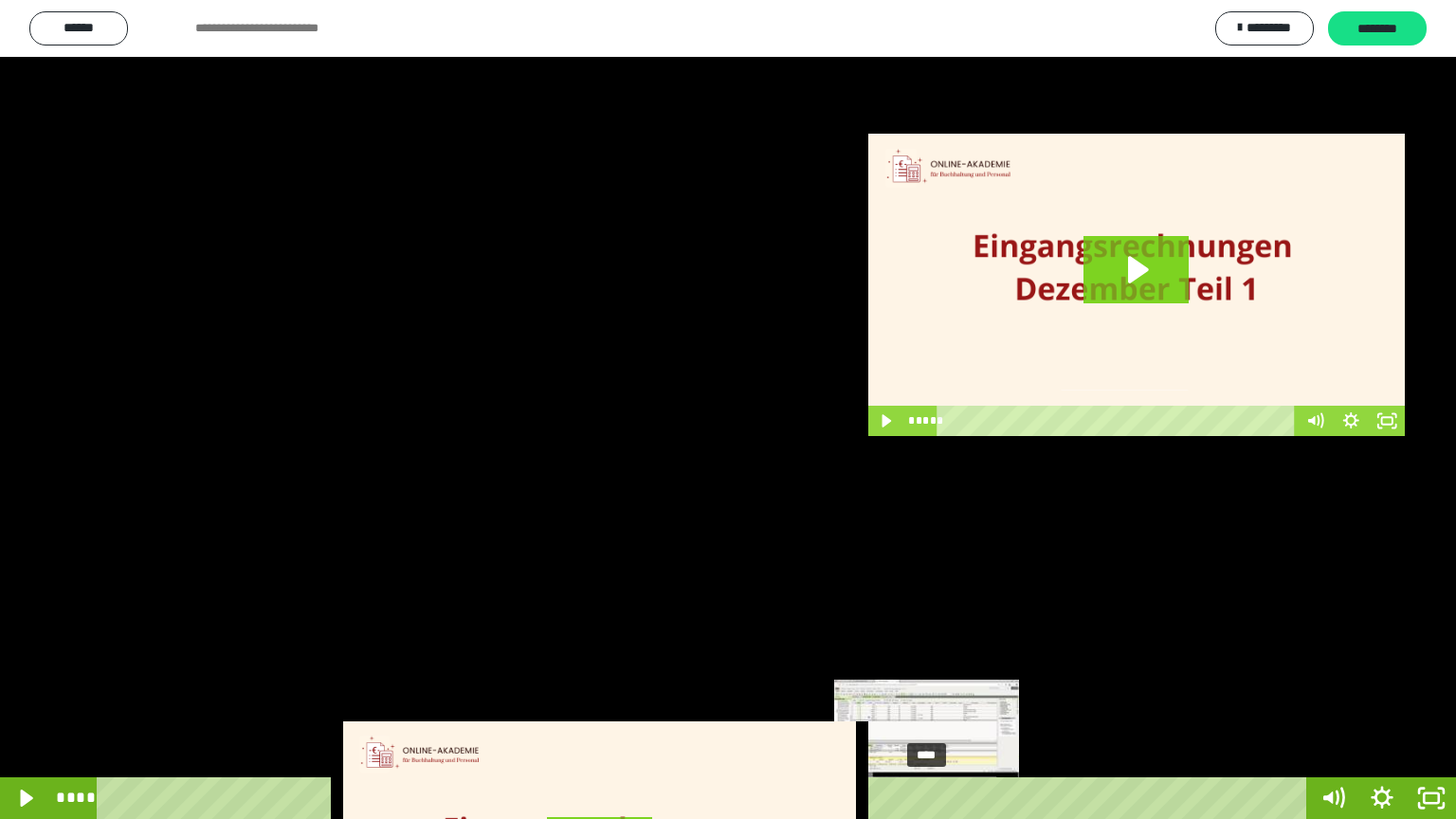 click at bounding box center [932, 798] 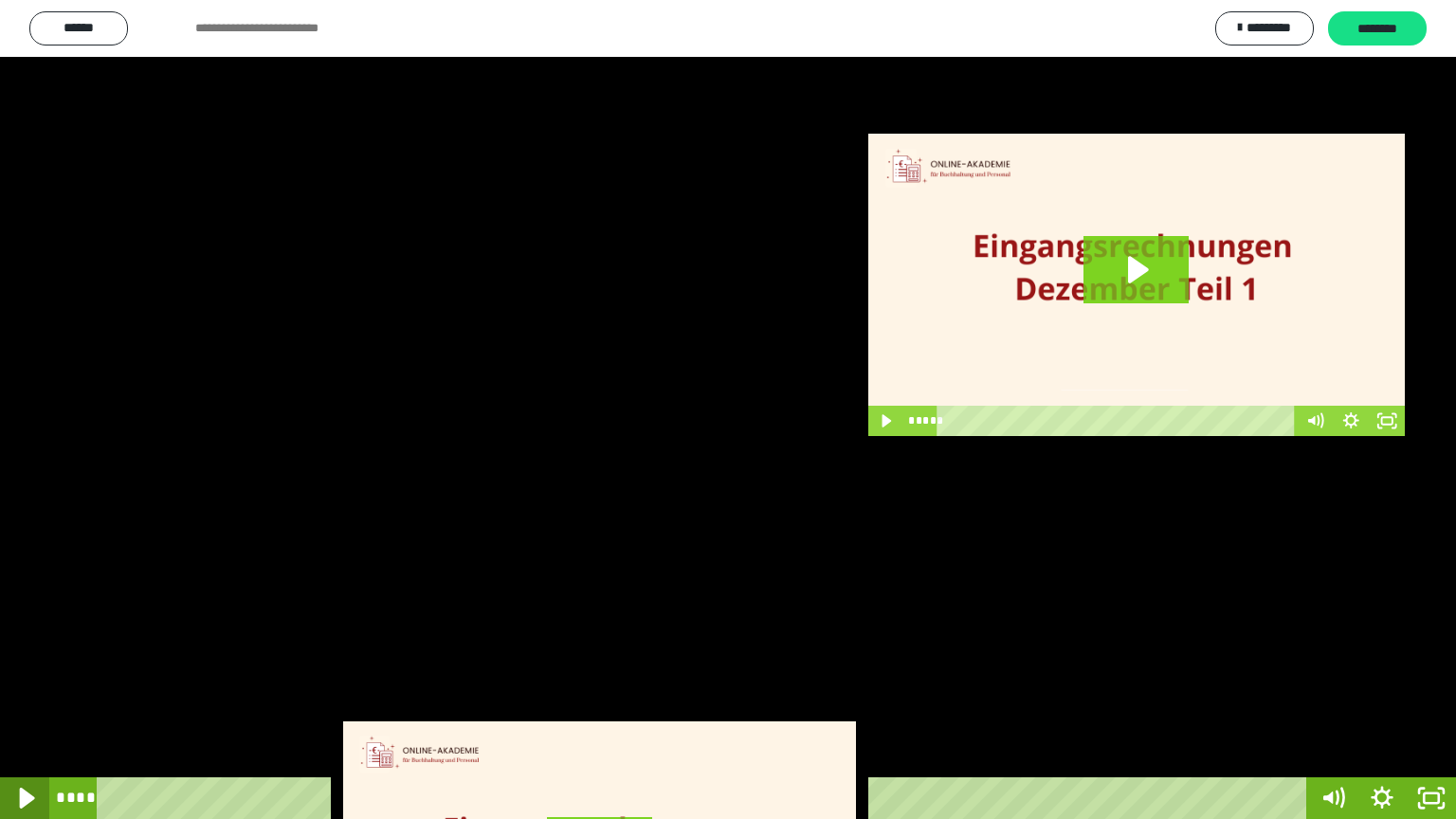 click 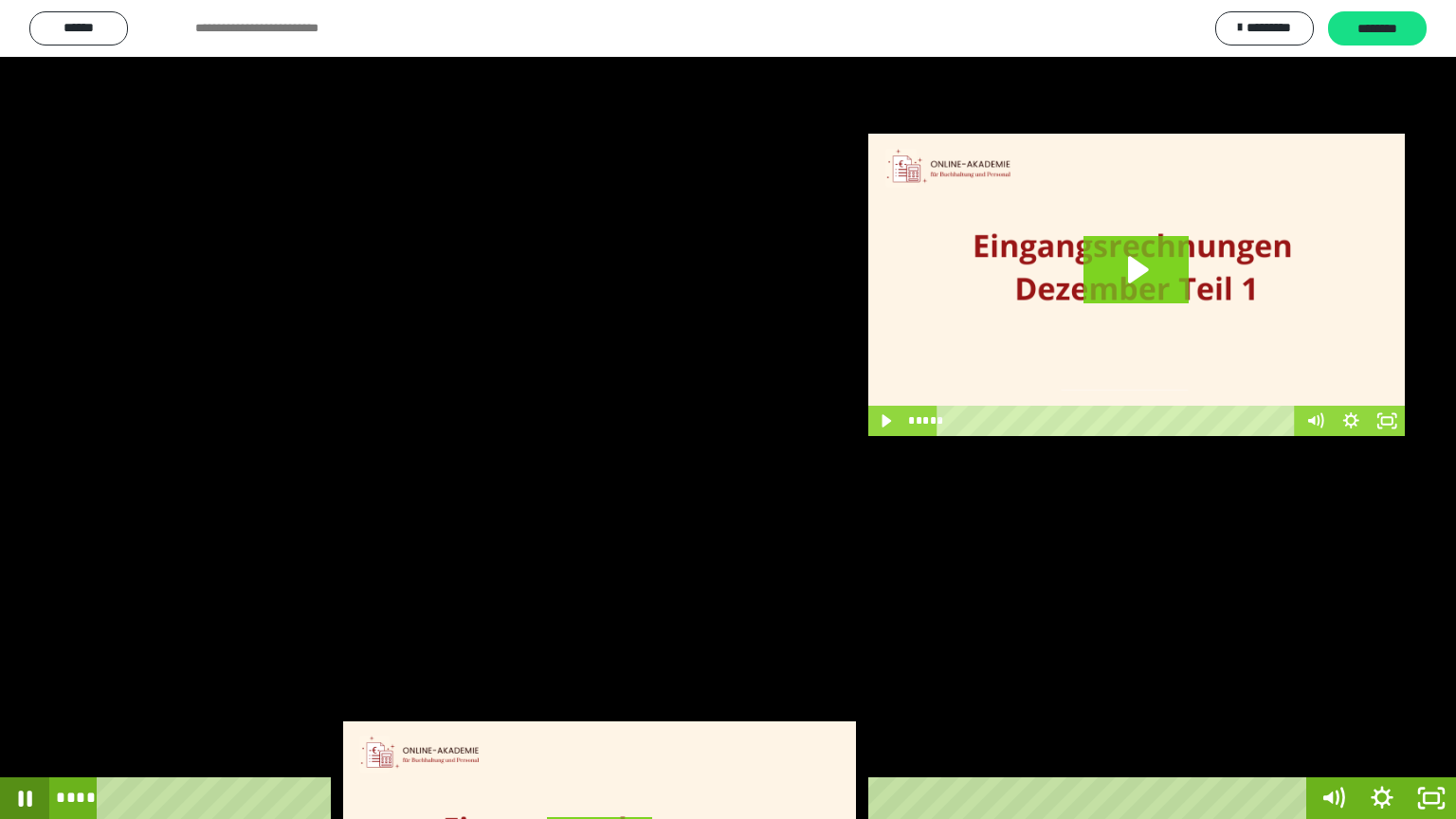 click 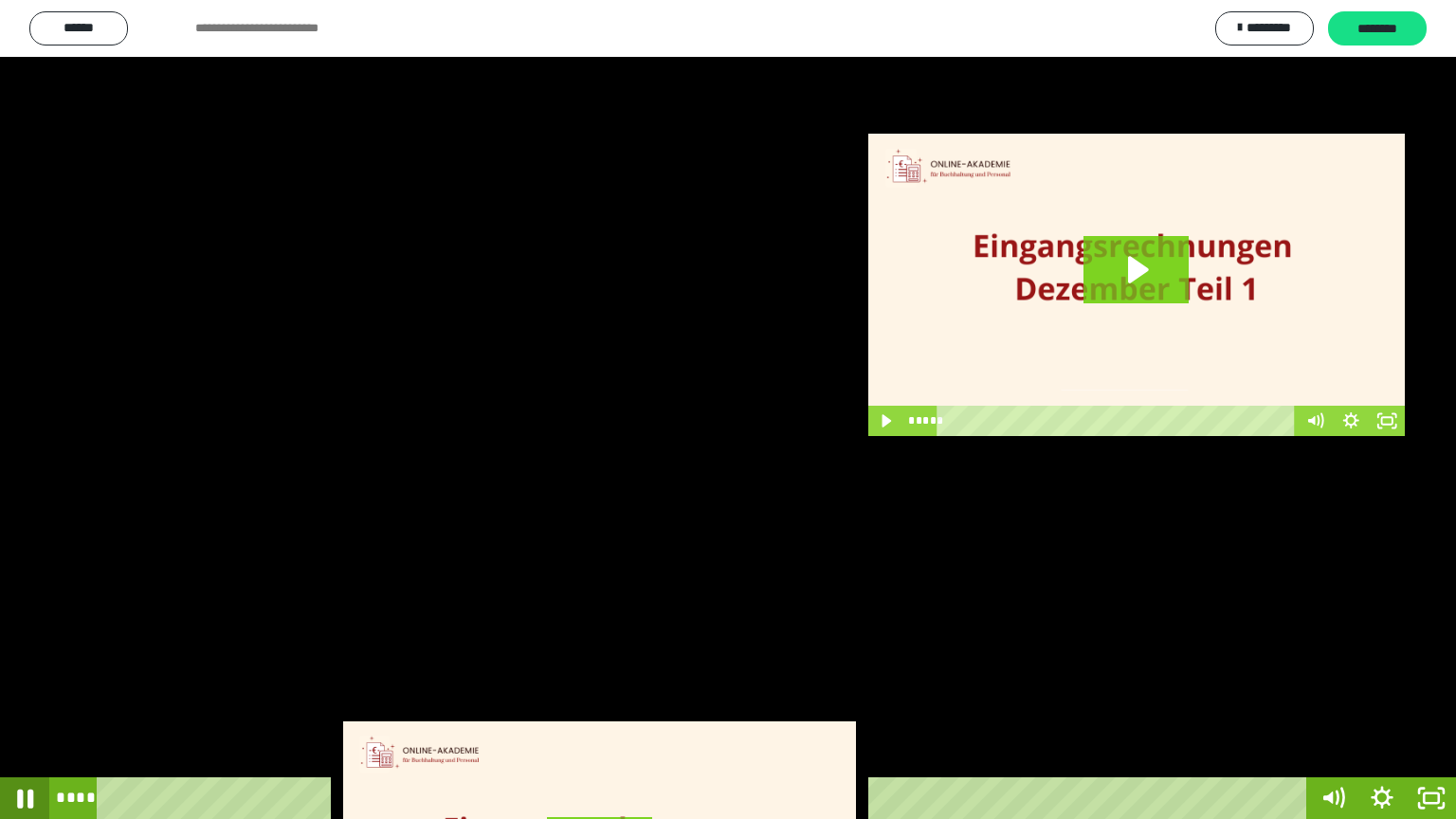click 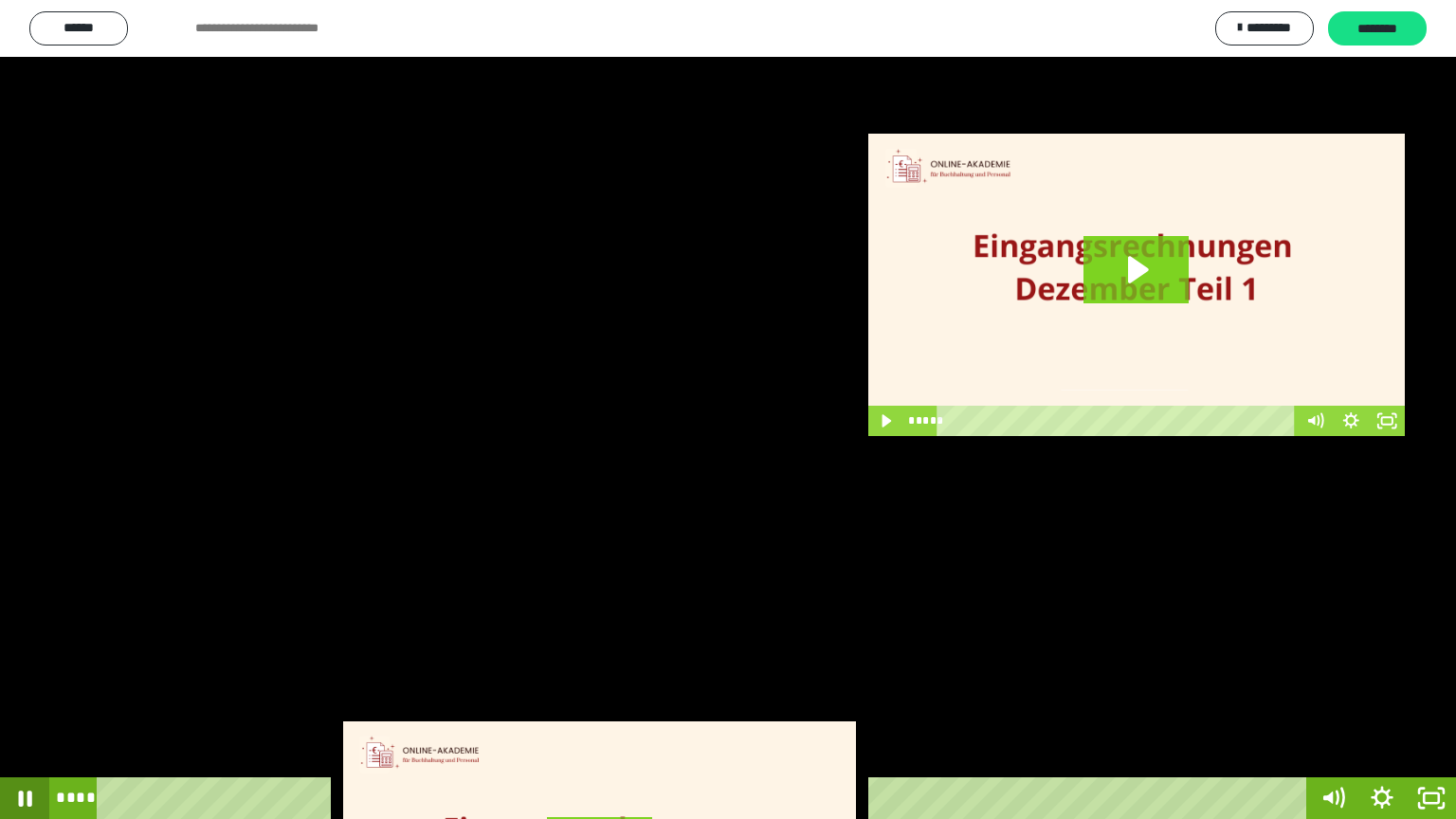click 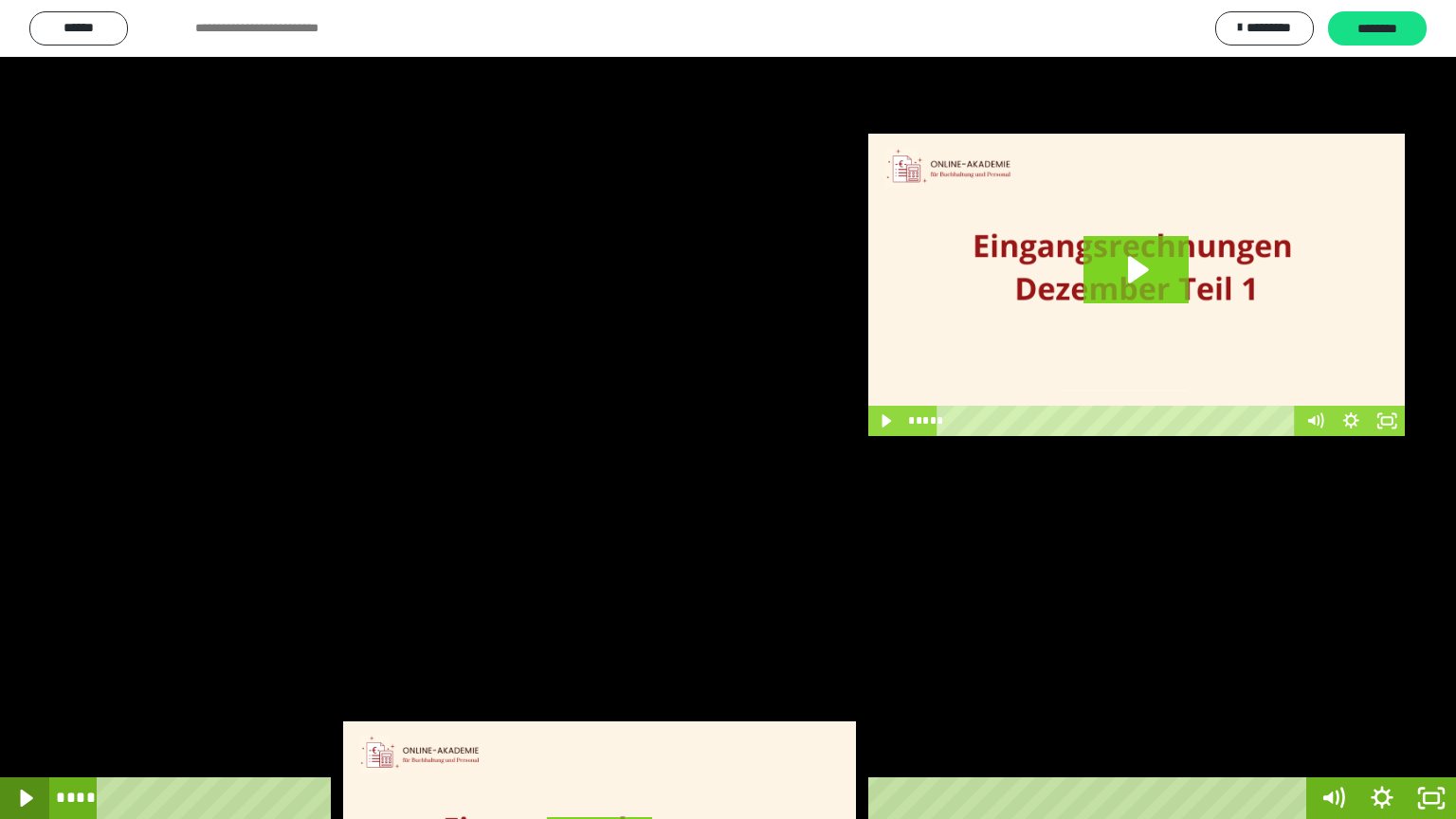 click 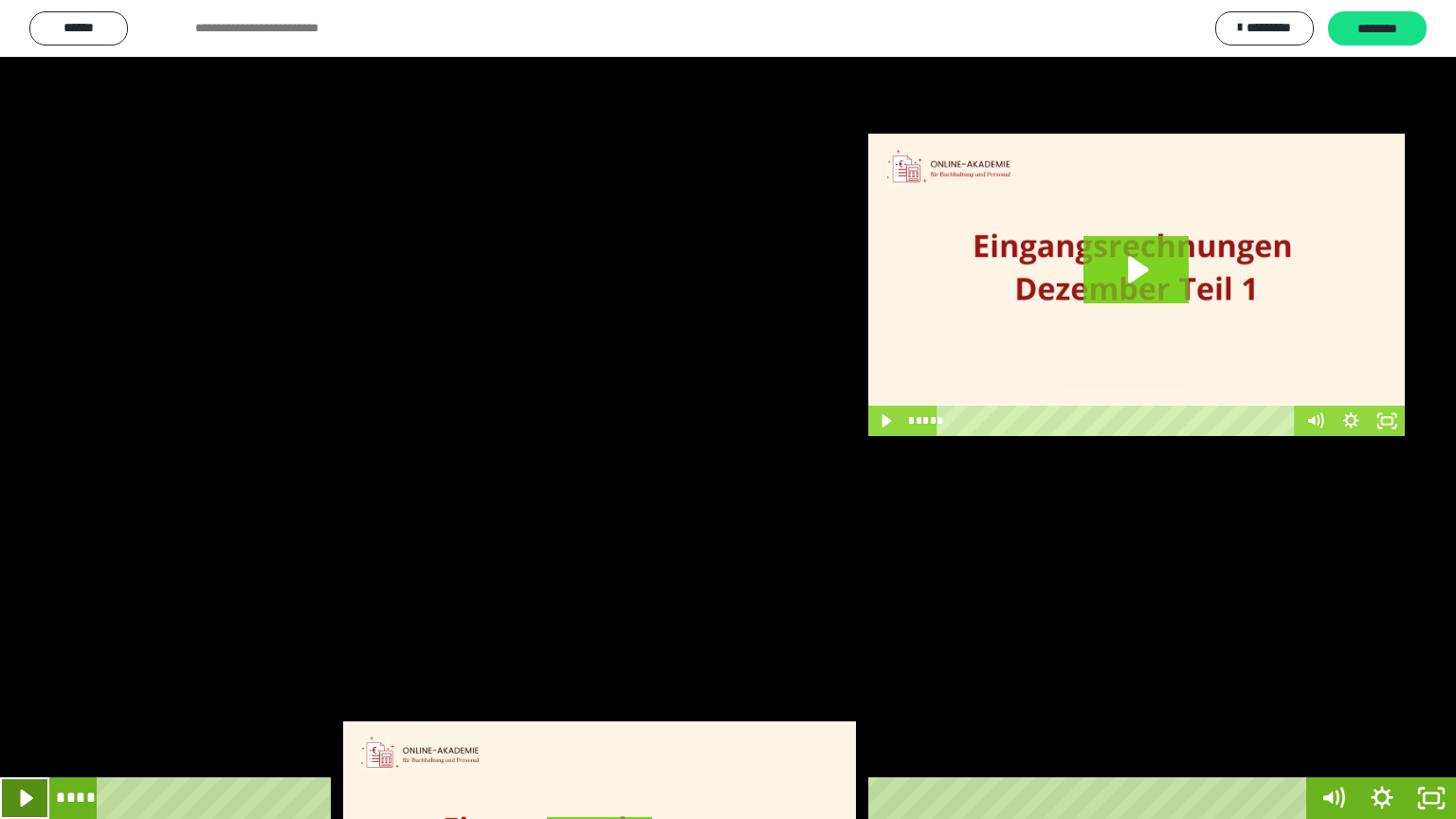 click 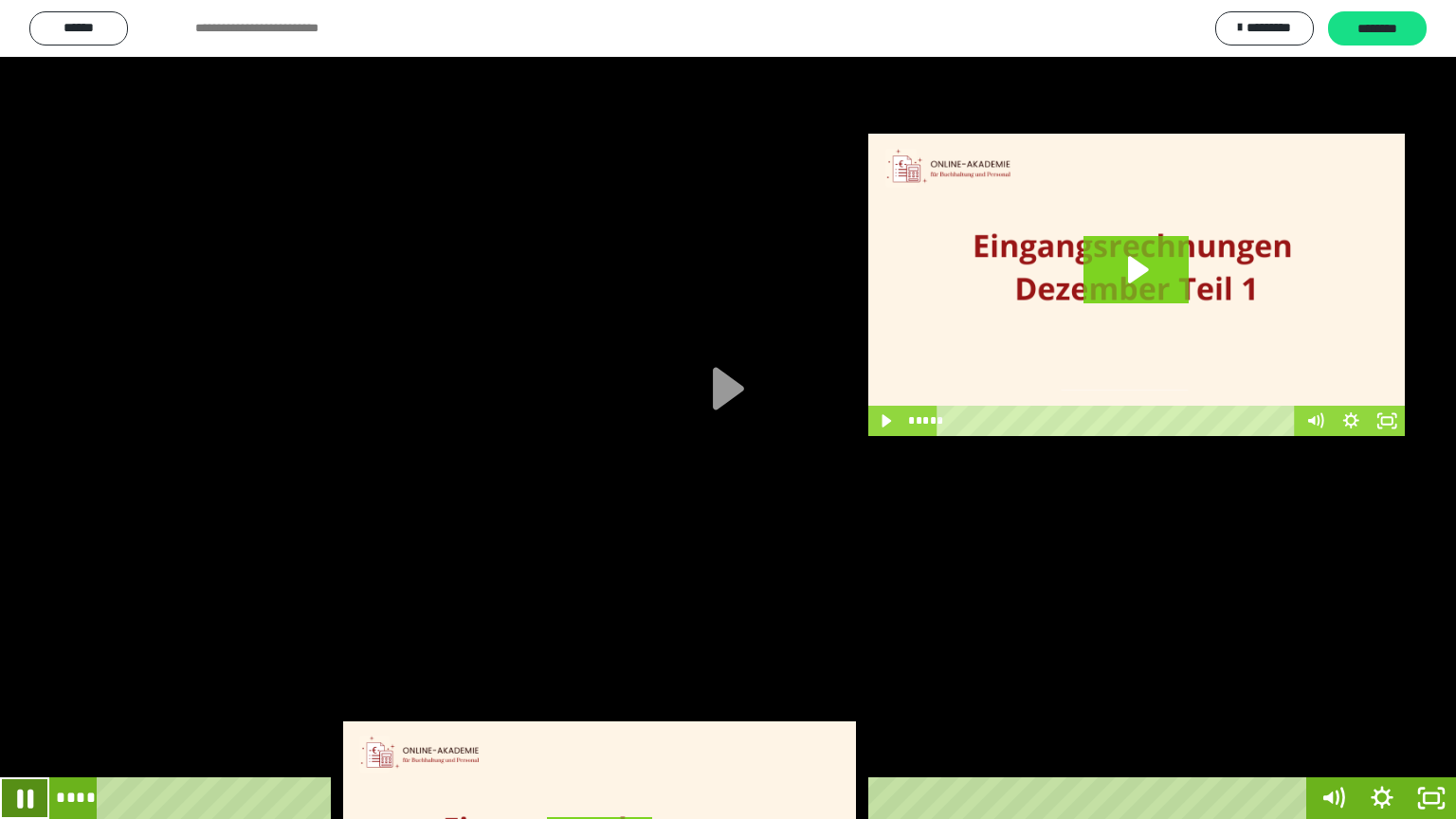 click 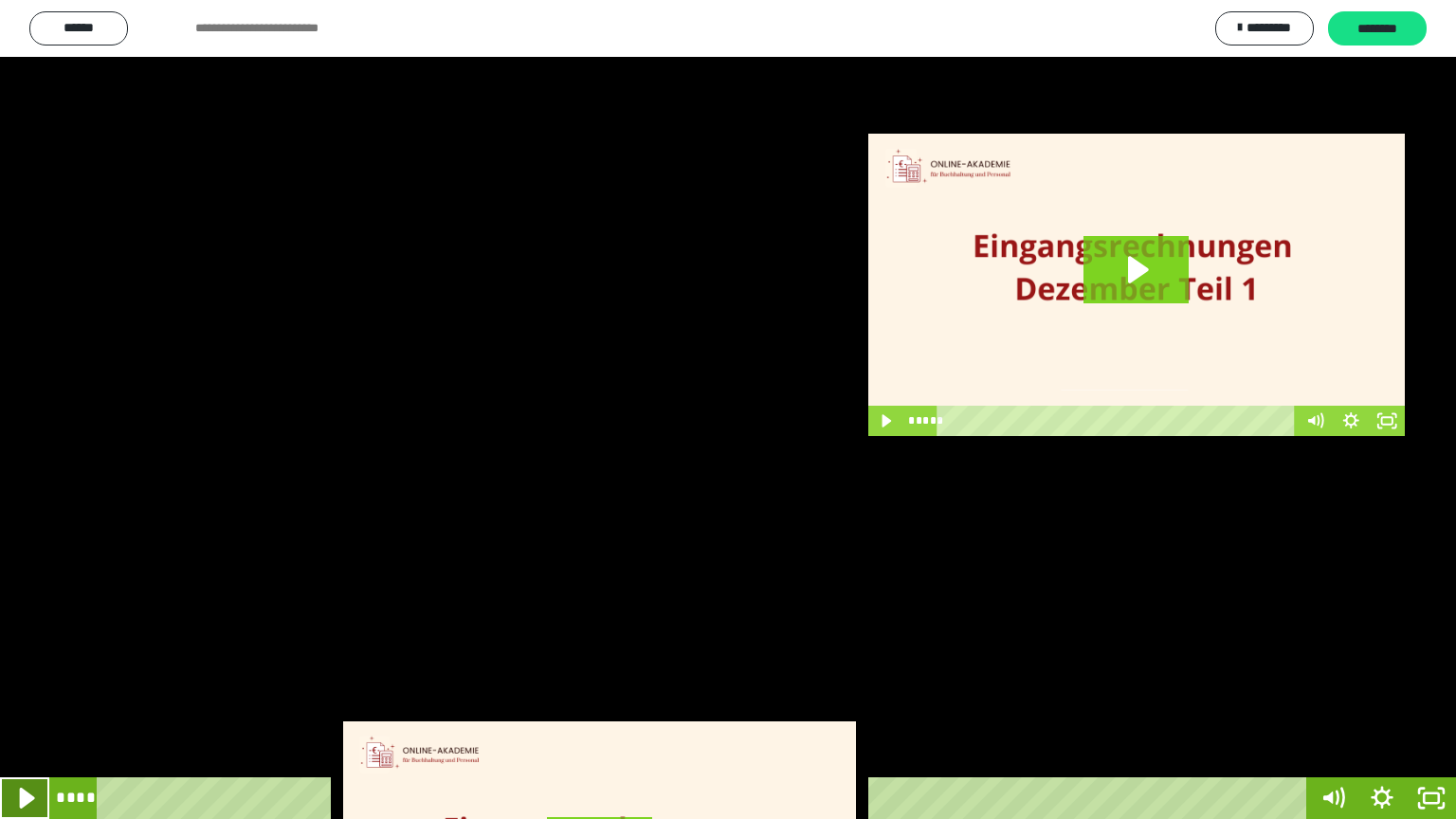 click 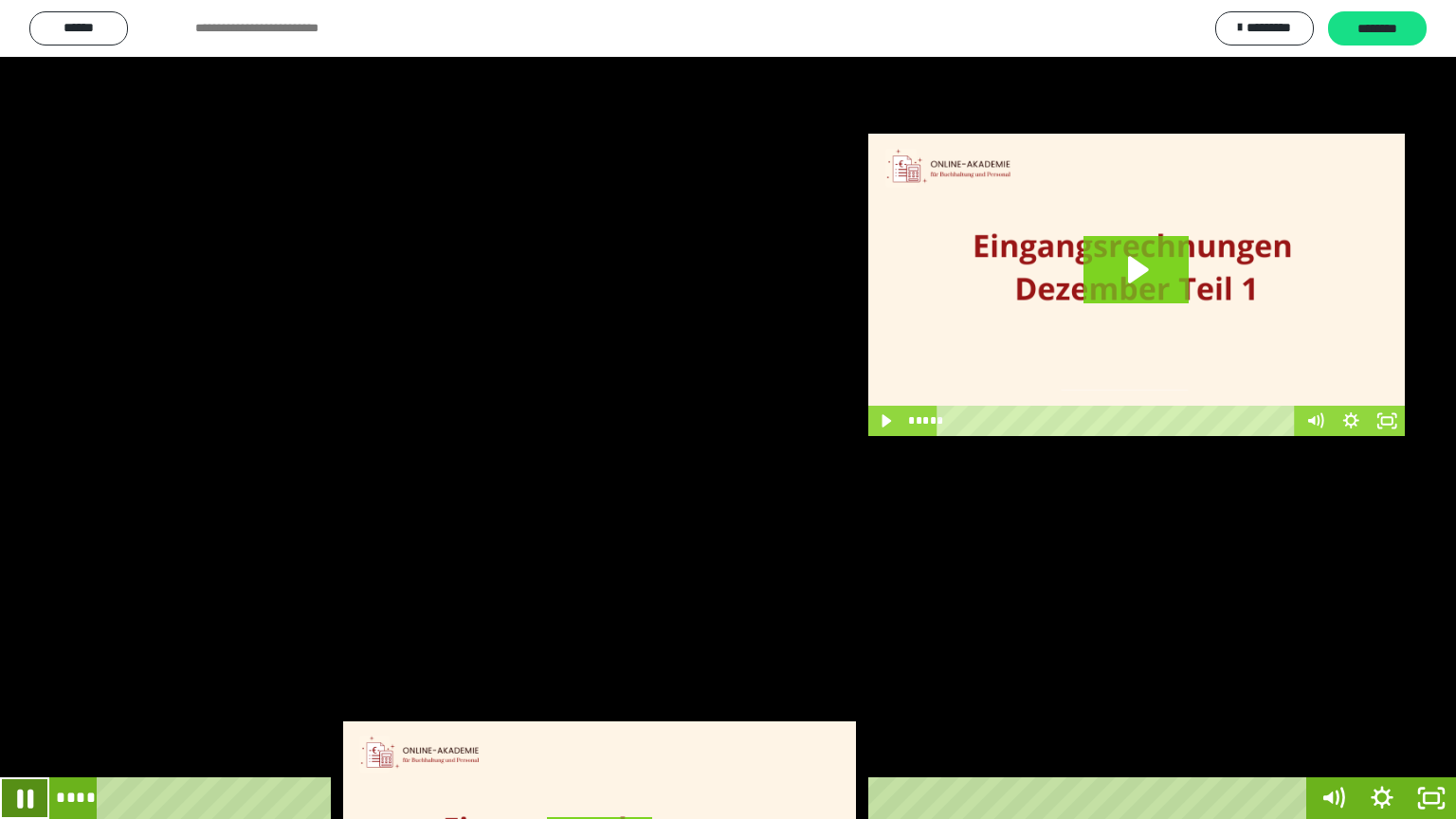 click 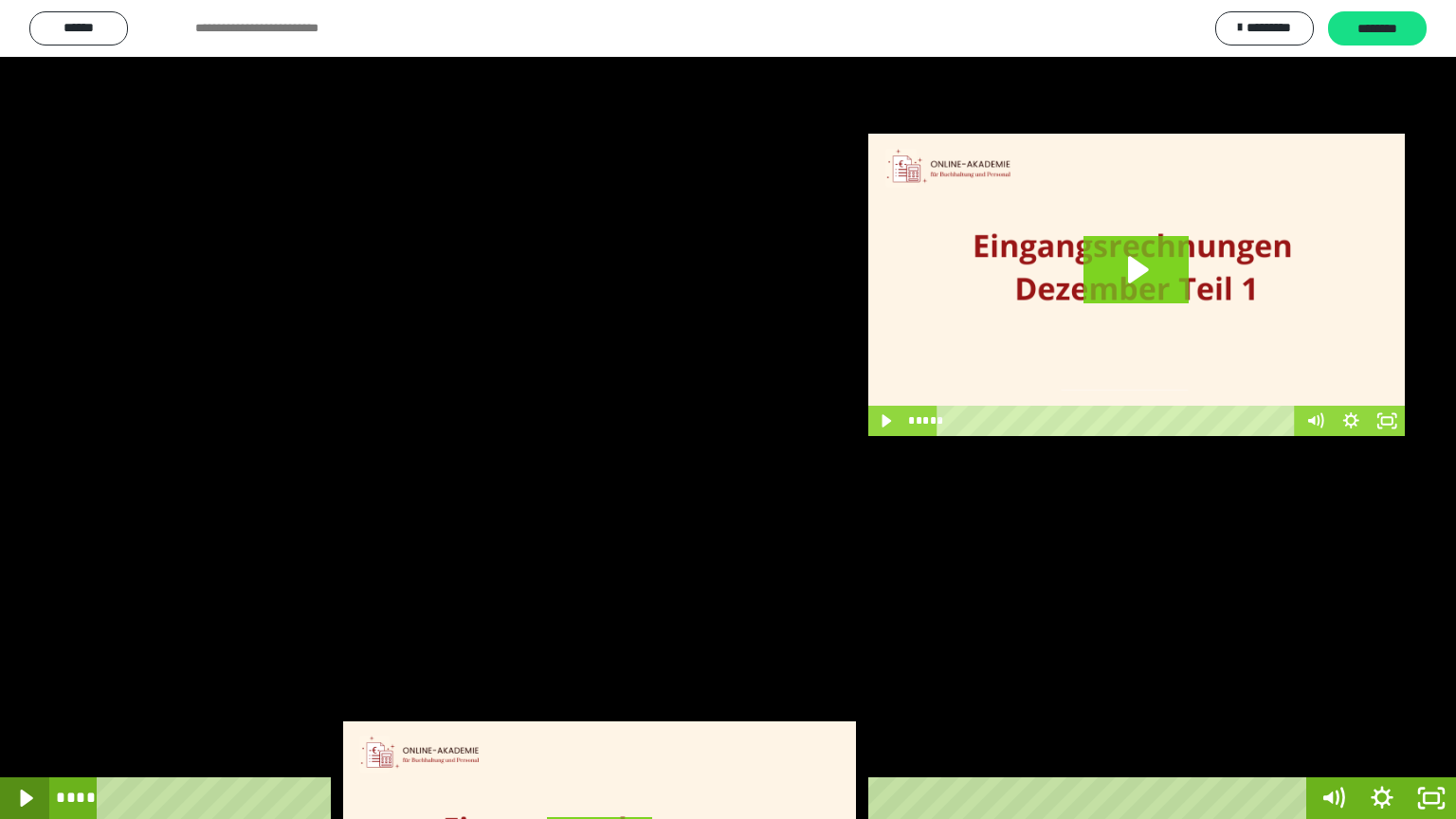 click 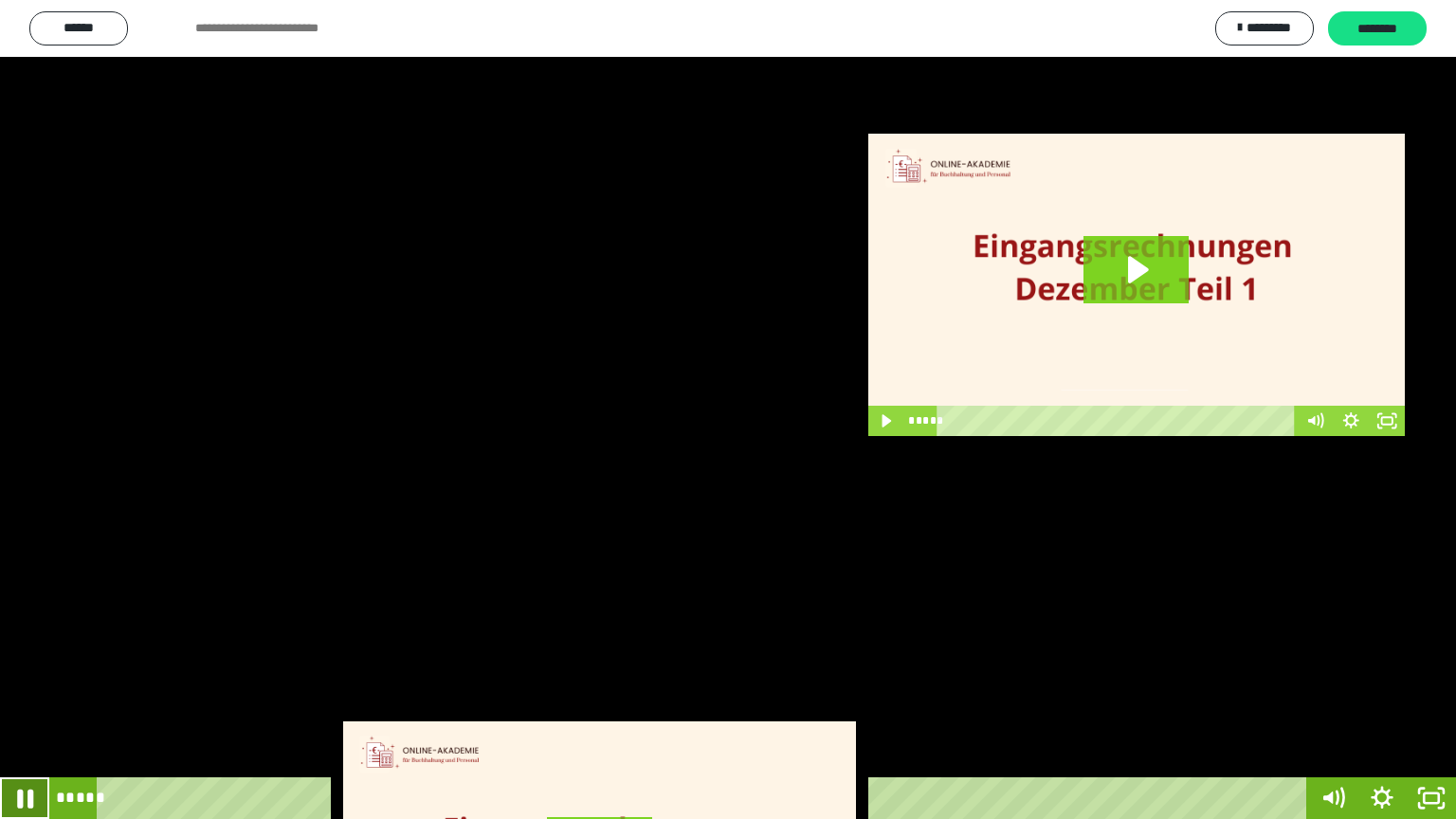 click 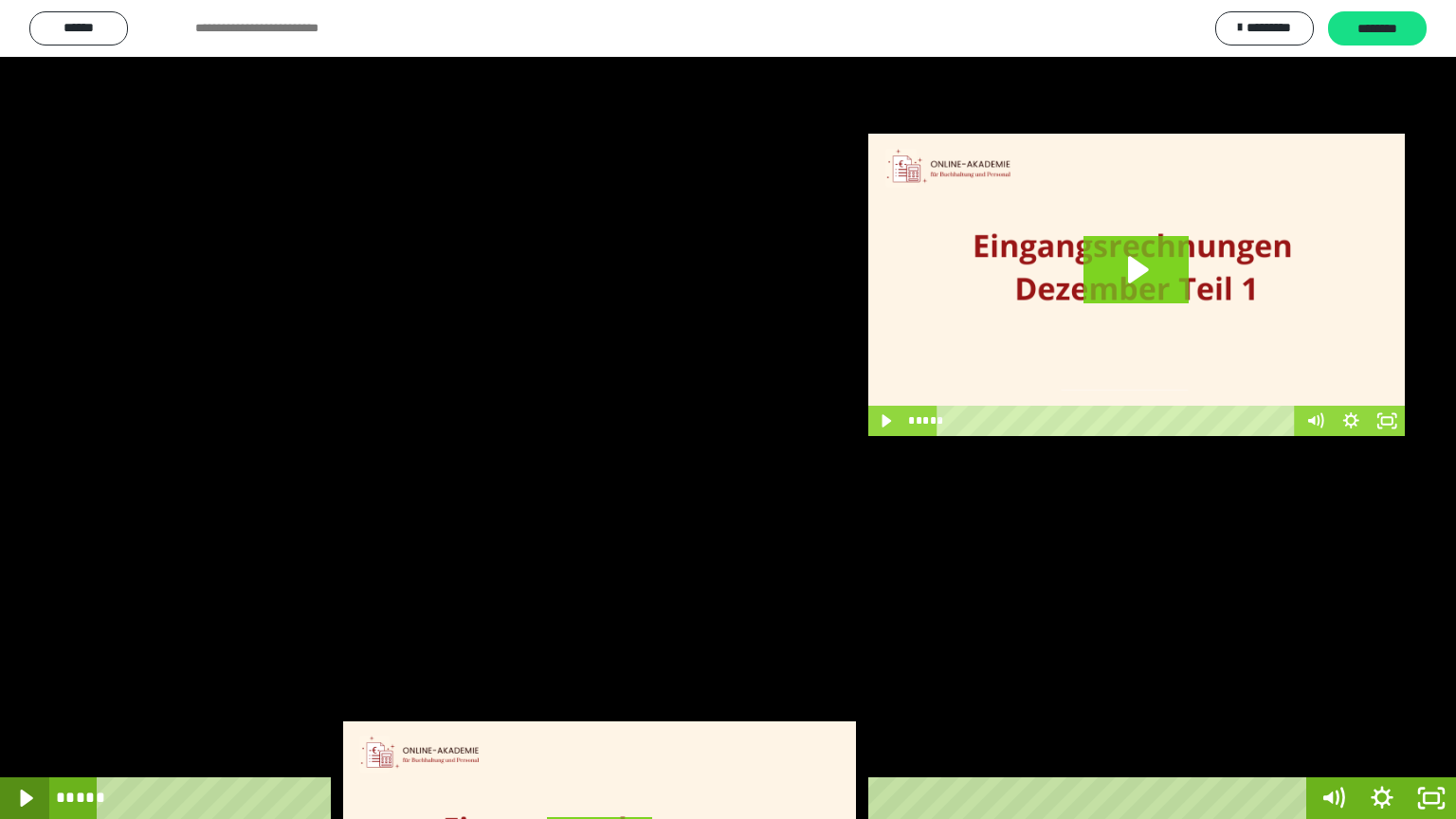 click 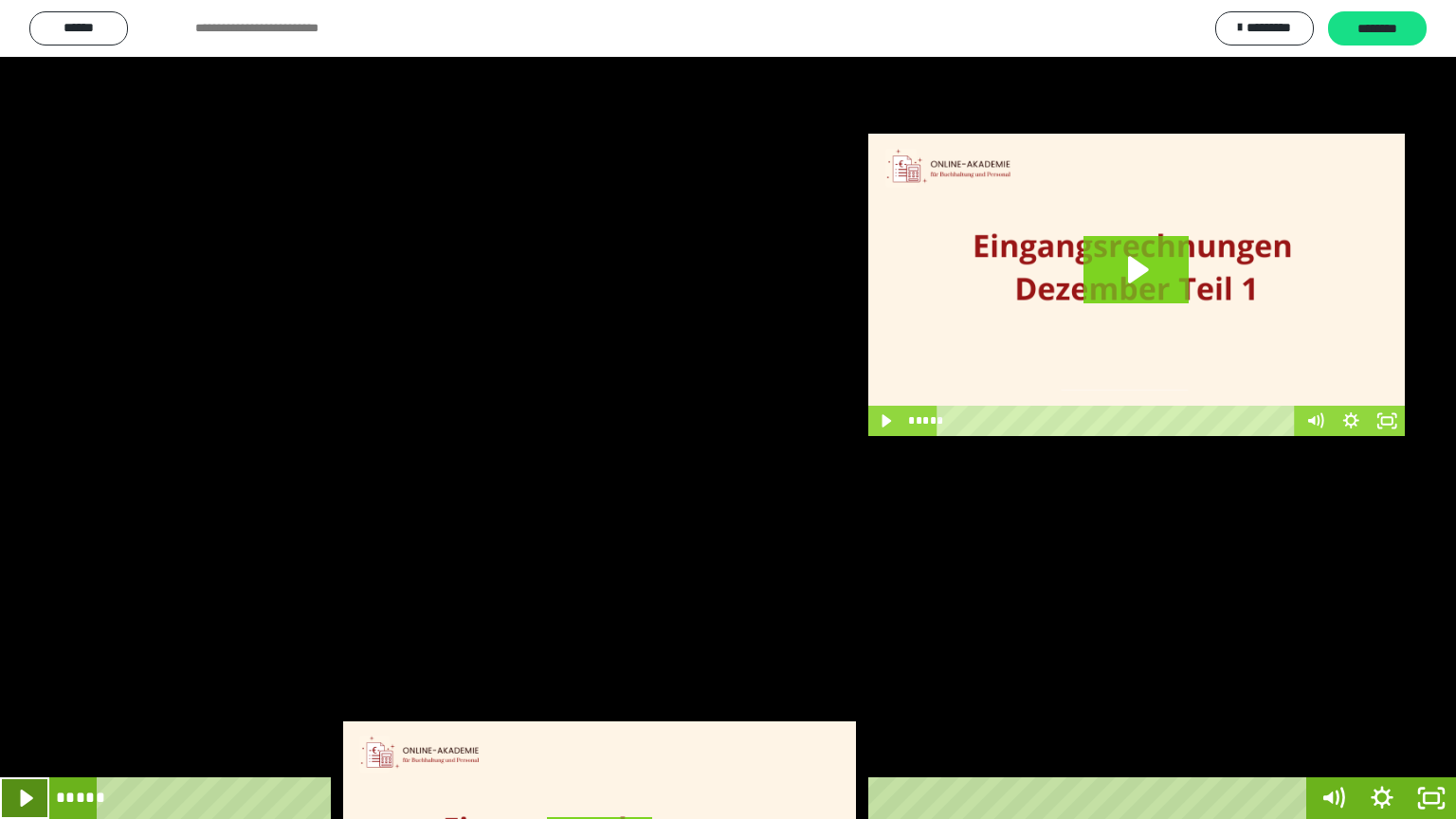 click 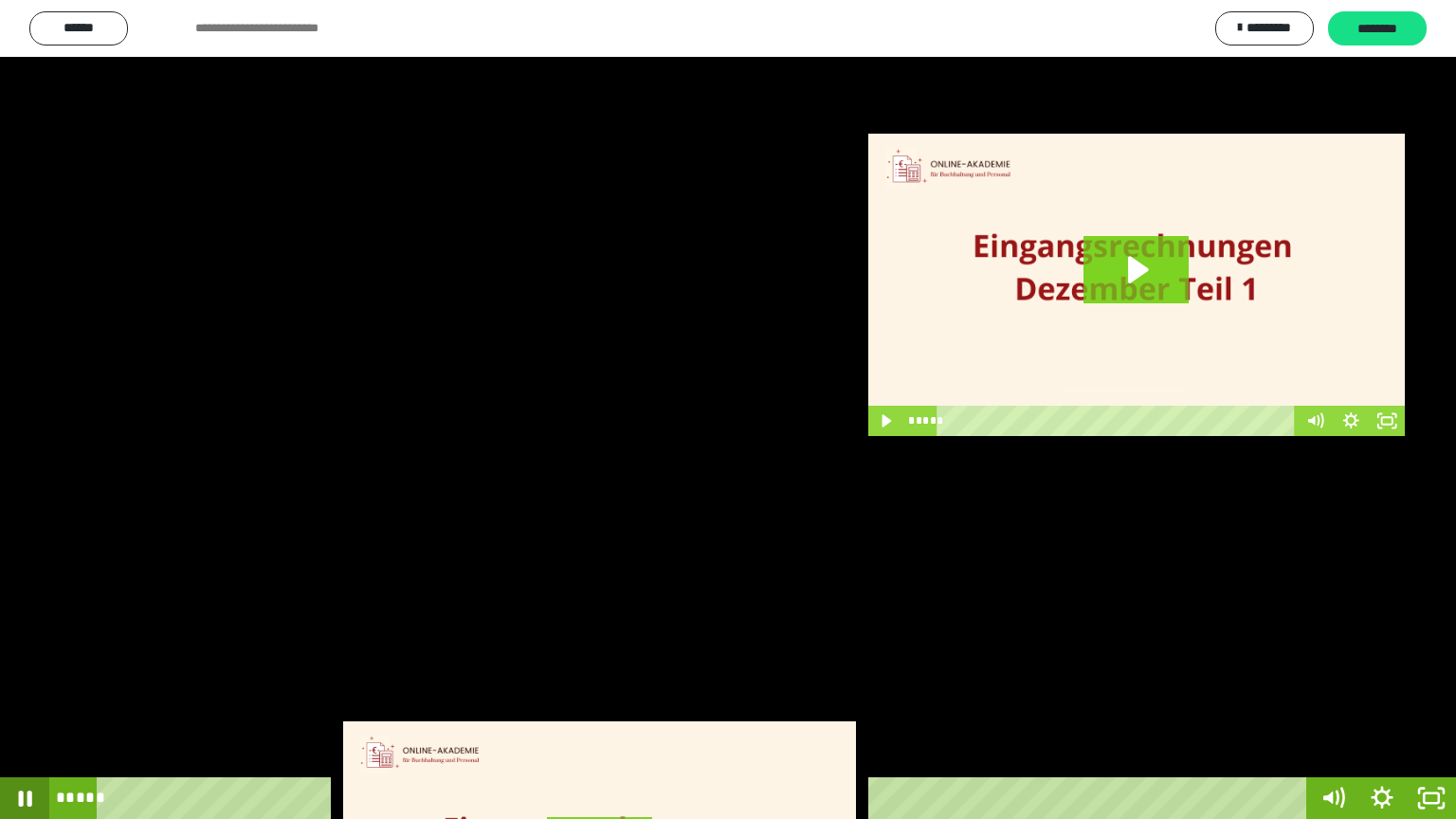 click 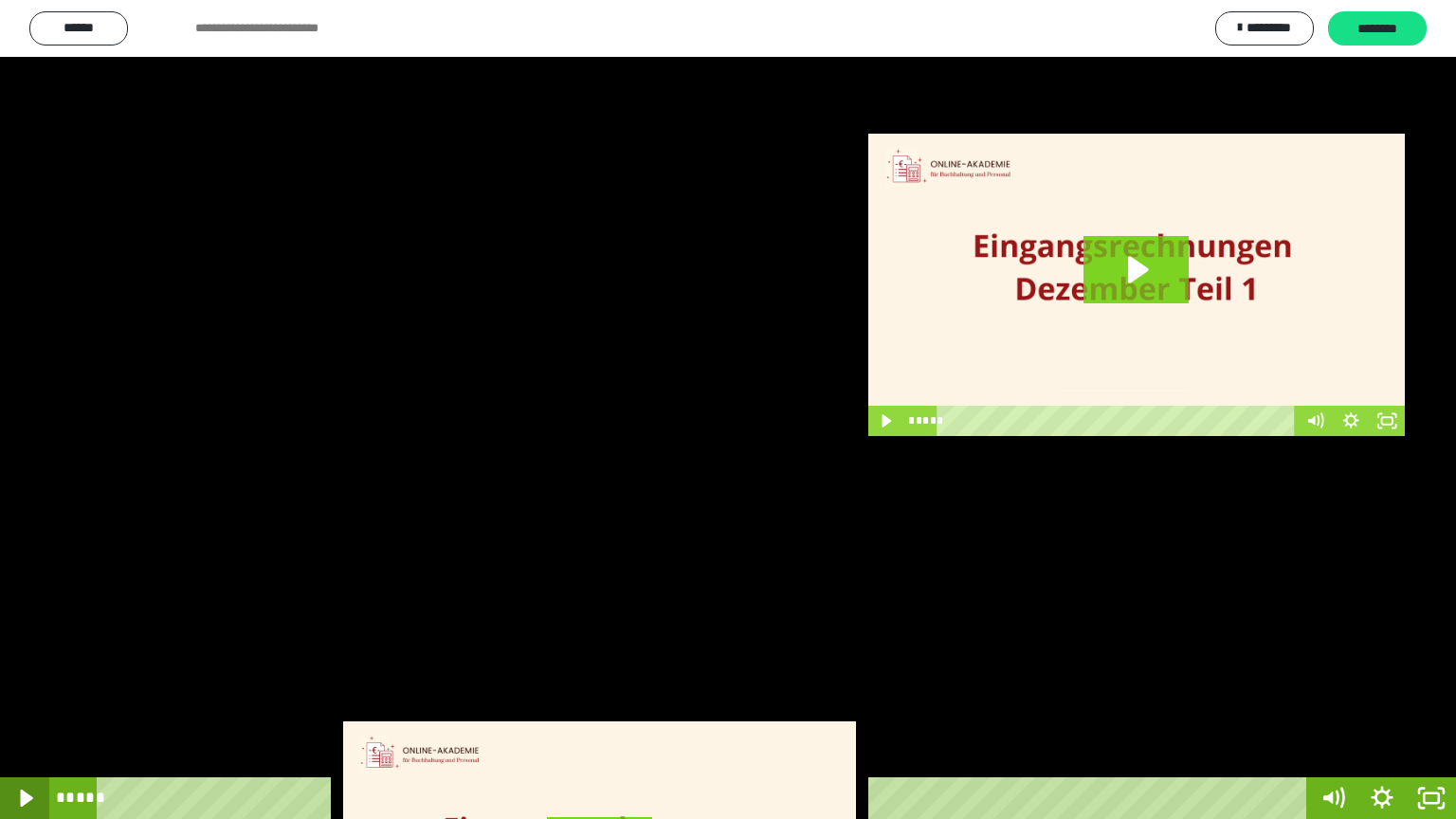 click 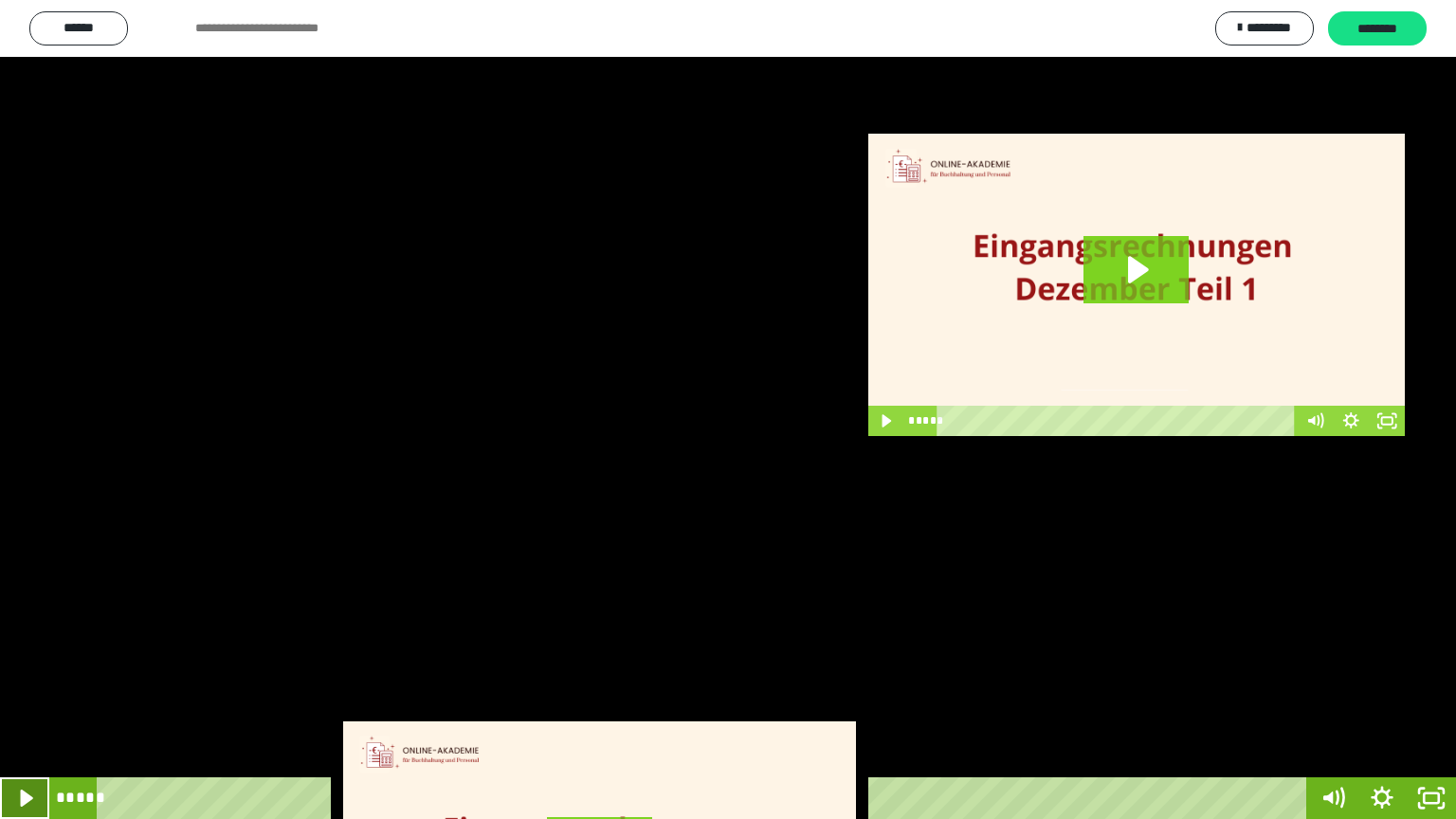 click 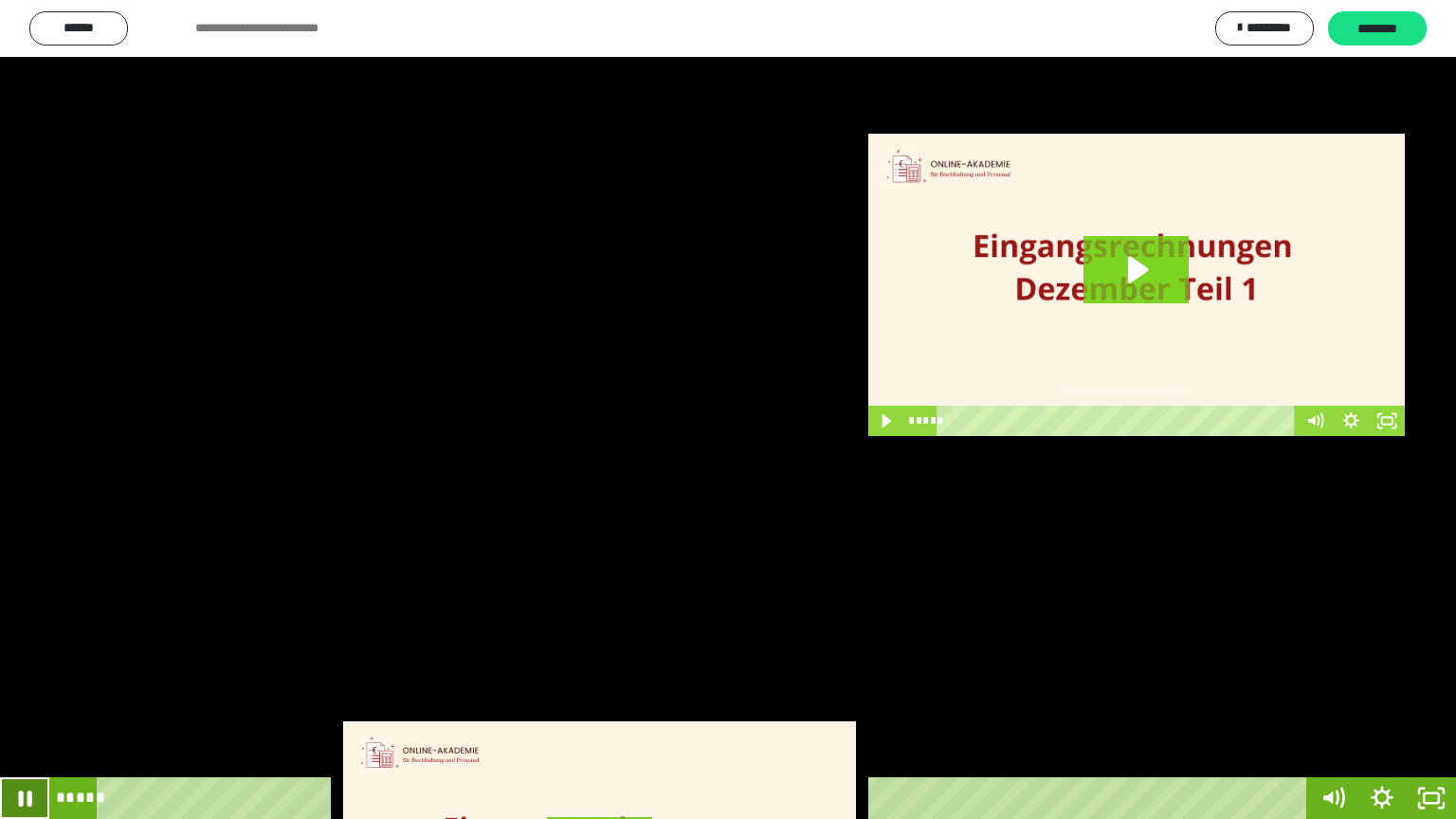 click 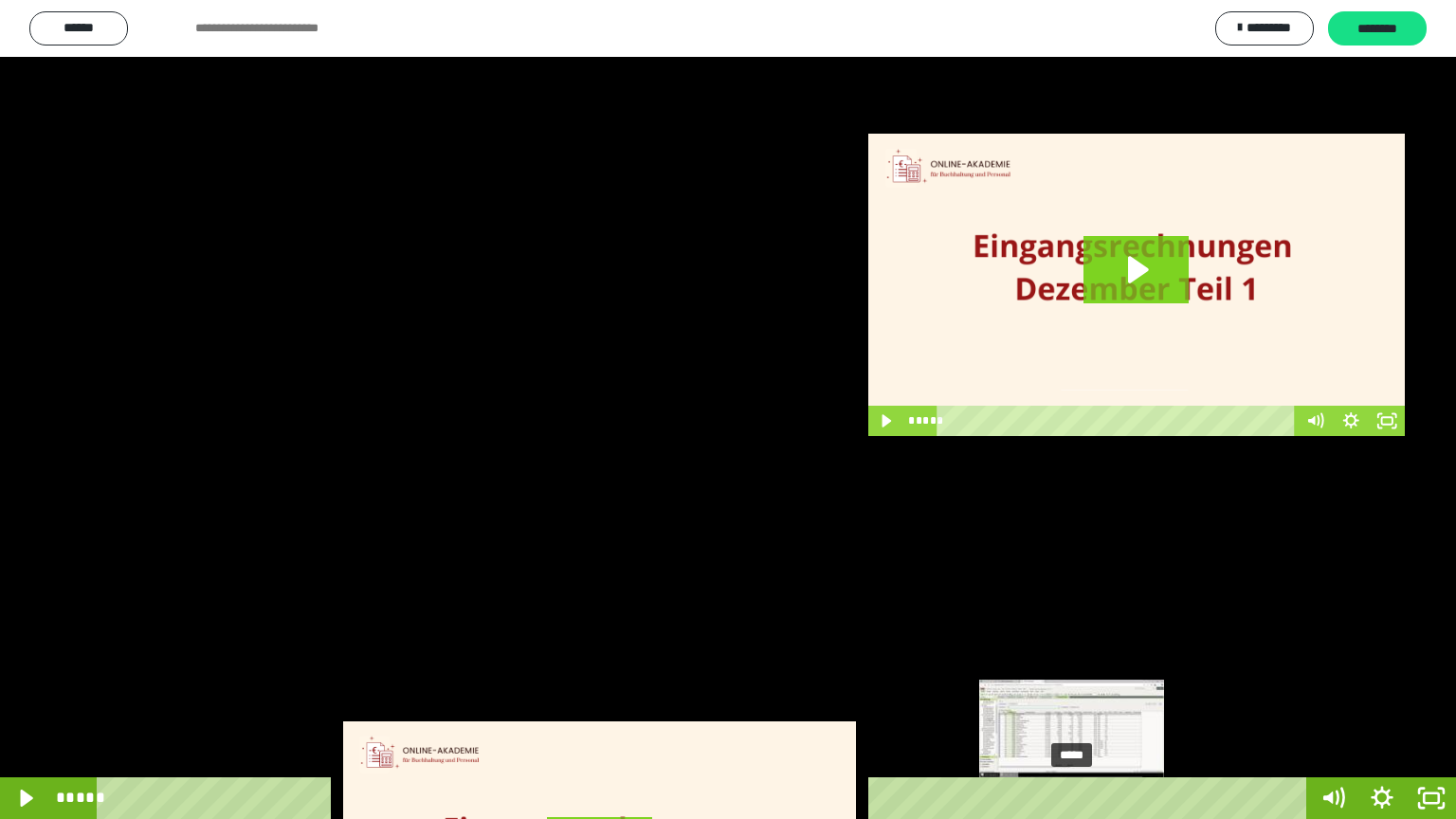 click on "*****" at bounding box center (705, 798) 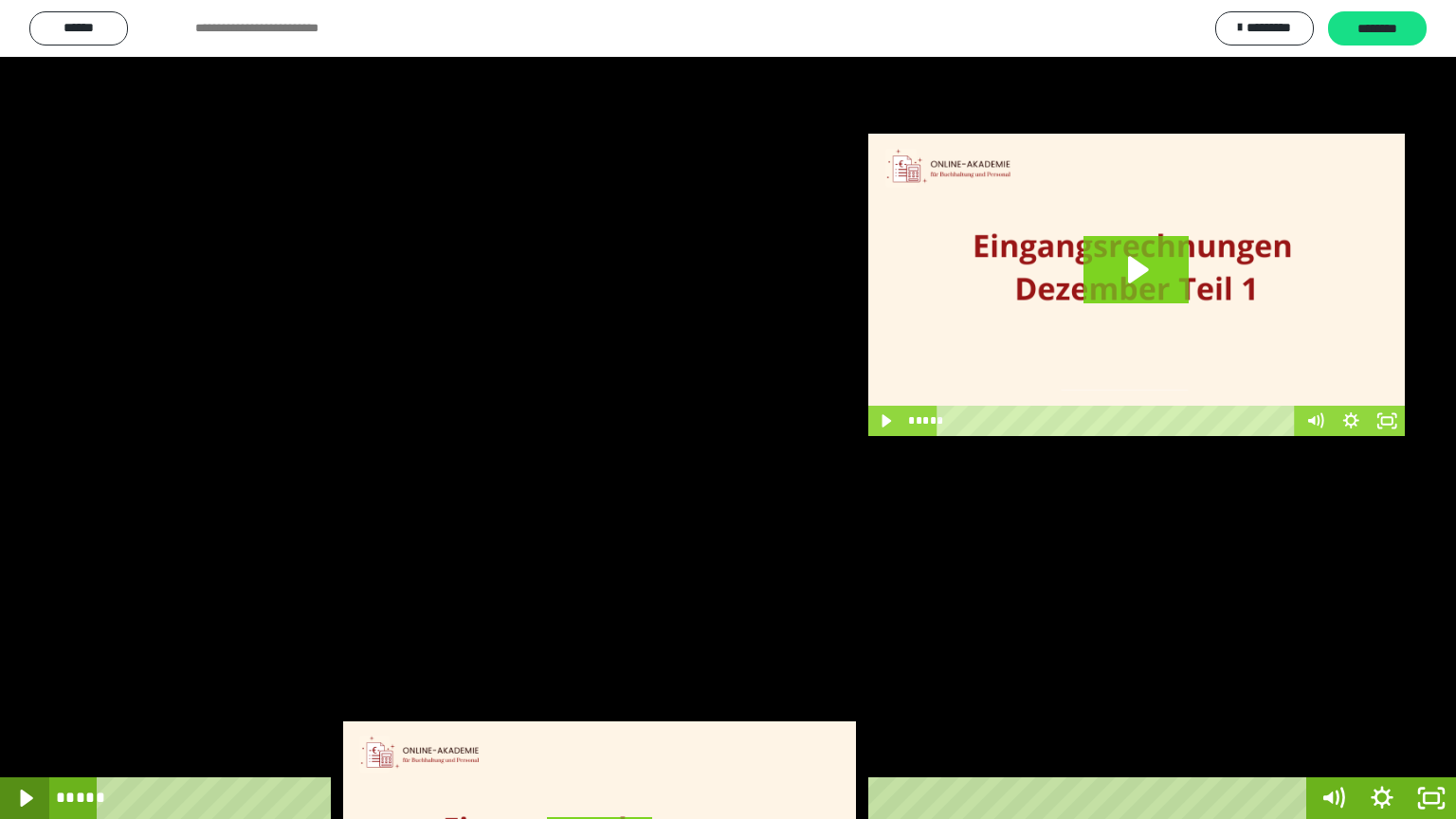 click 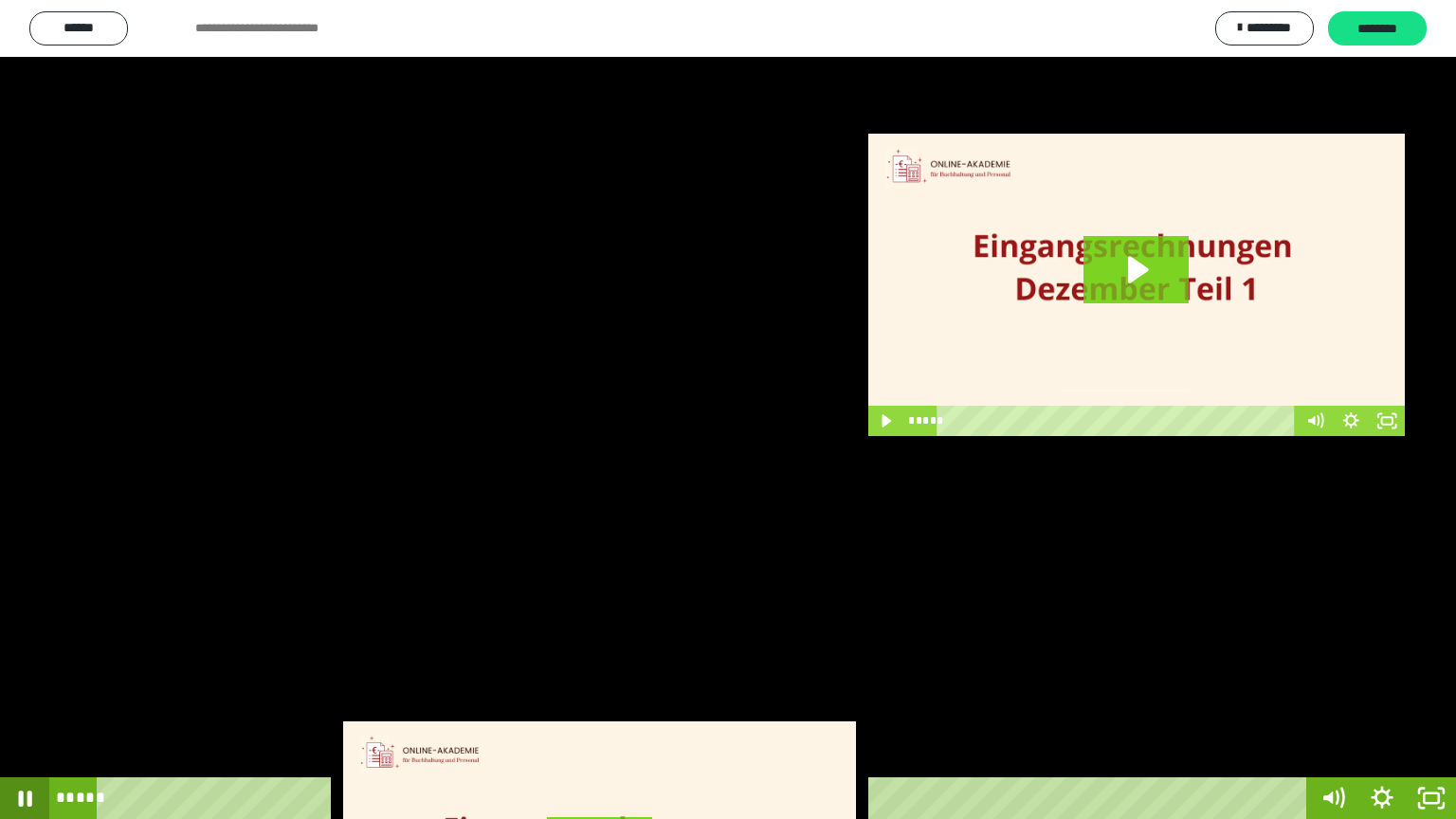 click 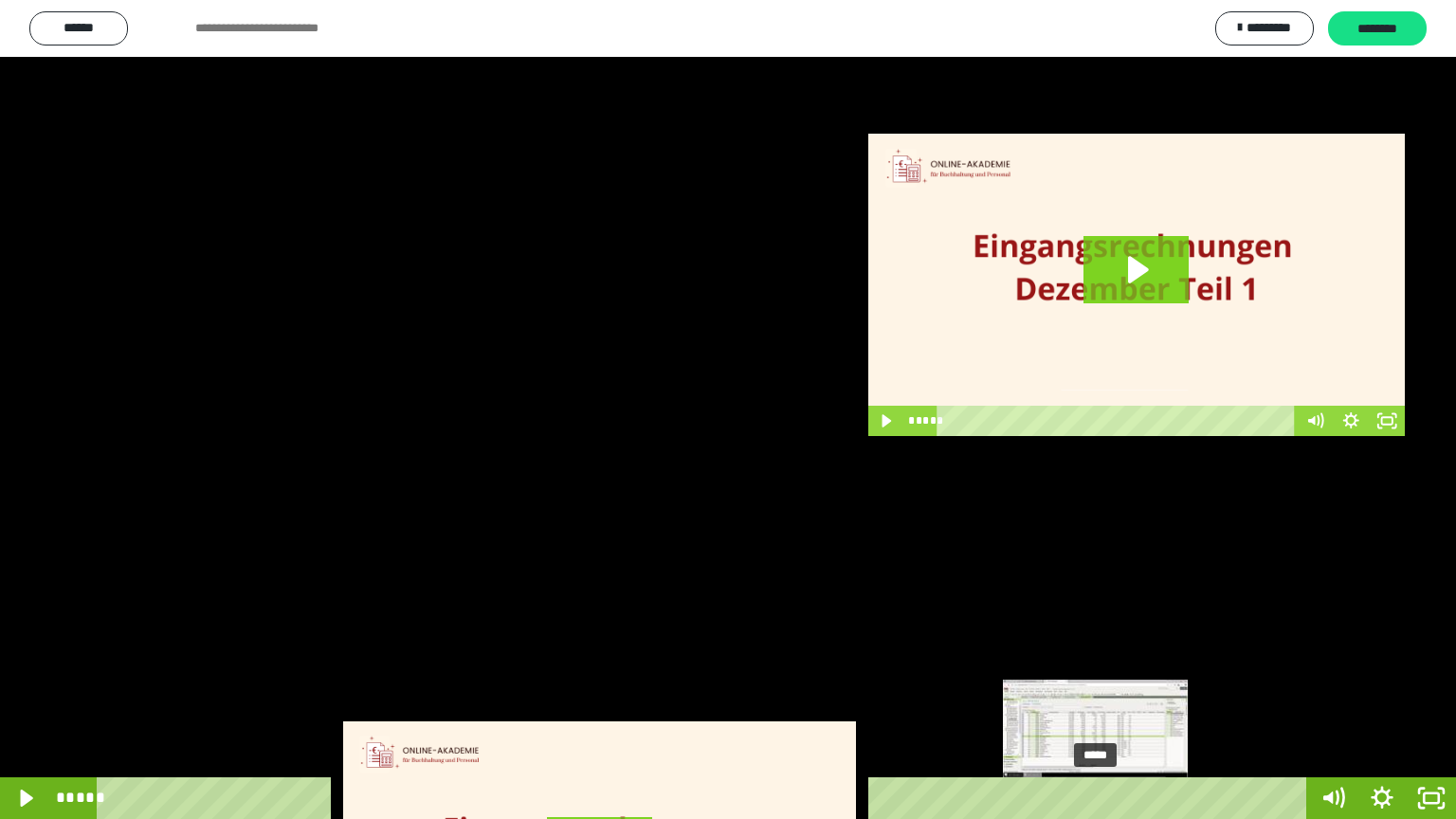 click at bounding box center [1095, 798] 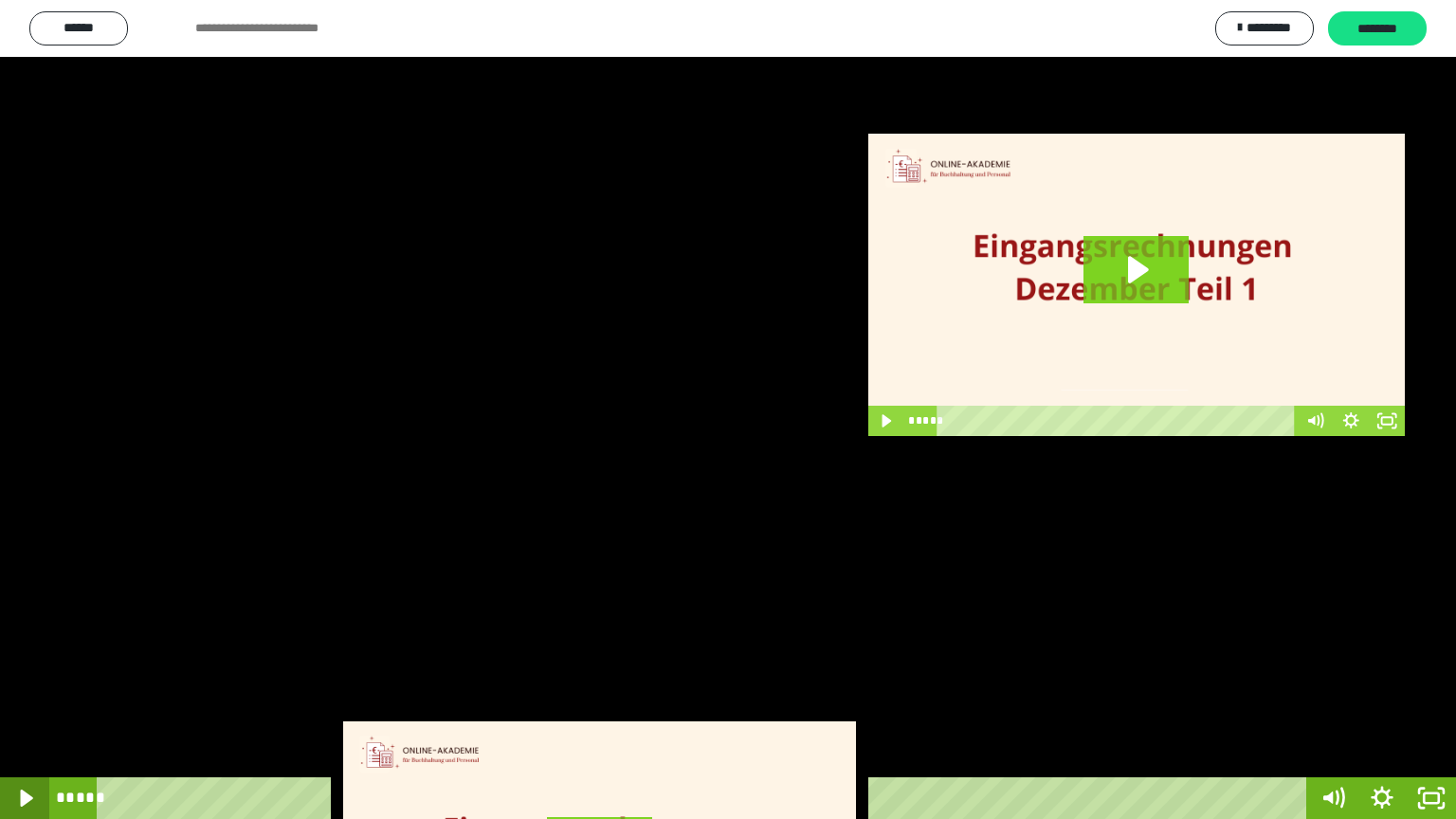click 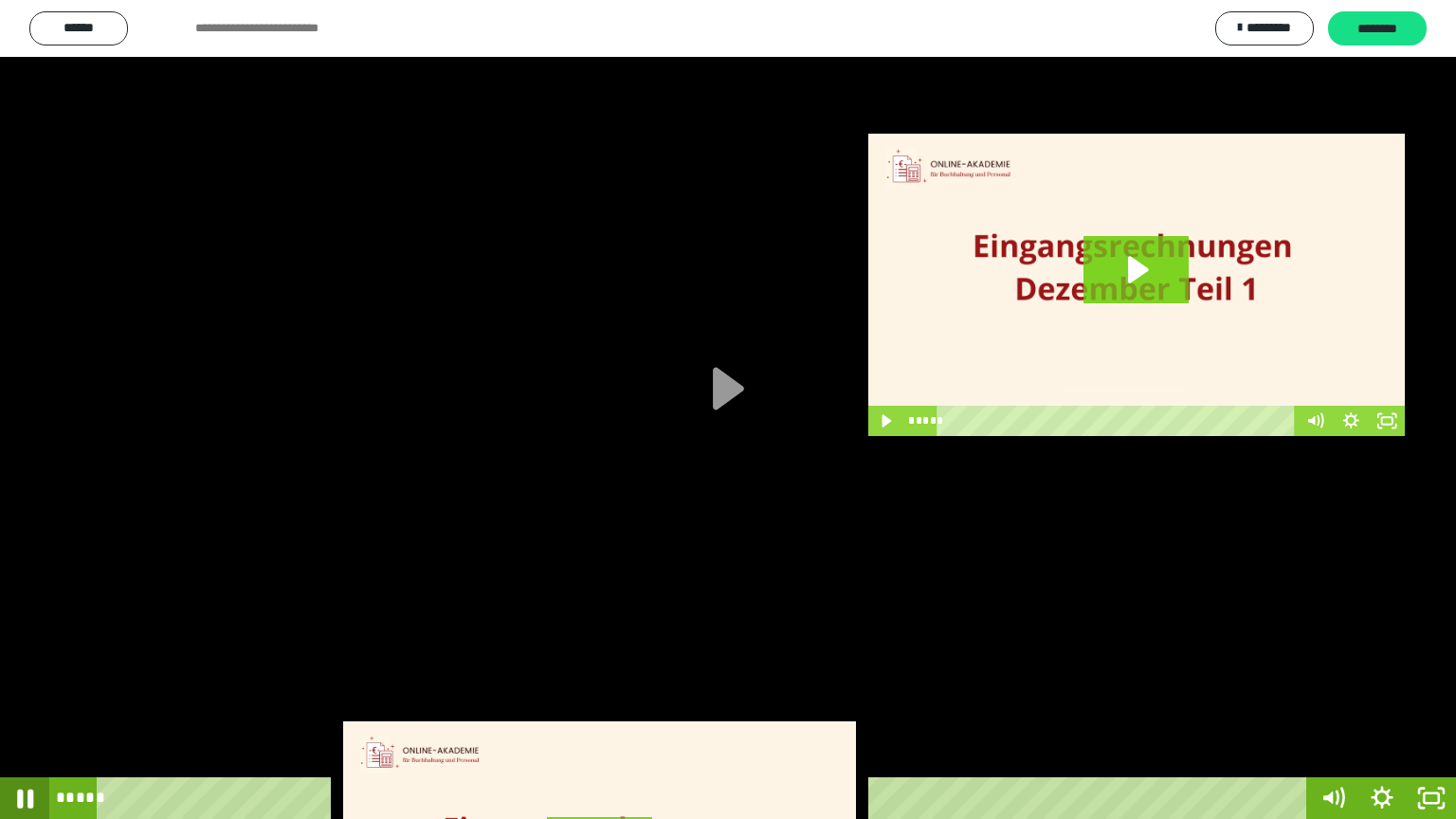 click 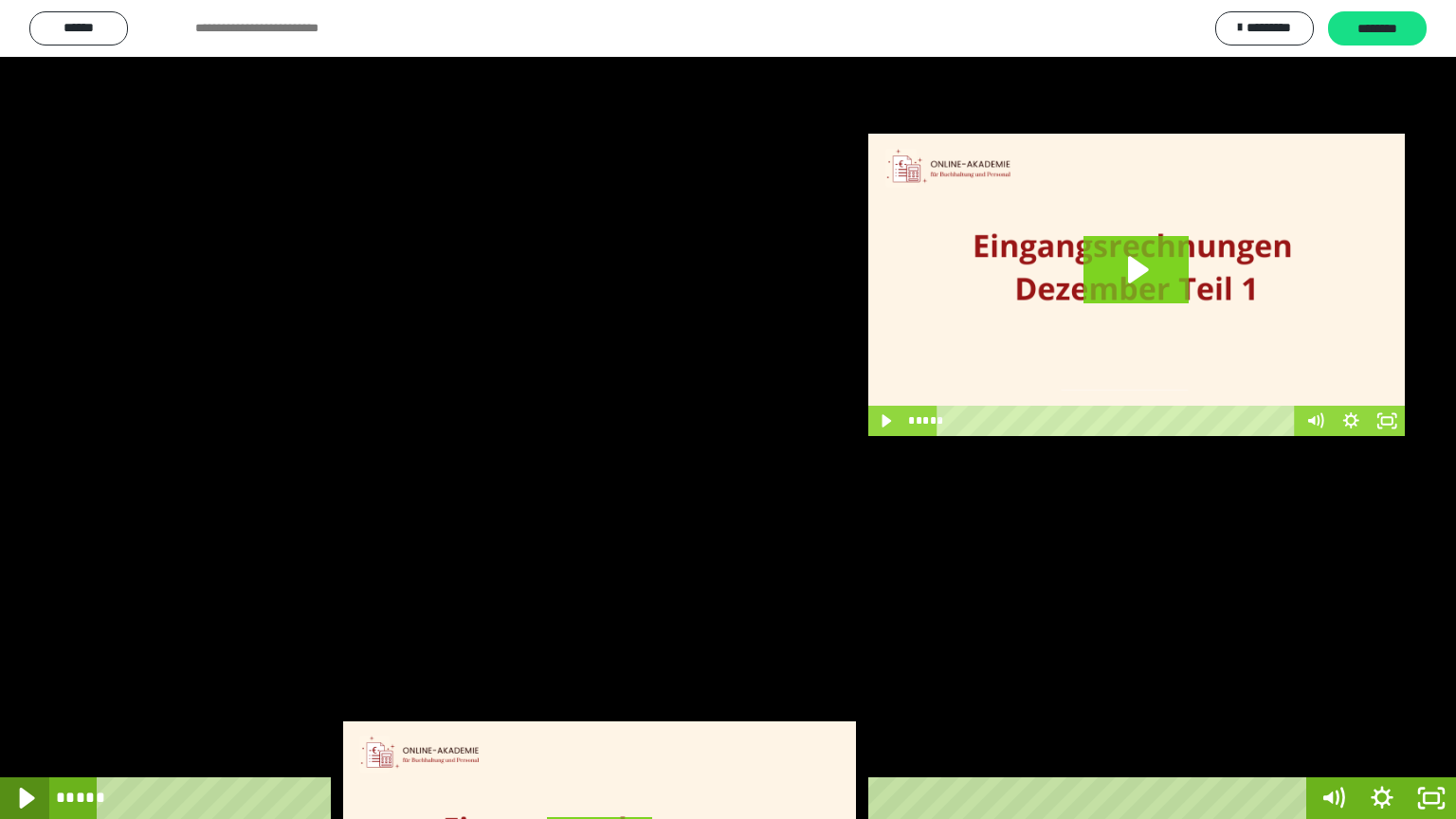 click 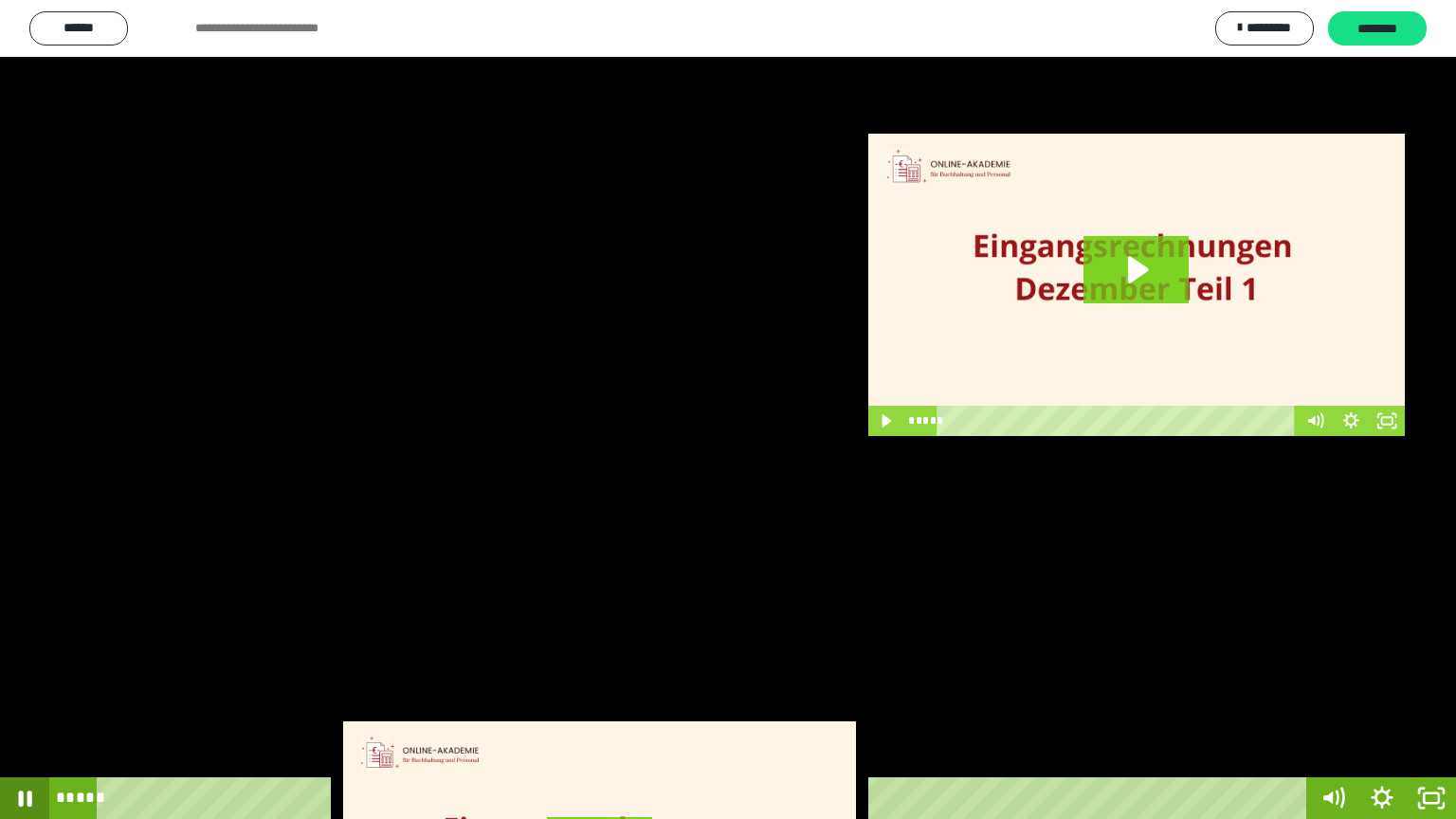 click 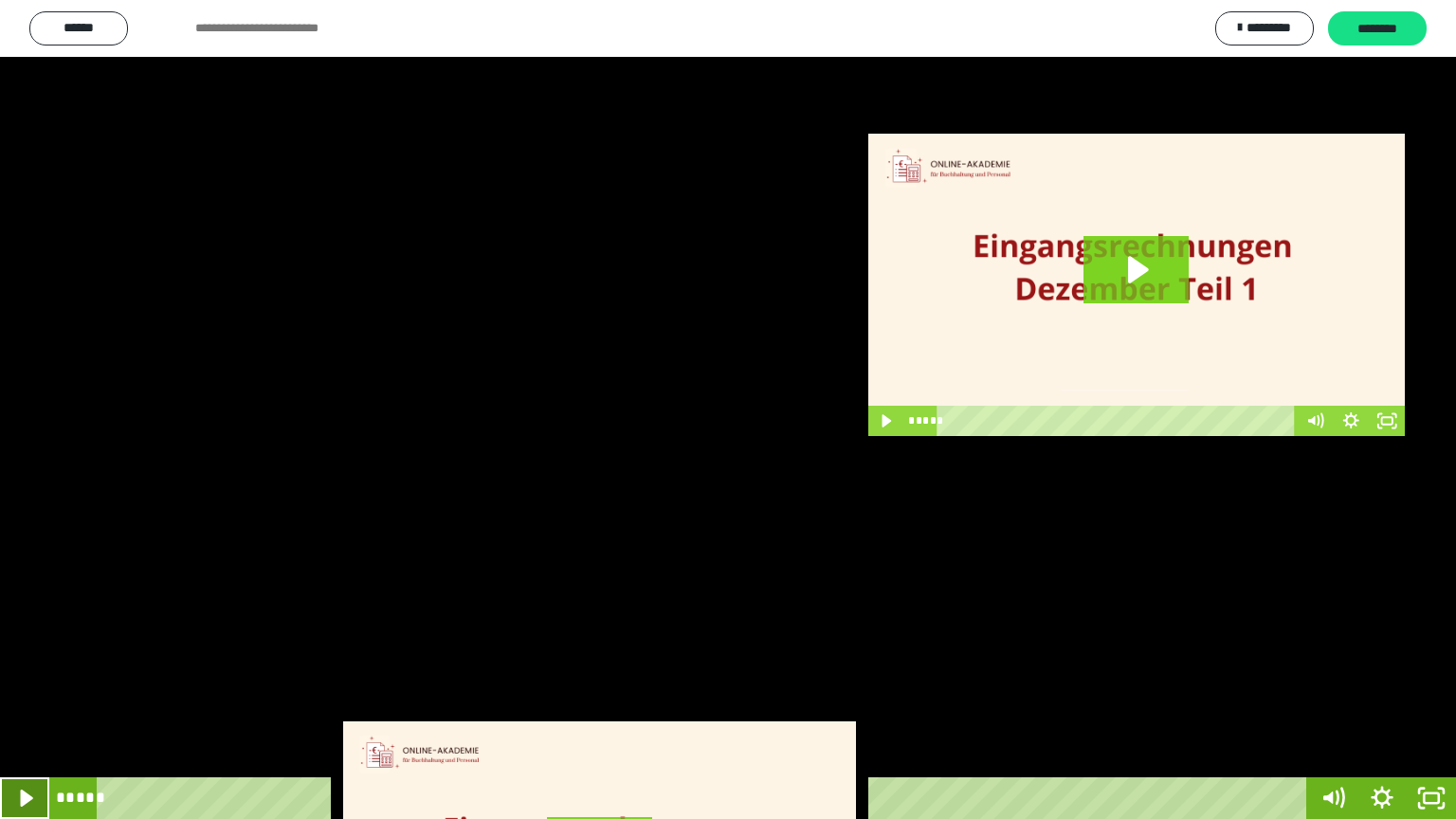 click 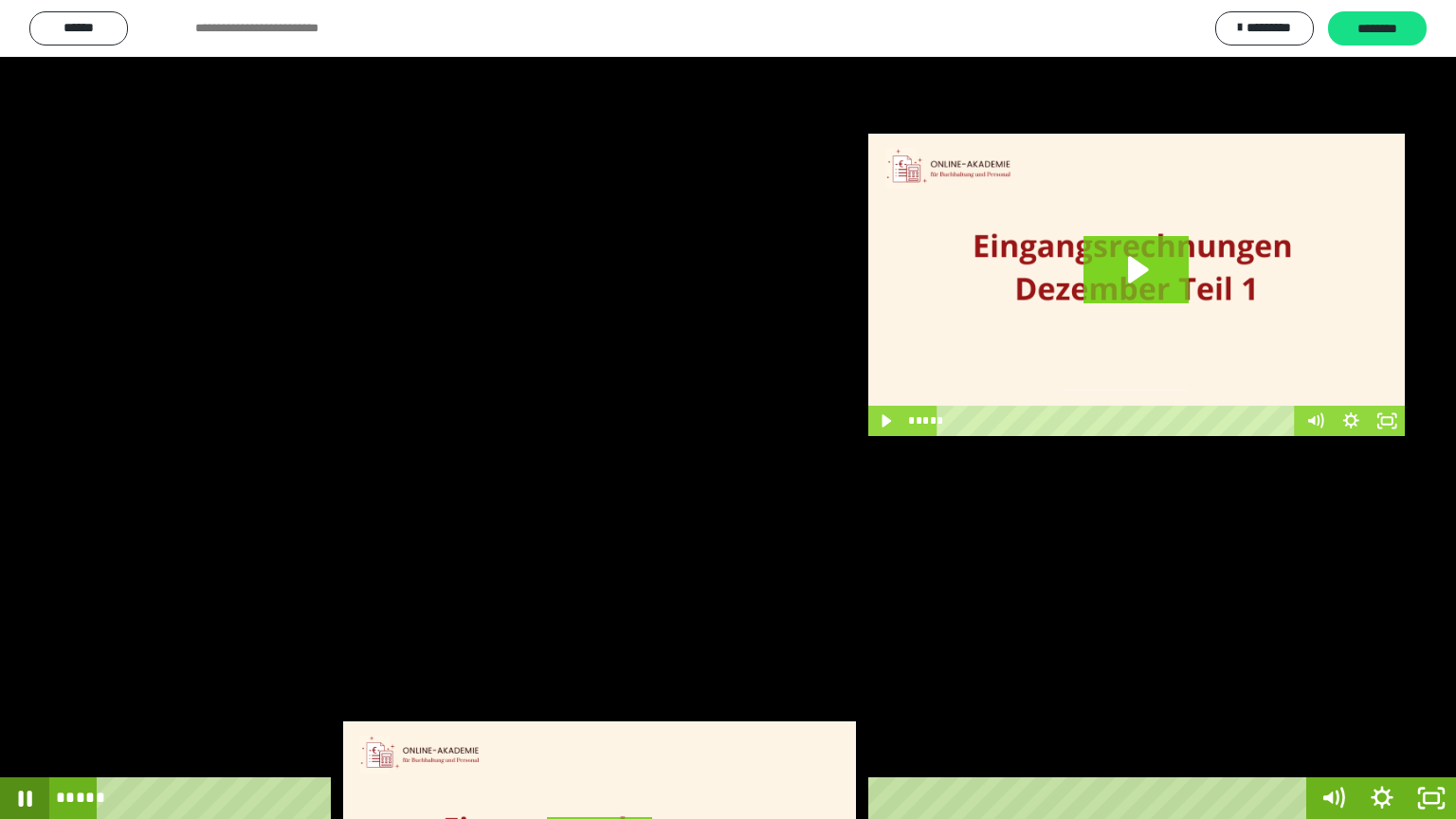 click 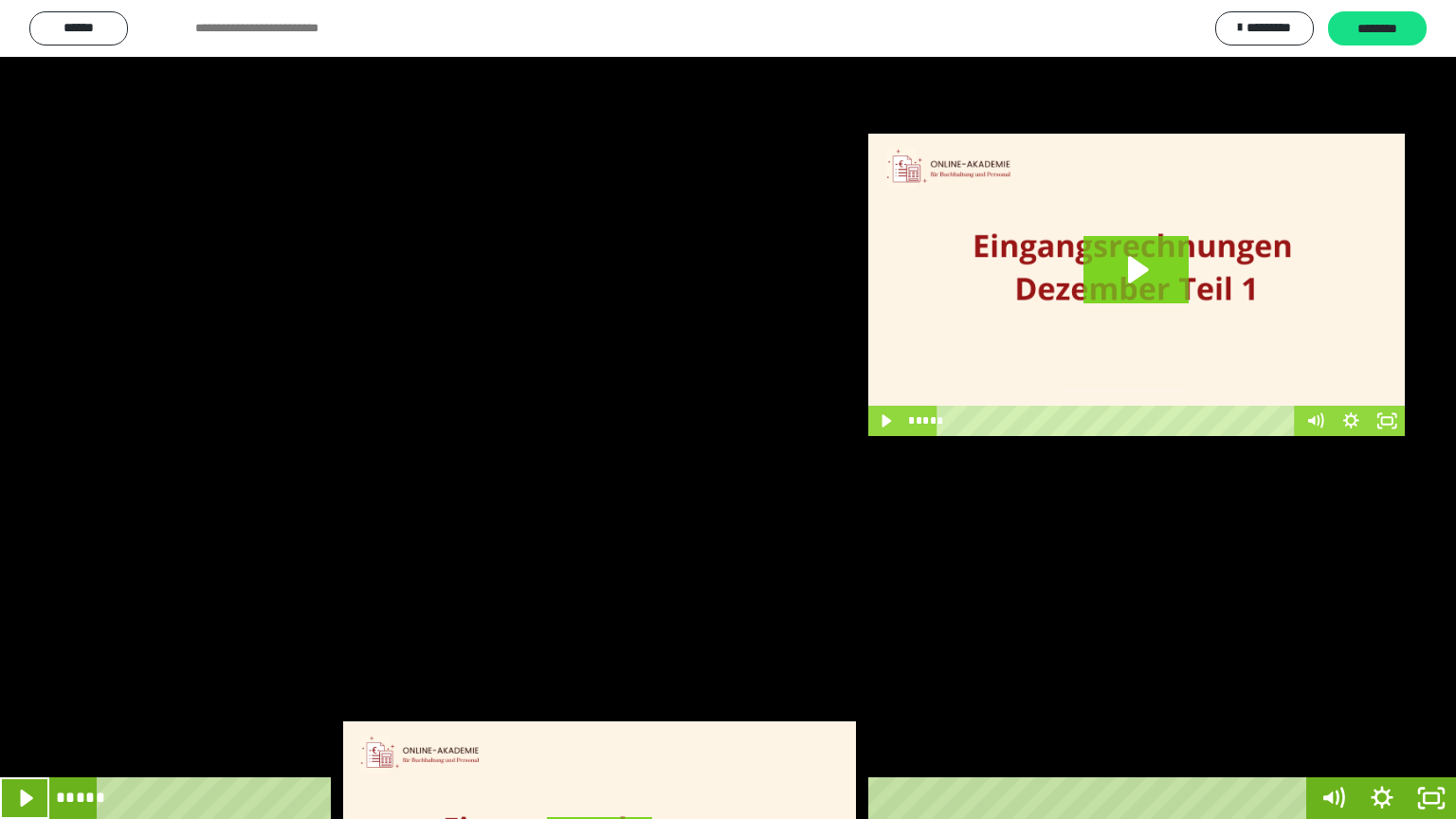 click at bounding box center [25, 798] 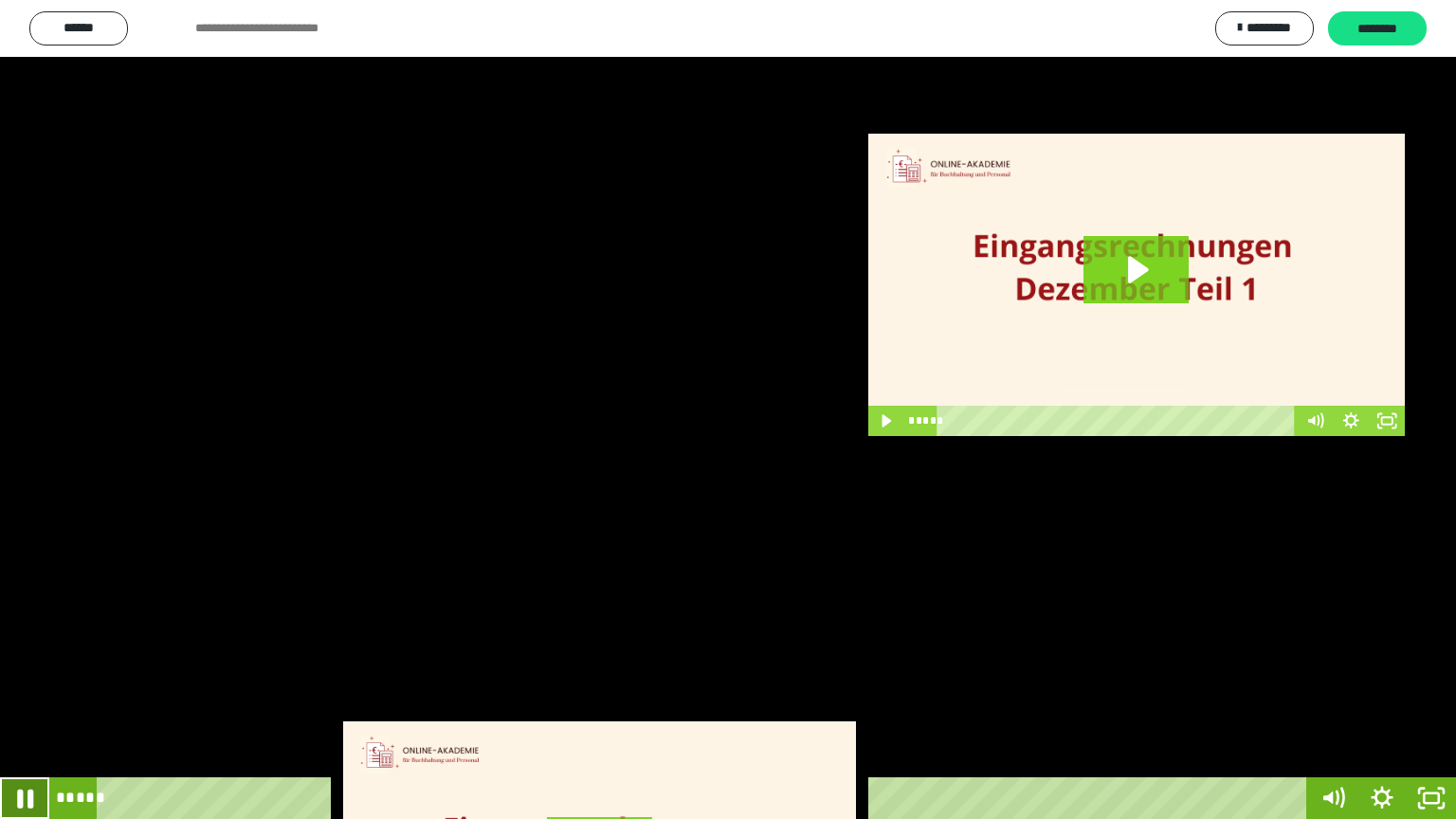 click 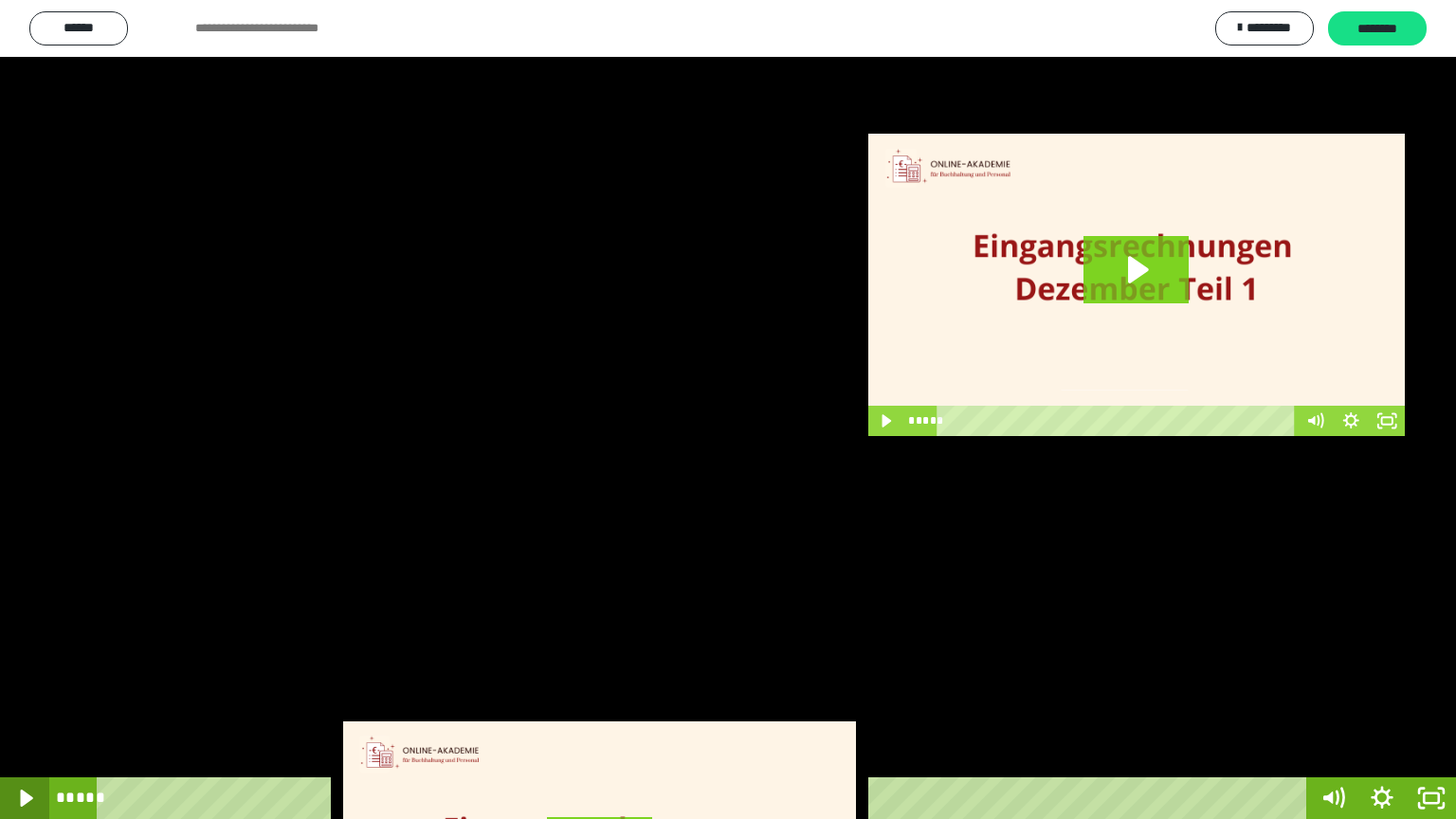 click 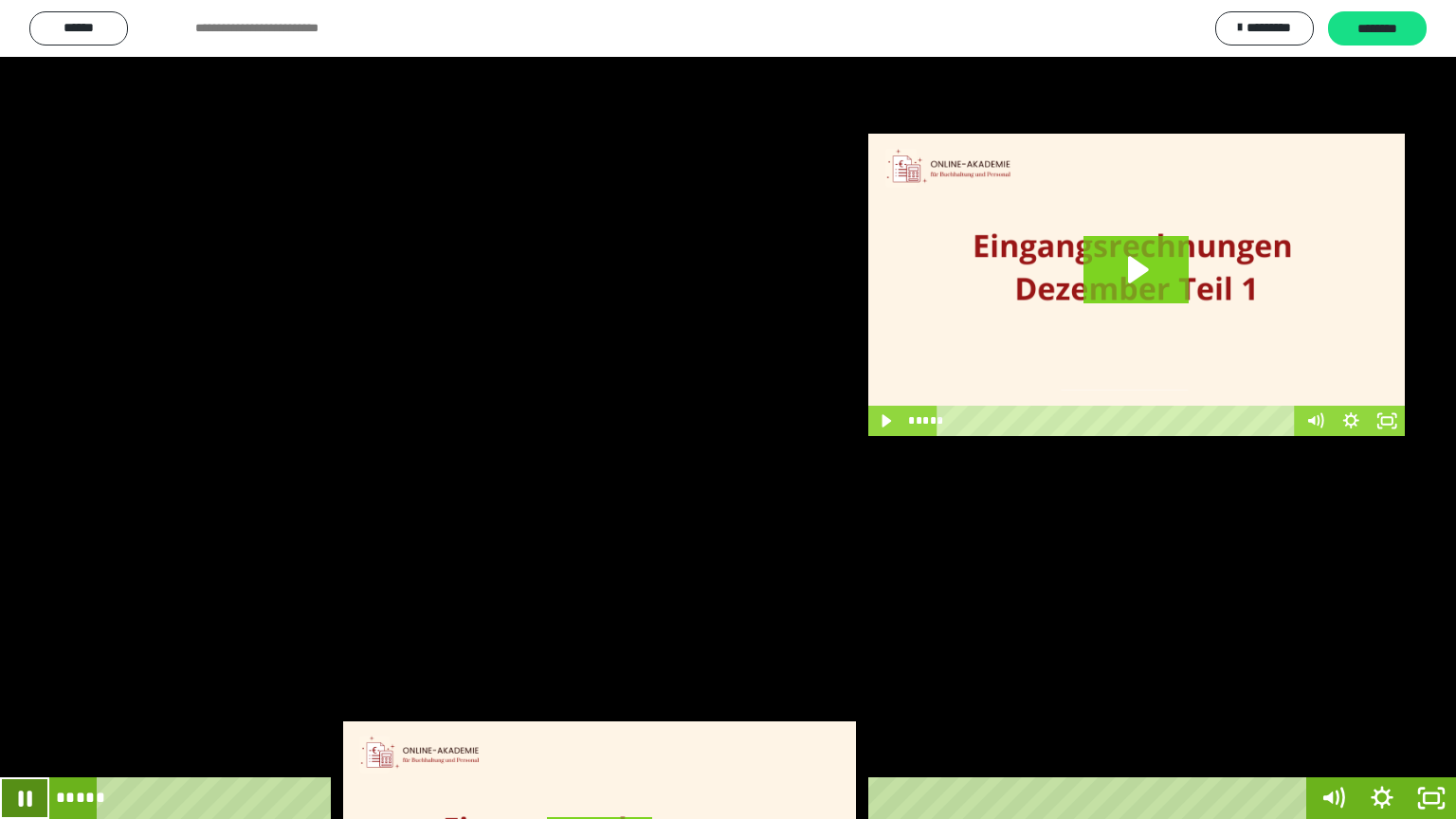 click 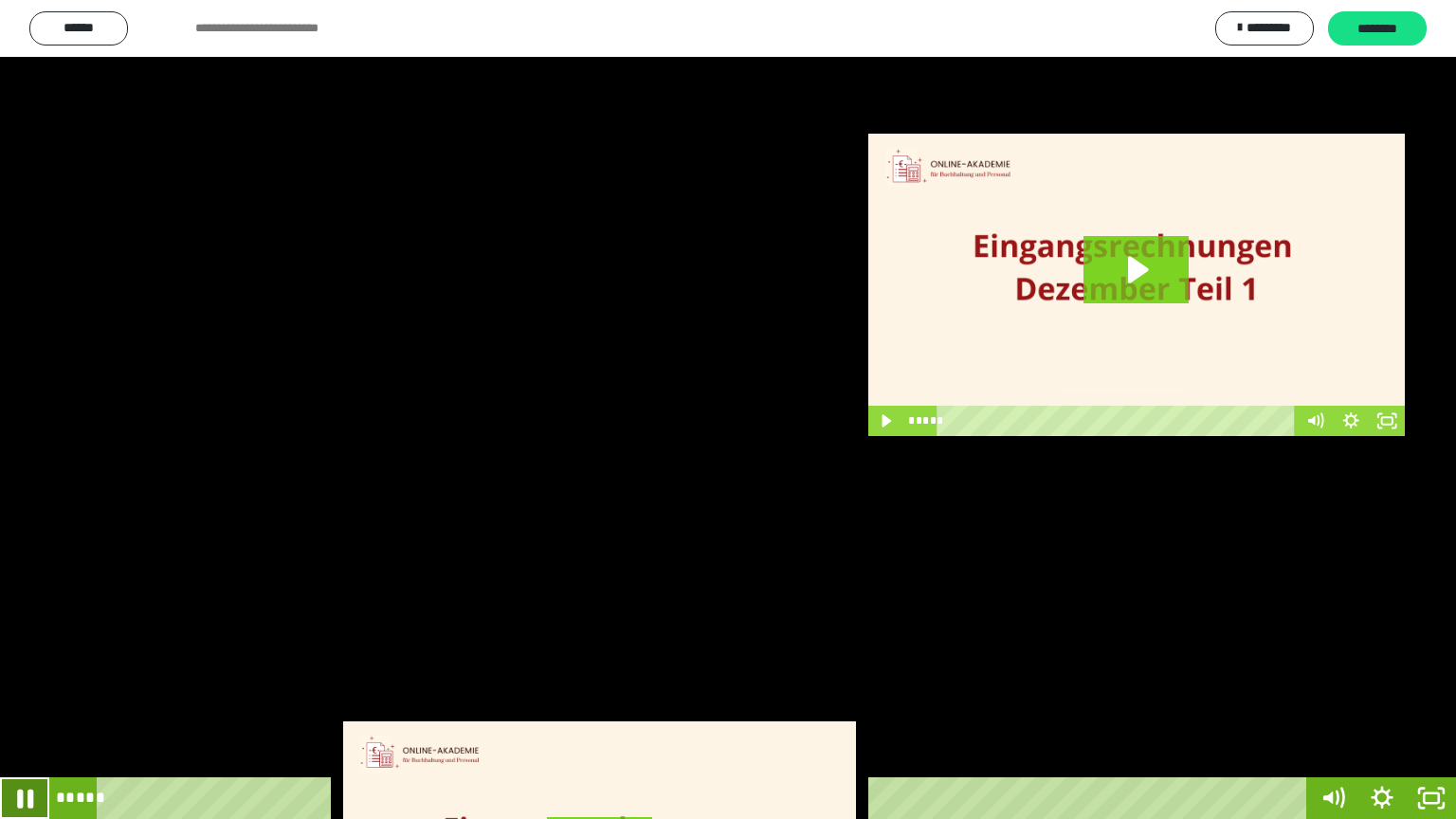 click 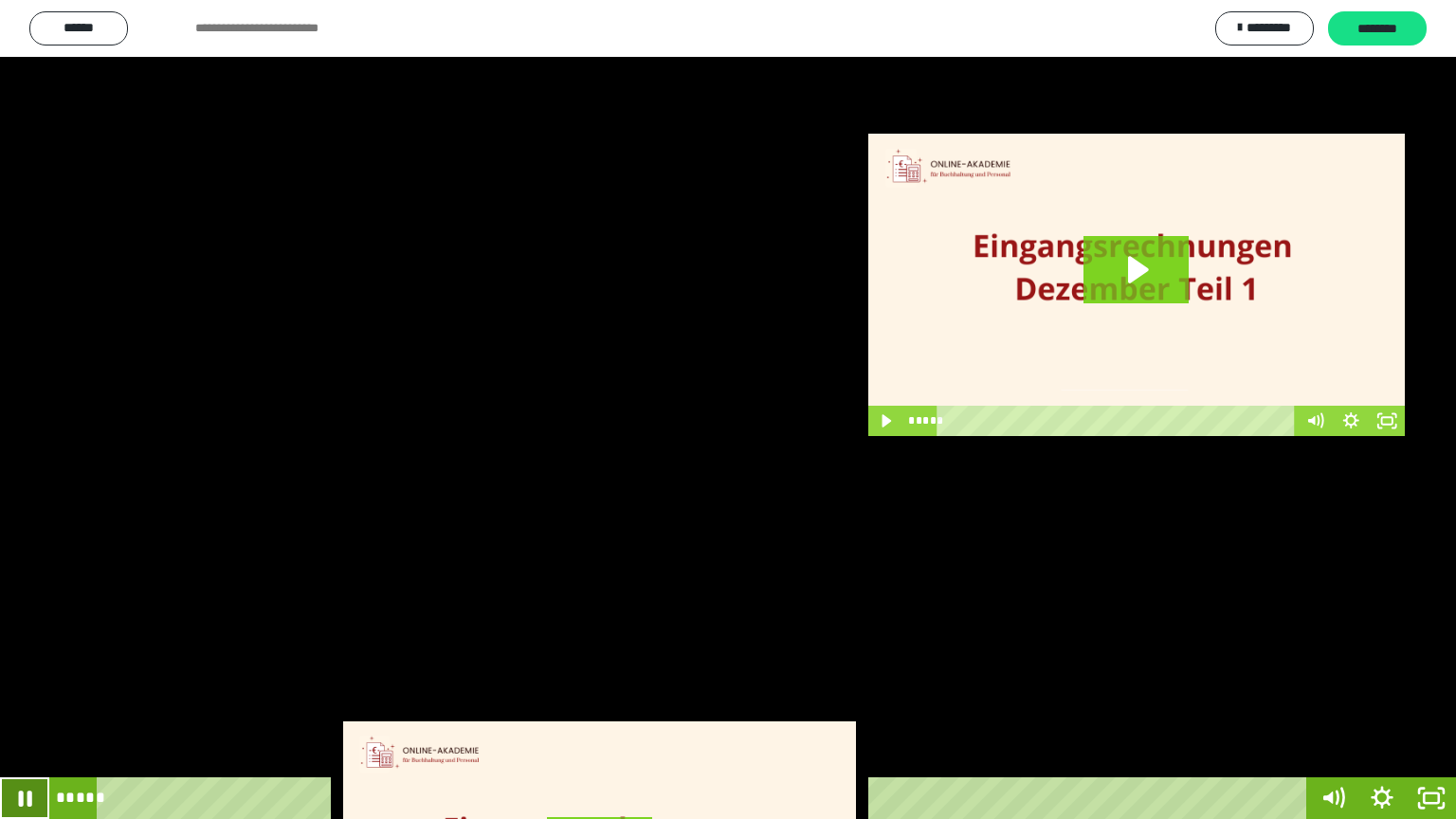 click 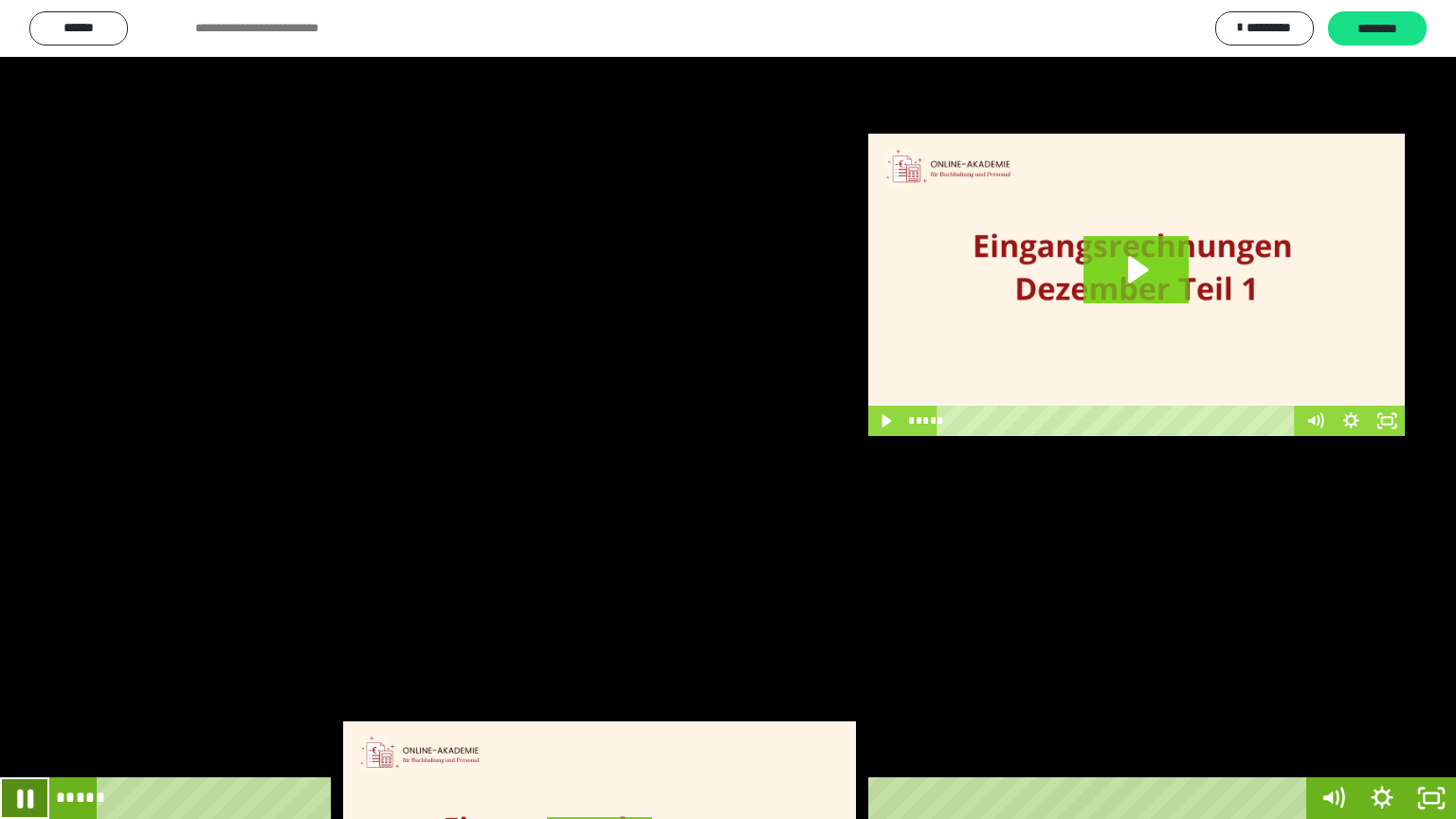 click 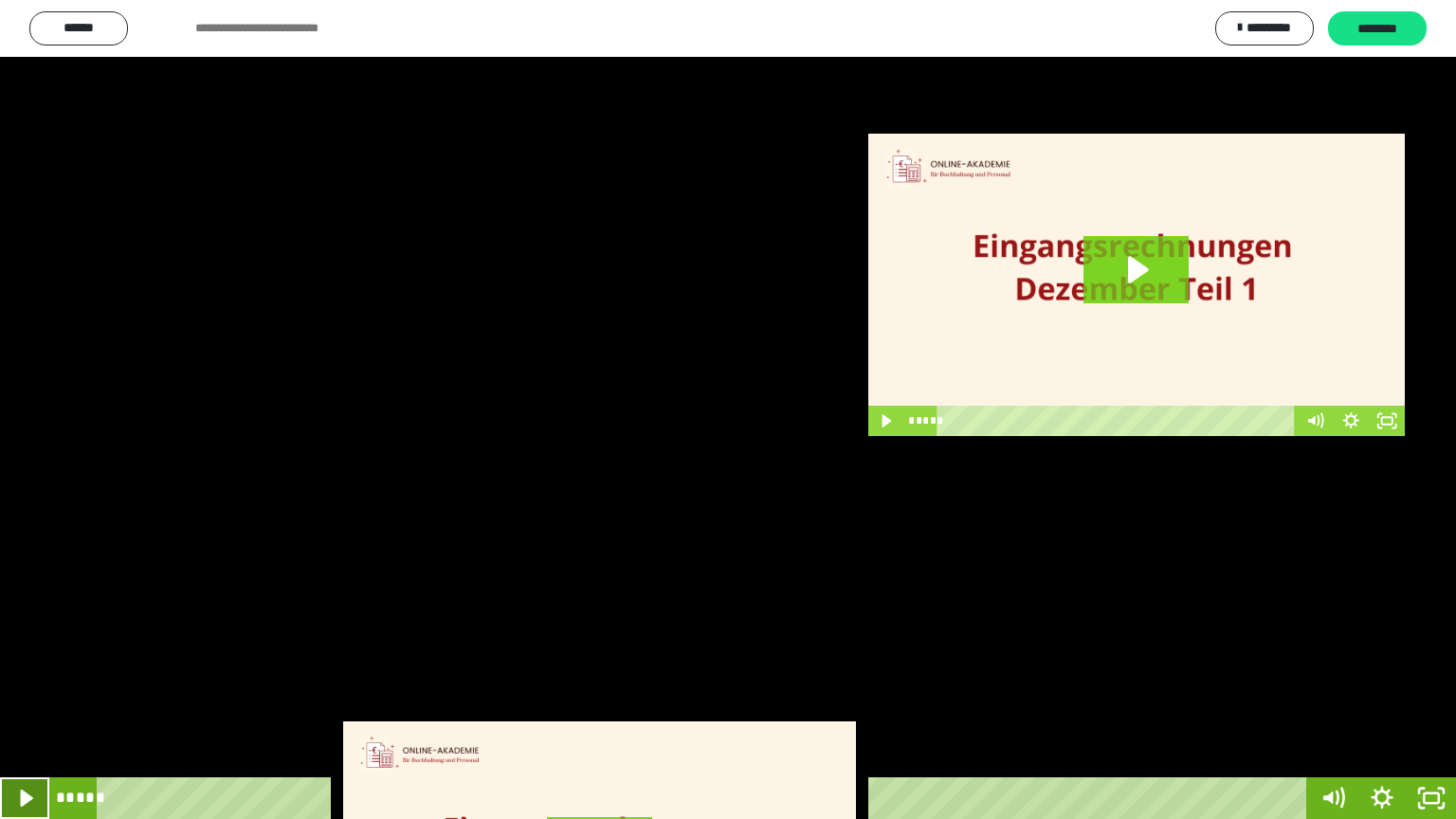 click 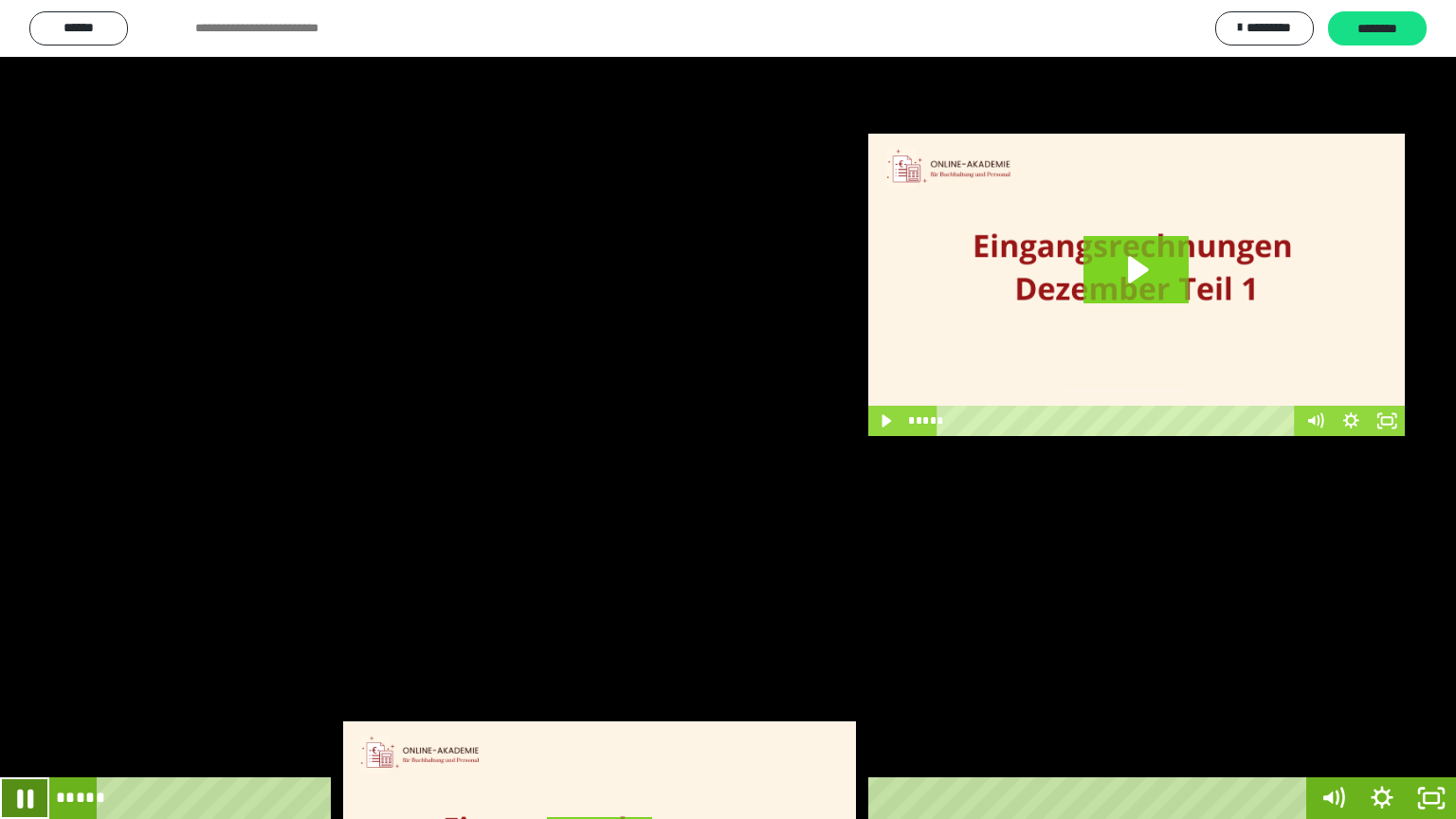 click 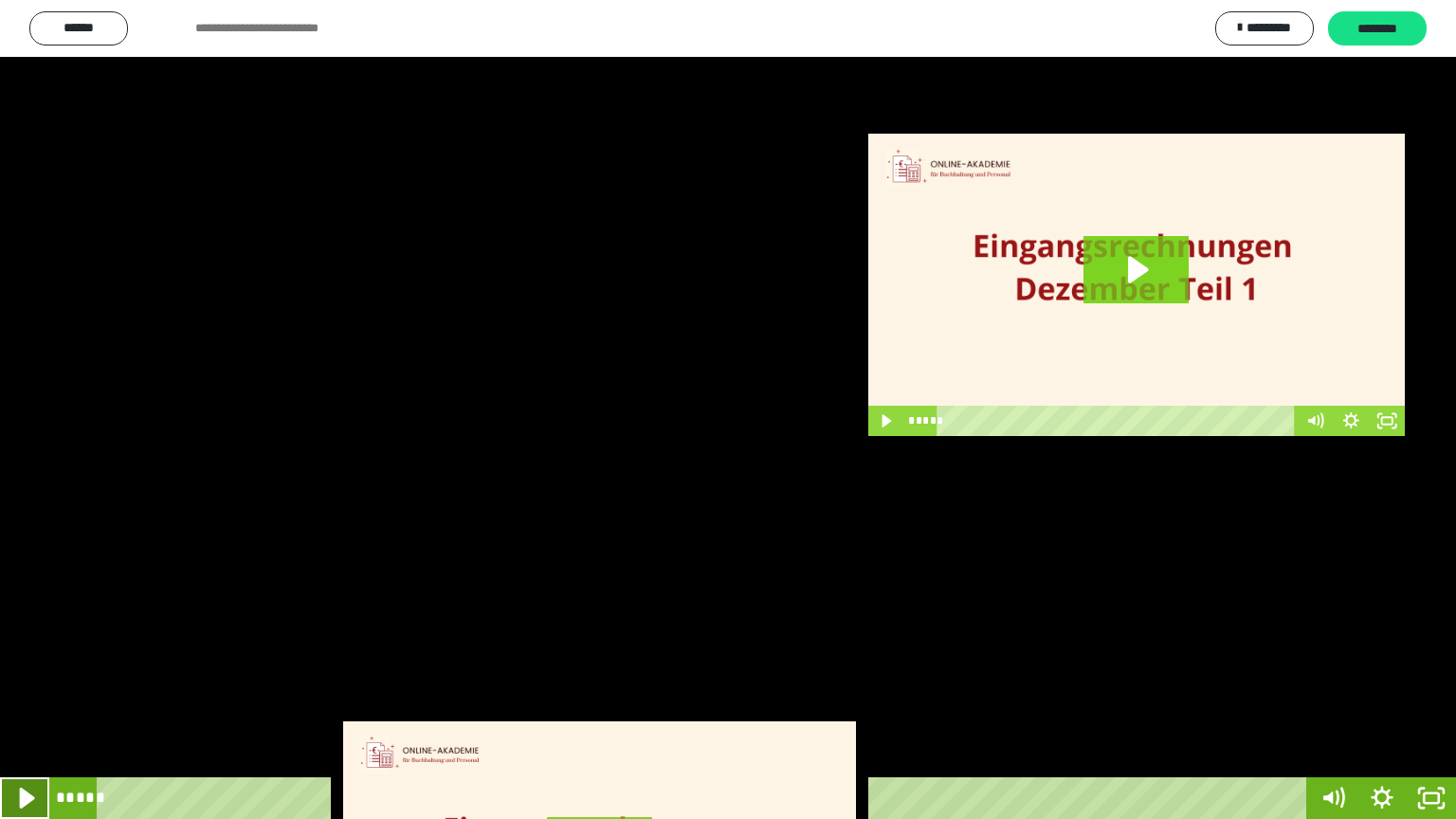 click 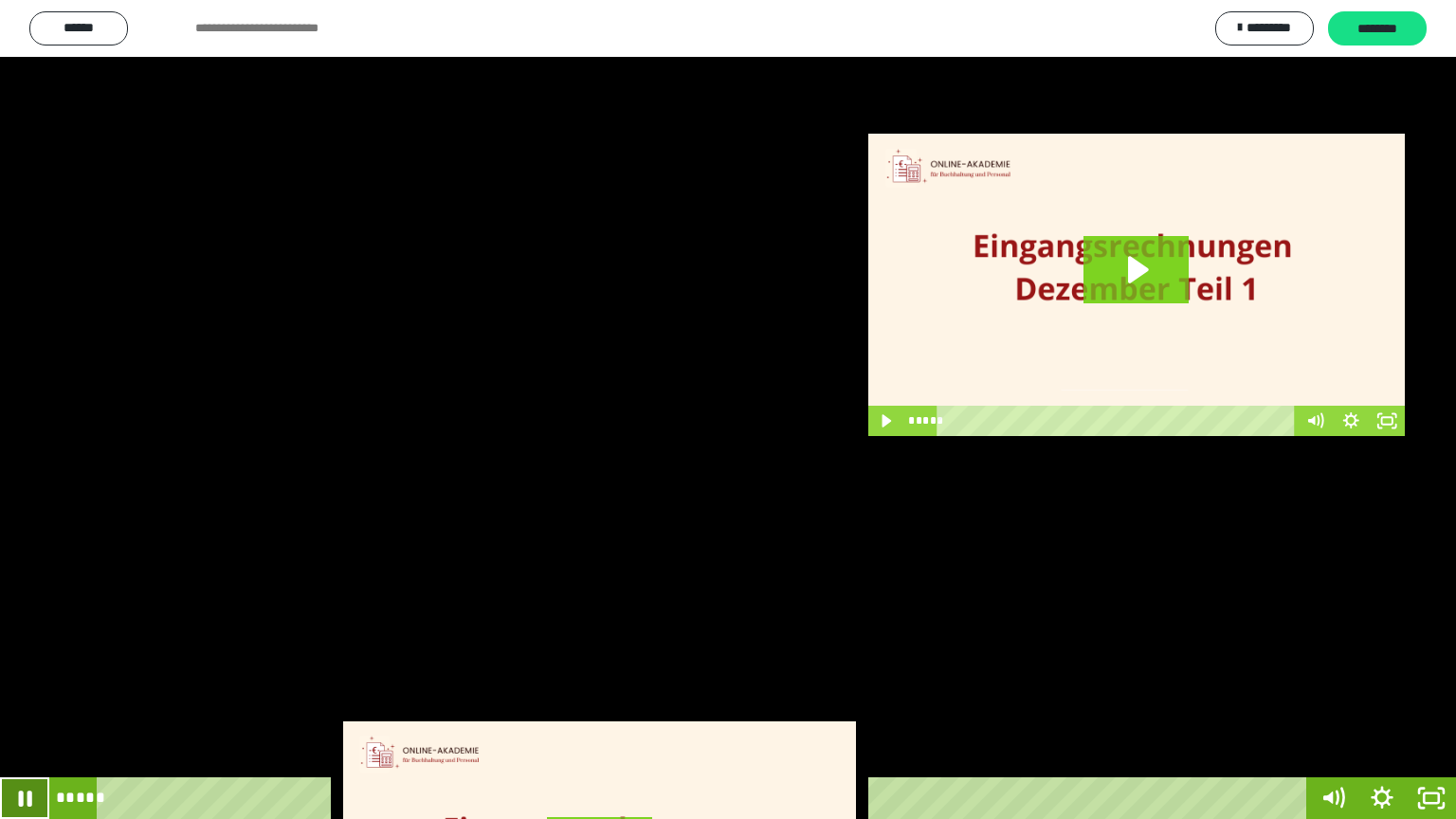 click 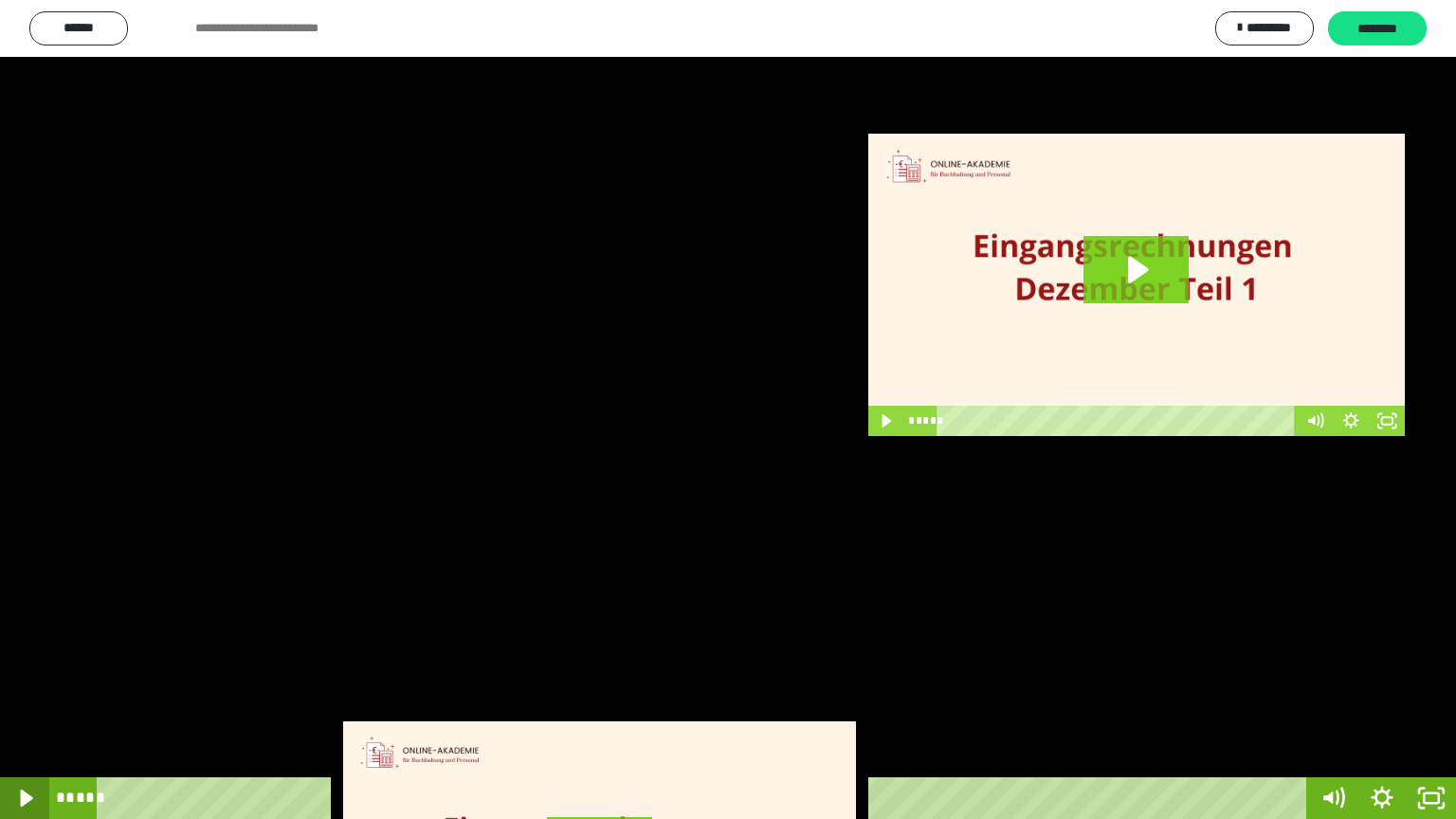 click 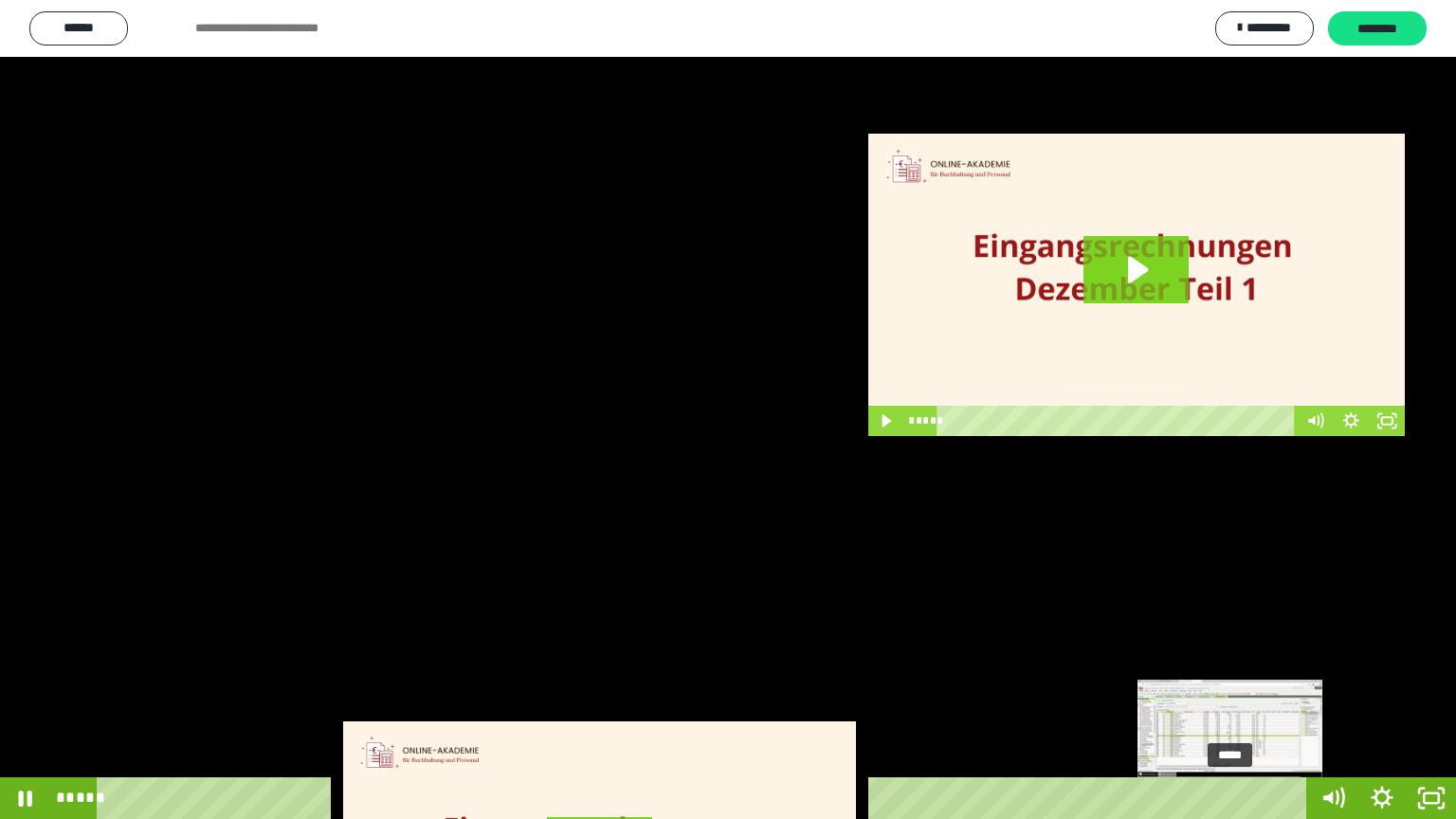 click on "*****" at bounding box center (705, 798) 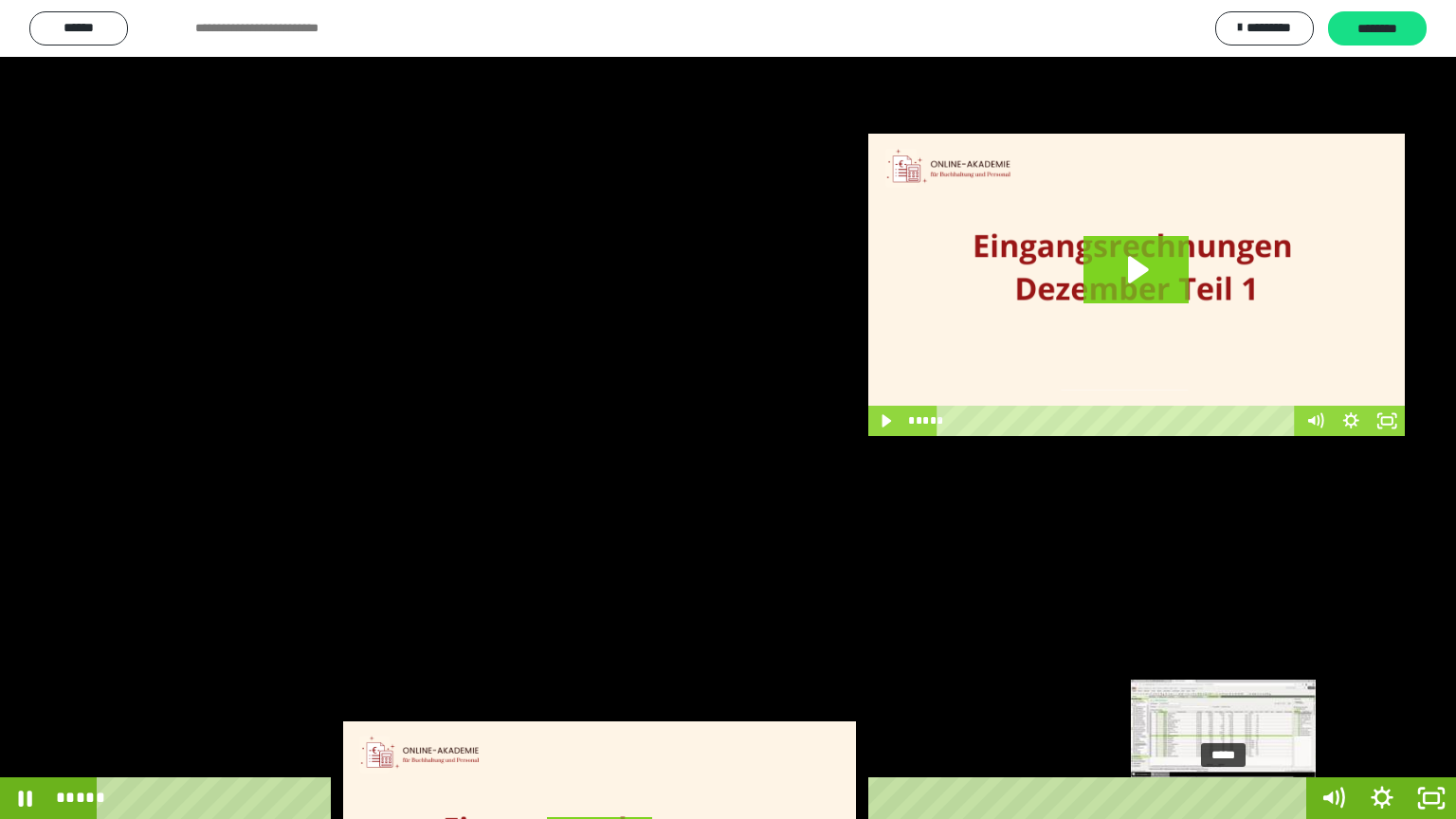click at bounding box center [1223, 798] 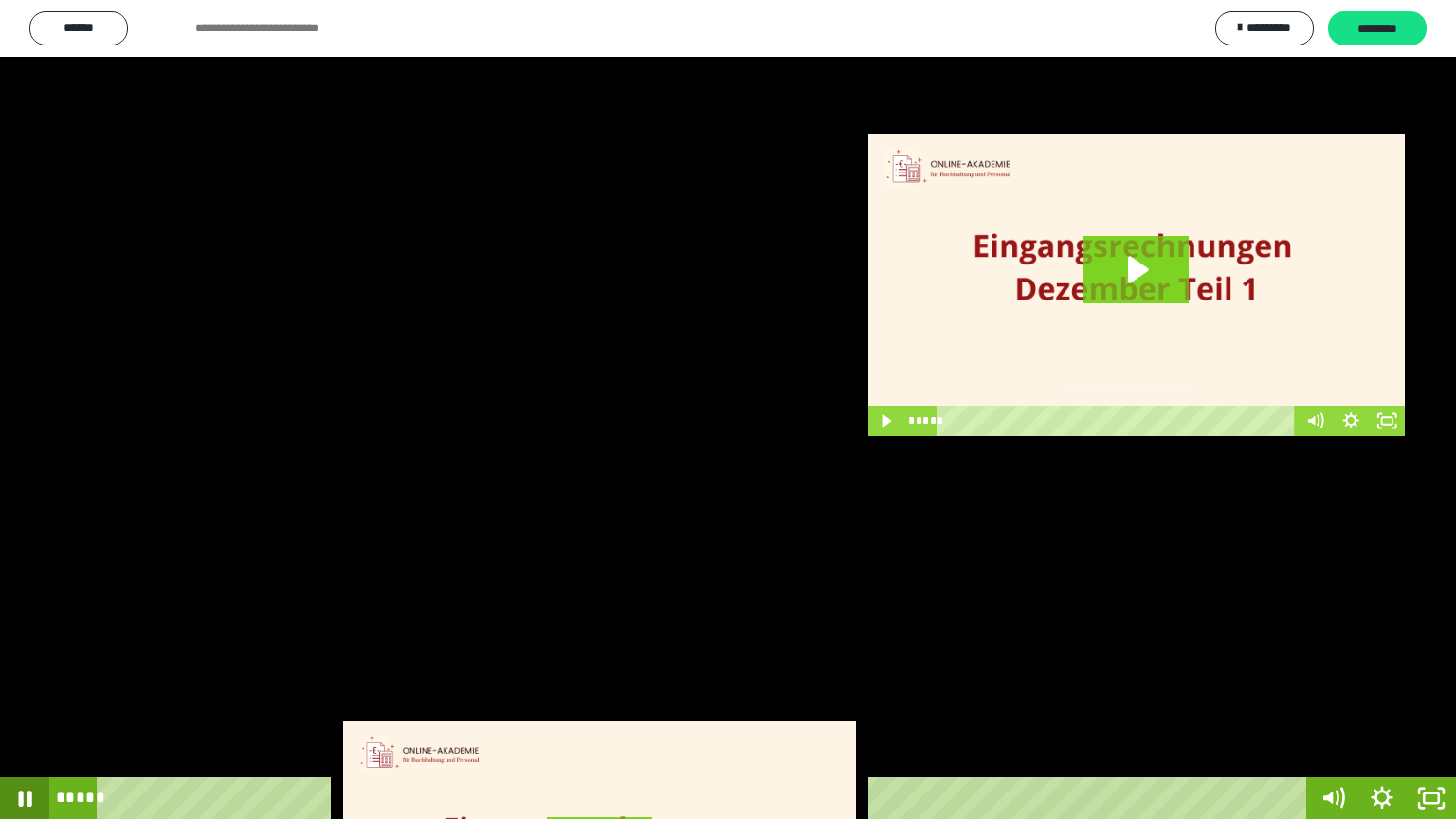 click 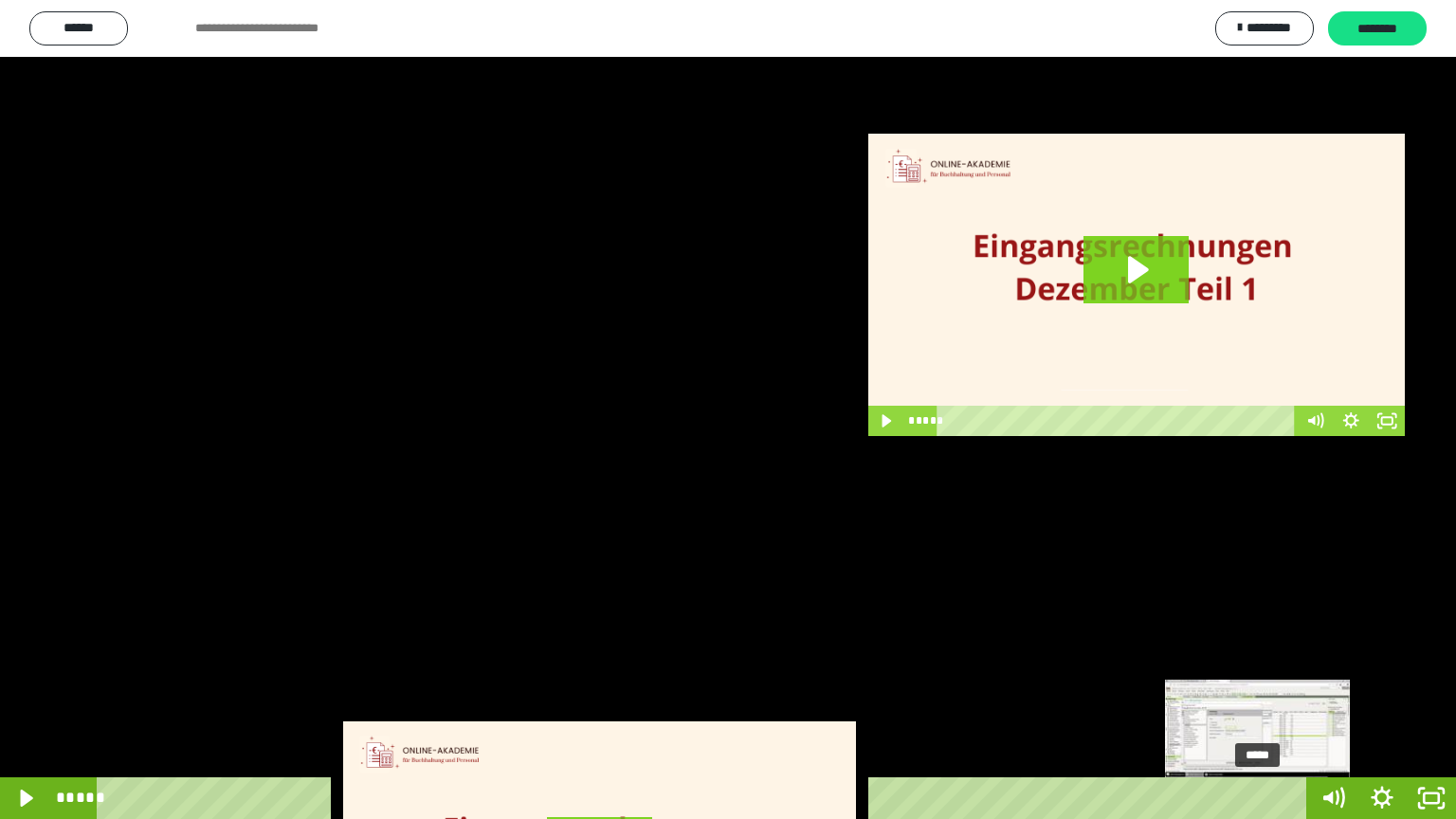 click at bounding box center (1257, 798) 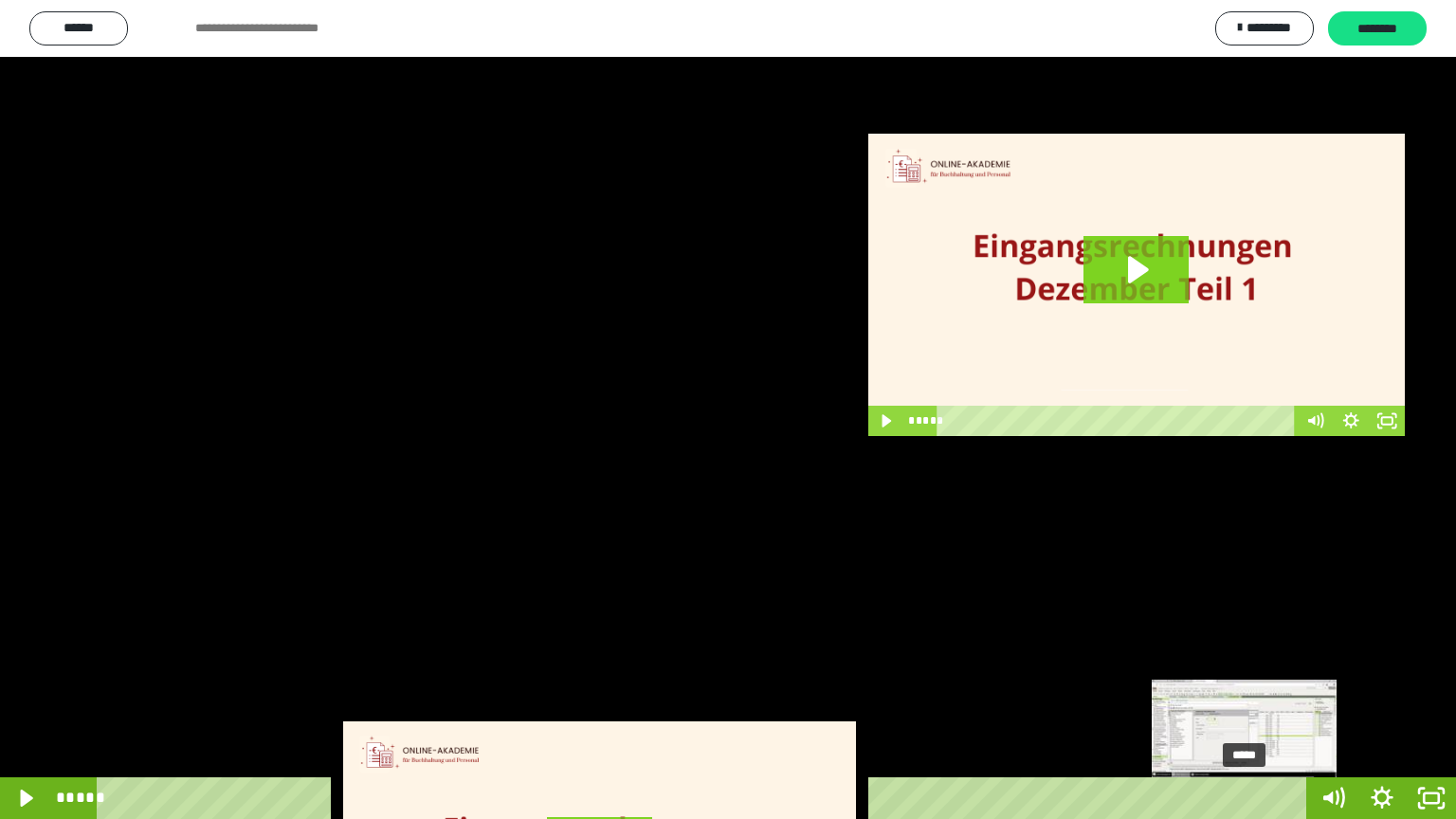 click on "*****" at bounding box center (705, 798) 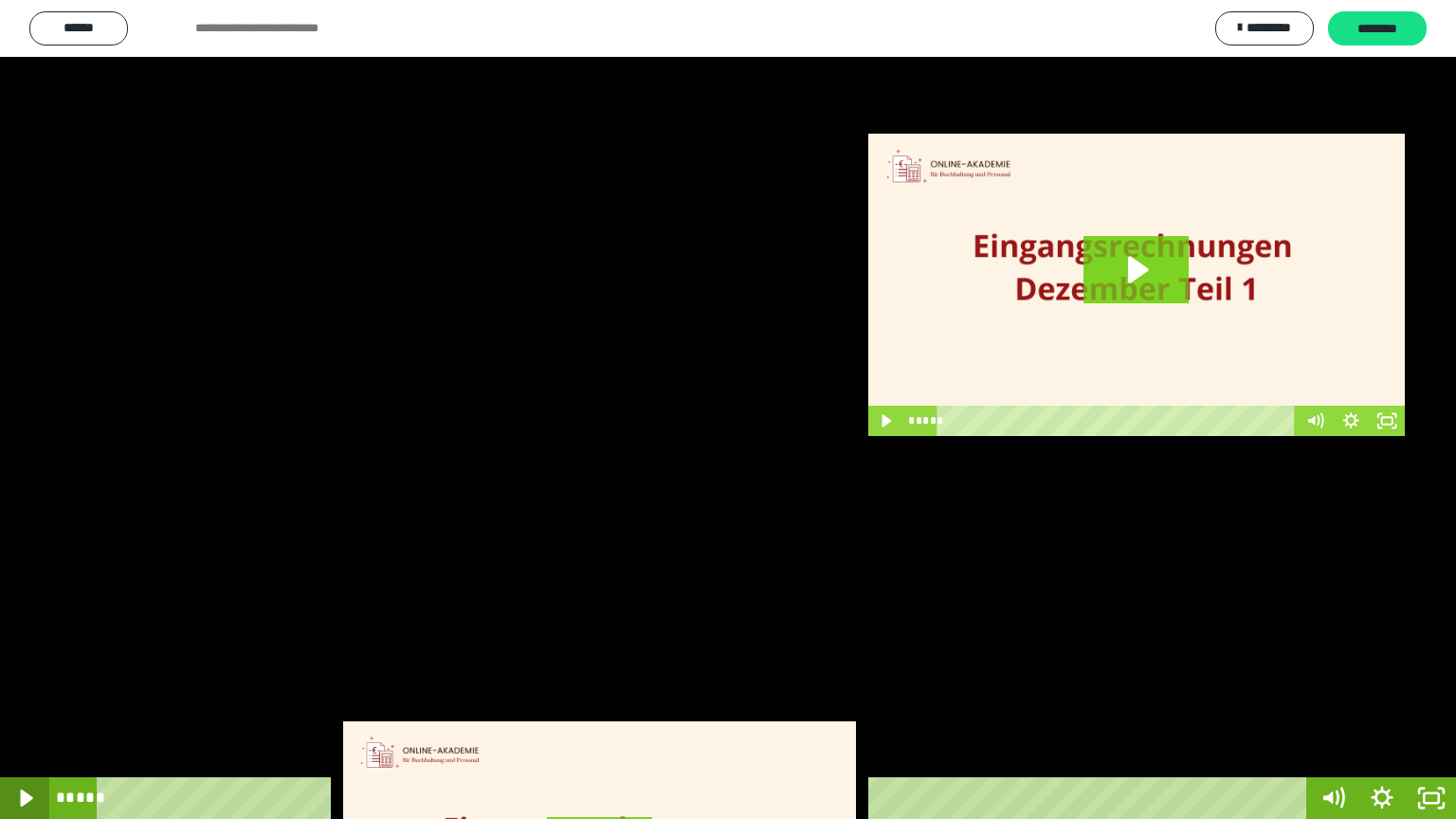 click 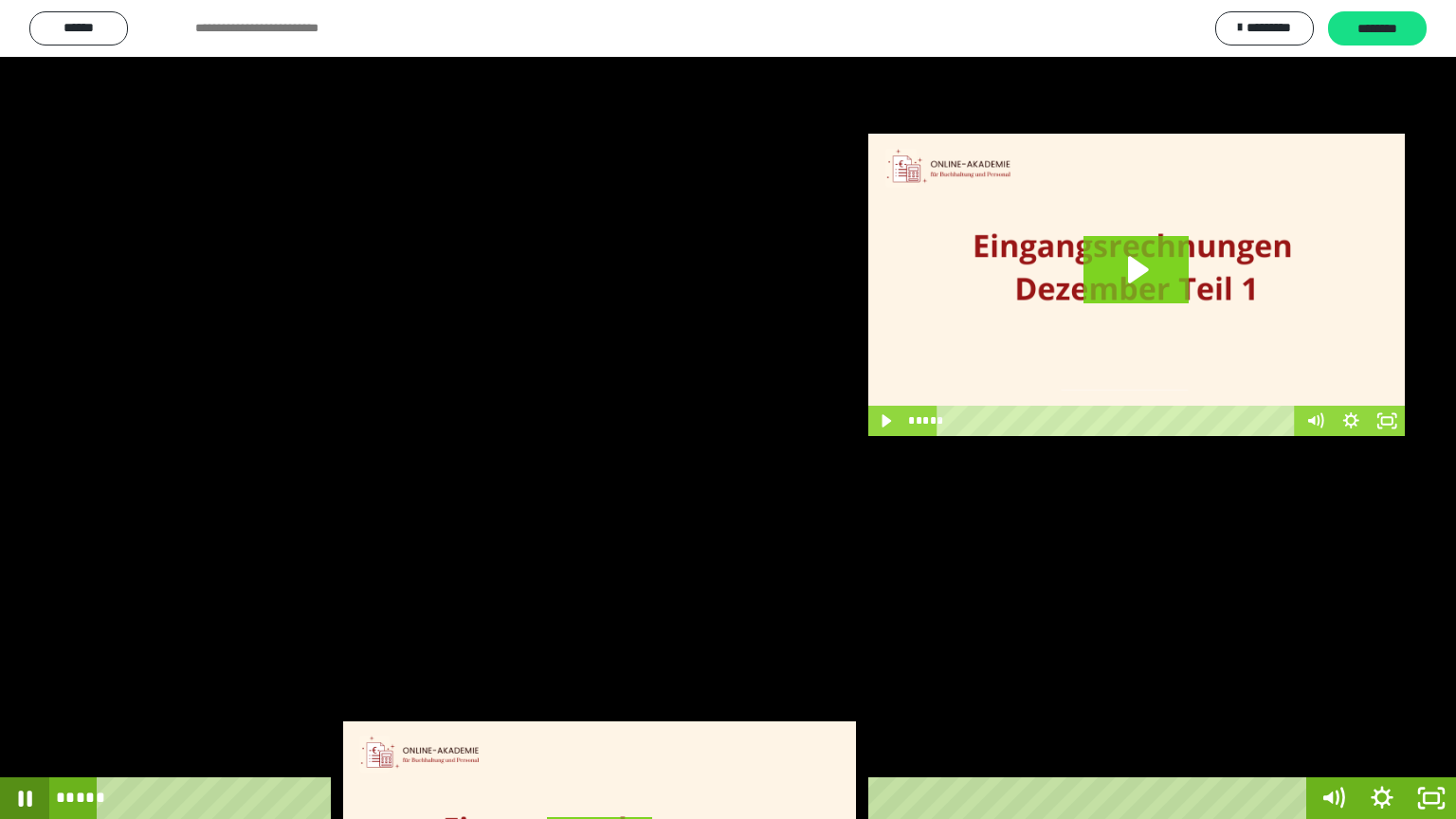 click 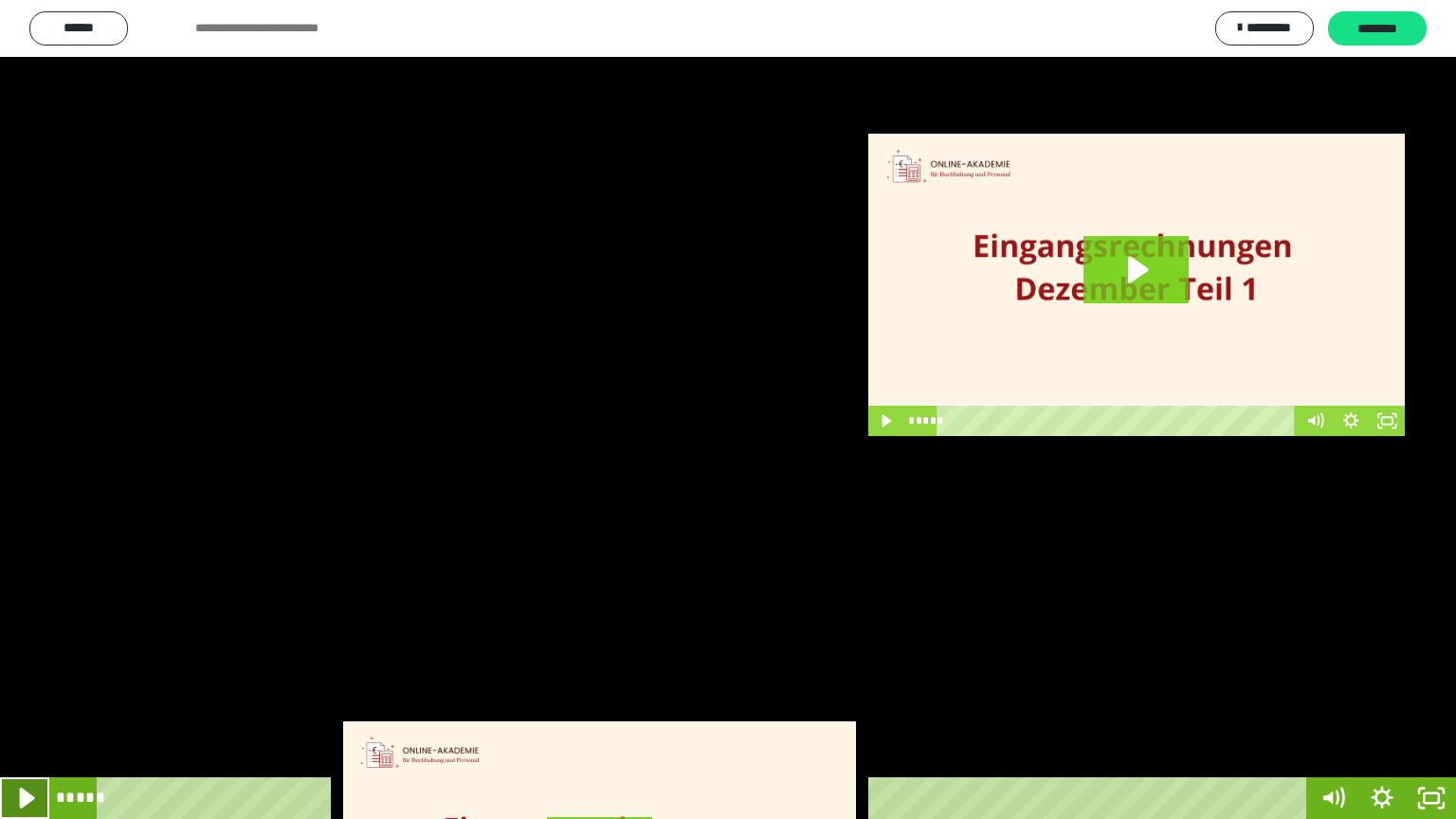 click 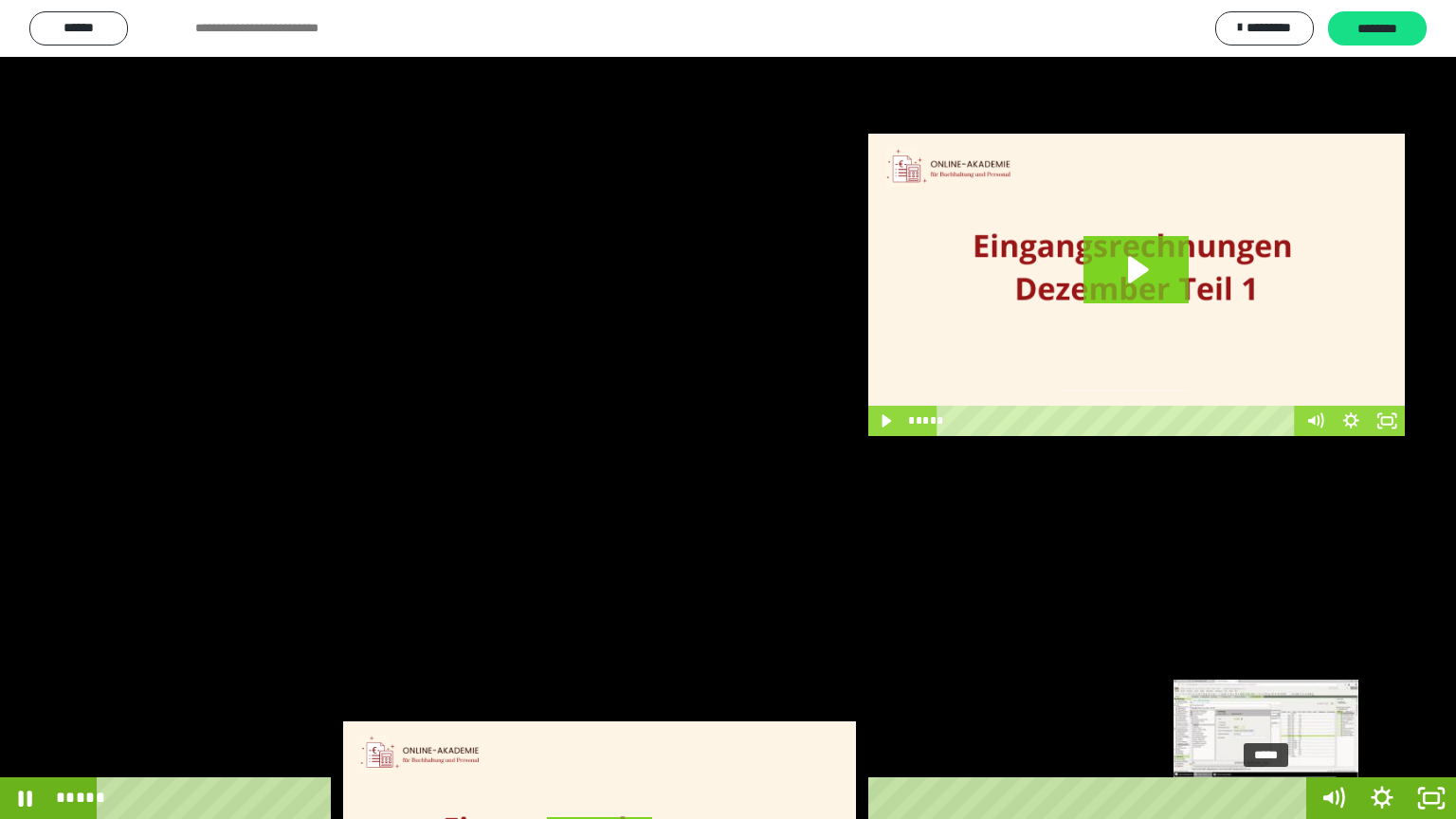 click on "*****" at bounding box center (705, 798) 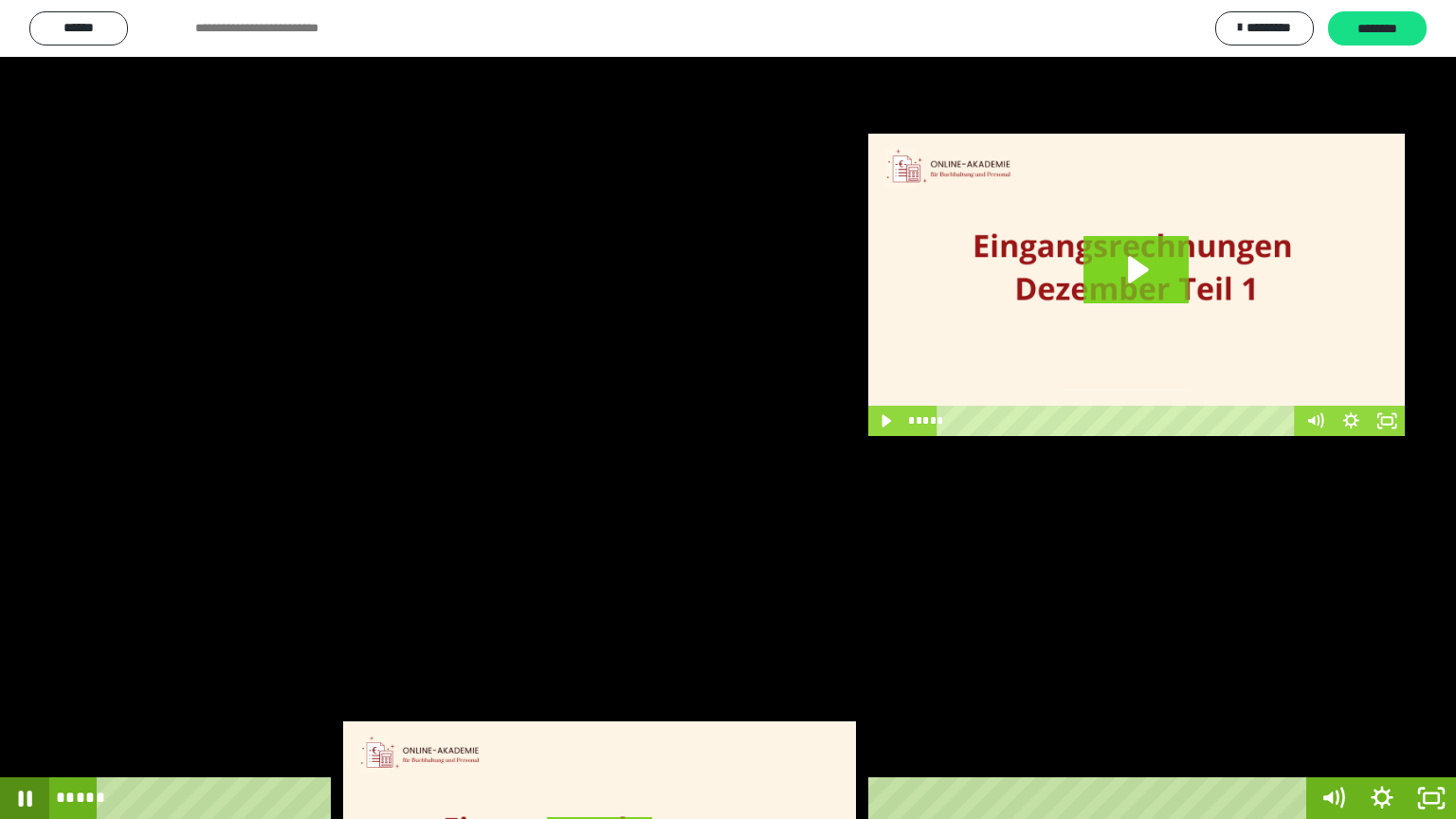 click 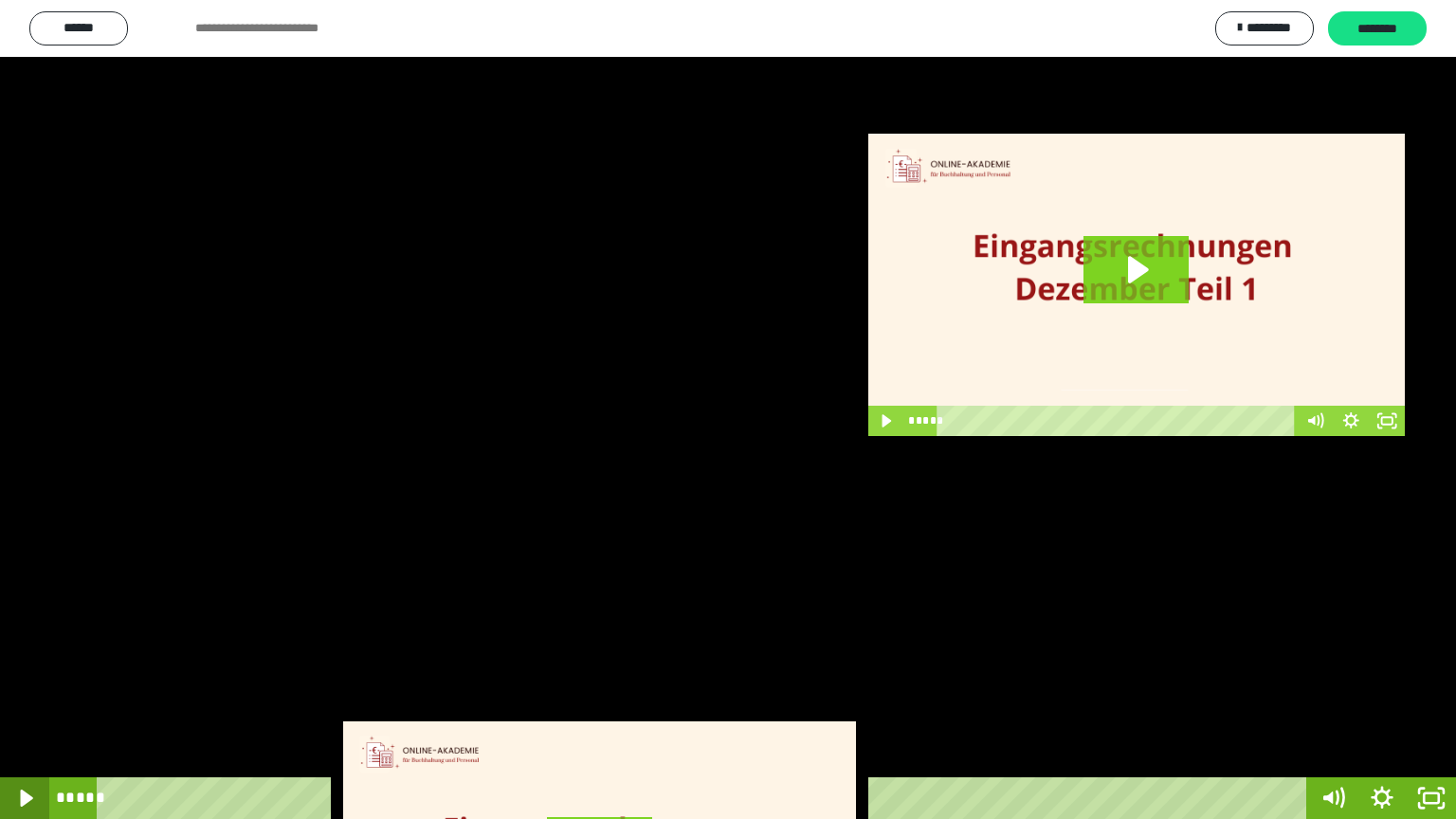 click 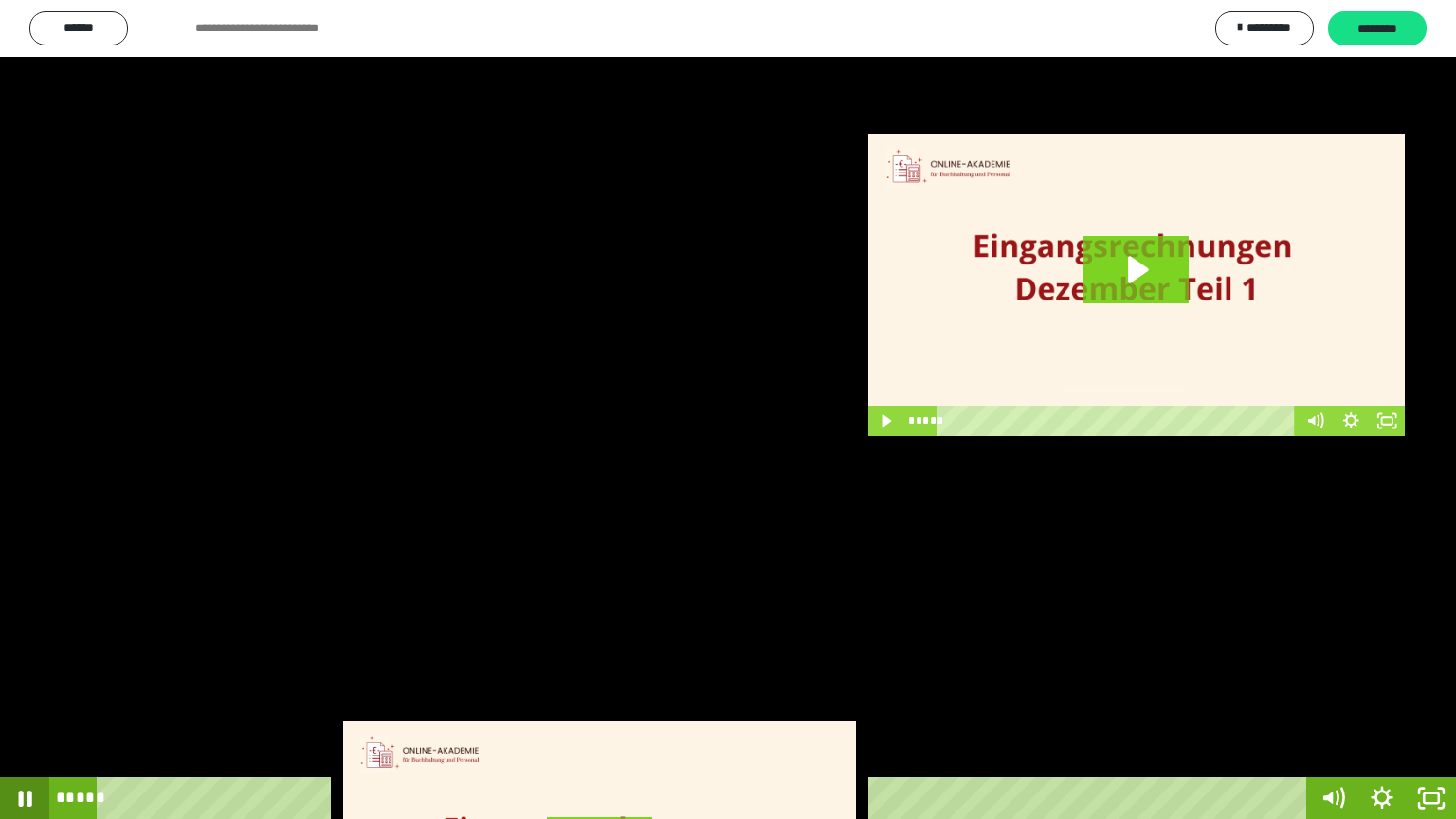 click 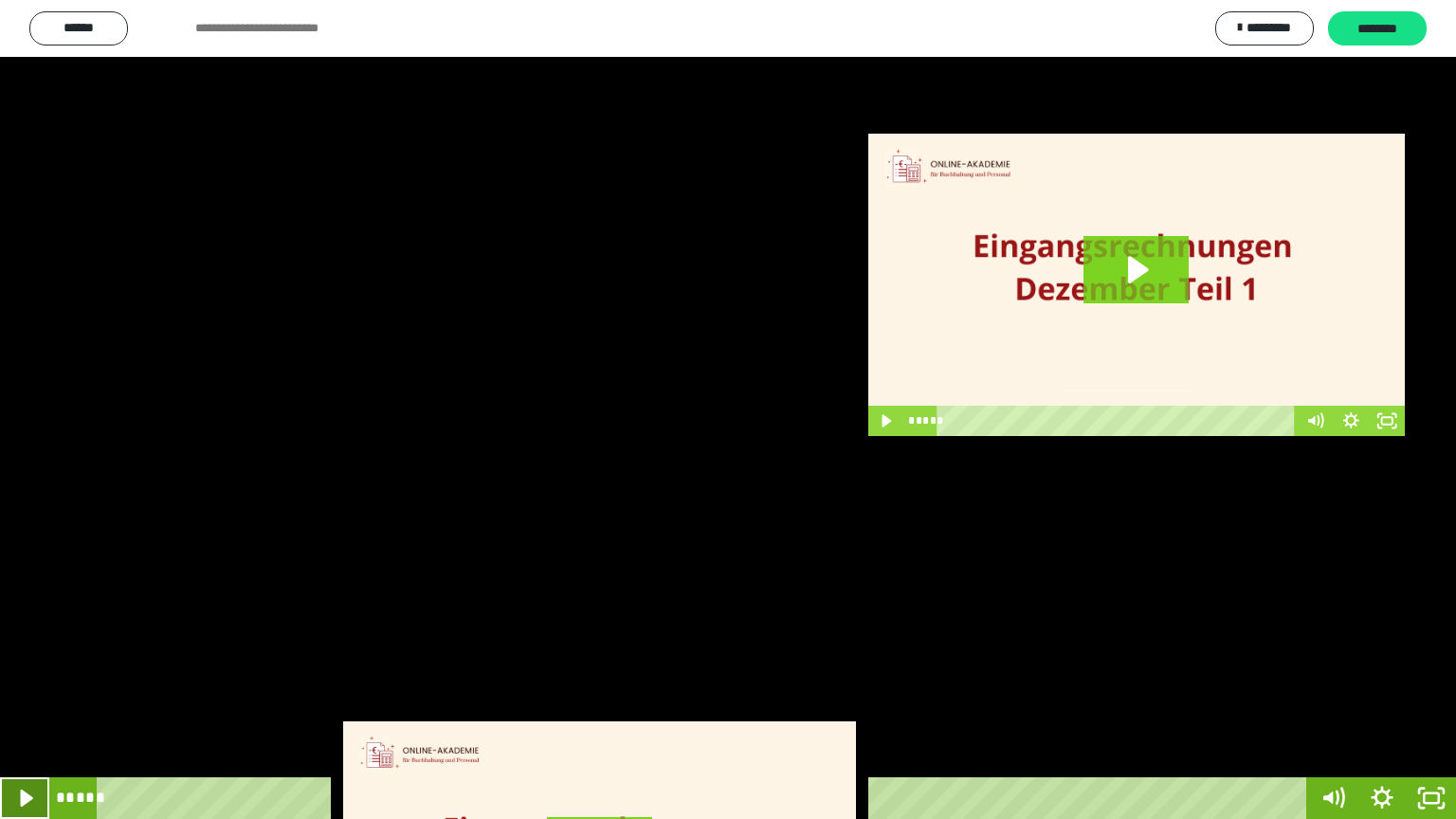 click 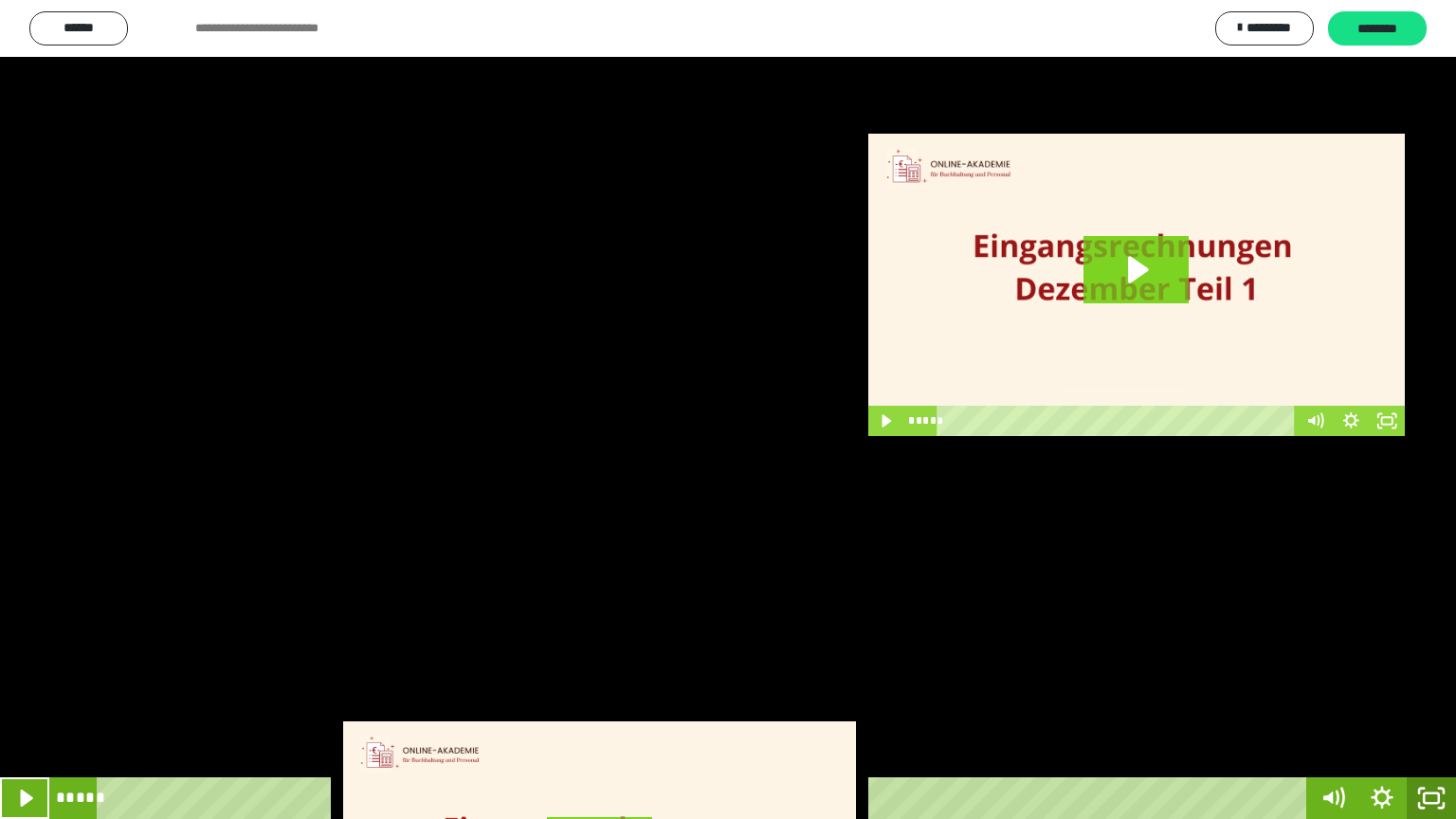 click 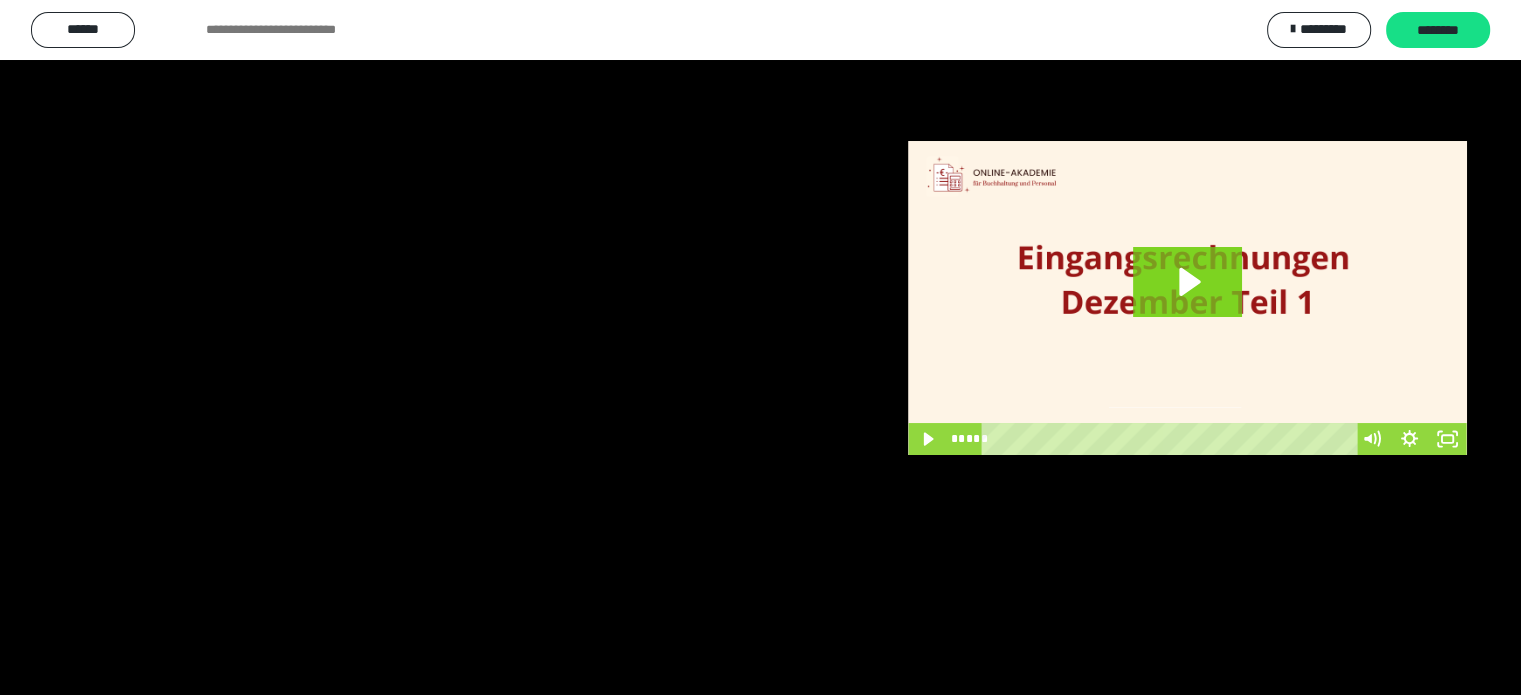 scroll, scrollTop: 2900, scrollLeft: 0, axis: vertical 